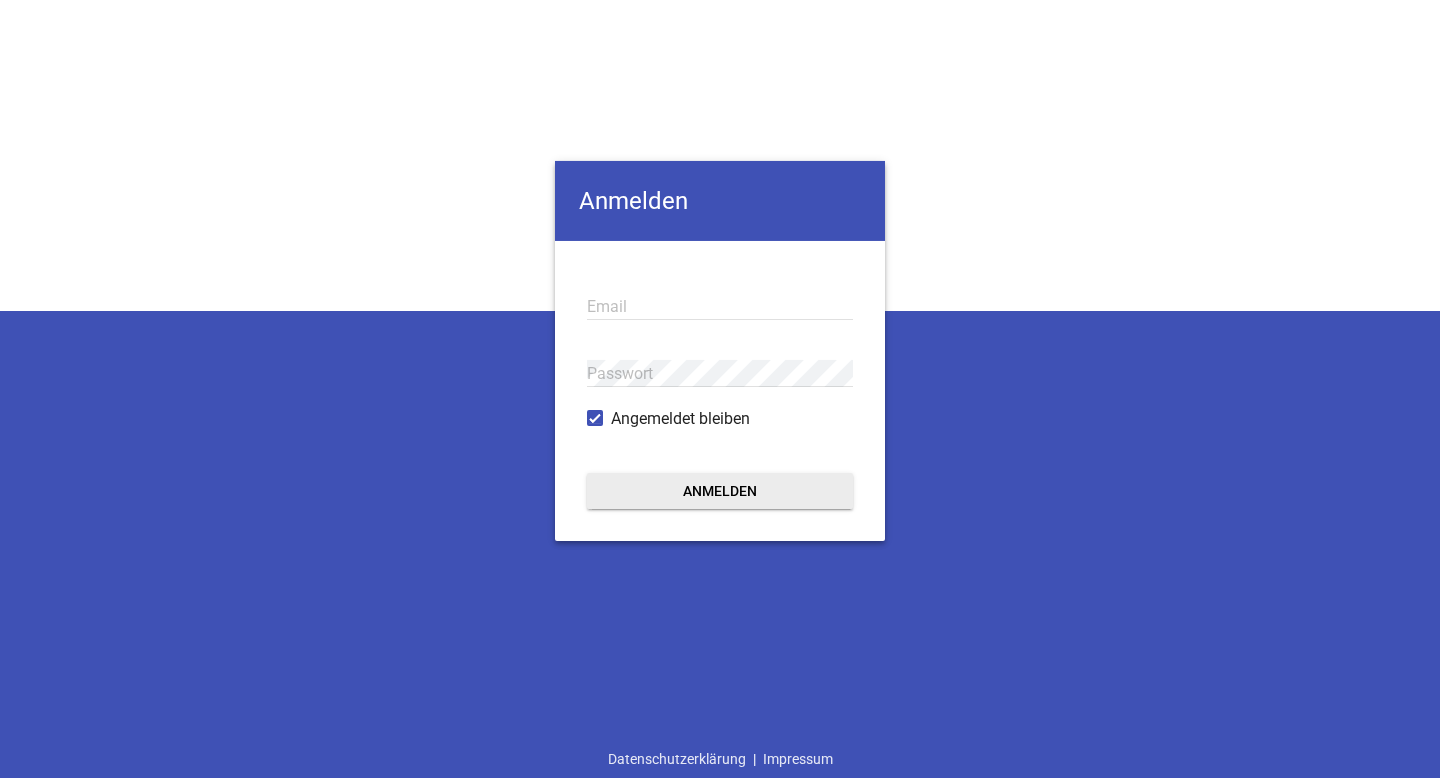 type on "[EMAIL_ADDRESS][DOMAIN_NAME]" 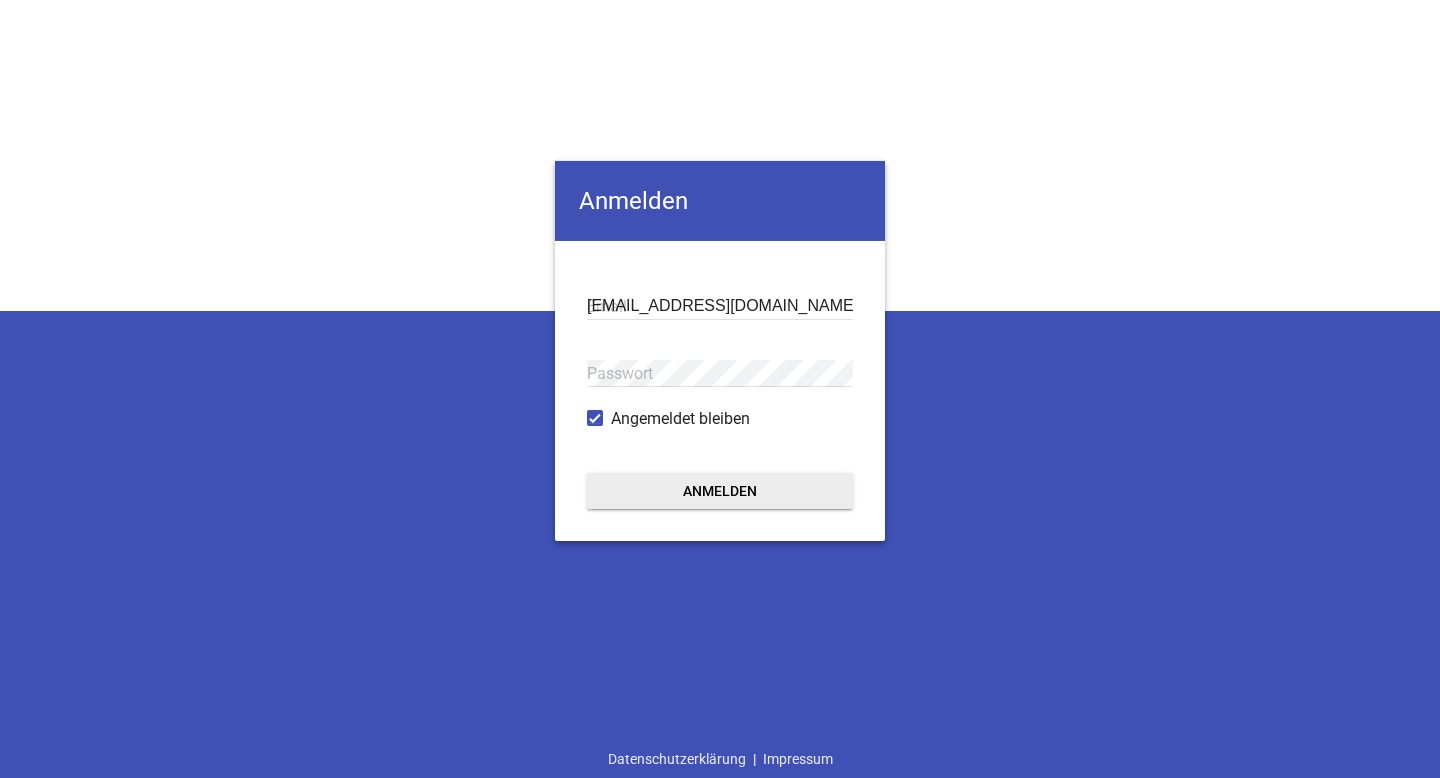 scroll, scrollTop: 0, scrollLeft: 0, axis: both 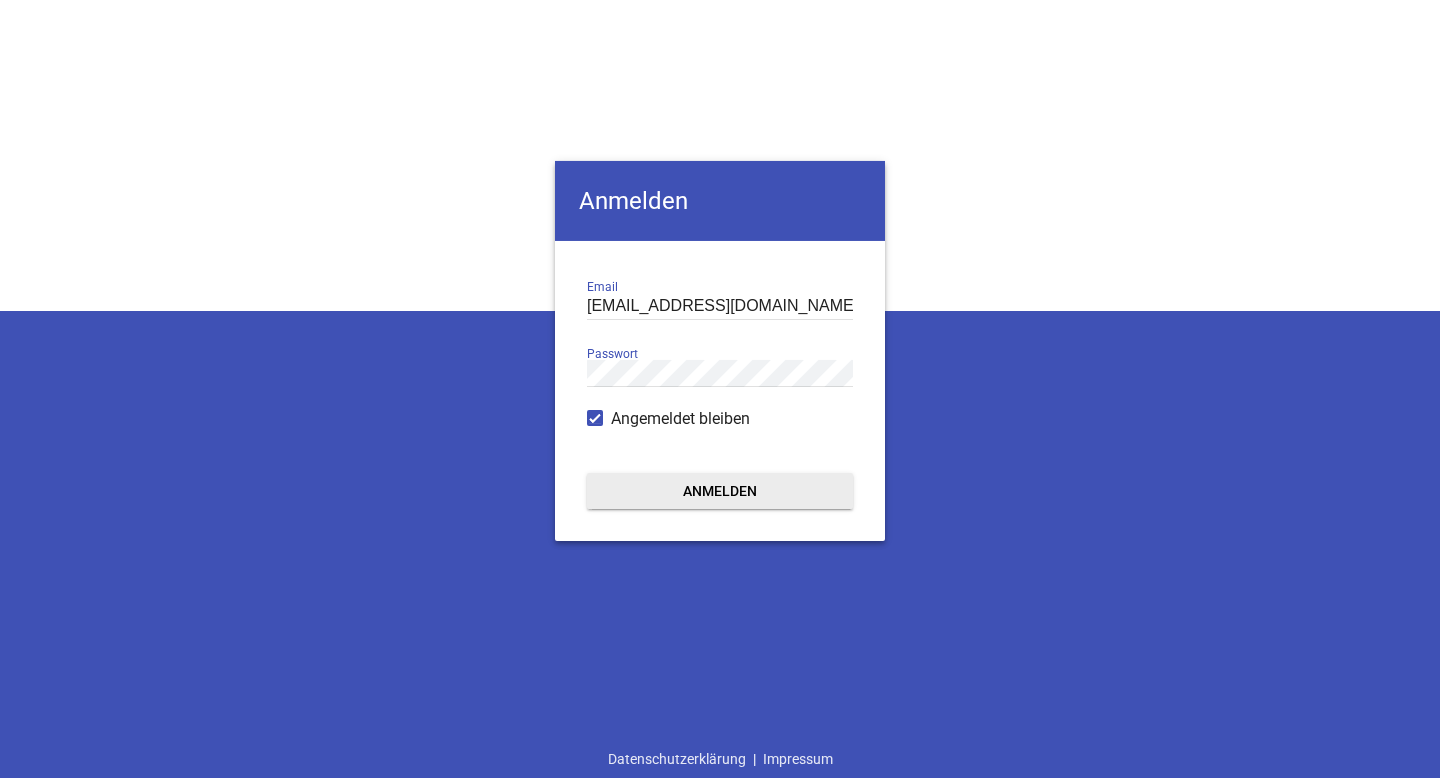 click on "Anmelden" at bounding box center (720, 491) 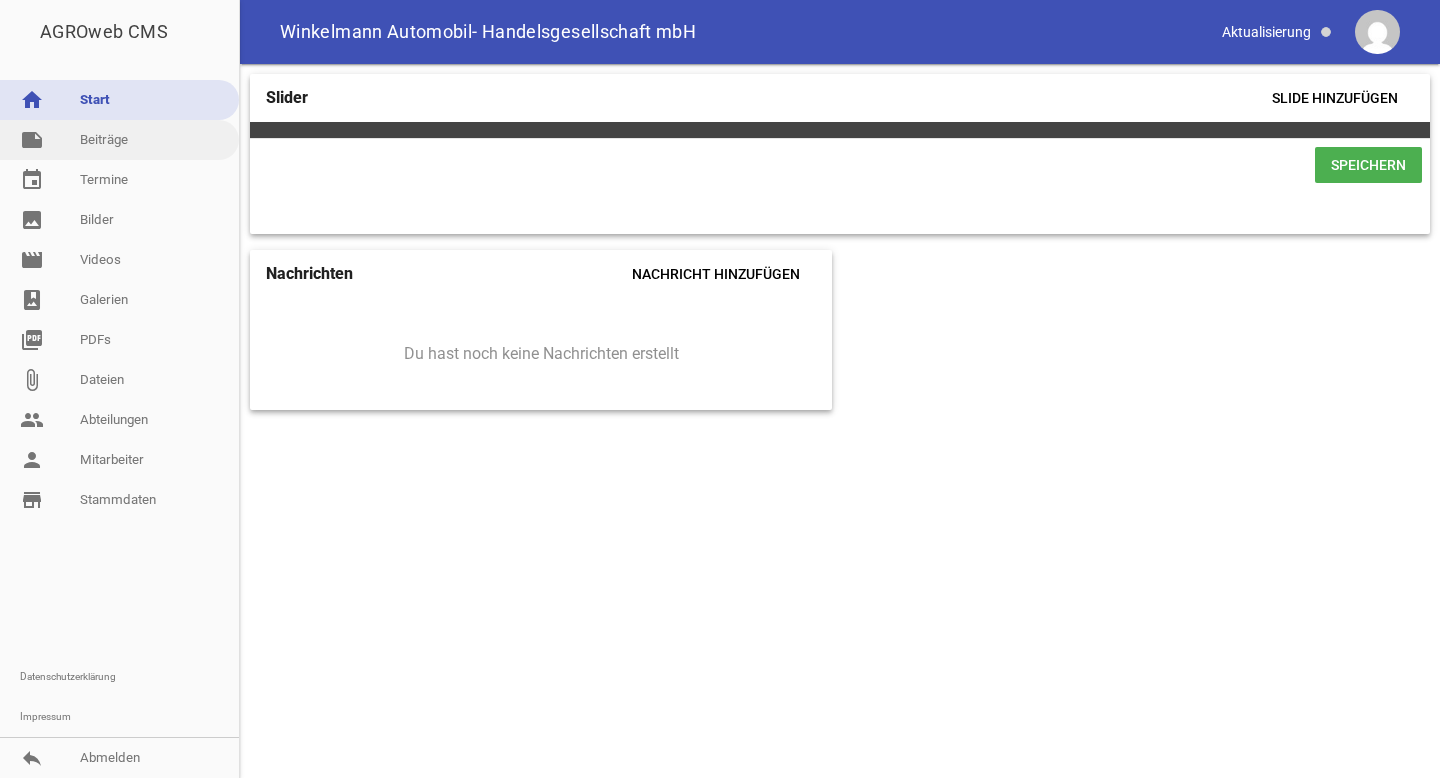 click on "note Beiträge" at bounding box center [119, 140] 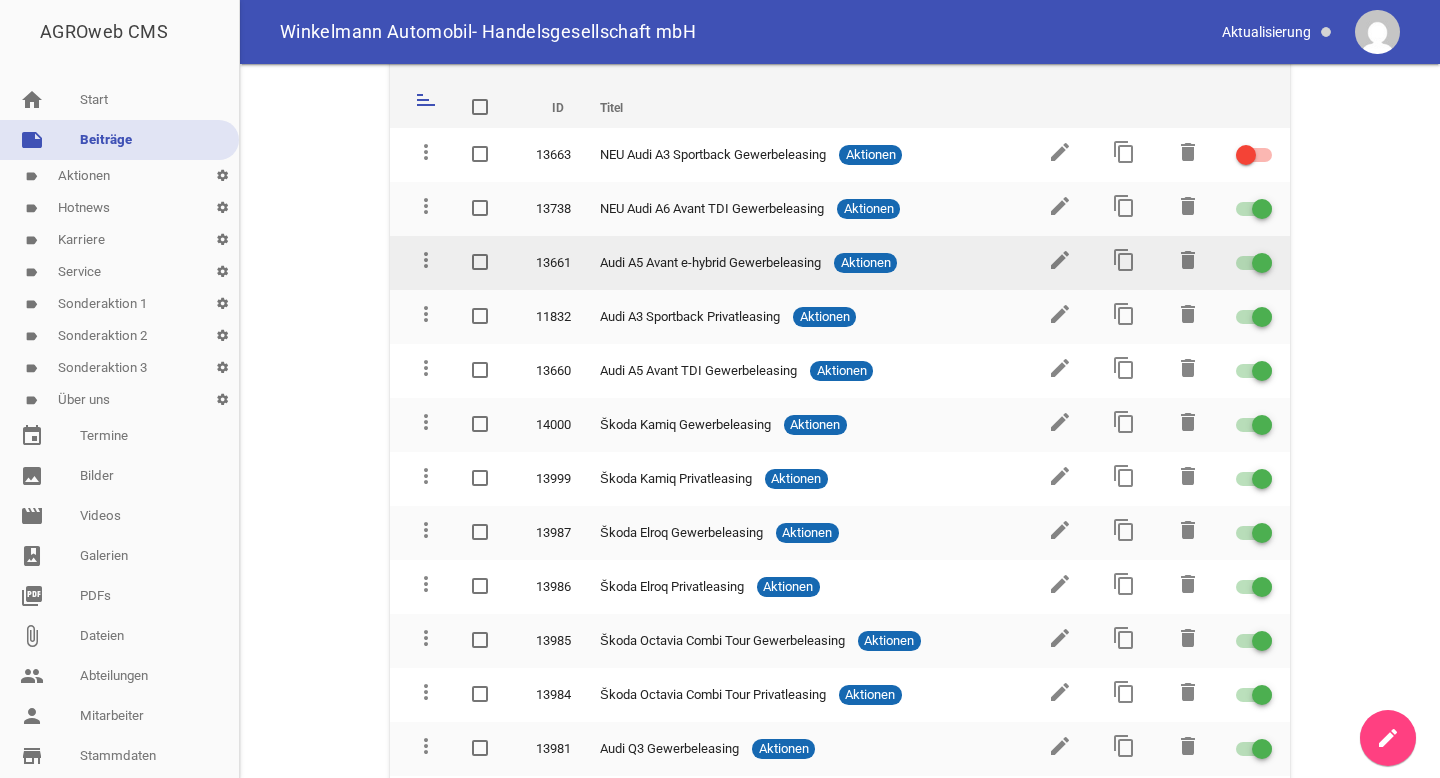 scroll, scrollTop: 129, scrollLeft: 0, axis: vertical 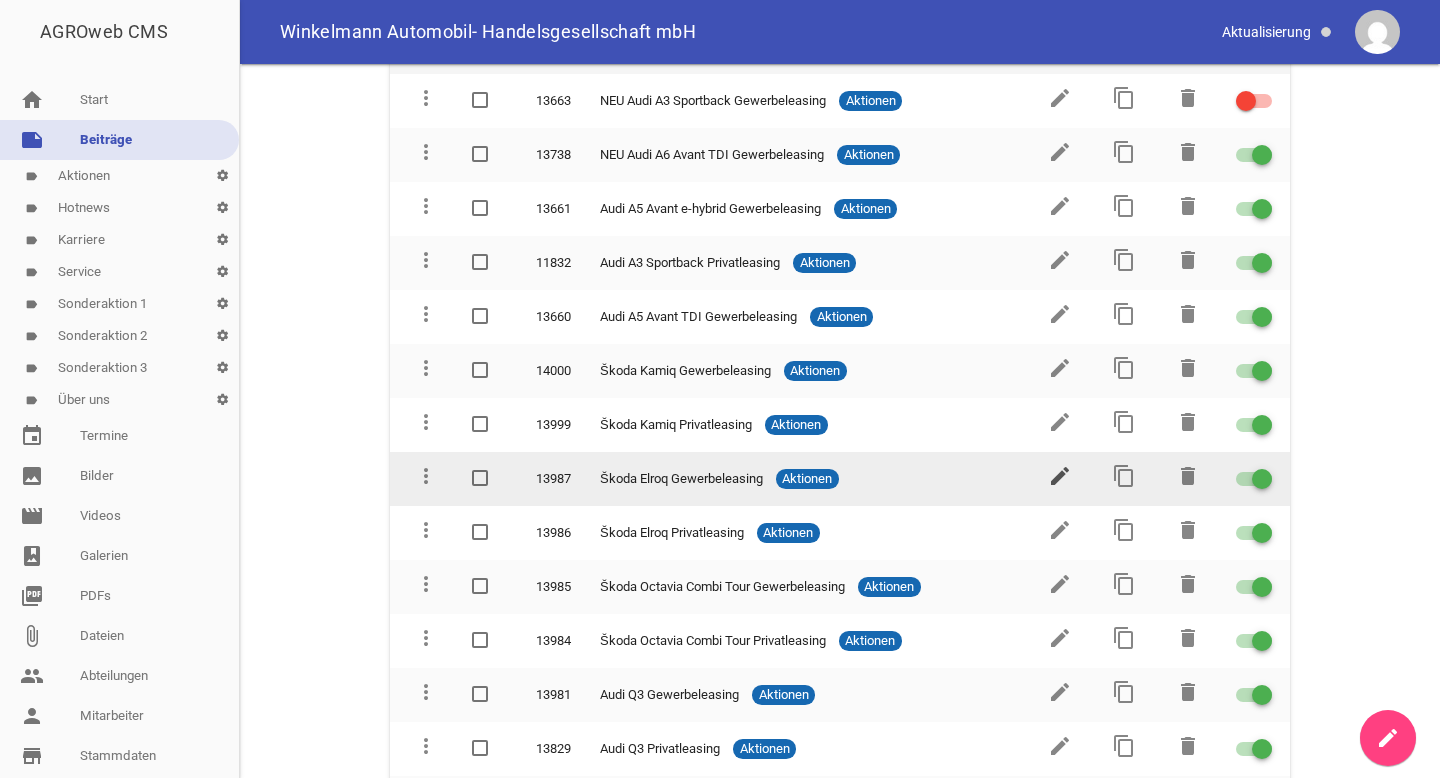 click on "edit" at bounding box center (1060, 476) 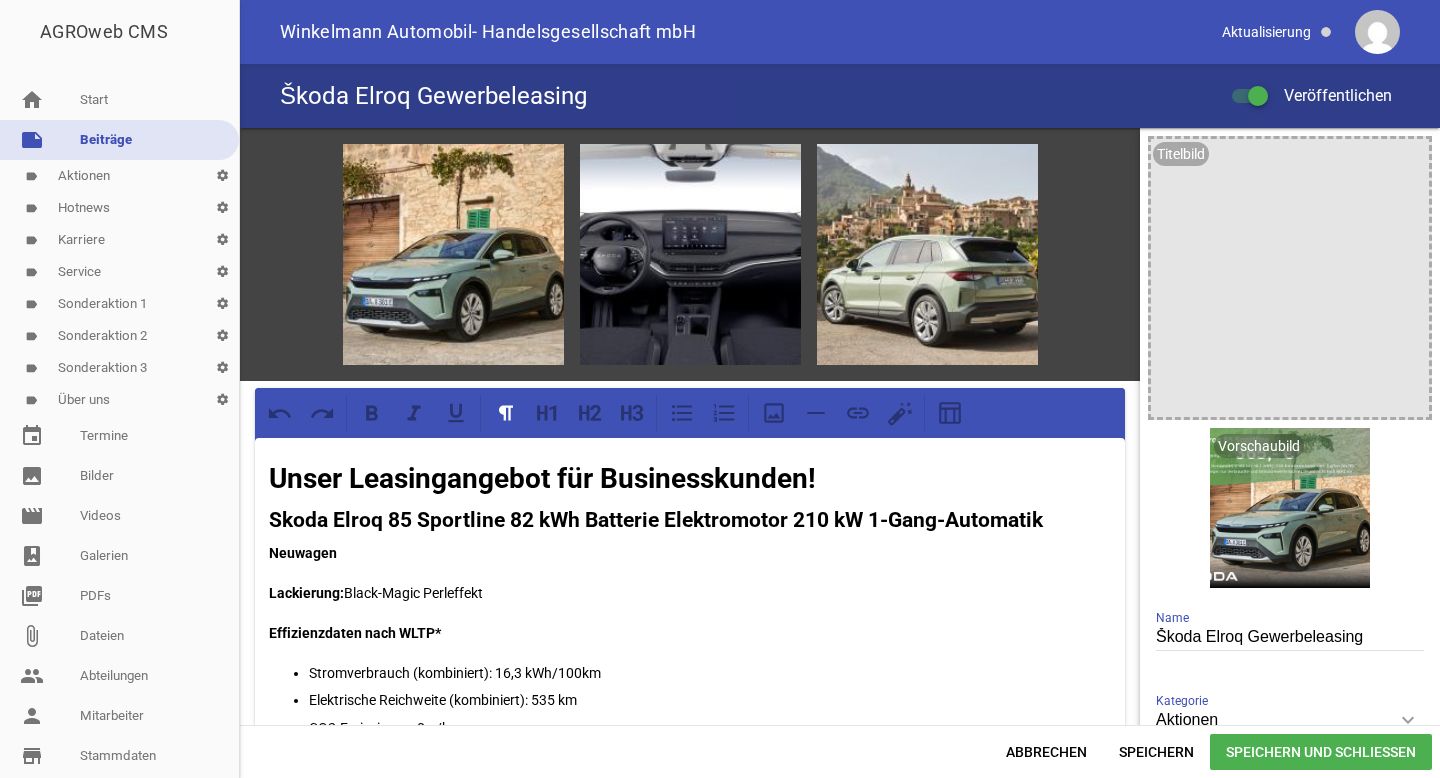 scroll, scrollTop: 0, scrollLeft: 0, axis: both 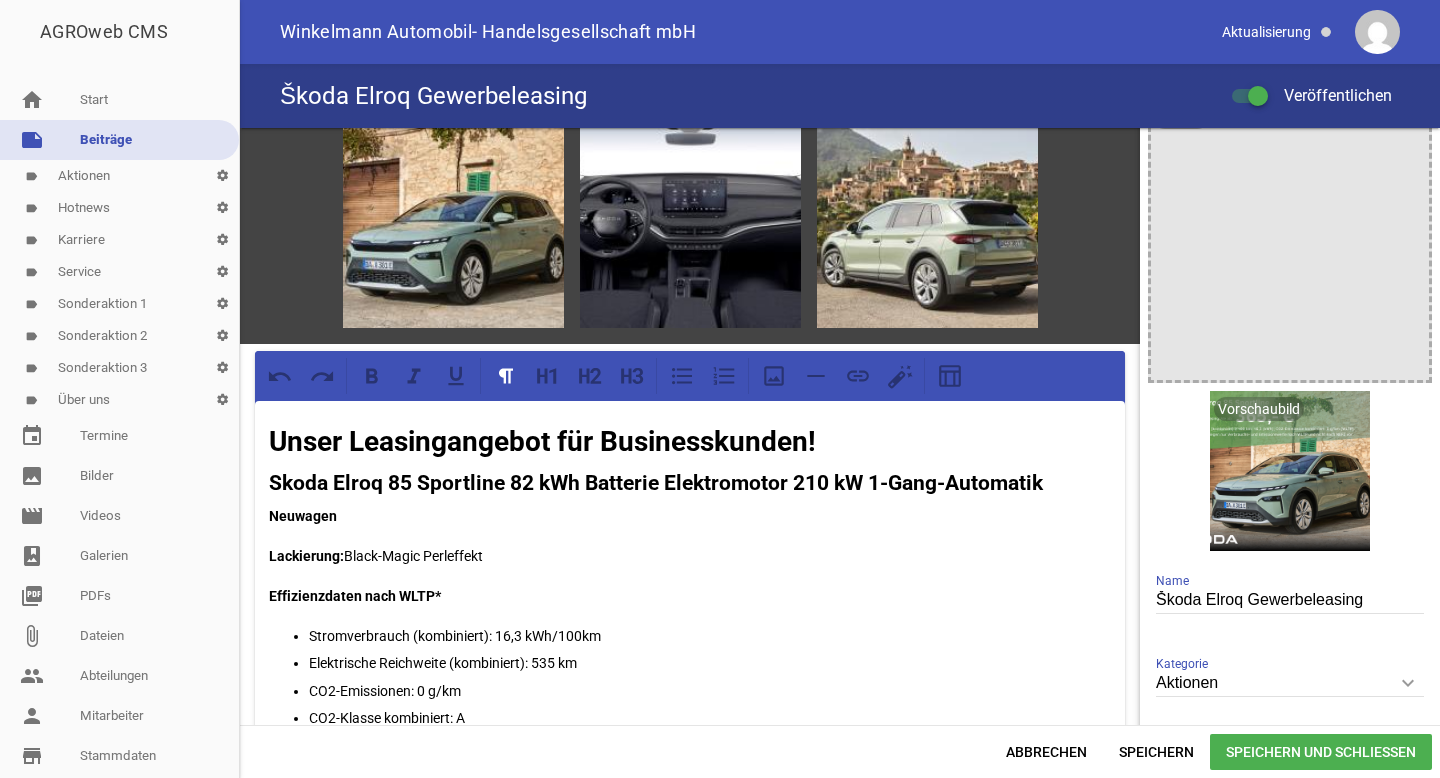 click on "label Aktionen settings" at bounding box center [119, 176] 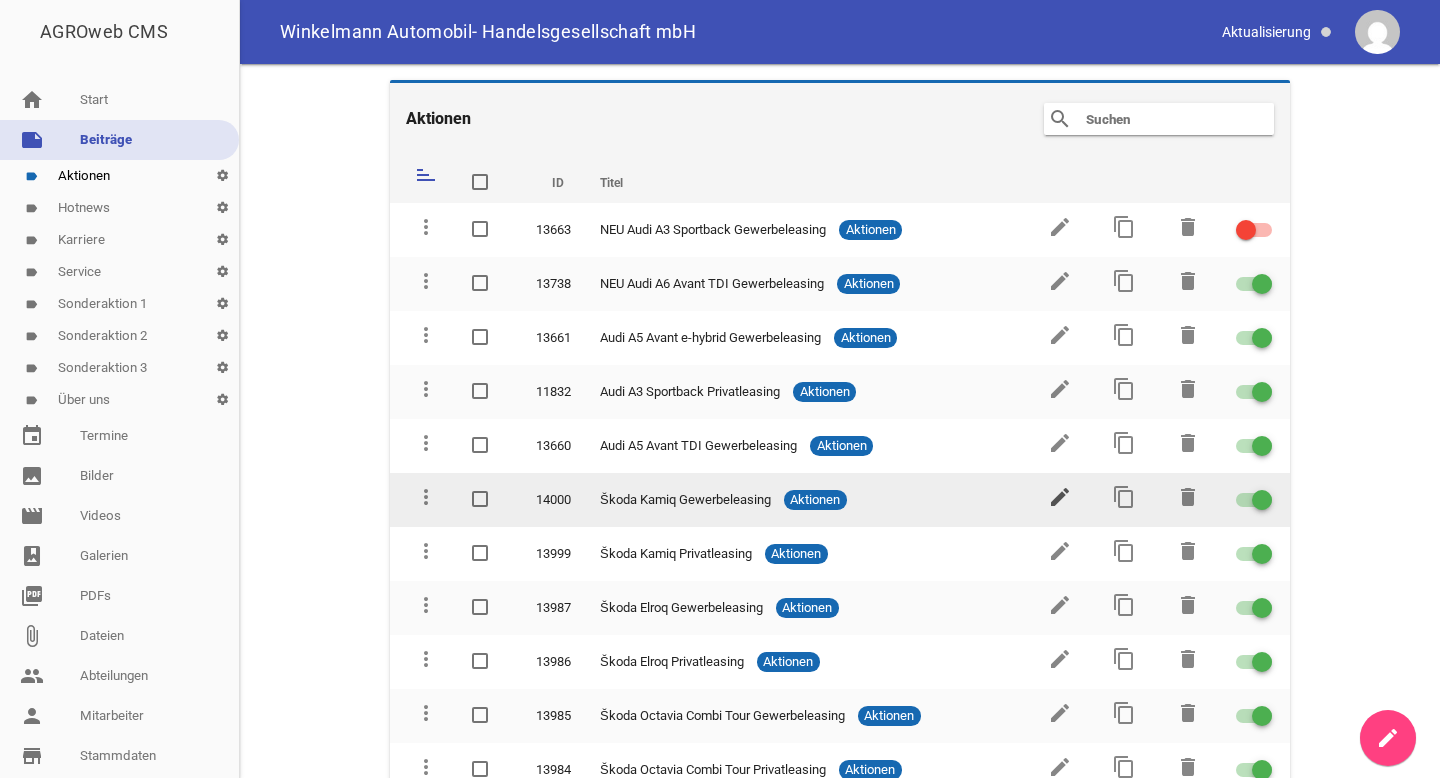 click on "edit" at bounding box center [1060, 497] 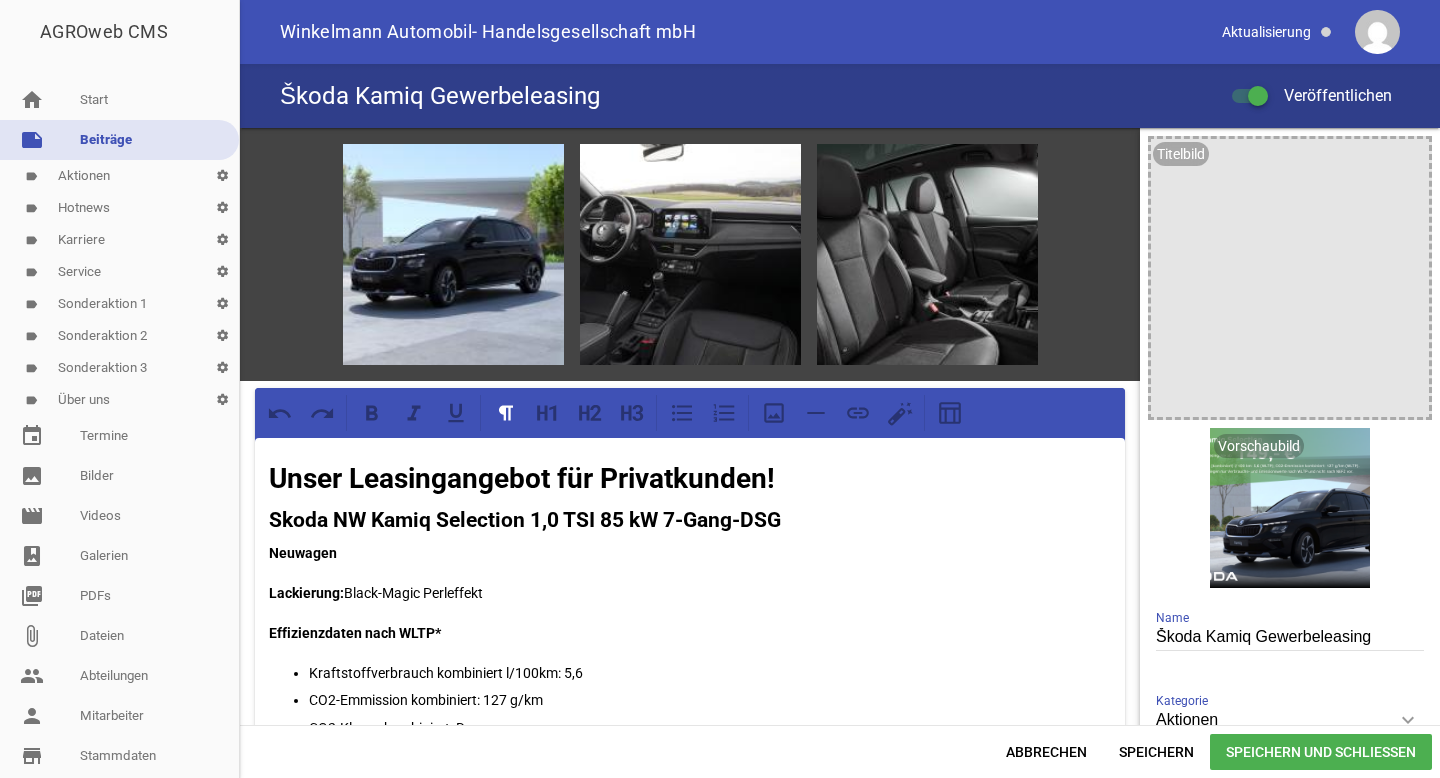 click on "Unser Leasingangebot für Privatkunden!" at bounding box center (522, 478) 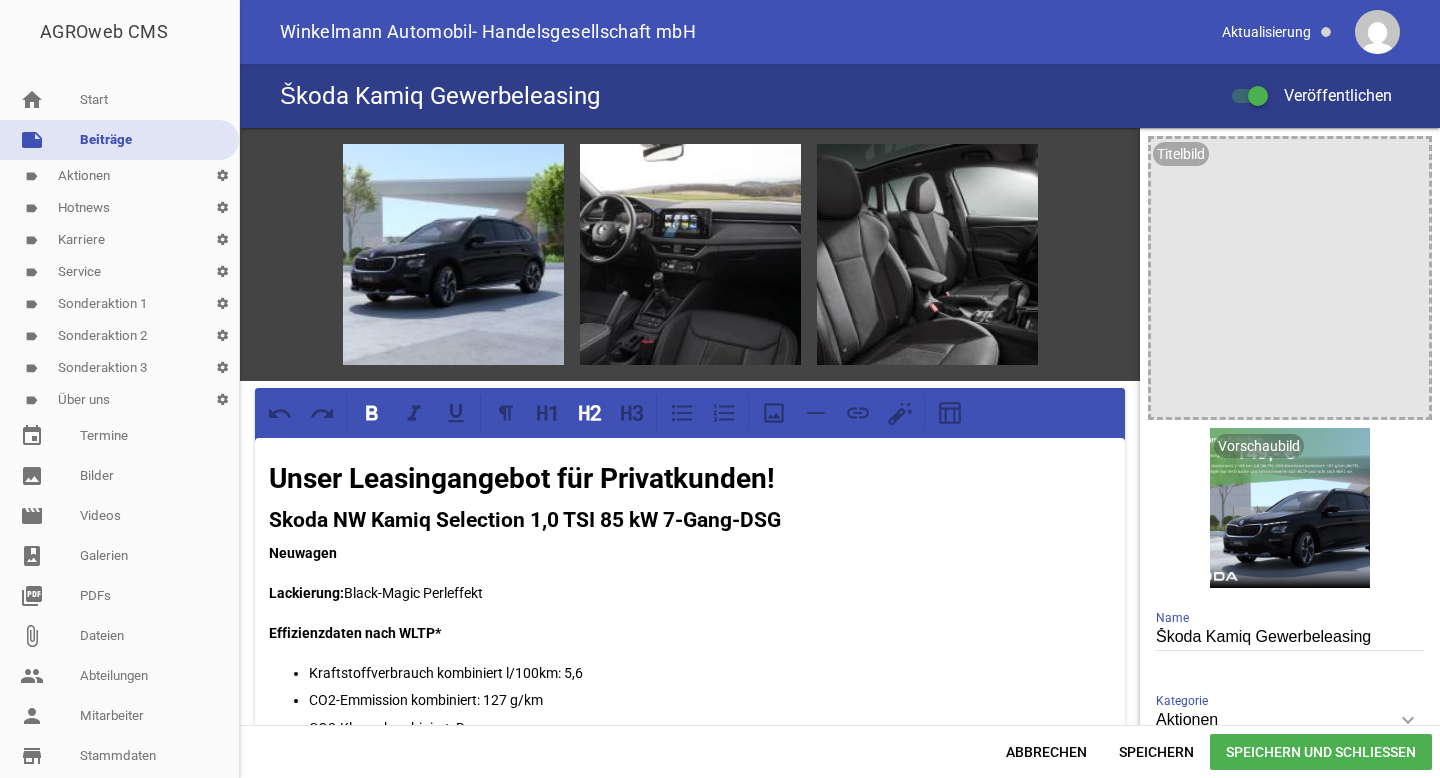 type 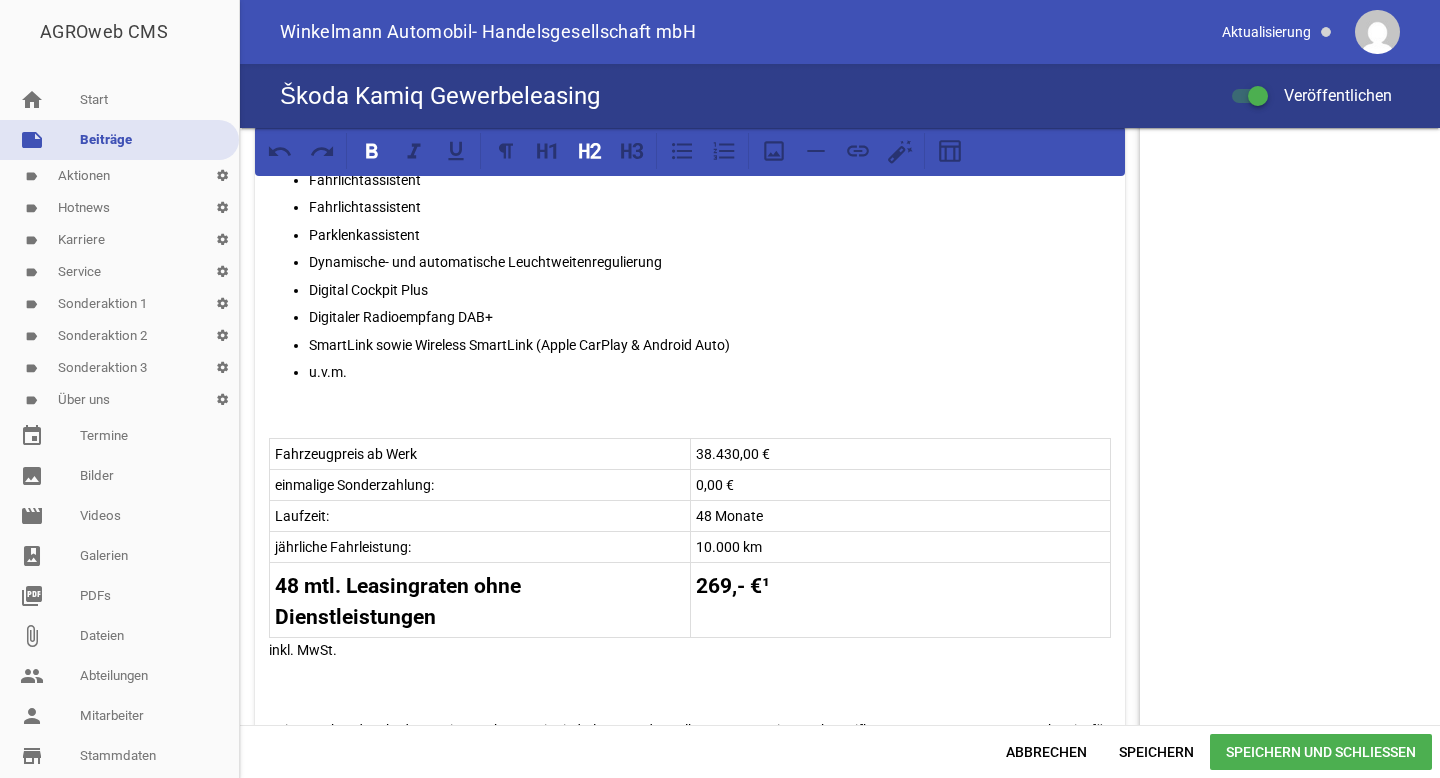 scroll, scrollTop: 1123, scrollLeft: 0, axis: vertical 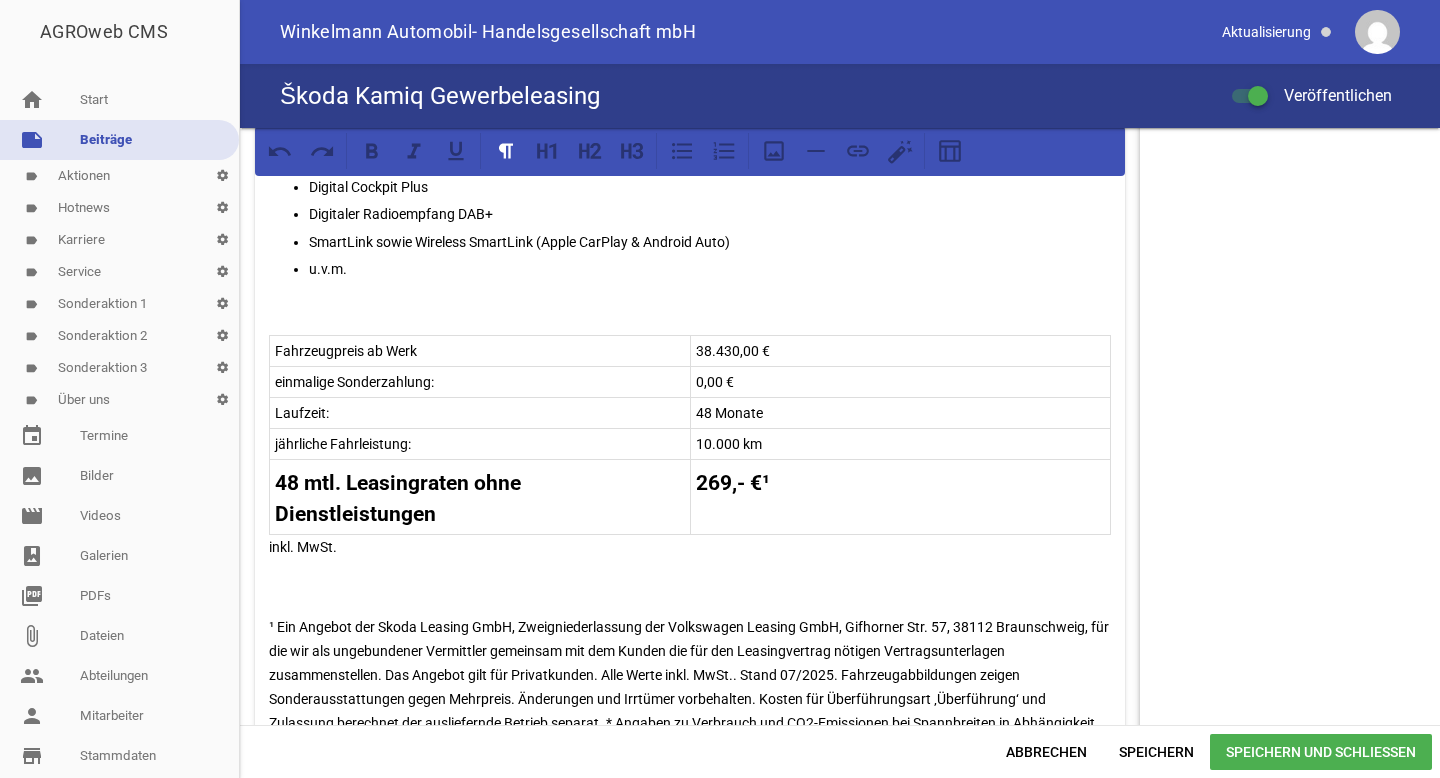 click on "inkl. MwSt." at bounding box center [690, 547] 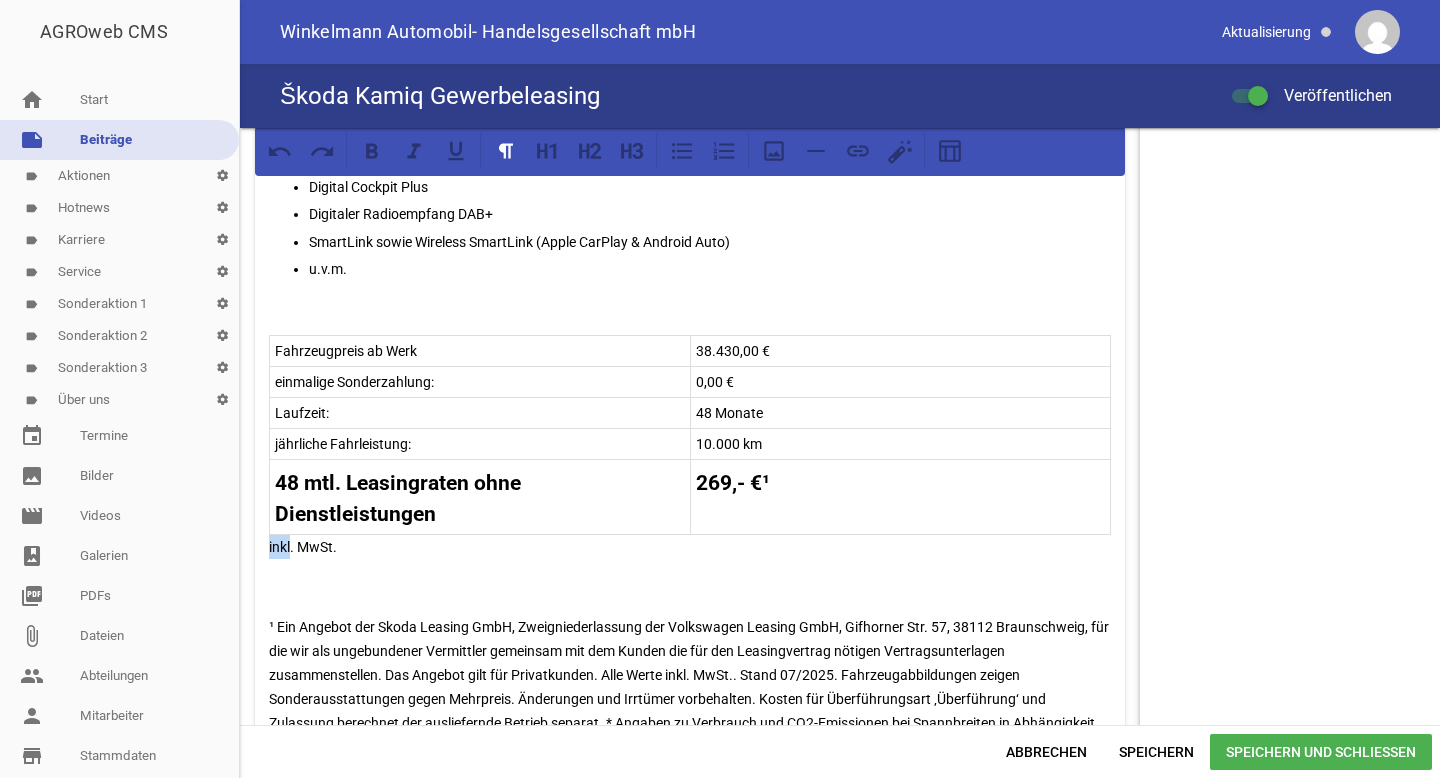click on "inkl. MwSt." at bounding box center (690, 547) 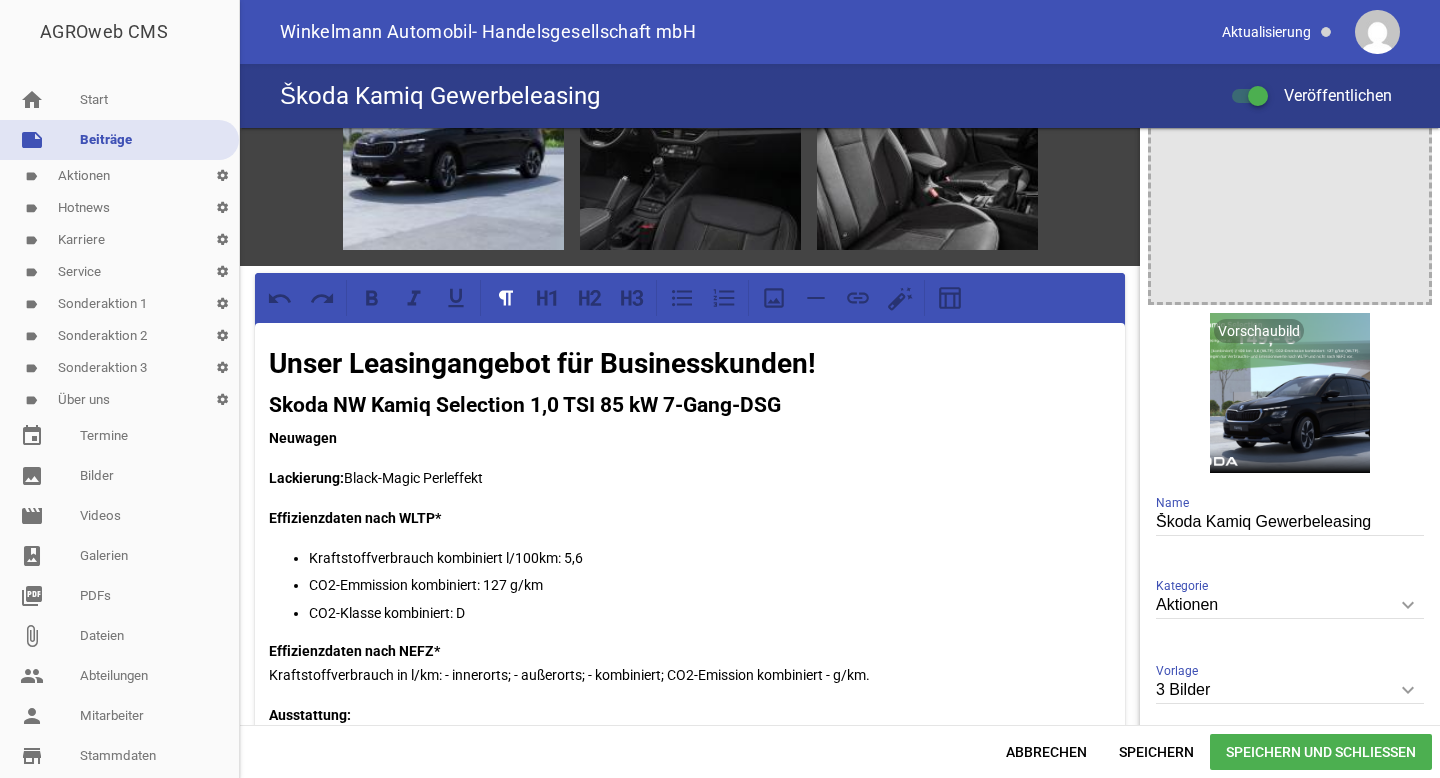 scroll, scrollTop: 43, scrollLeft: 0, axis: vertical 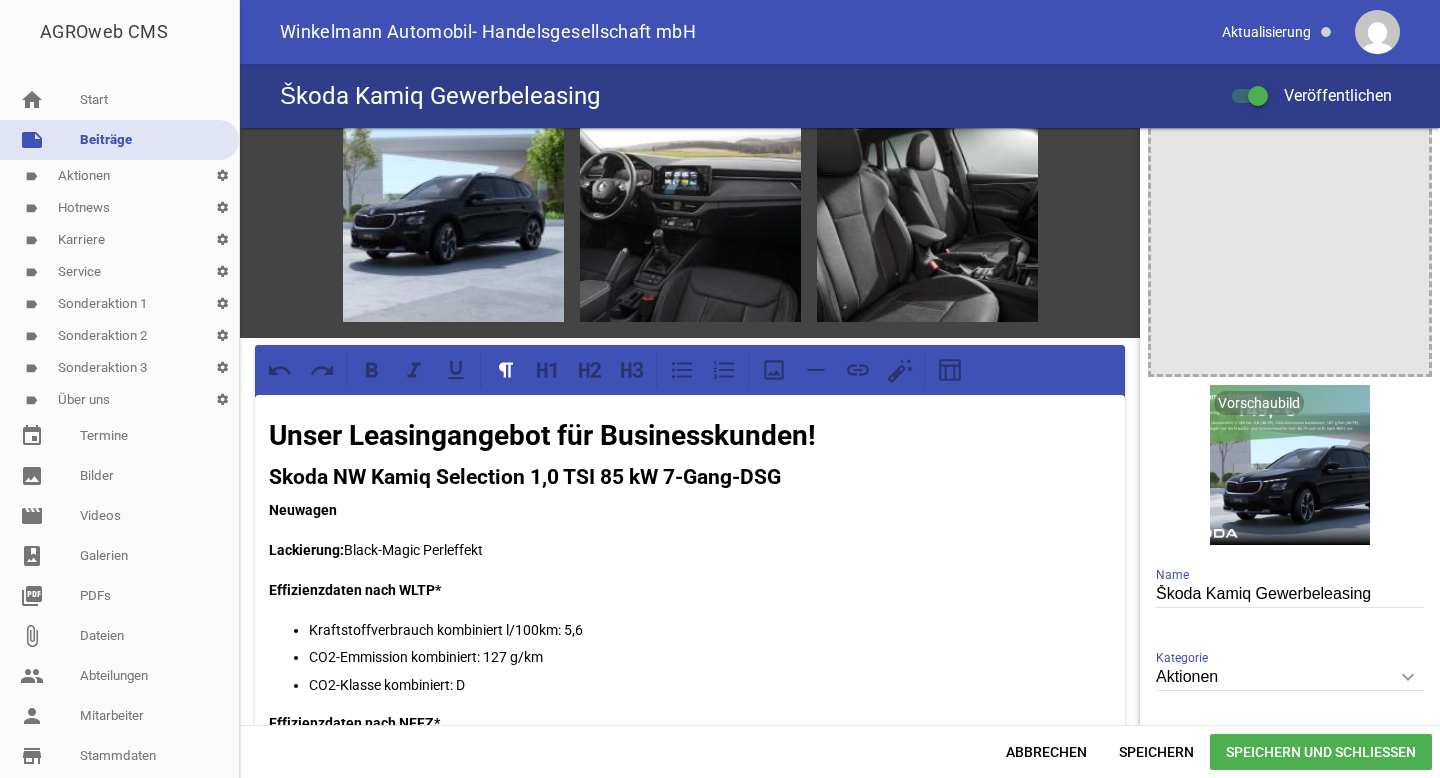 click on "Speichern und Schließen" at bounding box center (1321, 752) 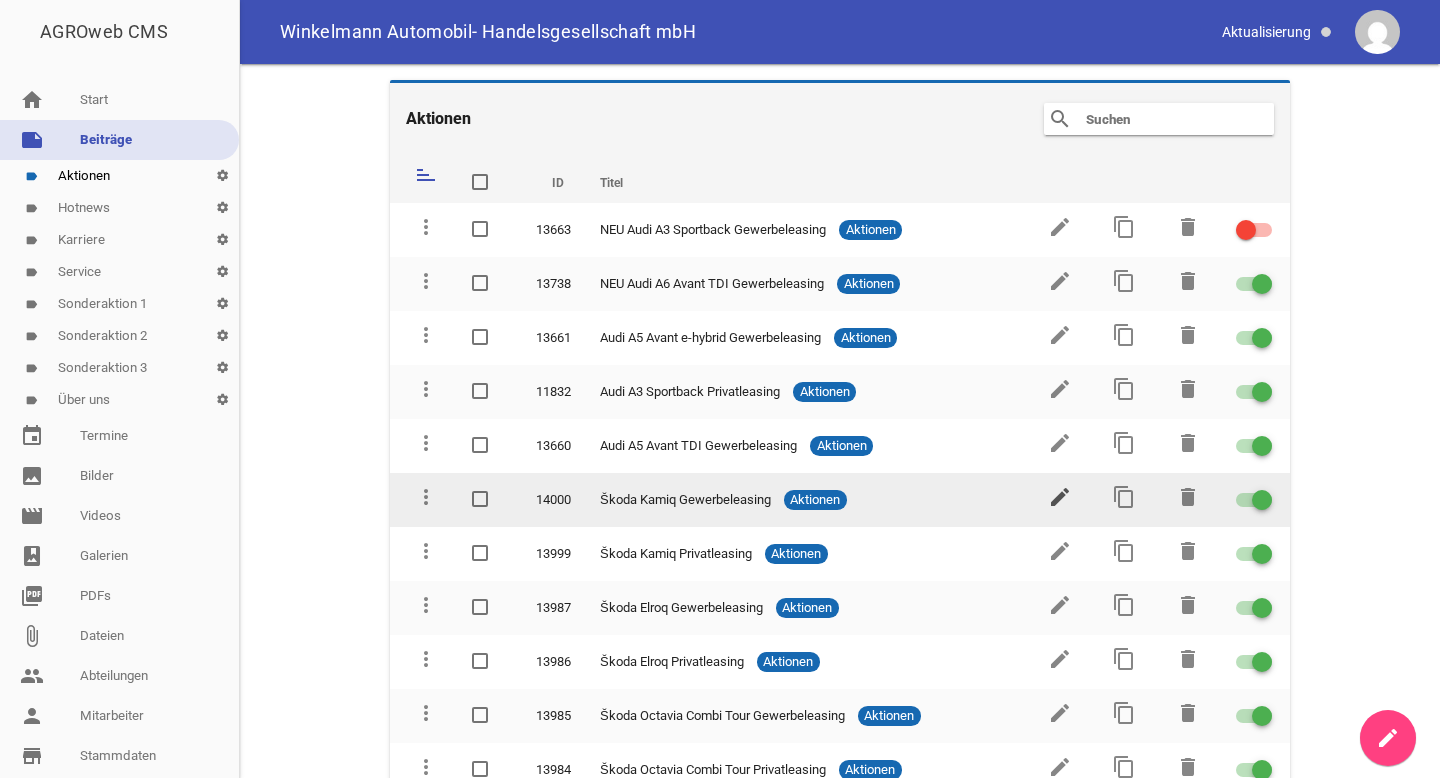 click on "edit" at bounding box center [1060, 497] 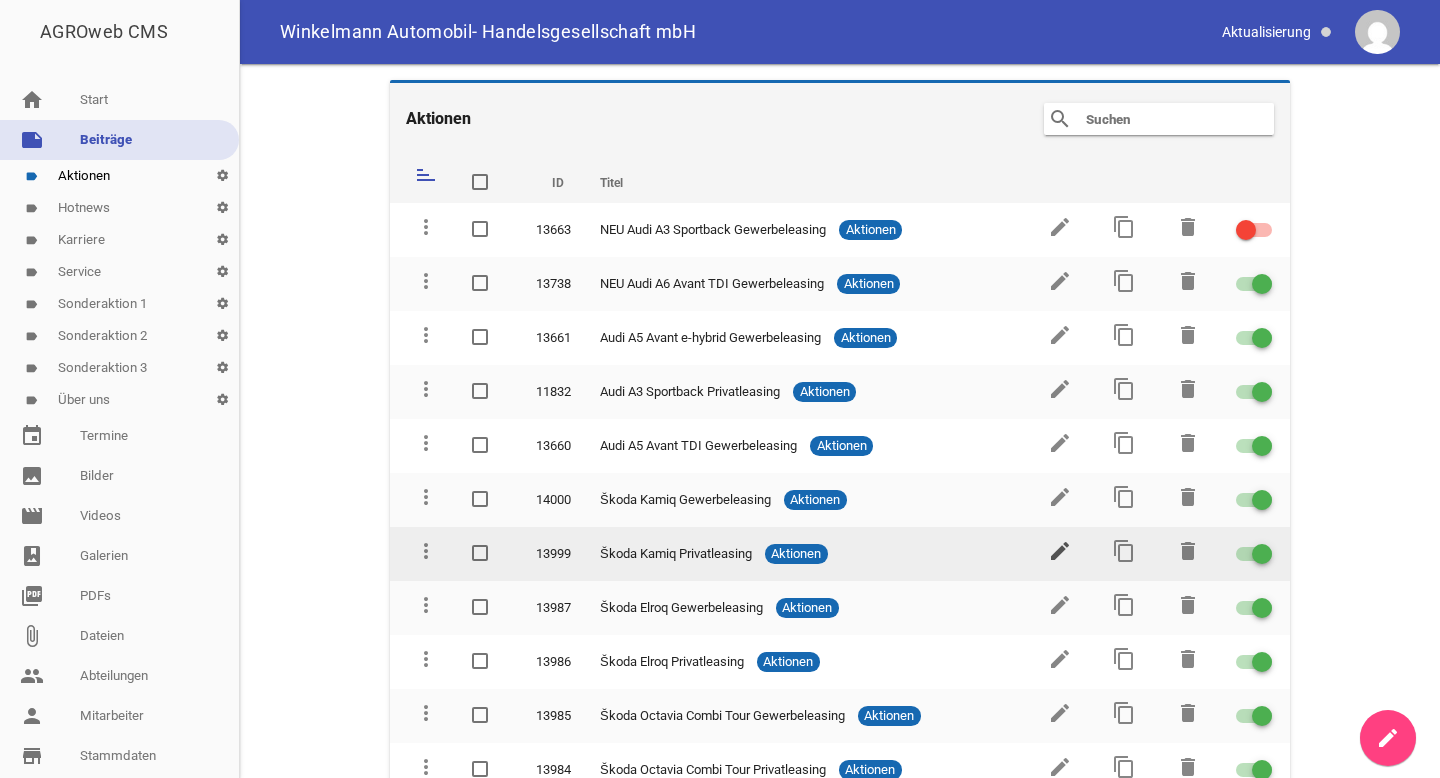 click on "edit" at bounding box center [1060, 551] 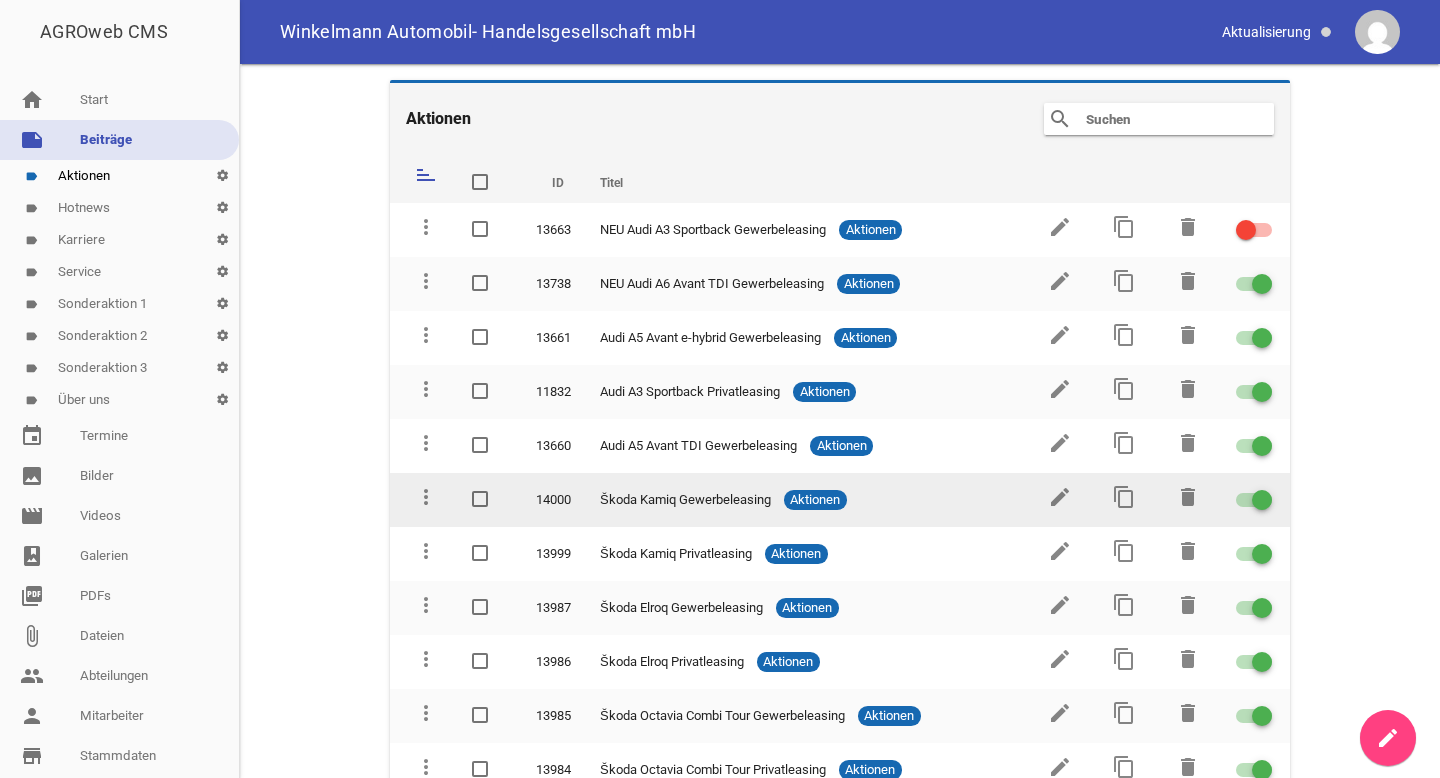 scroll, scrollTop: 65, scrollLeft: 0, axis: vertical 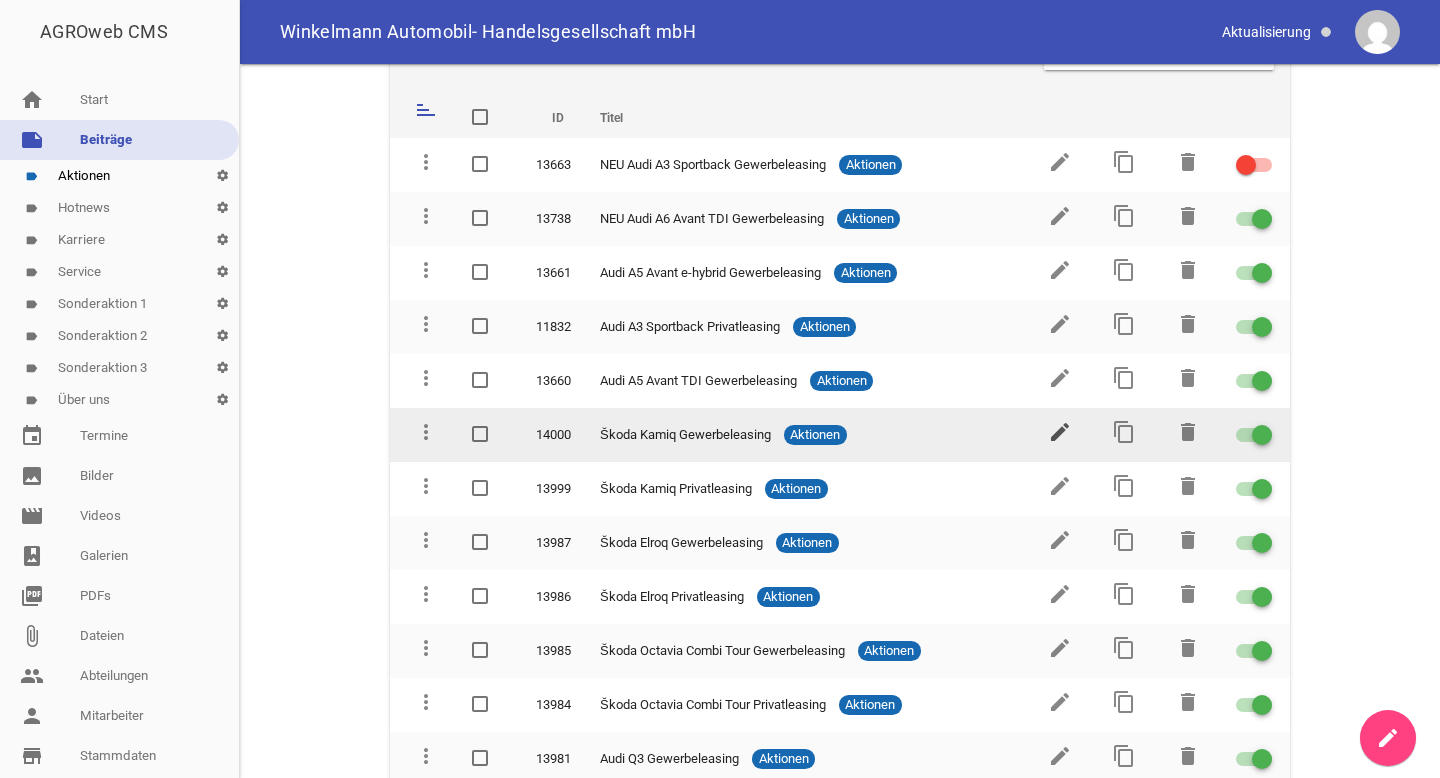 click on "edit" at bounding box center (1060, 432) 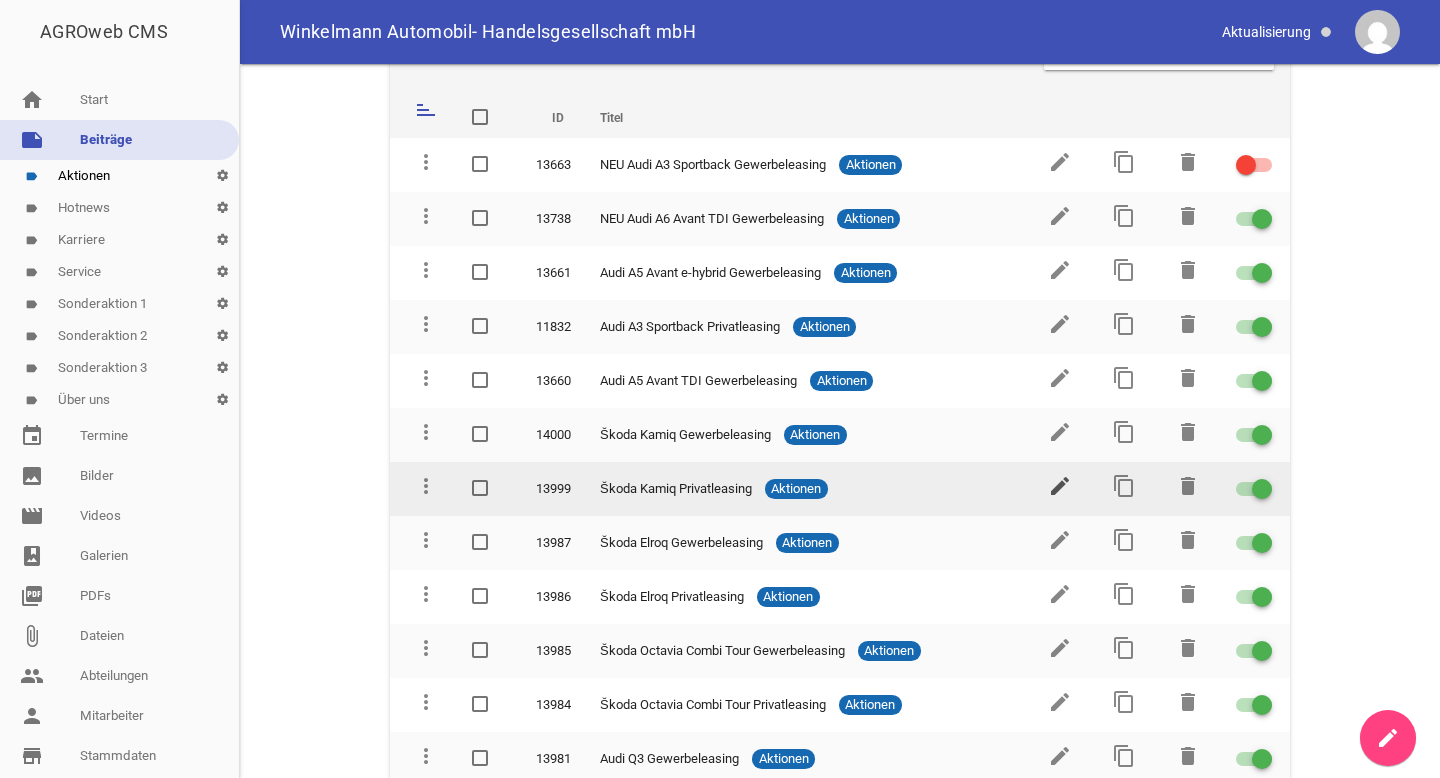 click on "edit" at bounding box center (1060, 486) 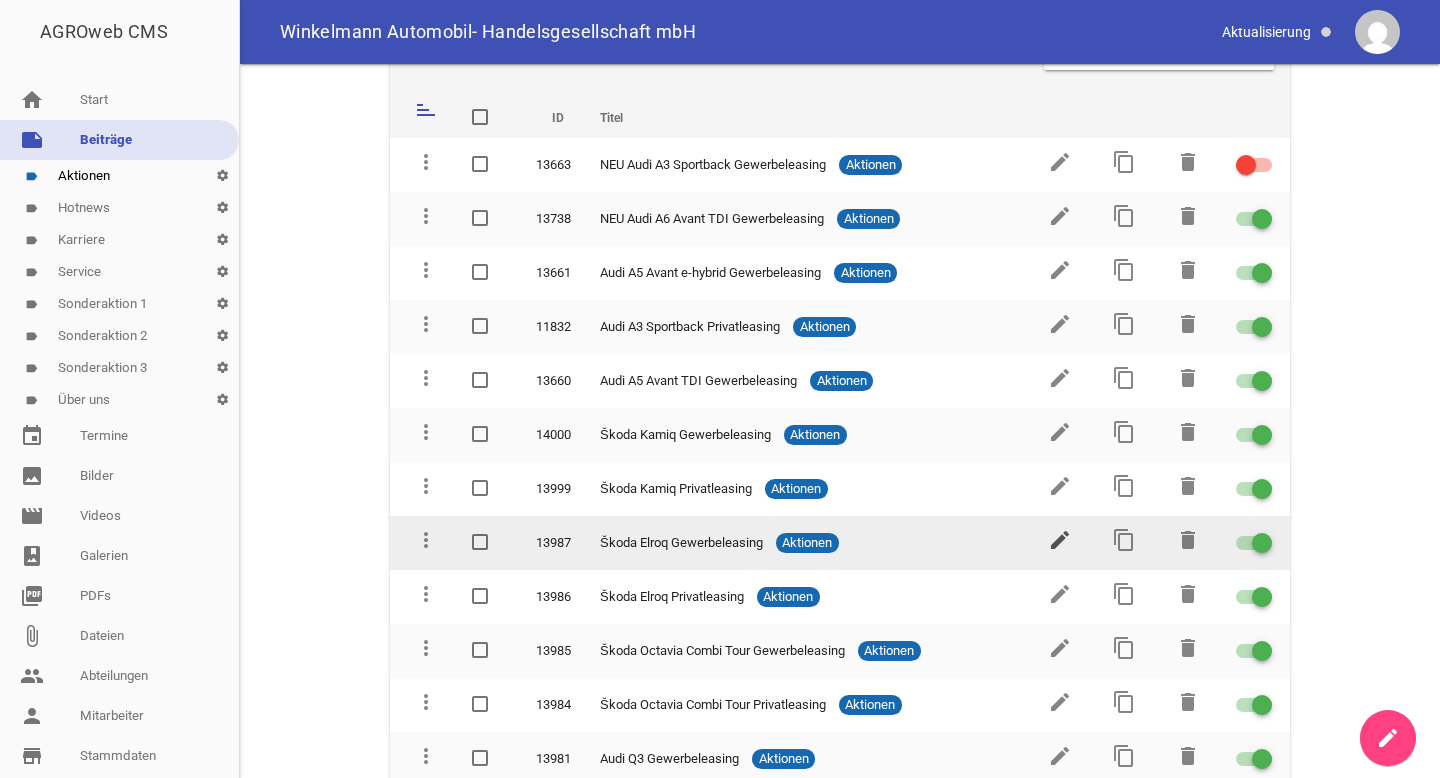 click on "edit" at bounding box center [1060, 540] 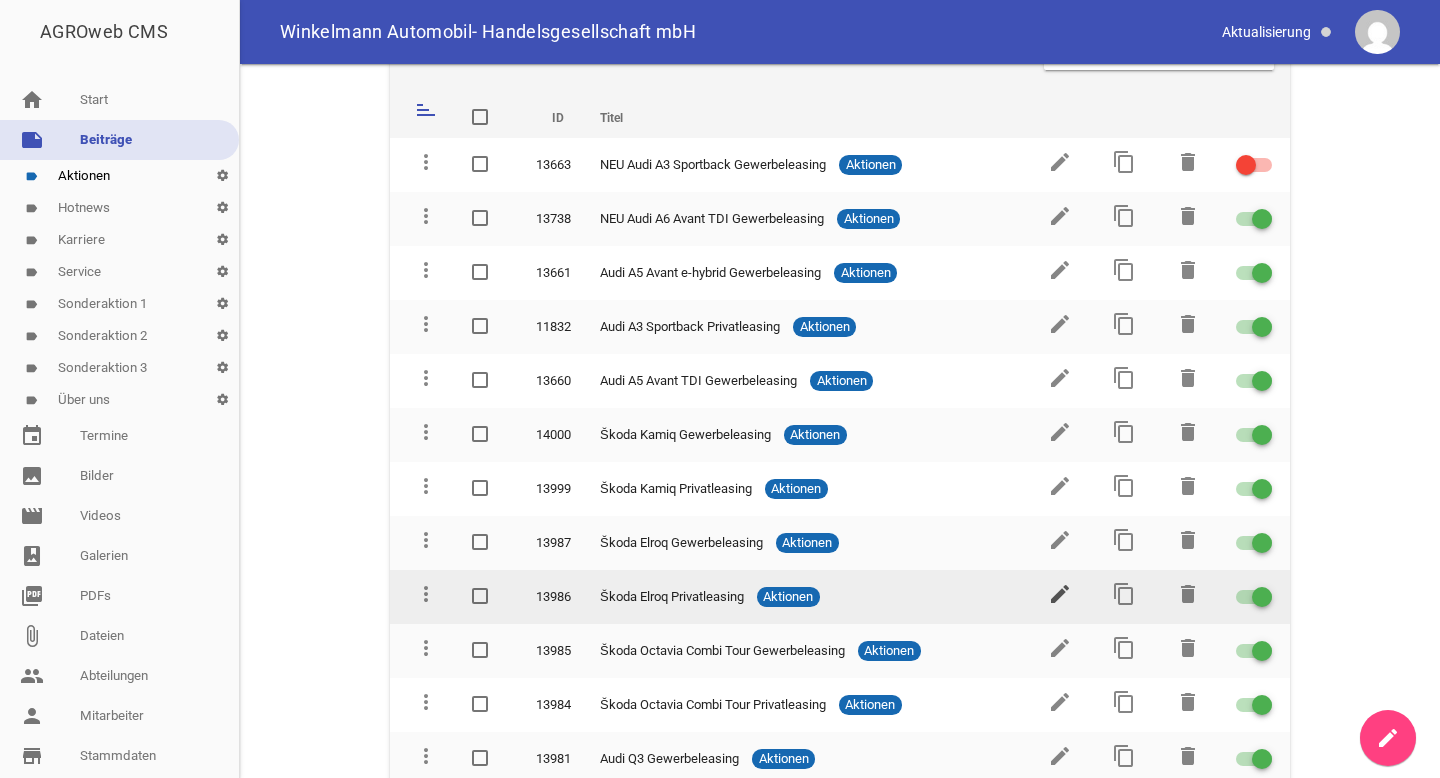 click on "edit" at bounding box center (1060, 594) 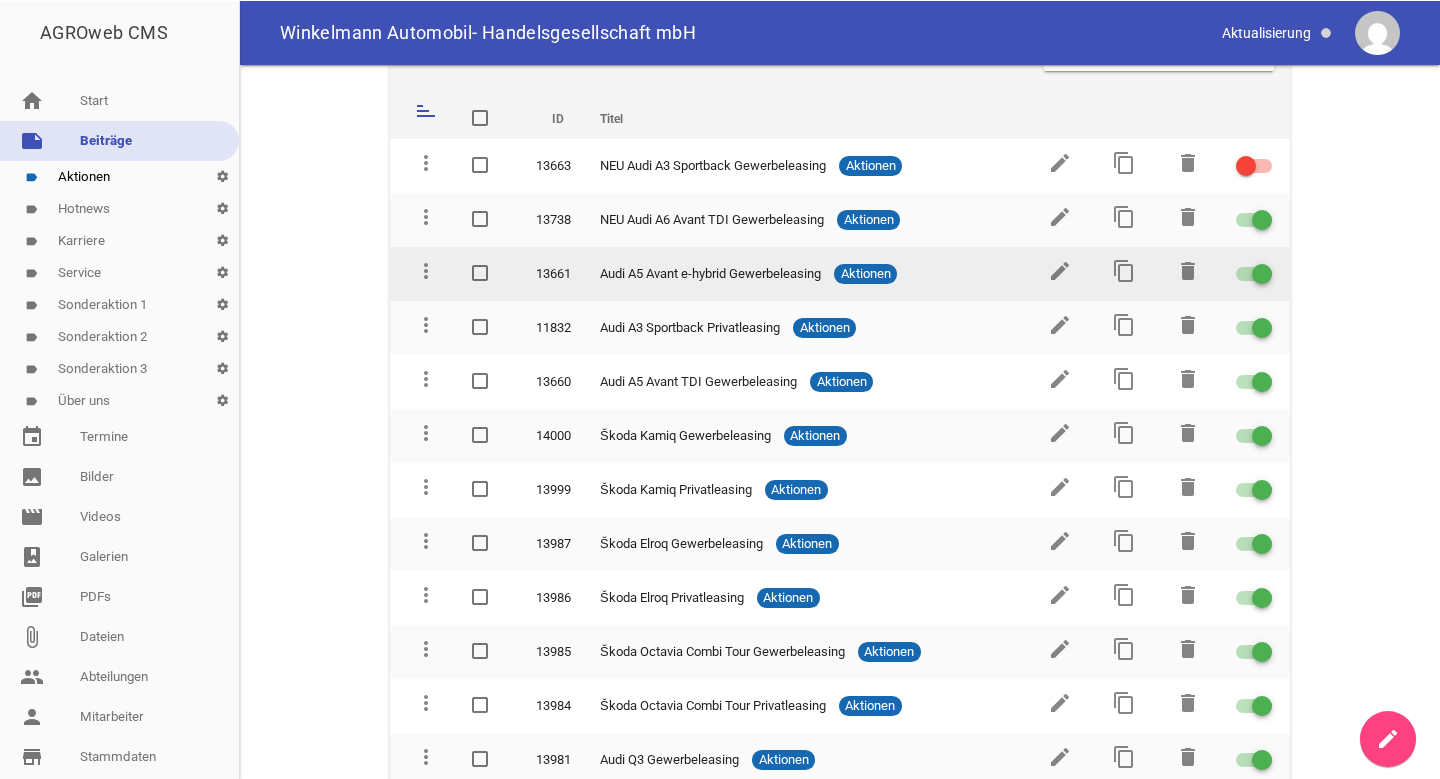scroll, scrollTop: 0, scrollLeft: 0, axis: both 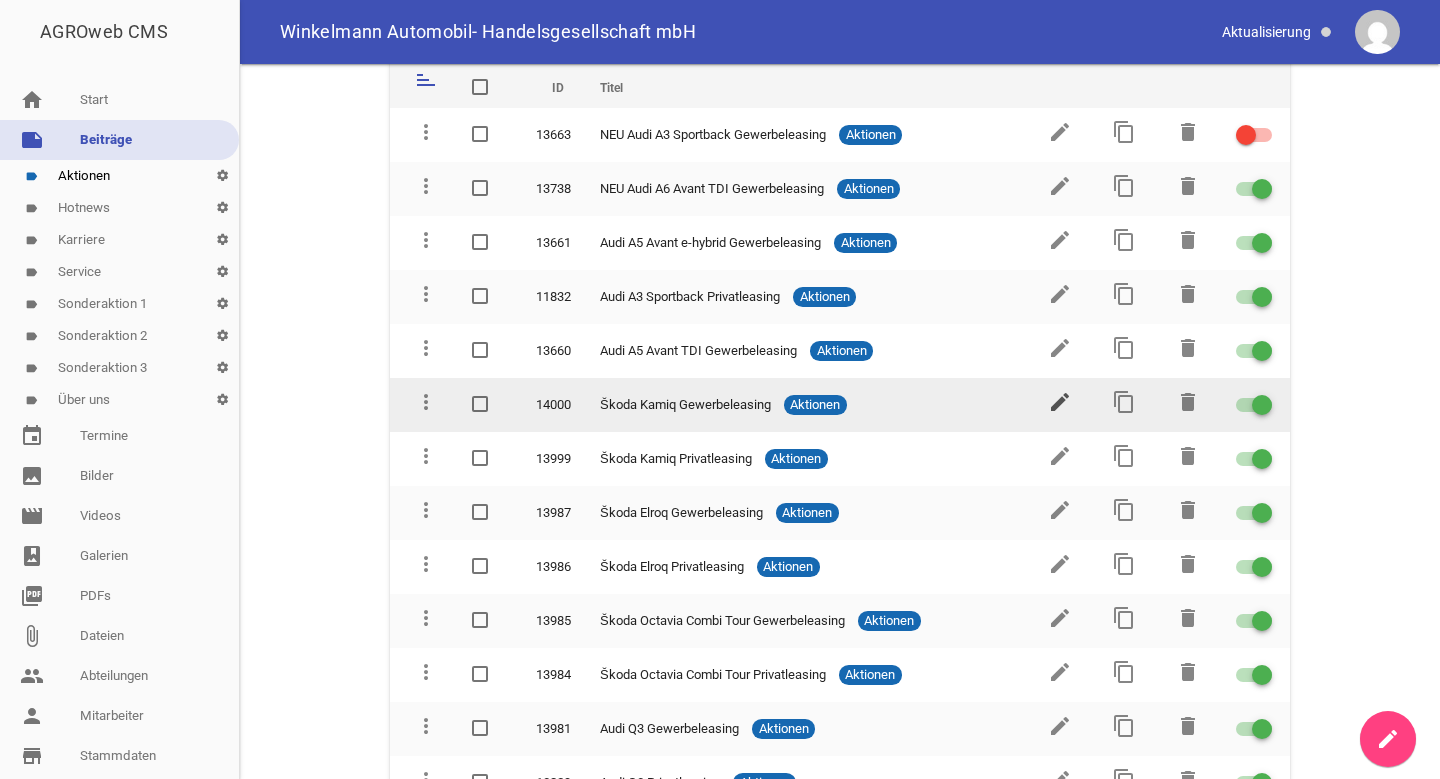 click on "edit" at bounding box center [1060, 402] 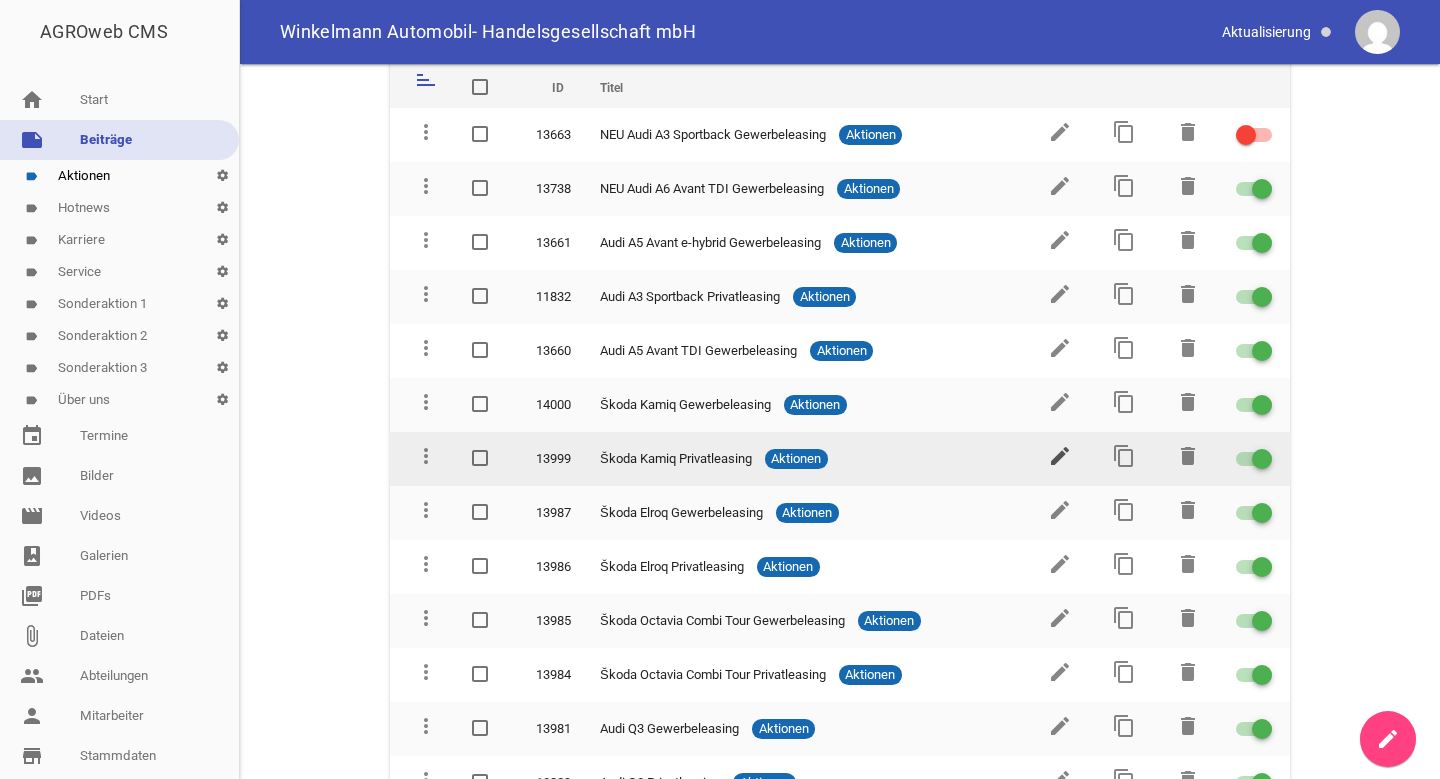 click on "edit" at bounding box center [1060, 456] 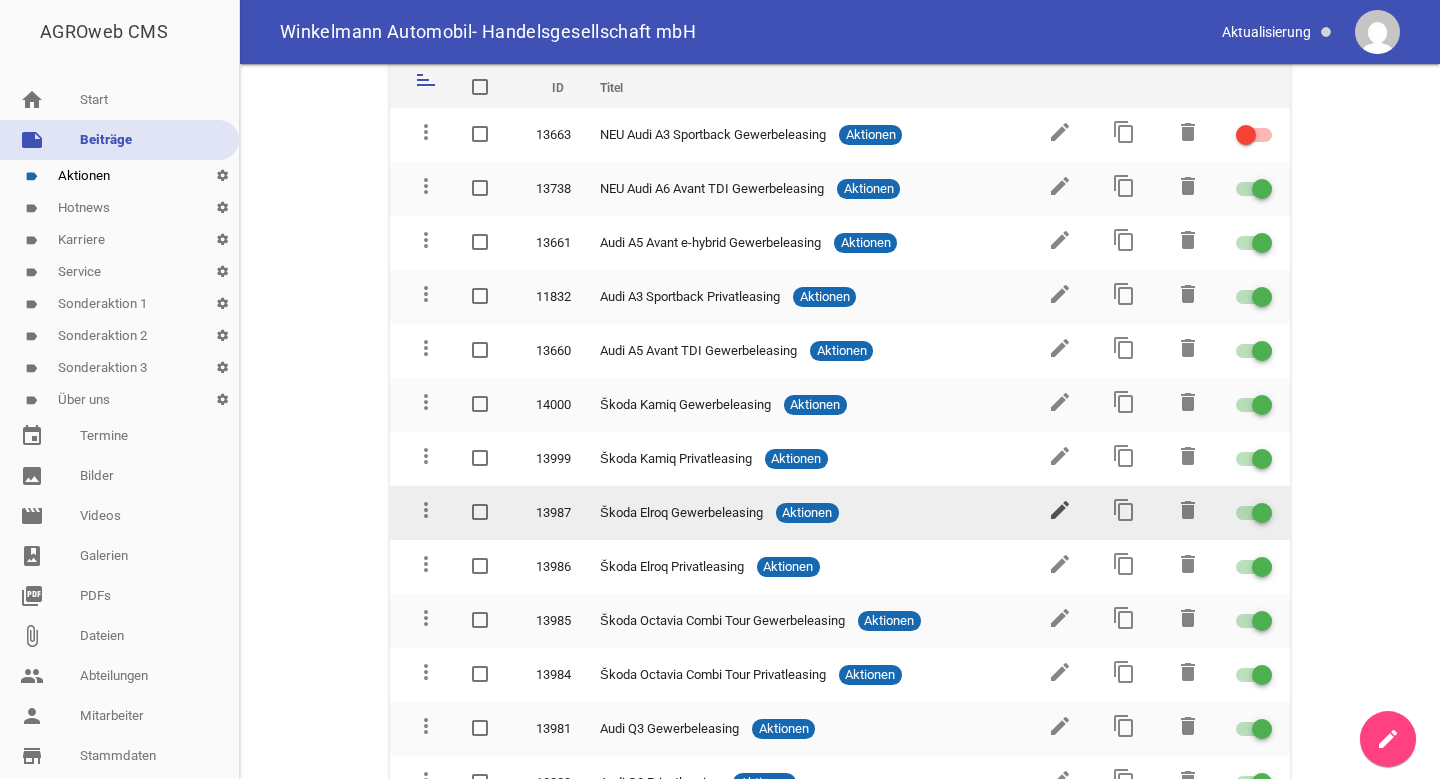 click on "edit" at bounding box center (1060, 510) 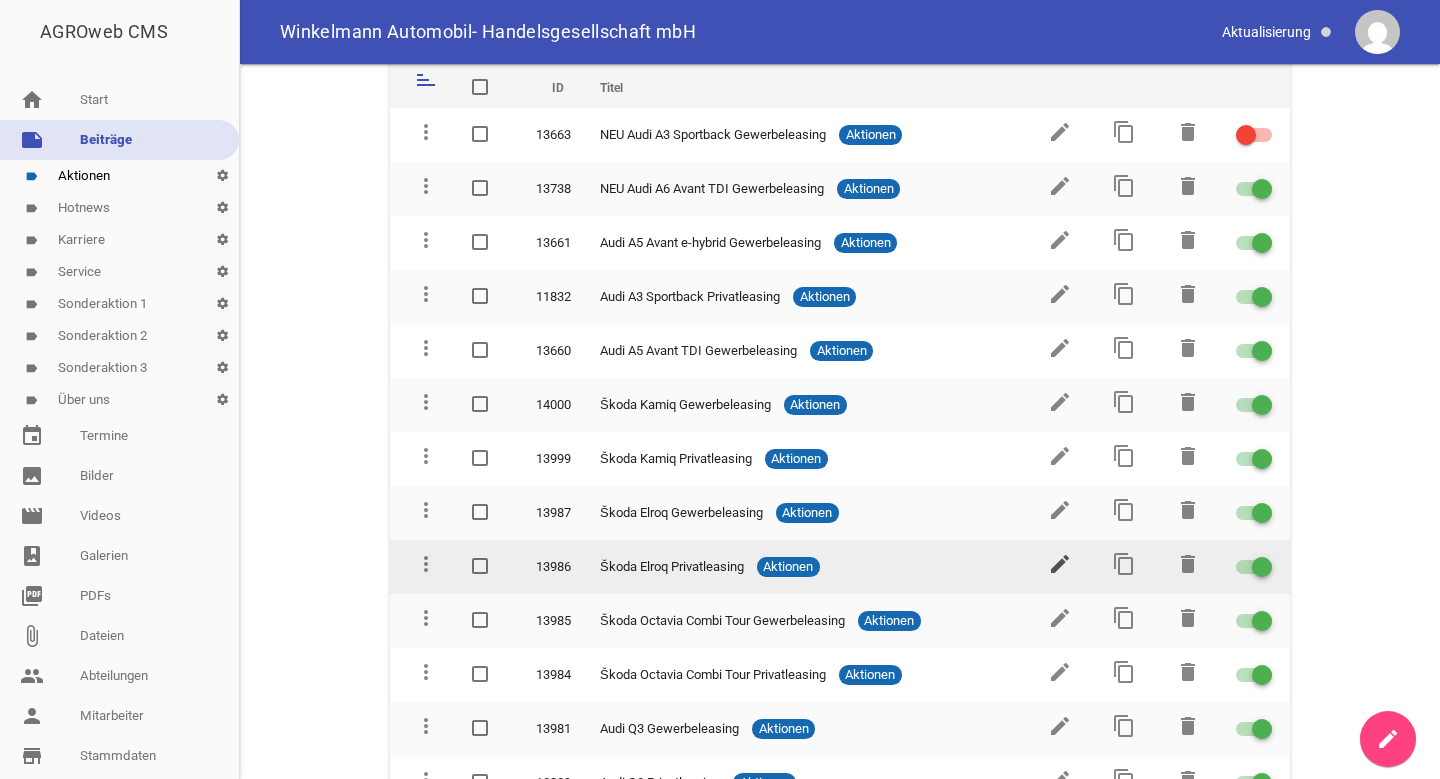 click on "edit" at bounding box center (1060, 564) 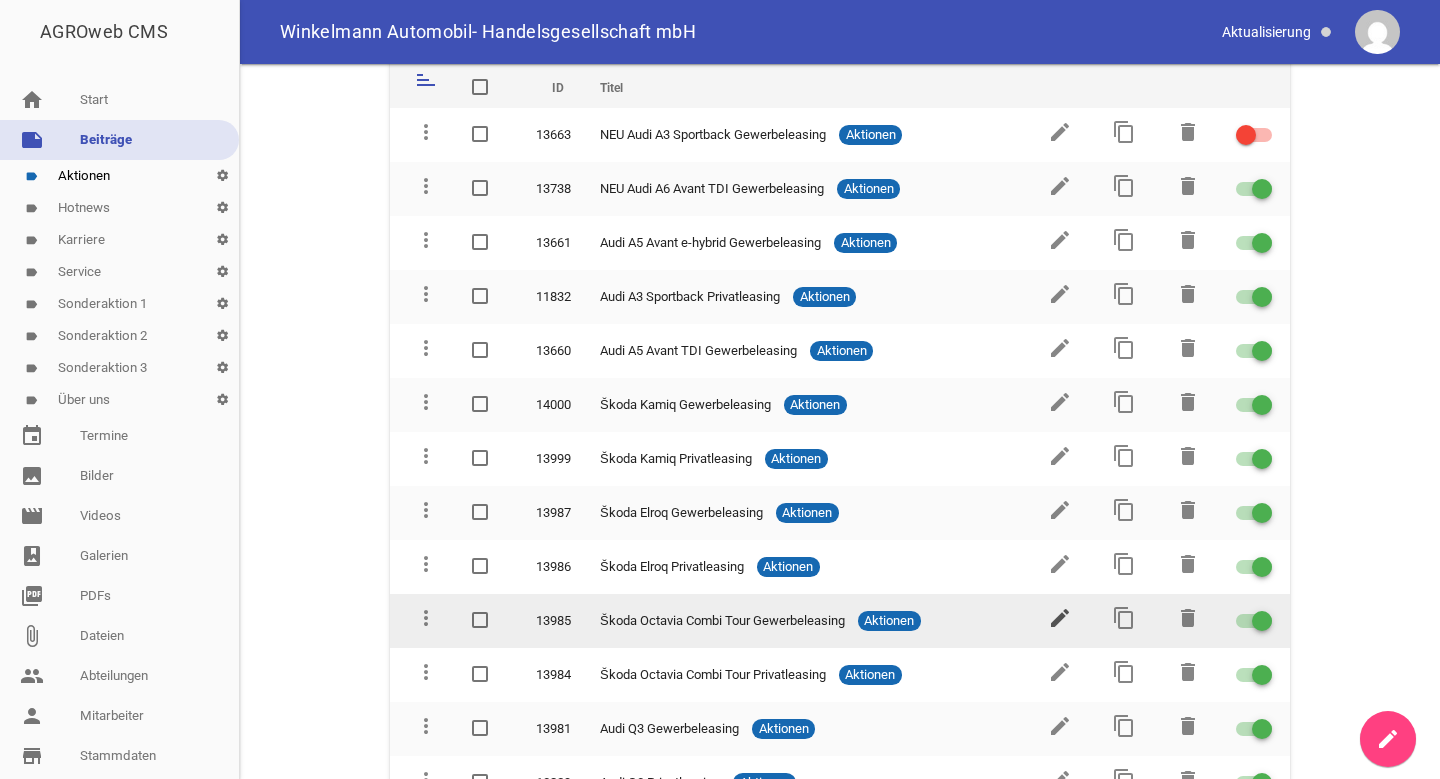 click on "edit" at bounding box center (1060, 618) 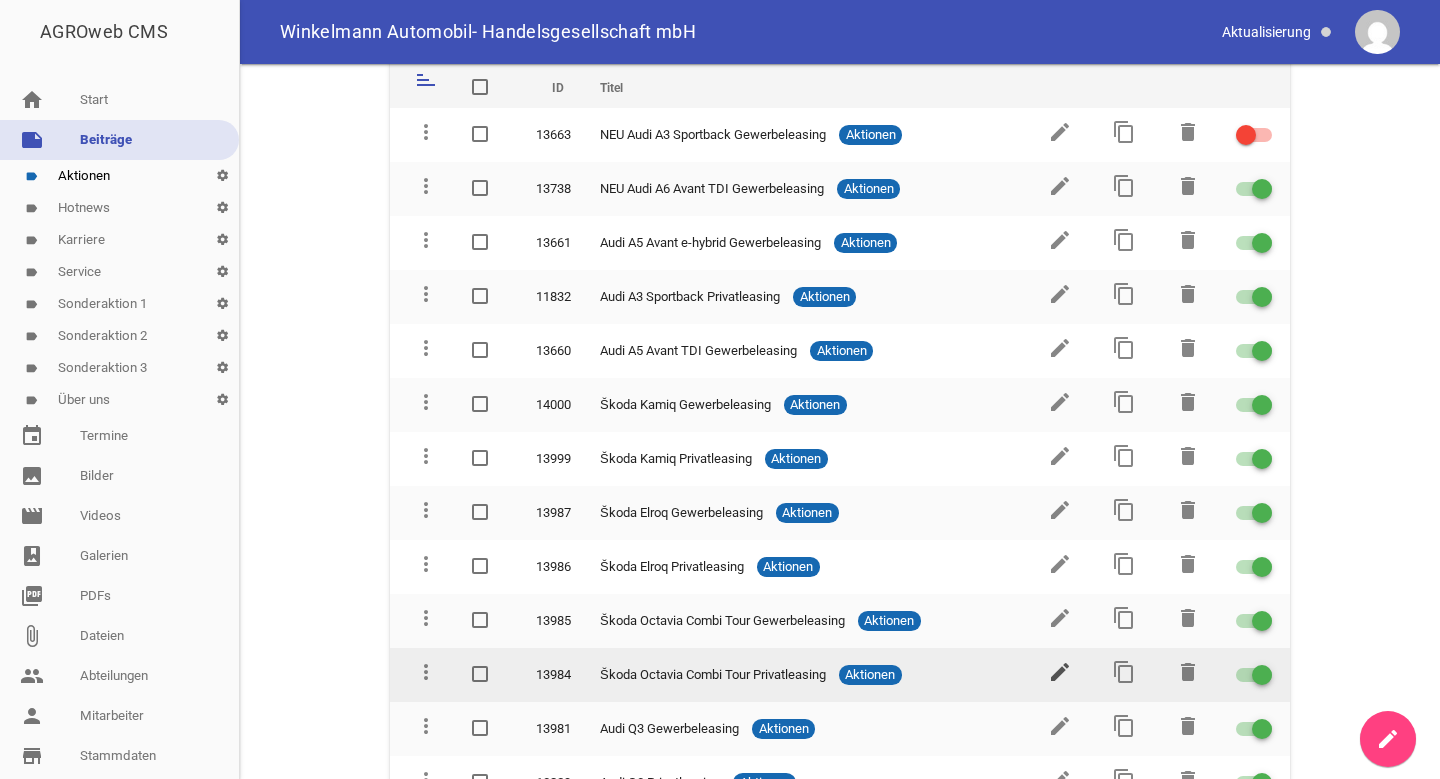 click on "edit" at bounding box center [1060, 672] 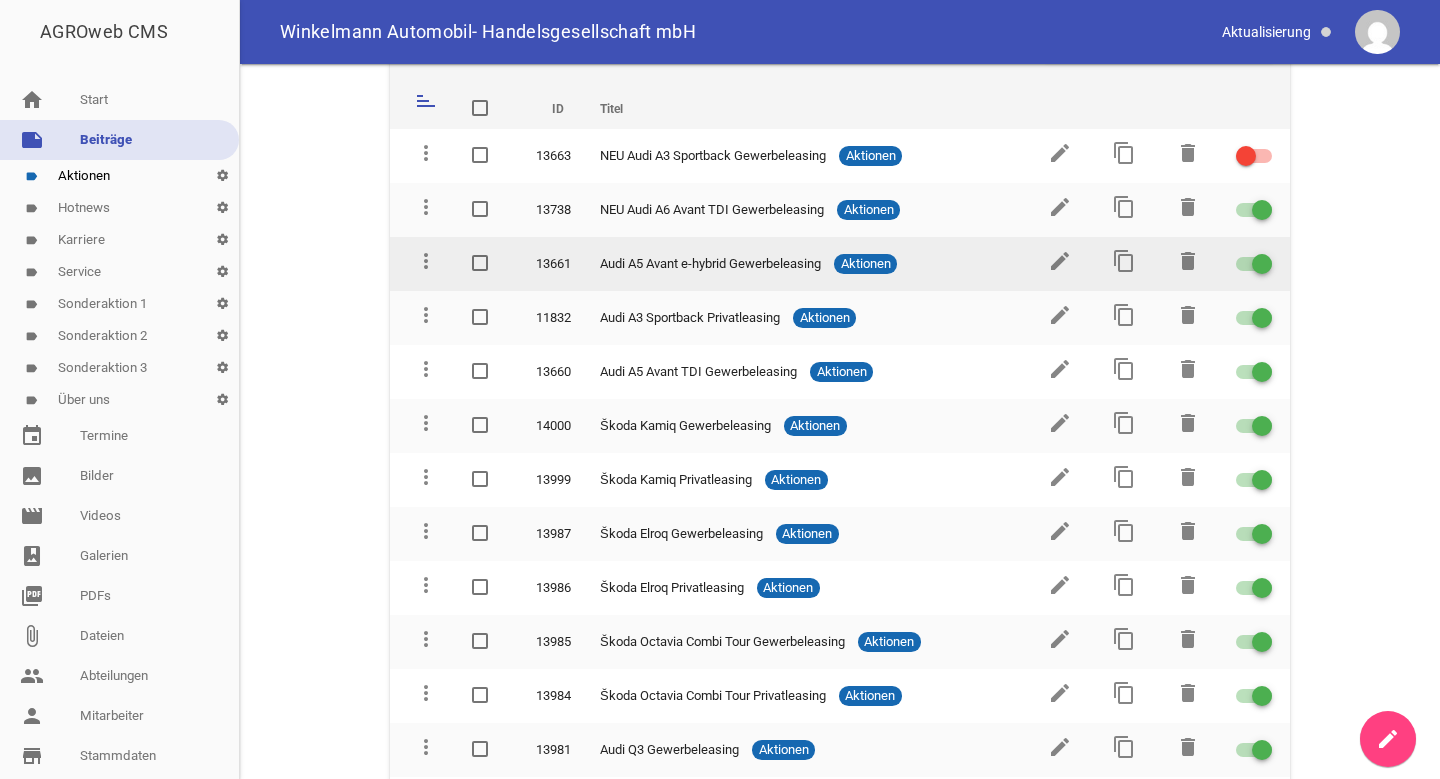 scroll, scrollTop: 69, scrollLeft: 0, axis: vertical 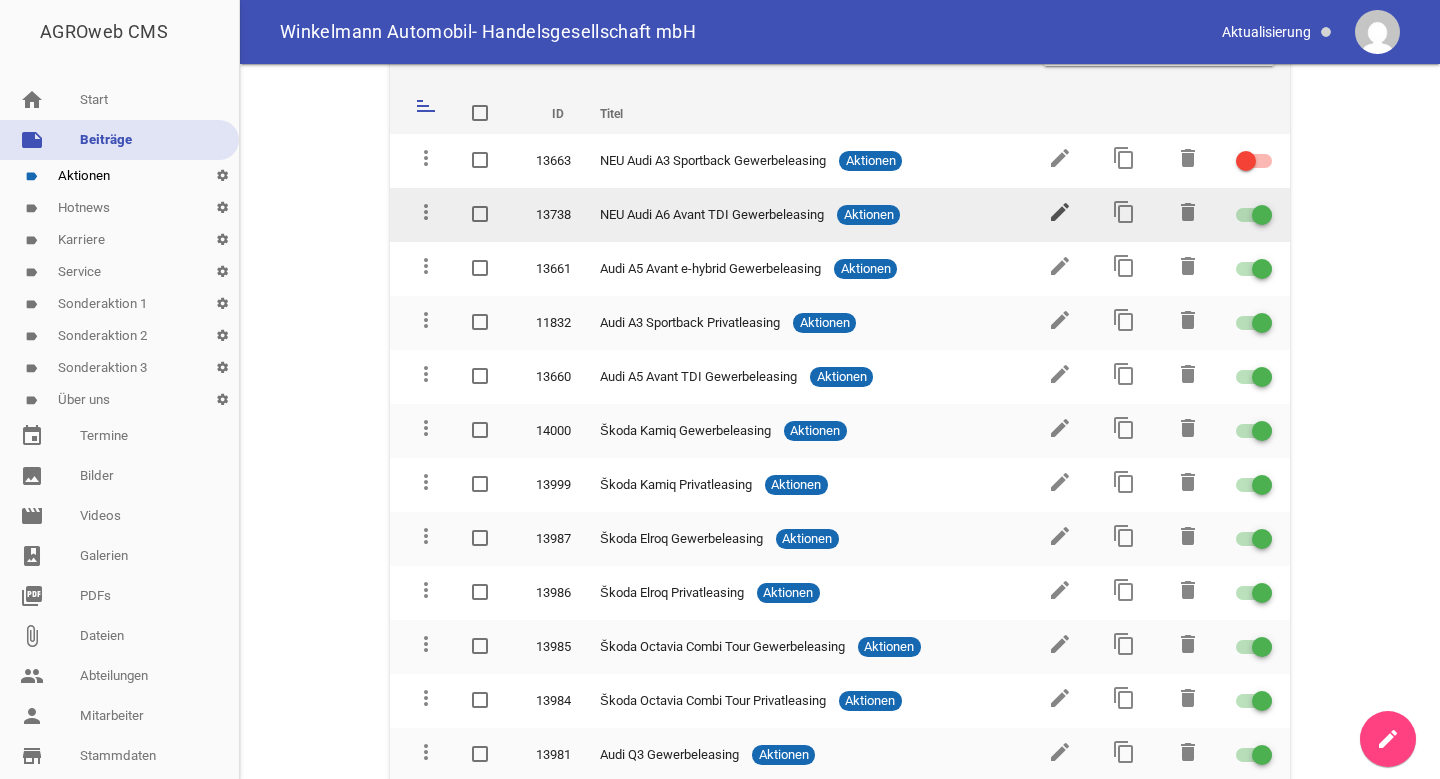 click on "edit" at bounding box center [1060, 212] 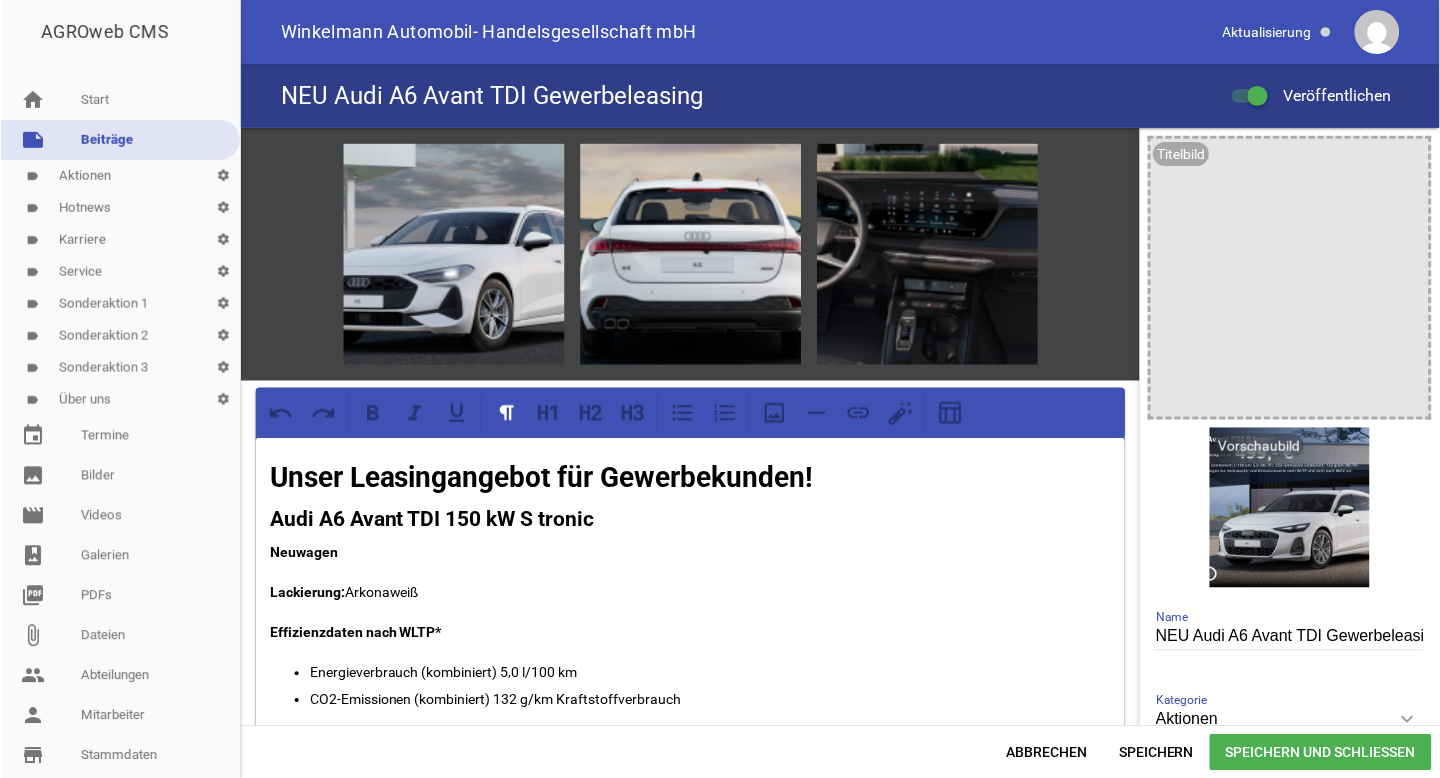 scroll, scrollTop: 0, scrollLeft: 0, axis: both 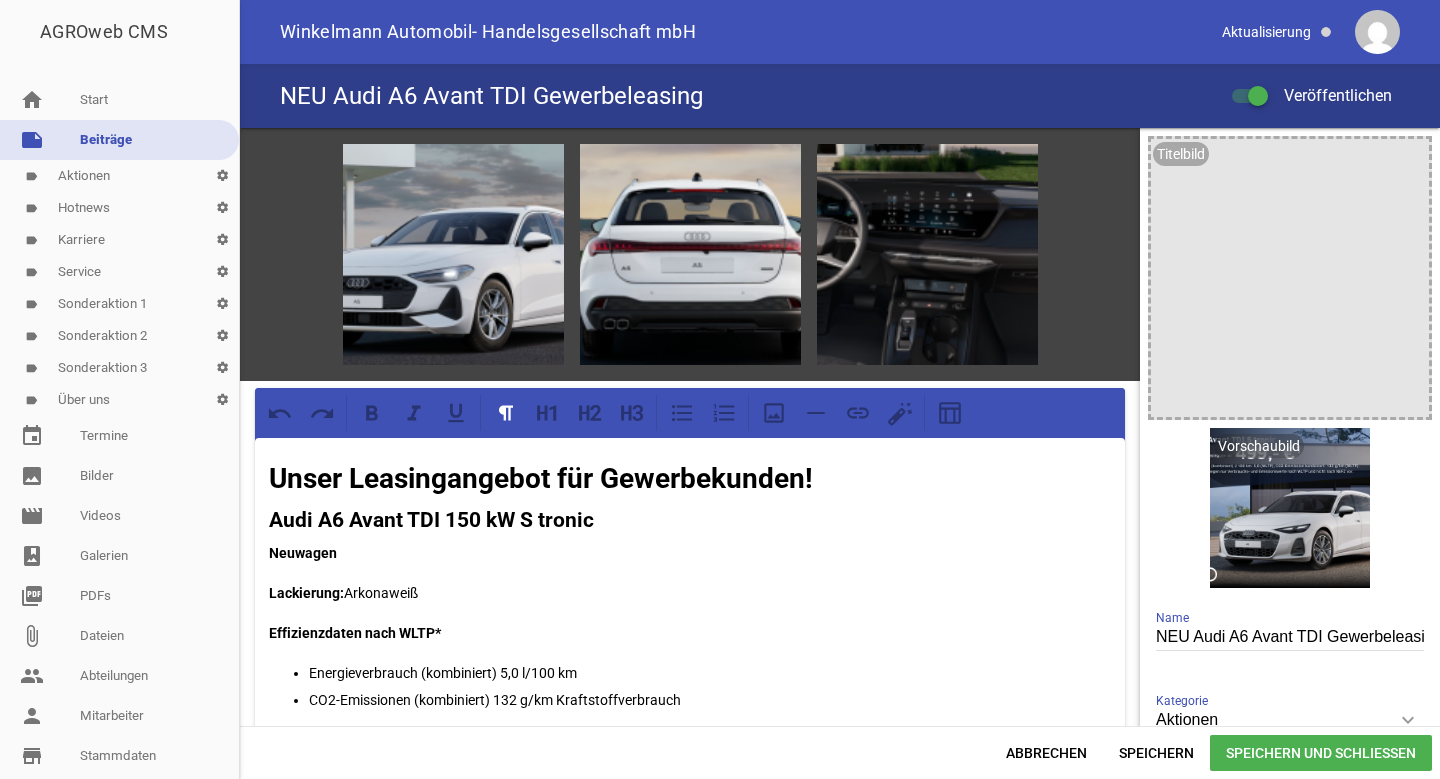 click on "NEU Audi A6 Avant TDI Gewerbeleasing   Name" at bounding box center [1290, 637] 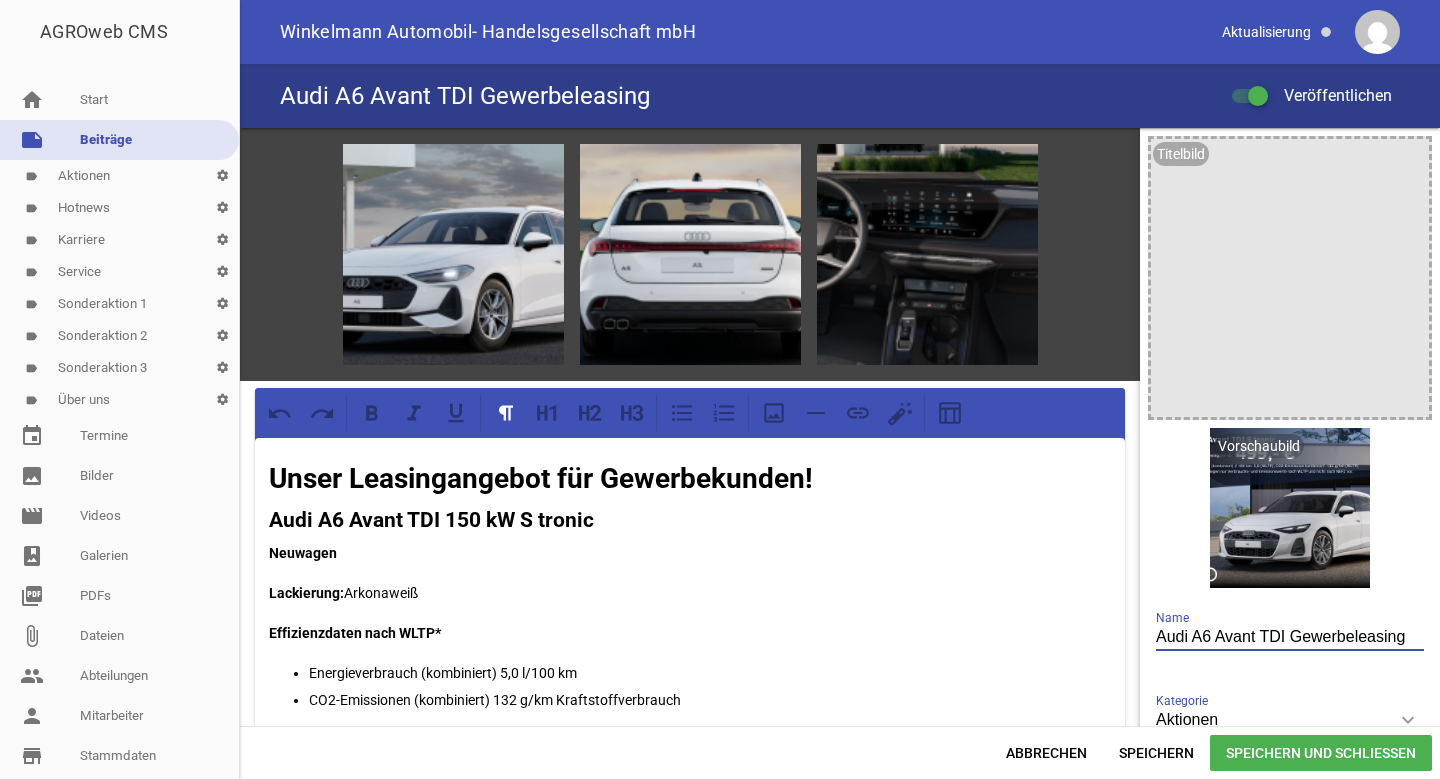 type on "Audi A6 Avant TDI Gewerbeleasing" 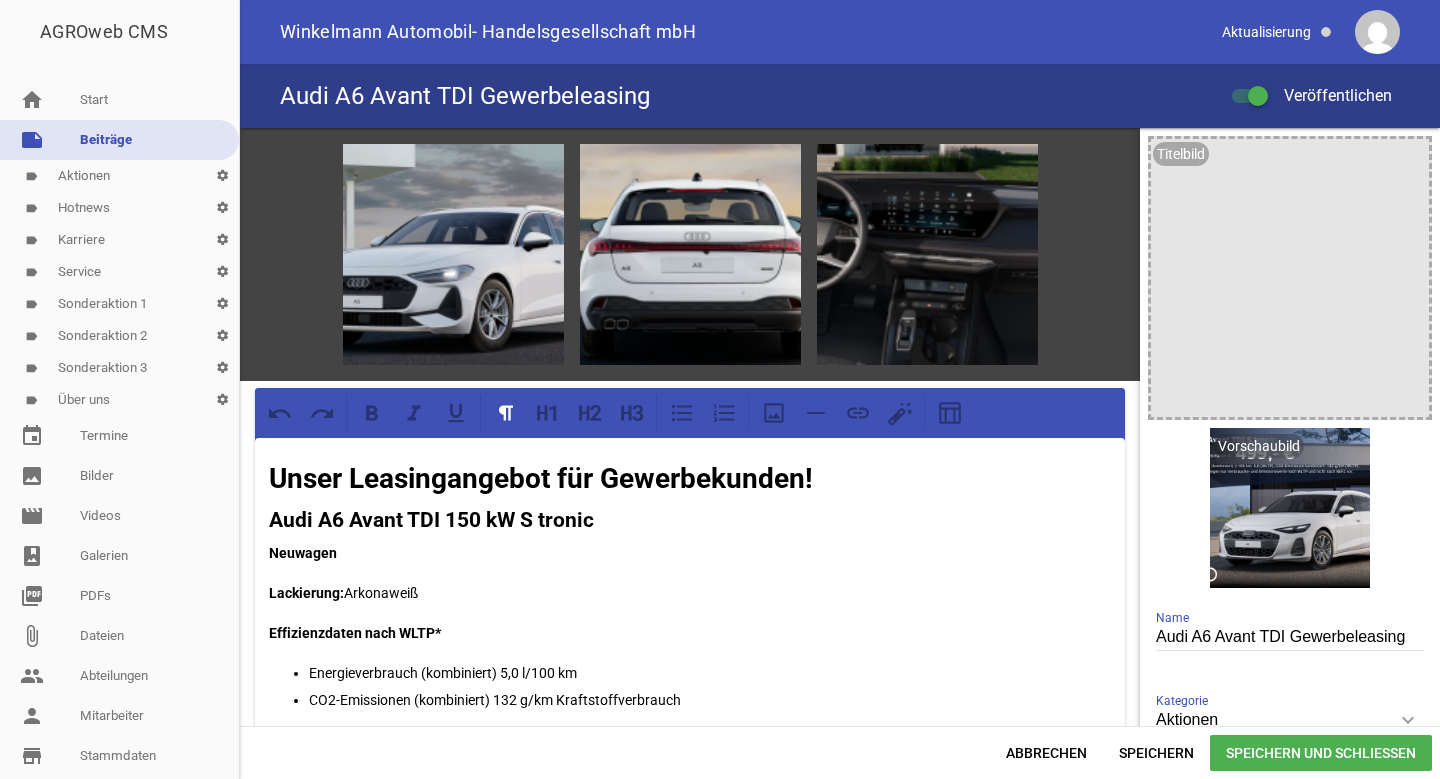 click on "Speichern und Schließen" at bounding box center (1321, 753) 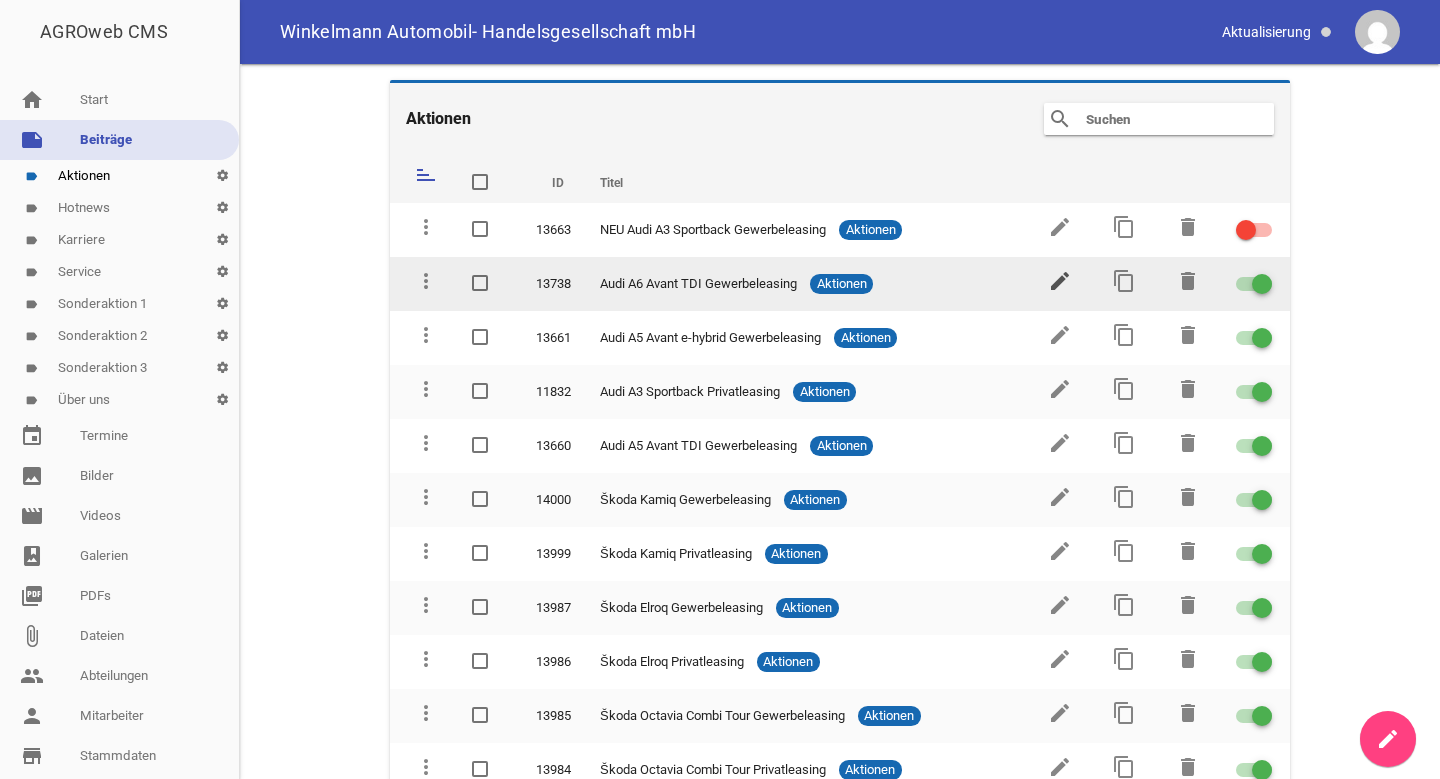 click on "edit" at bounding box center [1060, 281] 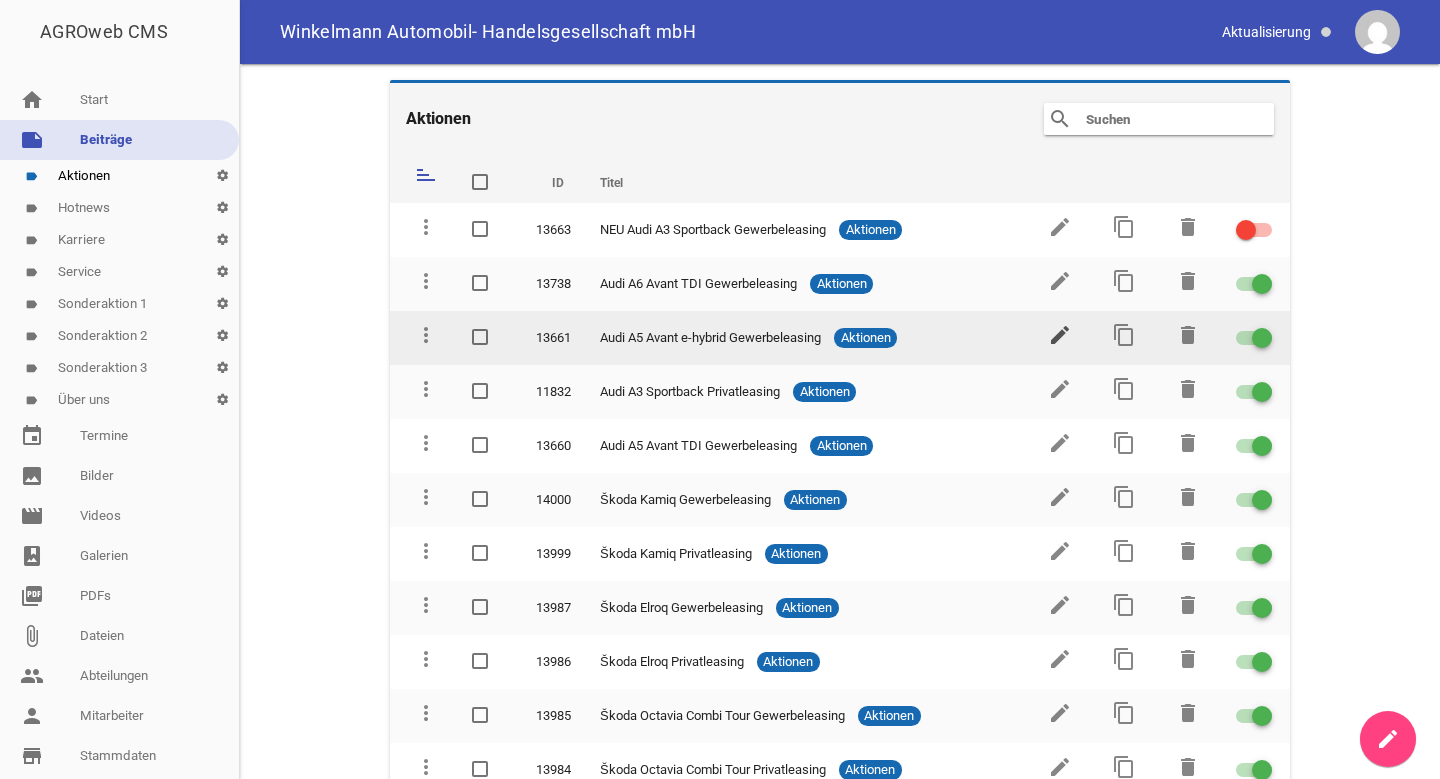 click on "edit" at bounding box center (1060, 335) 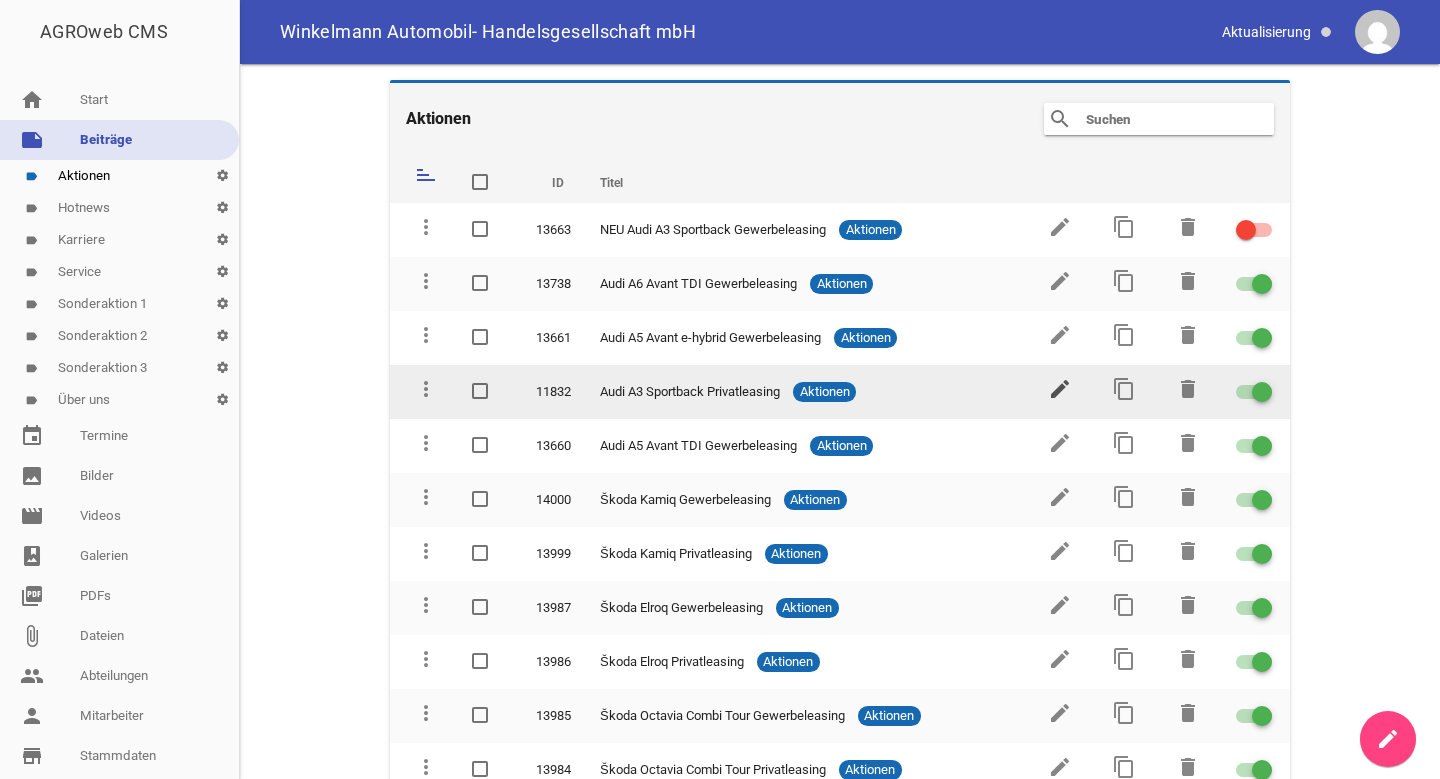 click on "edit" at bounding box center (1060, 389) 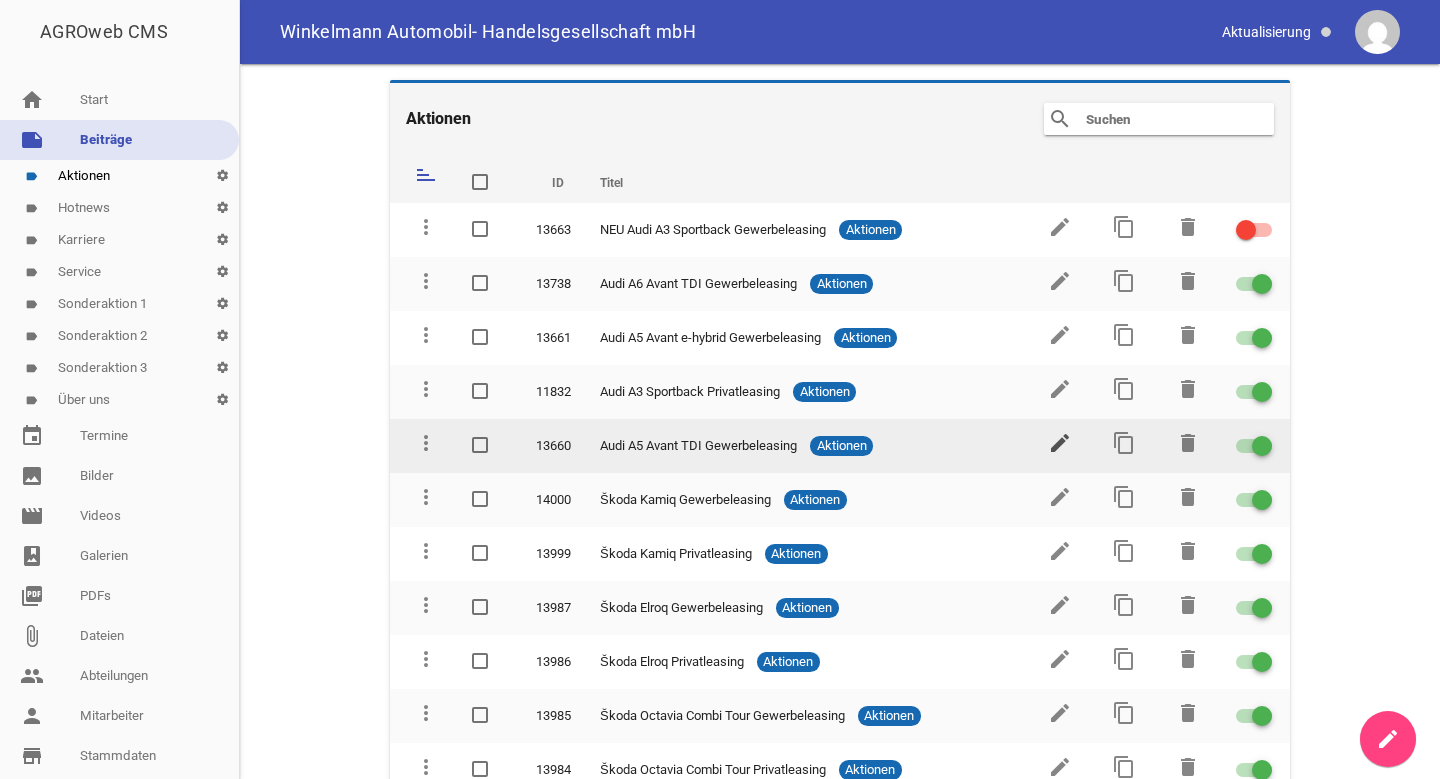 click on "edit" at bounding box center [1060, 443] 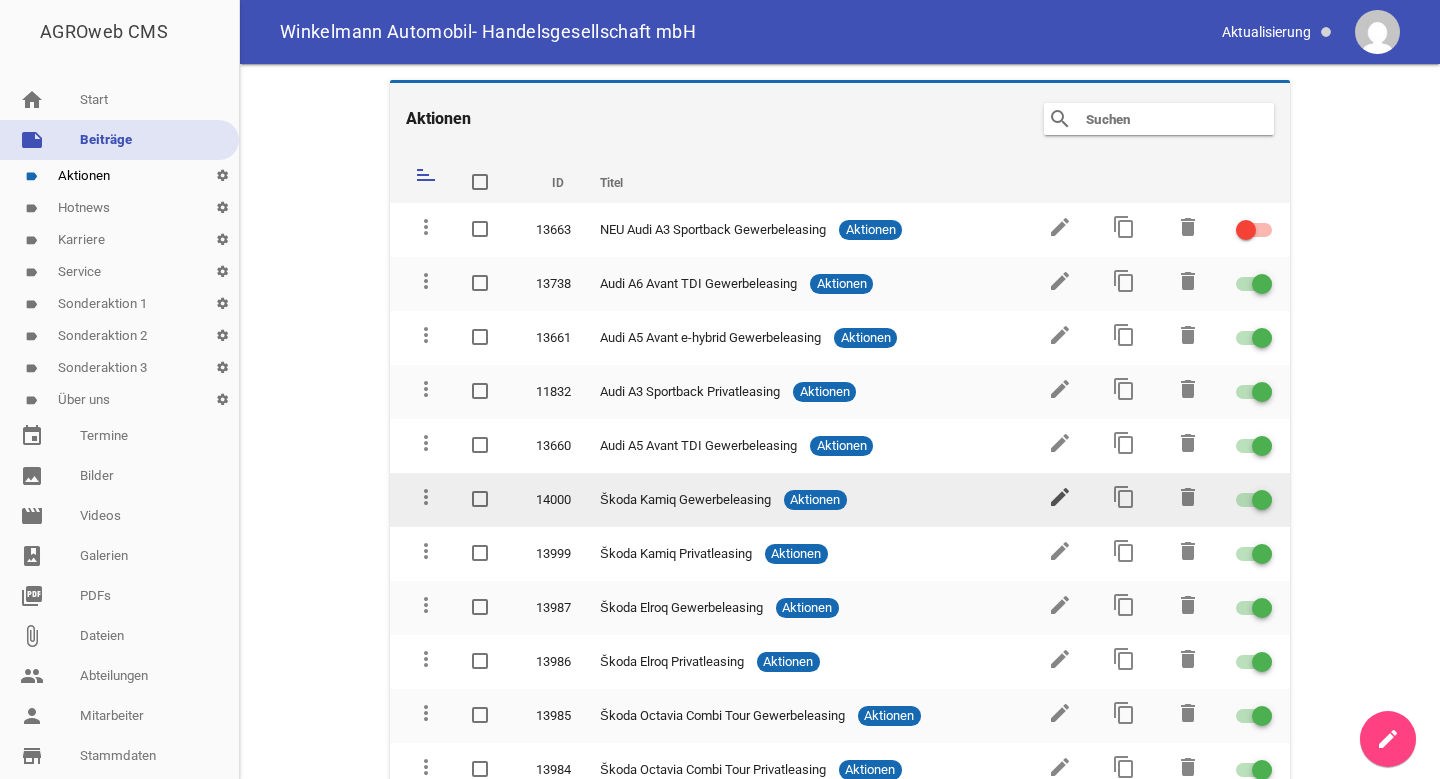 click on "edit" at bounding box center [1060, 497] 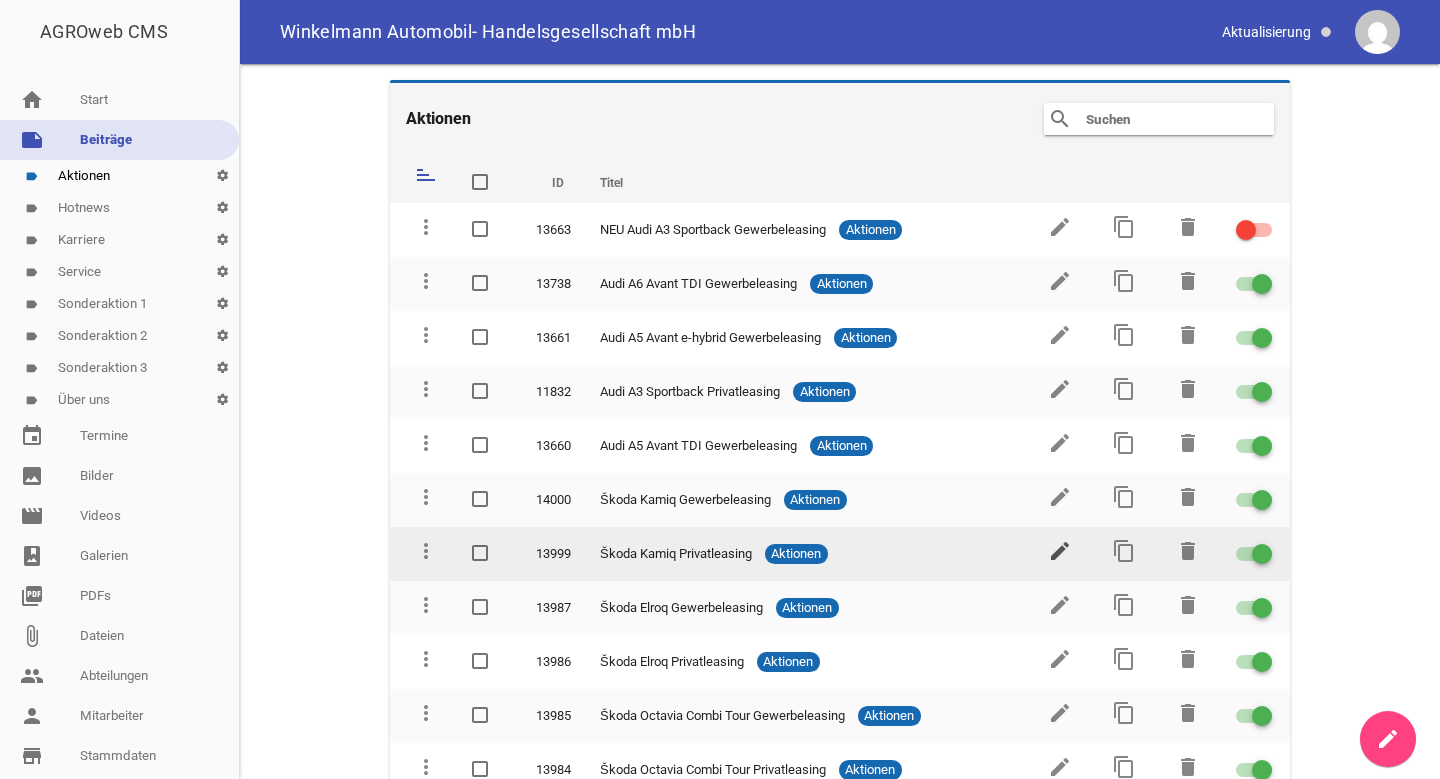 click on "edit" at bounding box center (1060, 551) 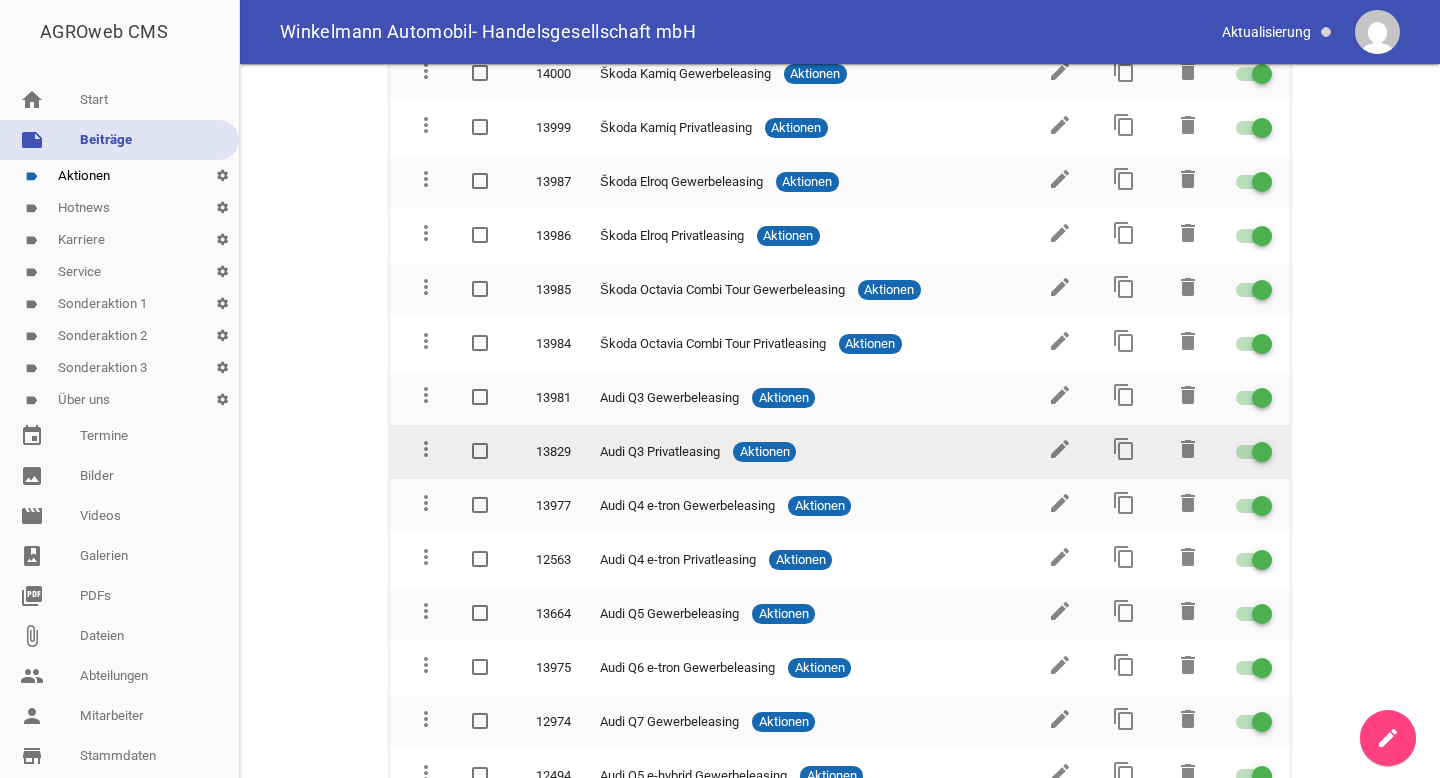 scroll, scrollTop: 450, scrollLeft: 0, axis: vertical 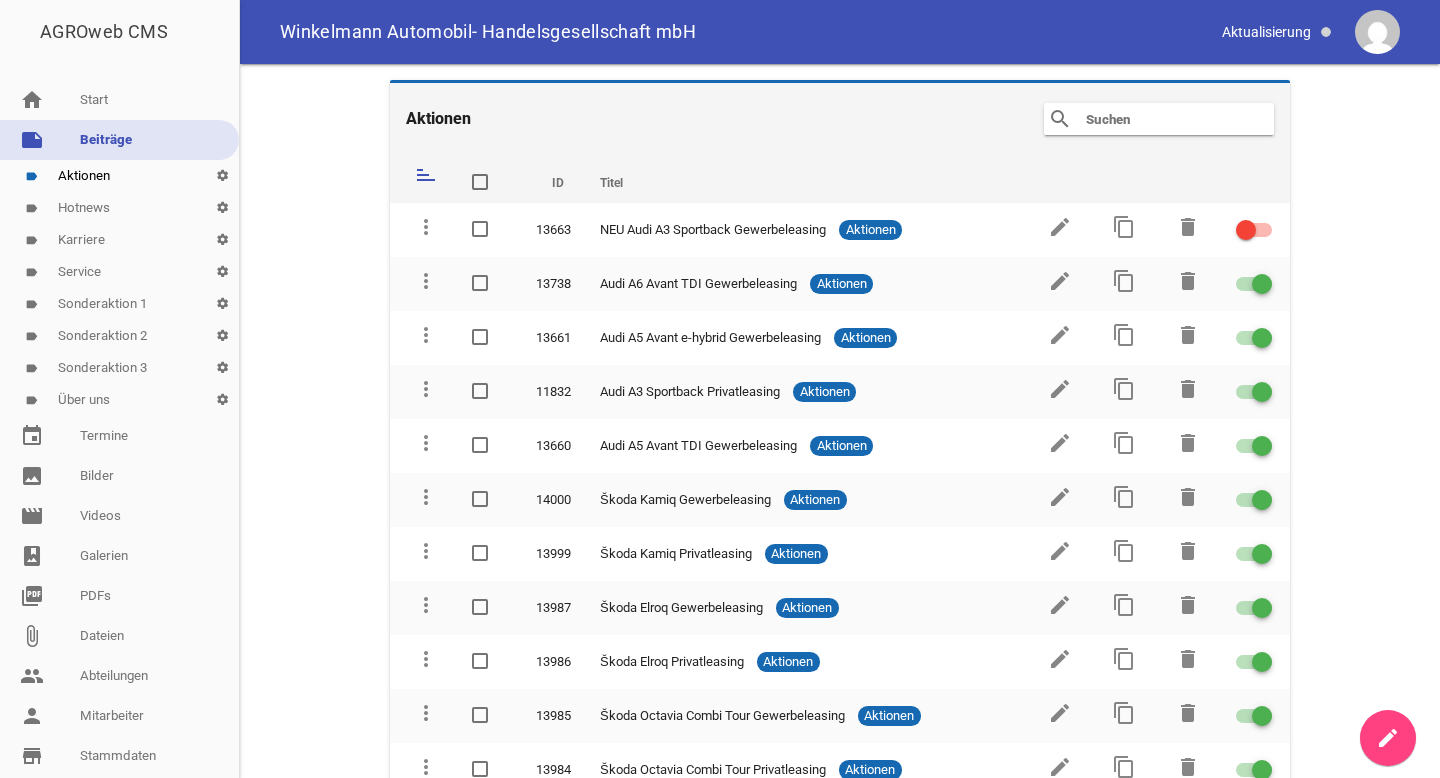 click on "search     clear" at bounding box center [1159, 119] 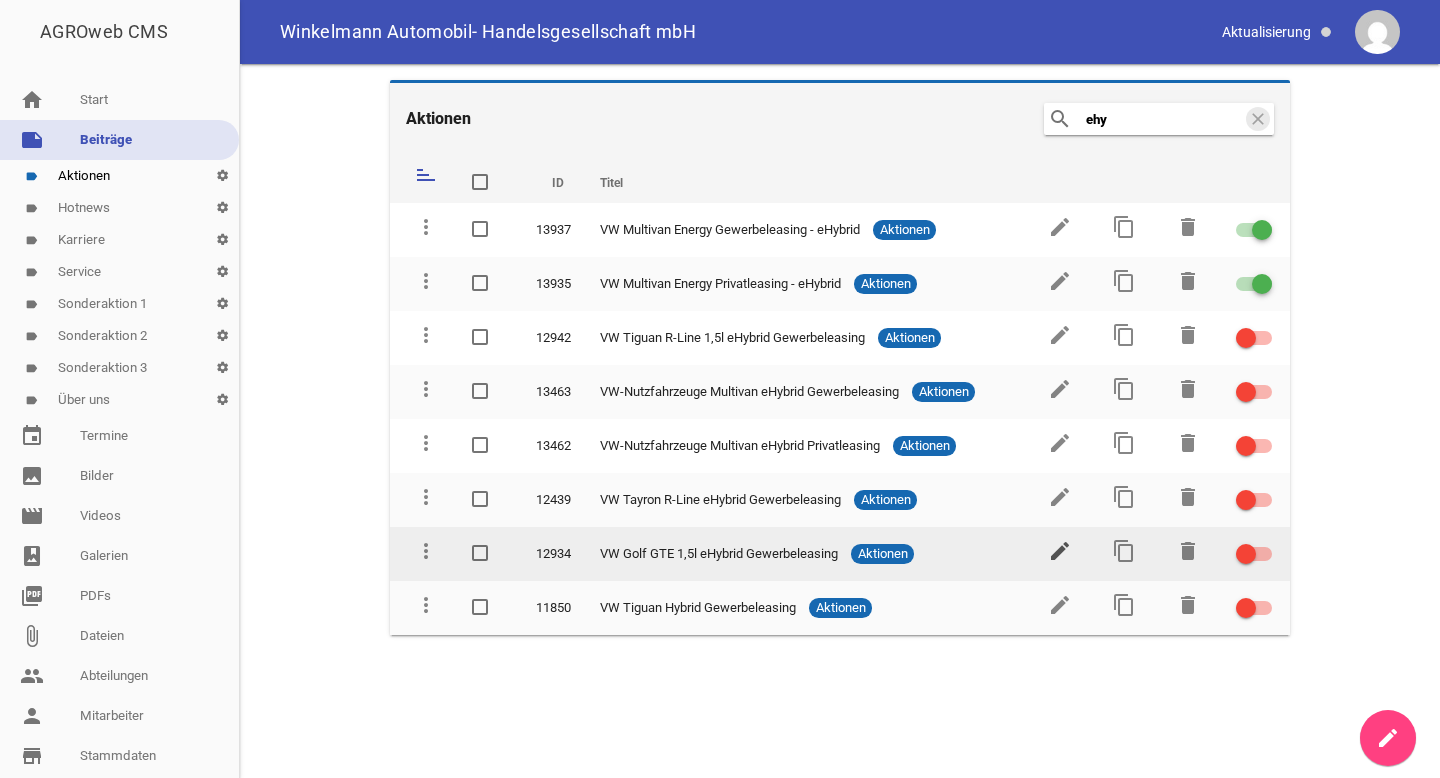 type on "ehy" 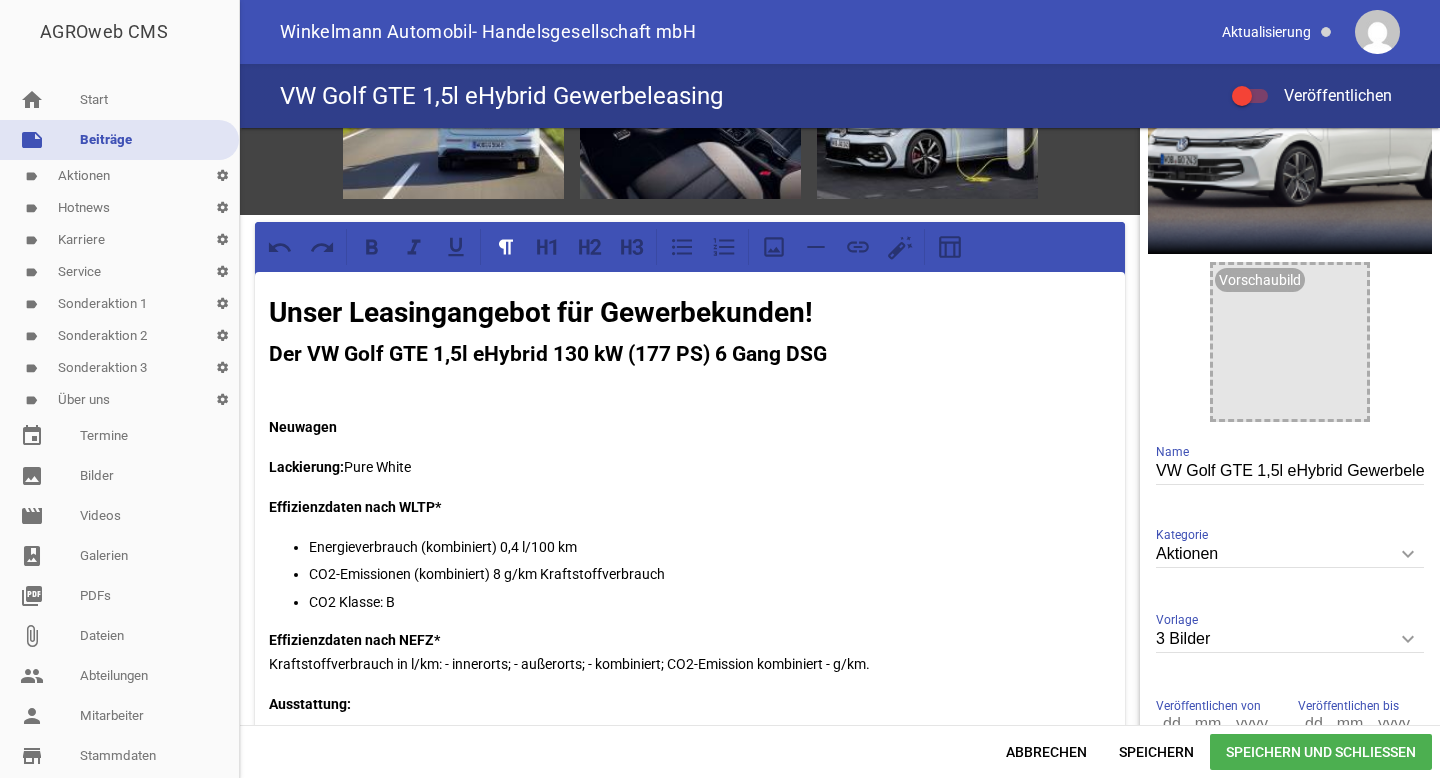 scroll, scrollTop: 195, scrollLeft: 0, axis: vertical 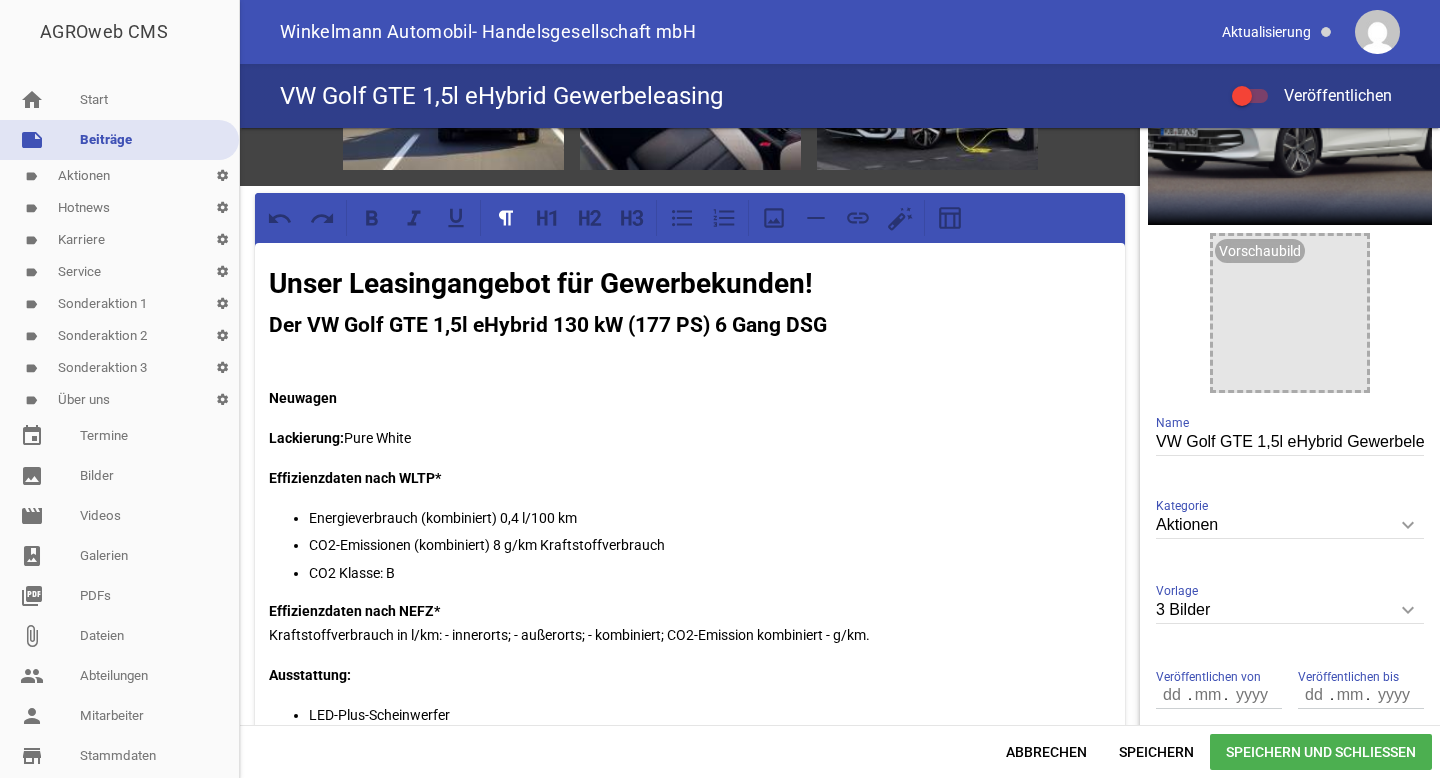 click on "label Aktionen settings" at bounding box center [119, 176] 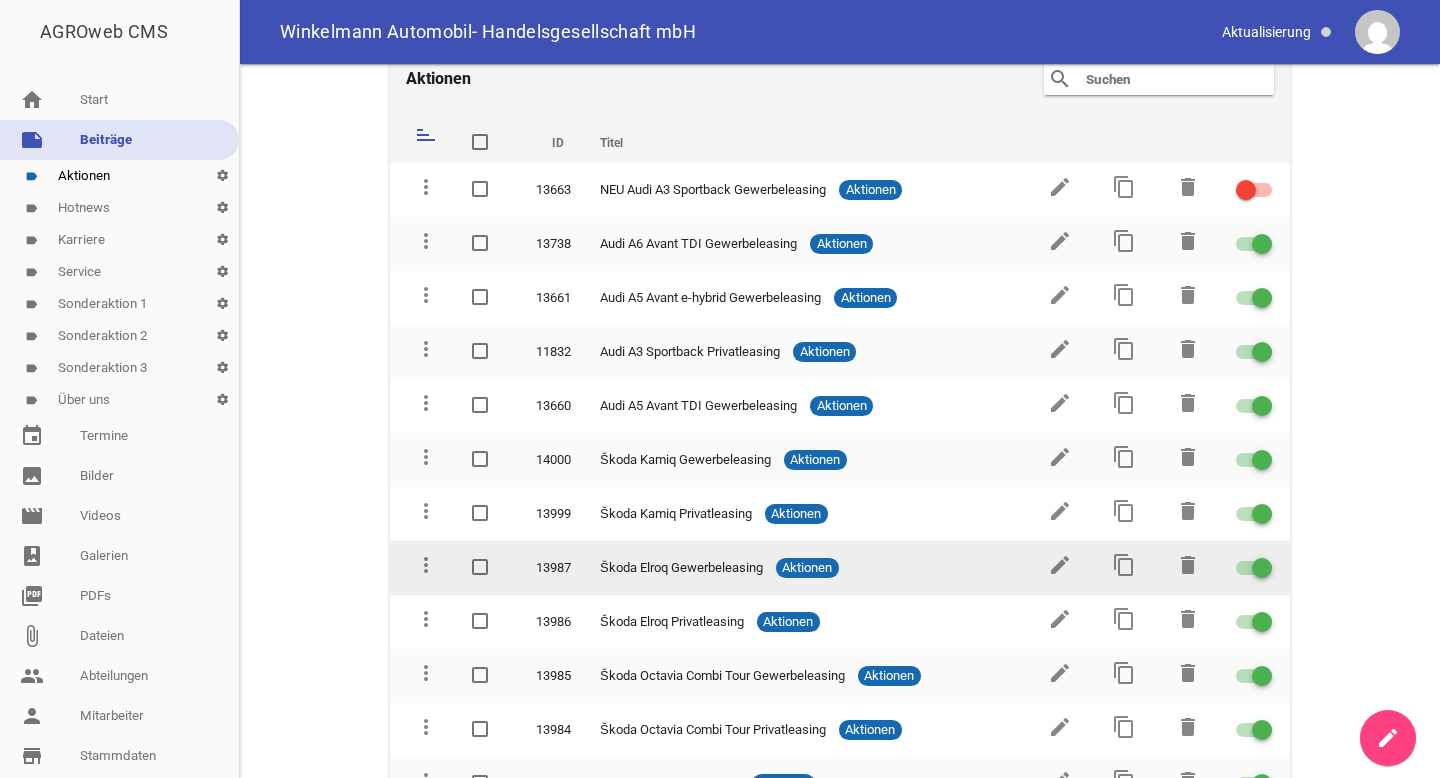 scroll, scrollTop: 58, scrollLeft: 0, axis: vertical 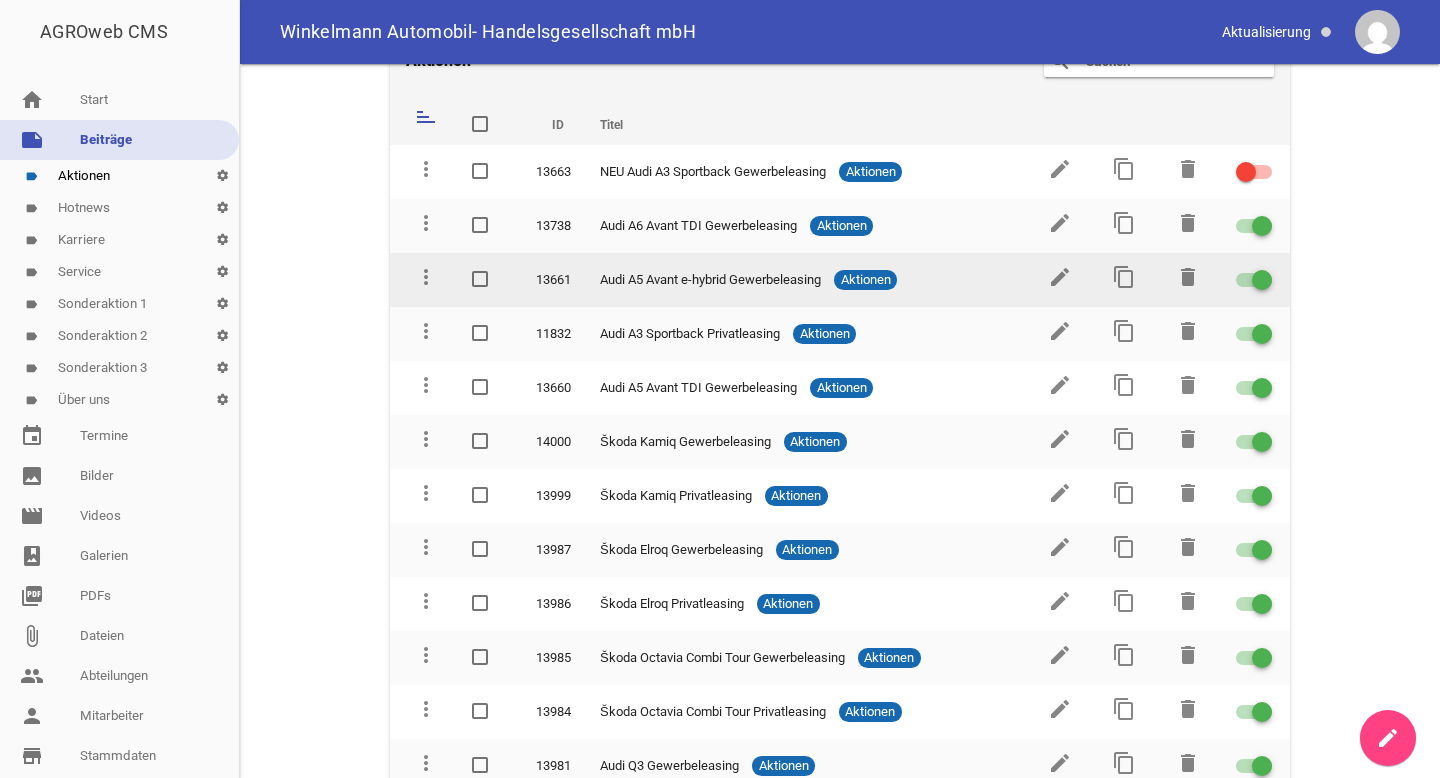 click on "edit" at bounding box center (1058, 280) 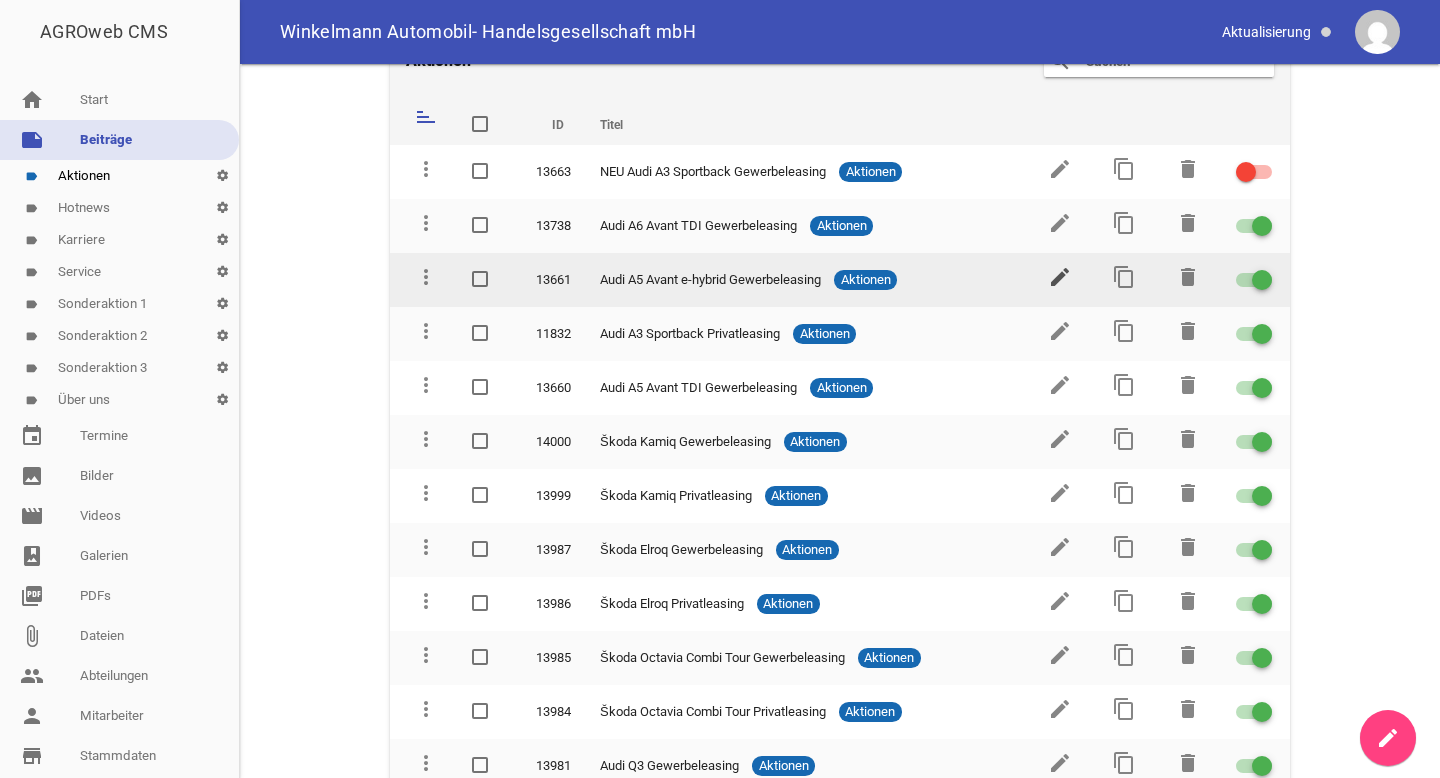 click on "edit" at bounding box center (1060, 277) 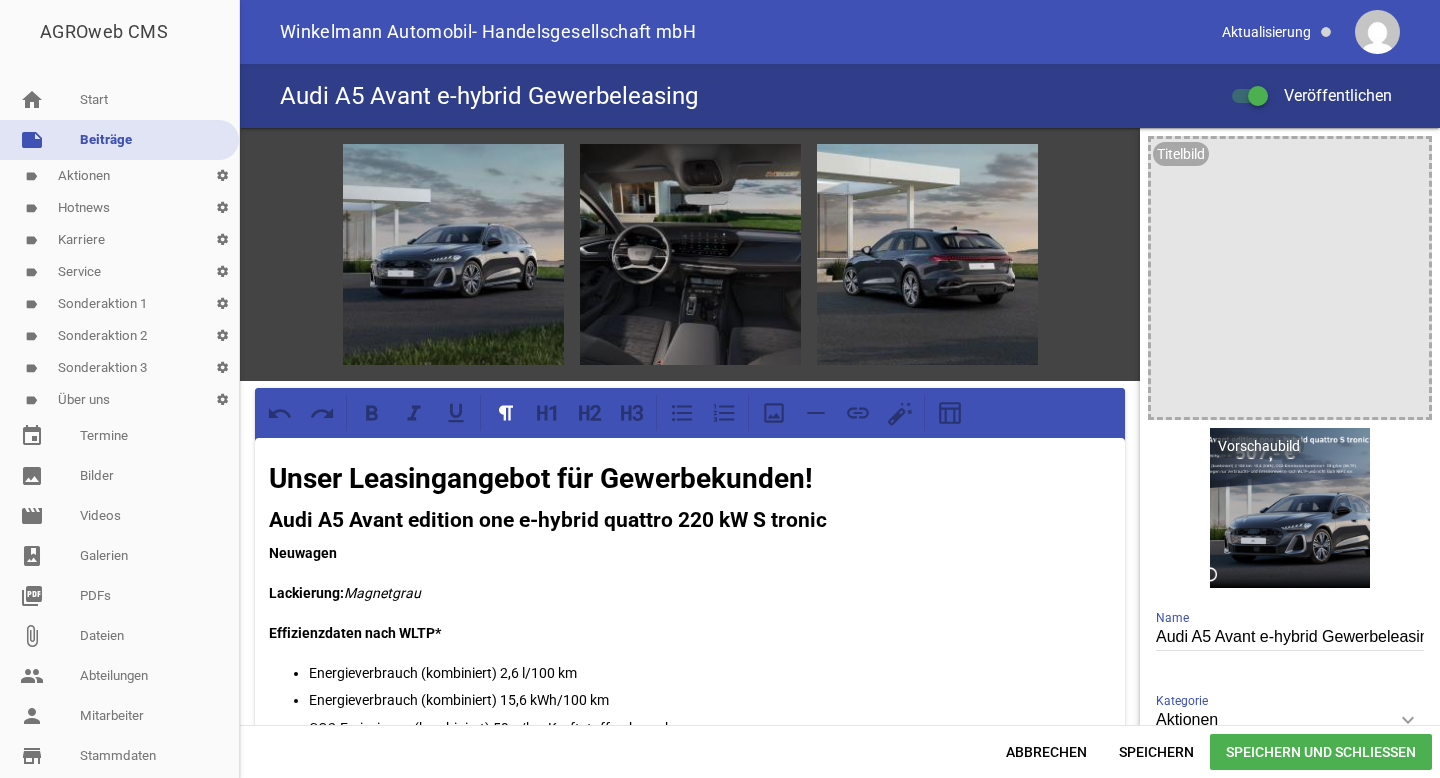 scroll, scrollTop: 0, scrollLeft: 0, axis: both 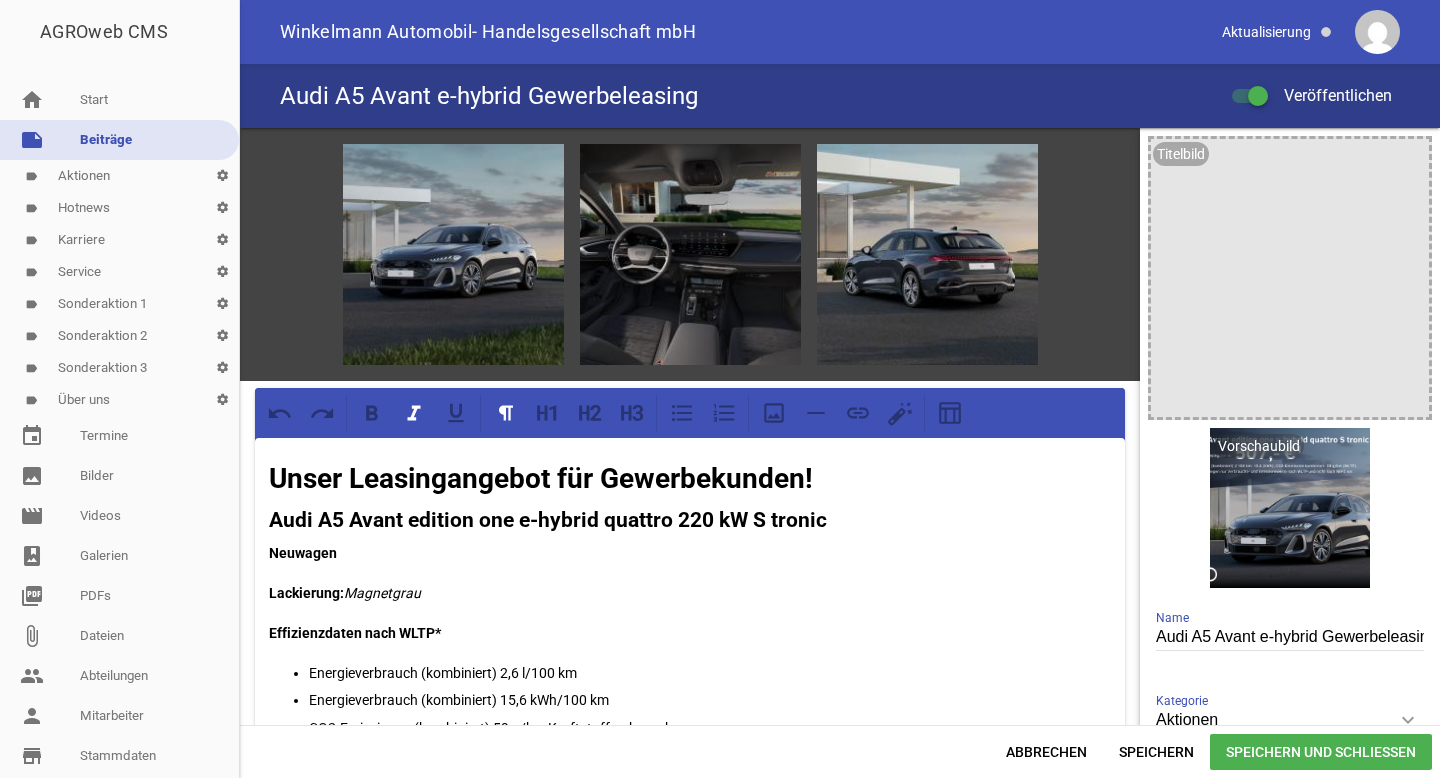 click on "Lackierung:  Magnetgrau" at bounding box center (690, 593) 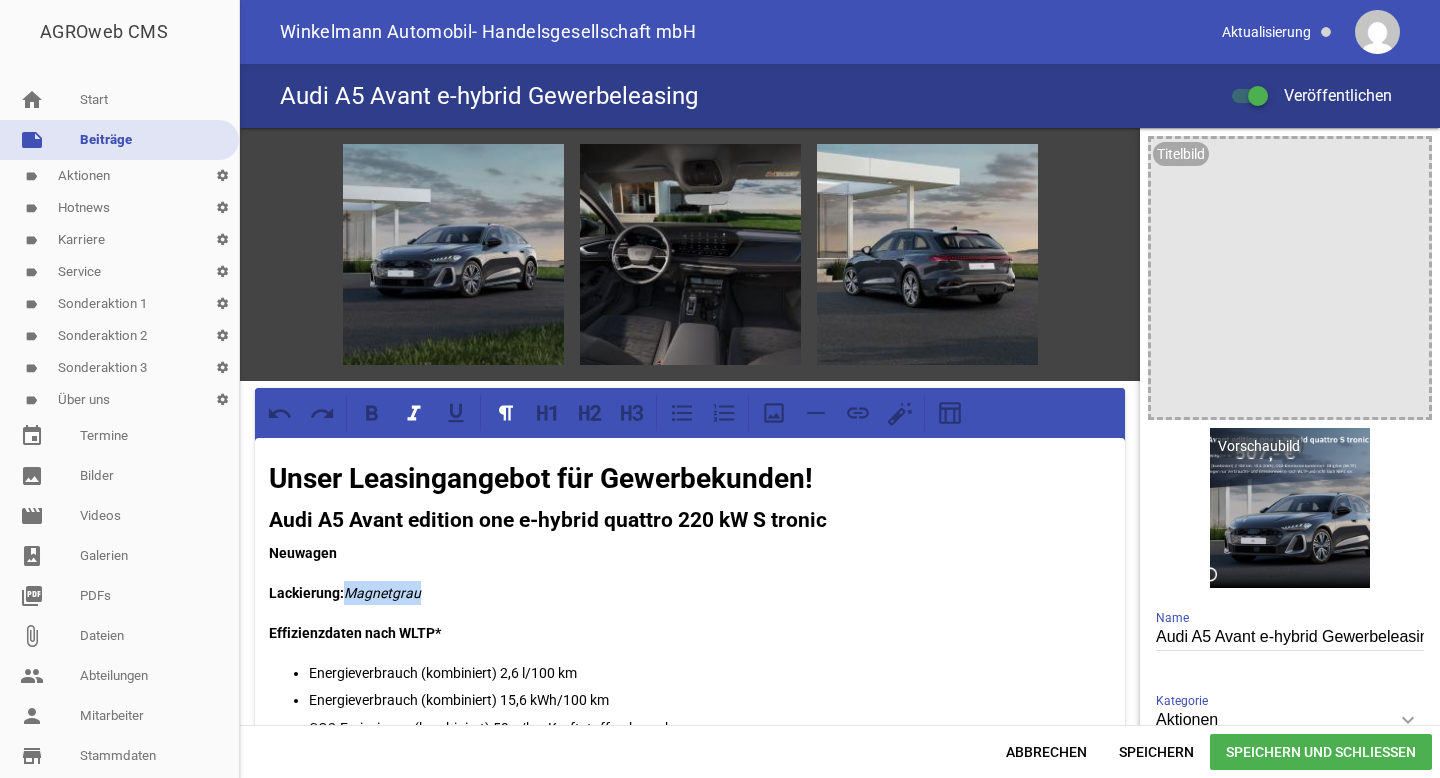 click on "Lackierung:  Magnetgrau" at bounding box center (690, 593) 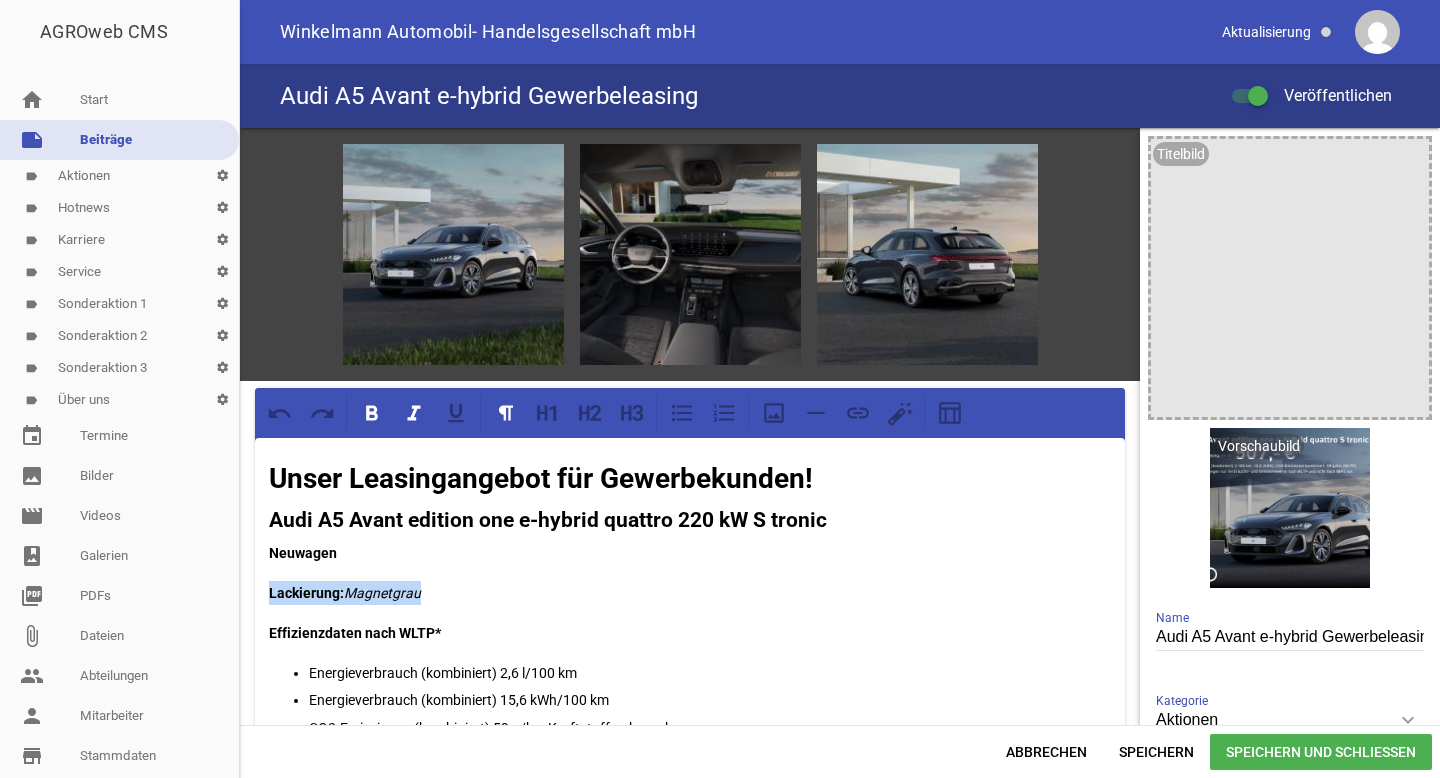 click on "Lackierung:  Magnetgrau" at bounding box center [690, 593] 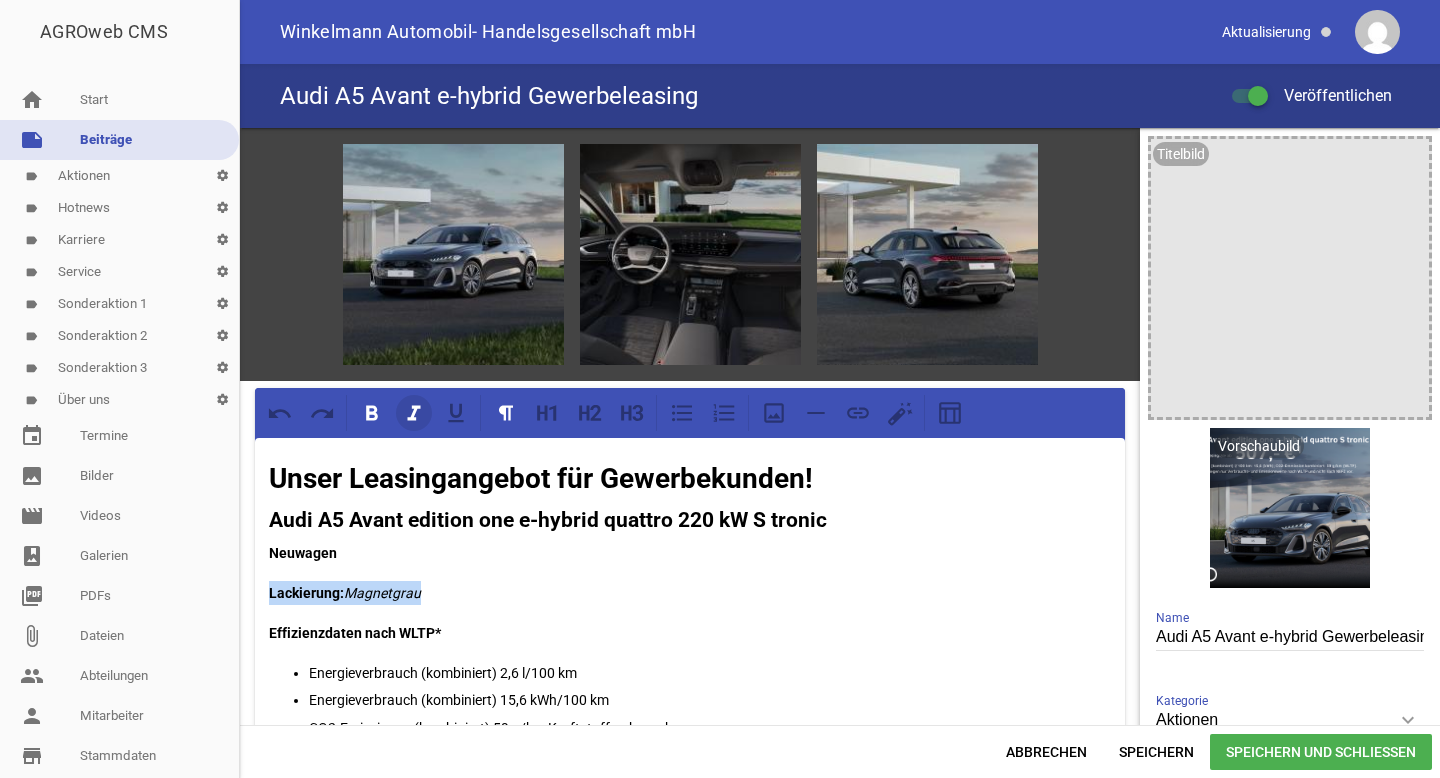 click 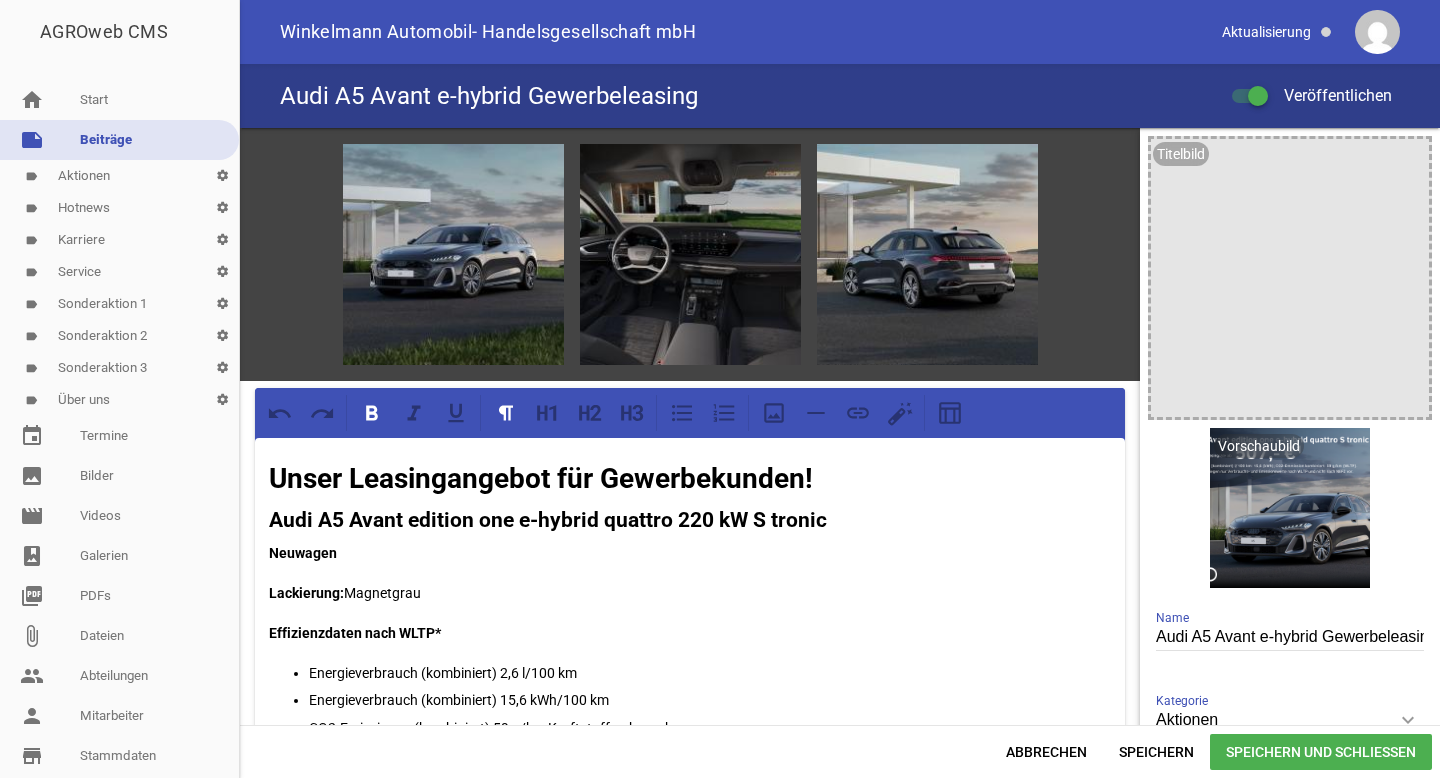 click on "Effizienzdaten nach WLTP*" at bounding box center (355, 633) 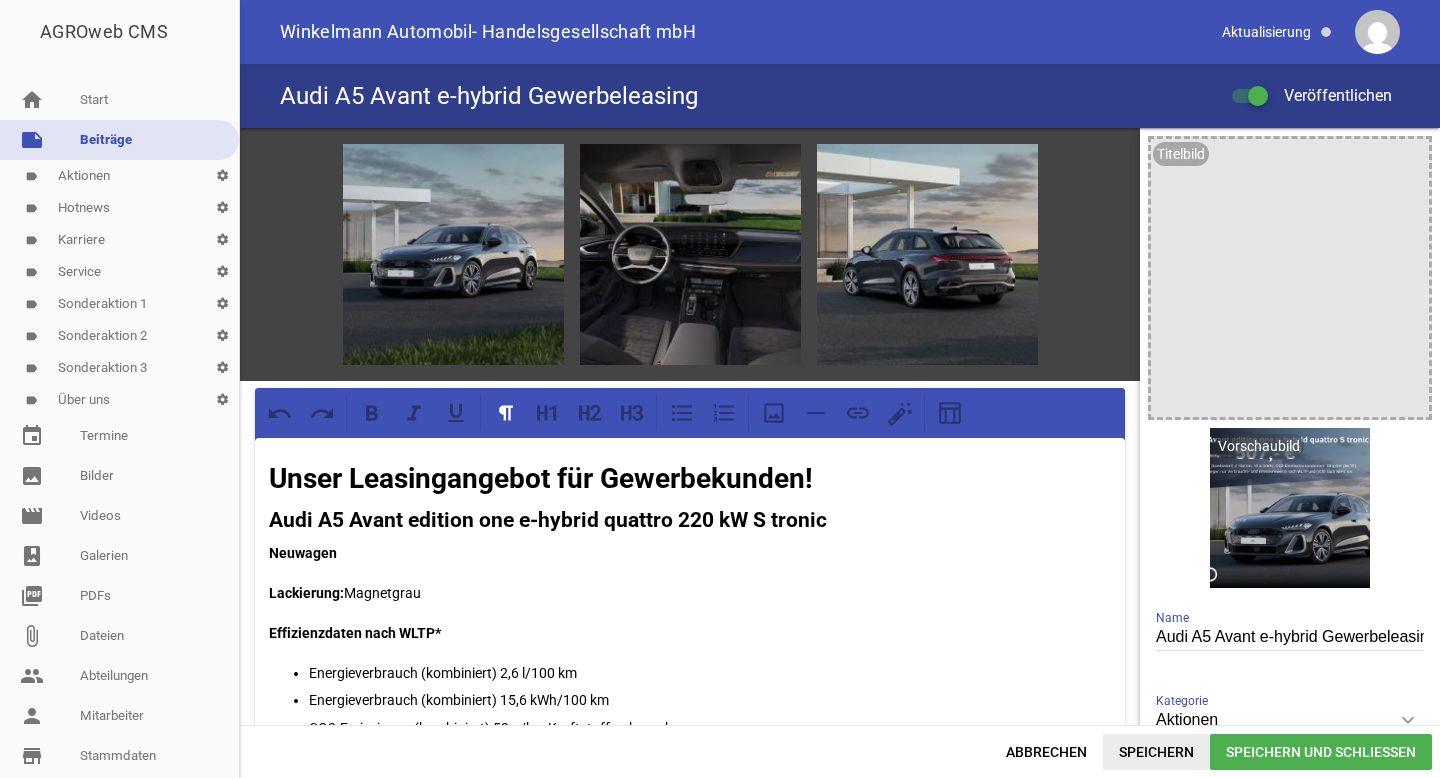 click on "Speichern" at bounding box center (1156, 752) 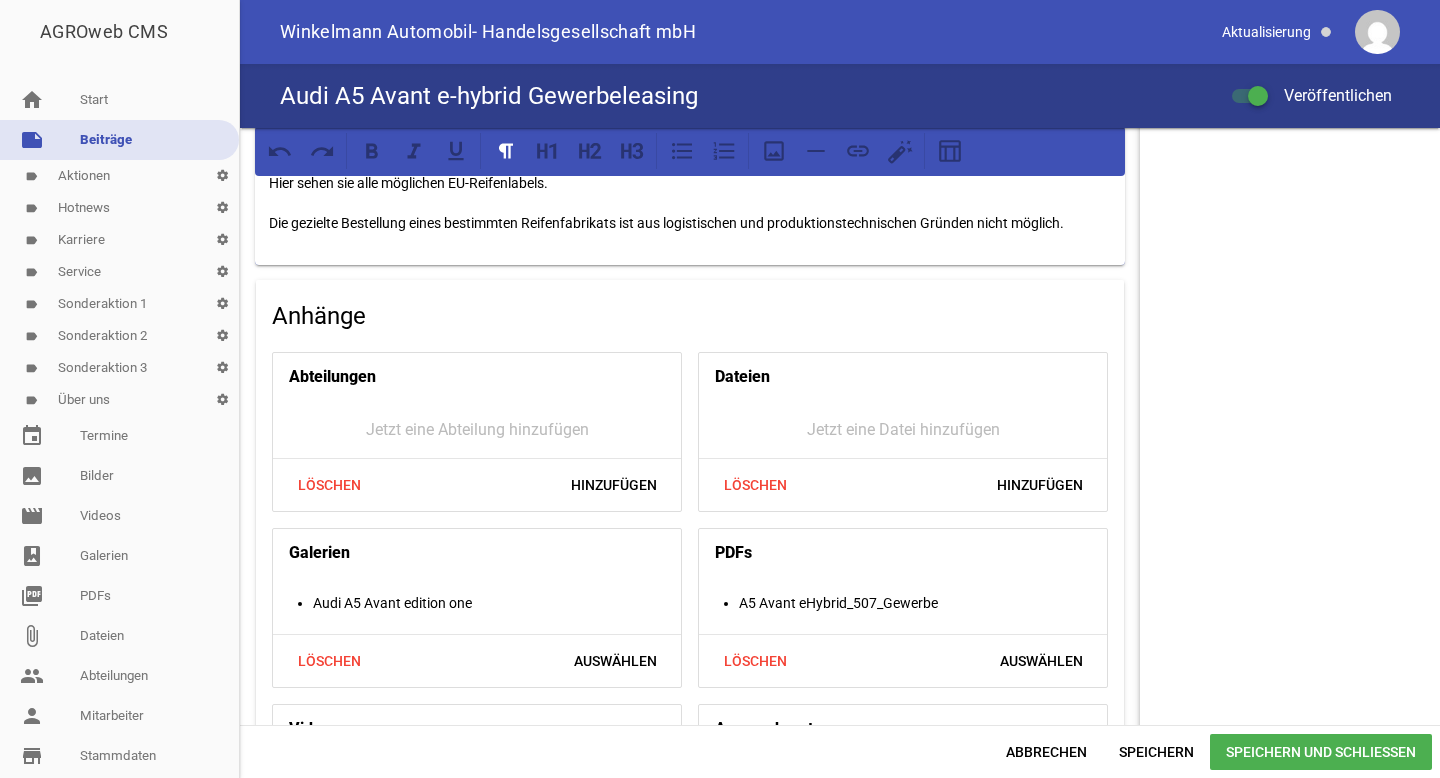scroll, scrollTop: 1728, scrollLeft: 0, axis: vertical 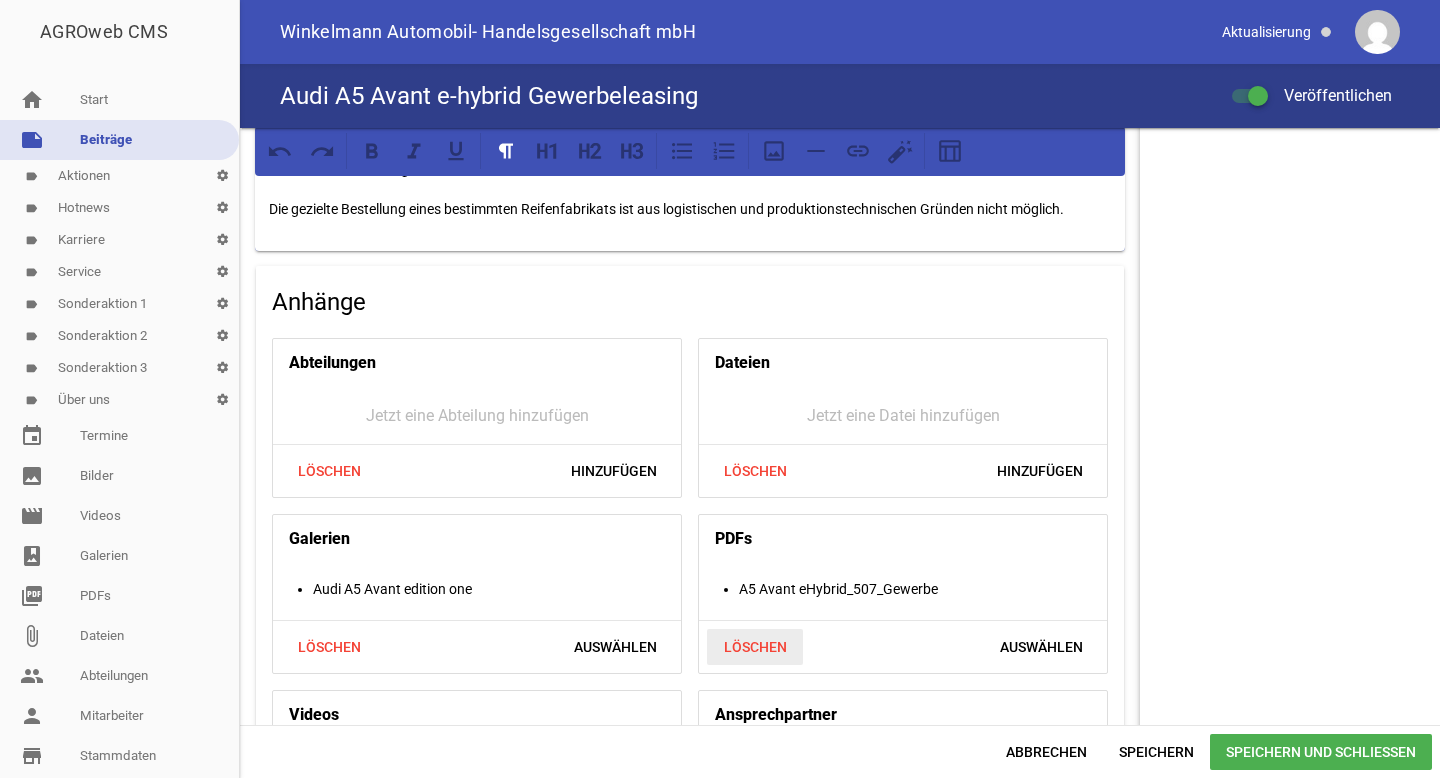 click on "Löschen" at bounding box center [755, 647] 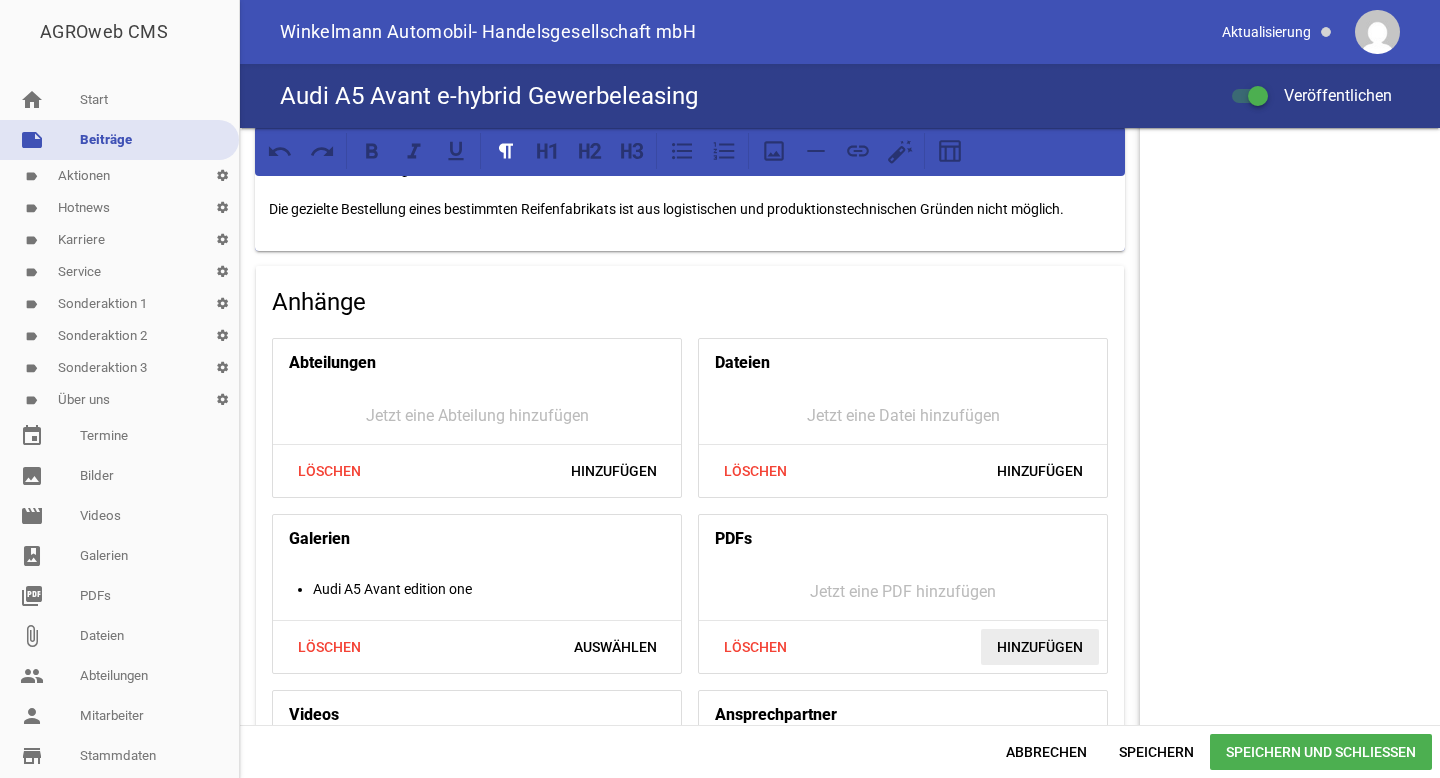 click on "Hinzufügen" at bounding box center (1040, 647) 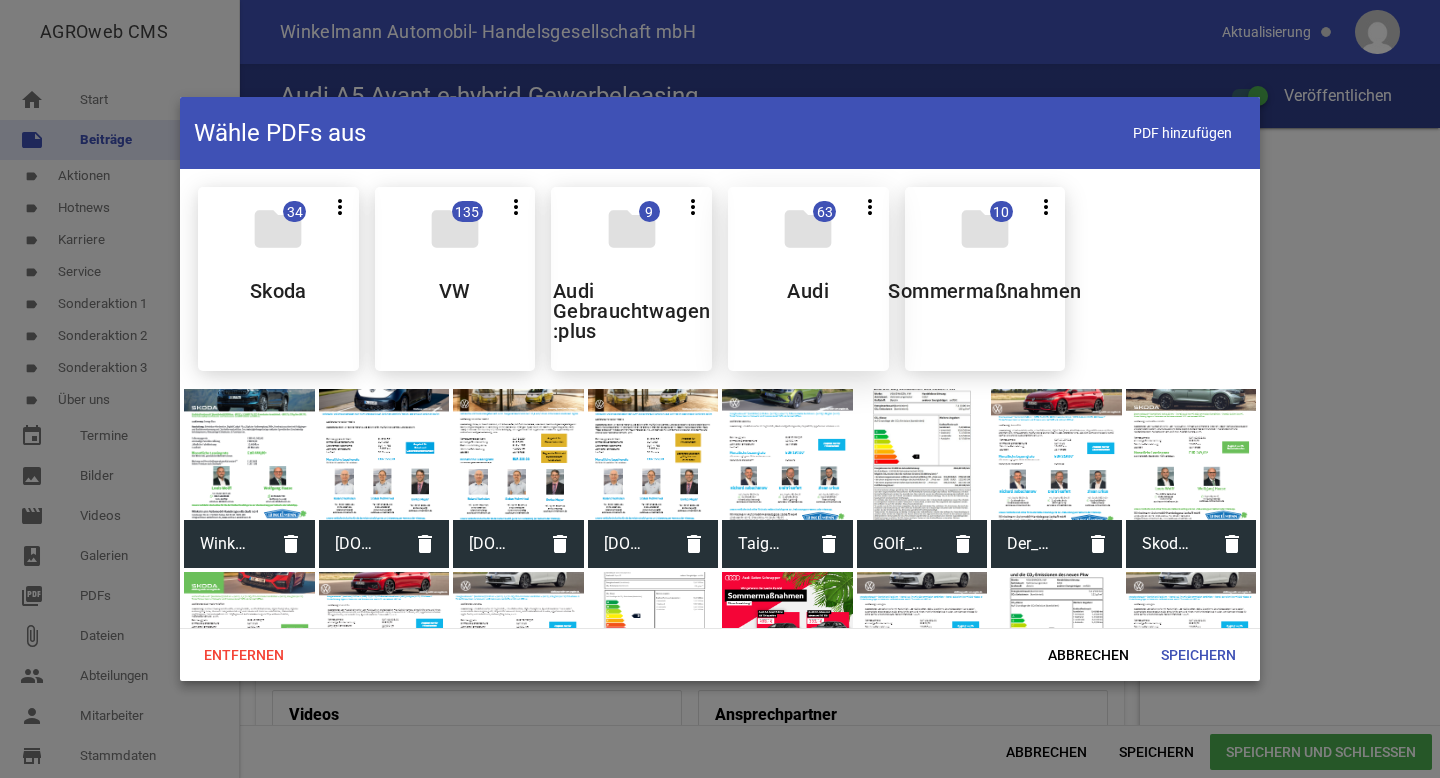 click on "folder   63   more_vert     Teilen   Bearbeiten   Löschen   Audi" at bounding box center (808, 279) 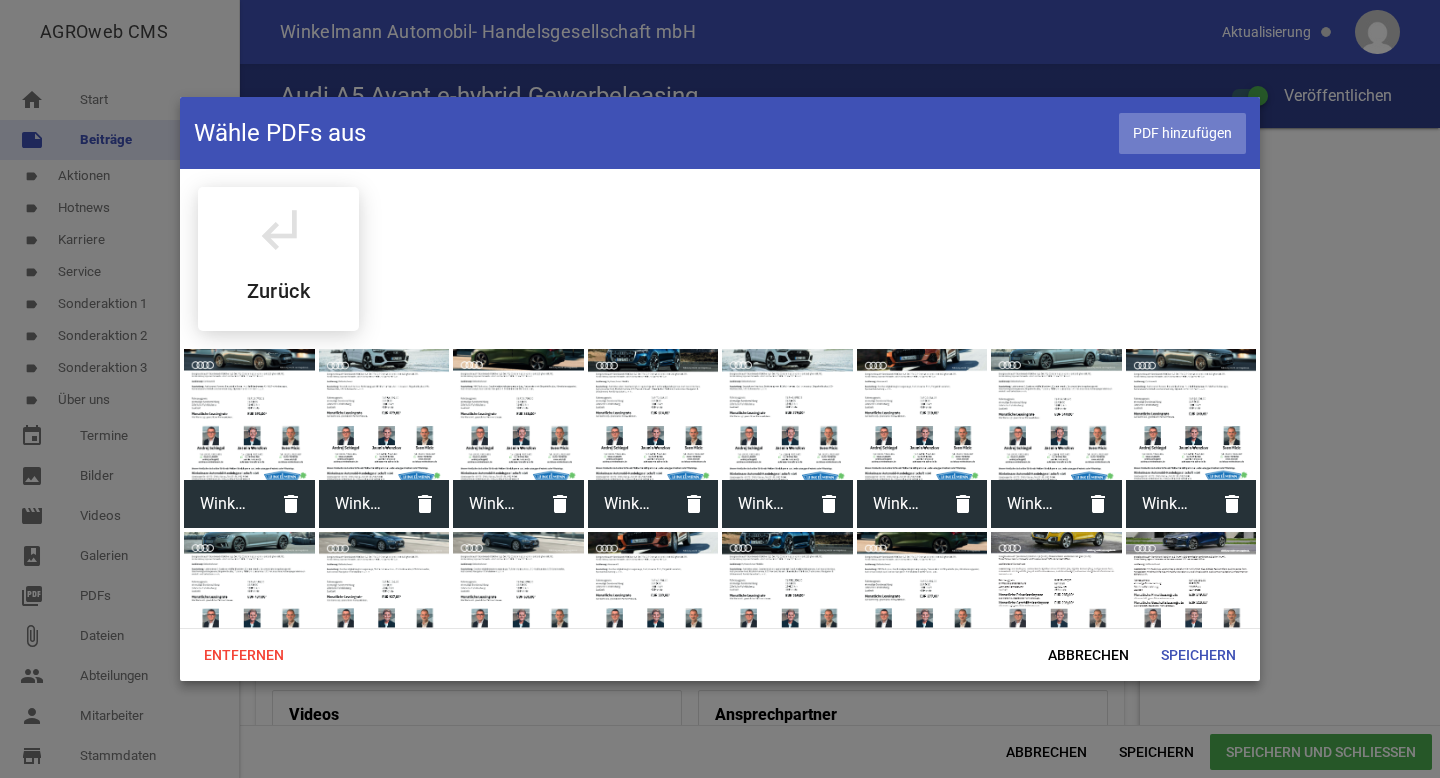click on "PDF hinzufügen" at bounding box center (1182, 133) 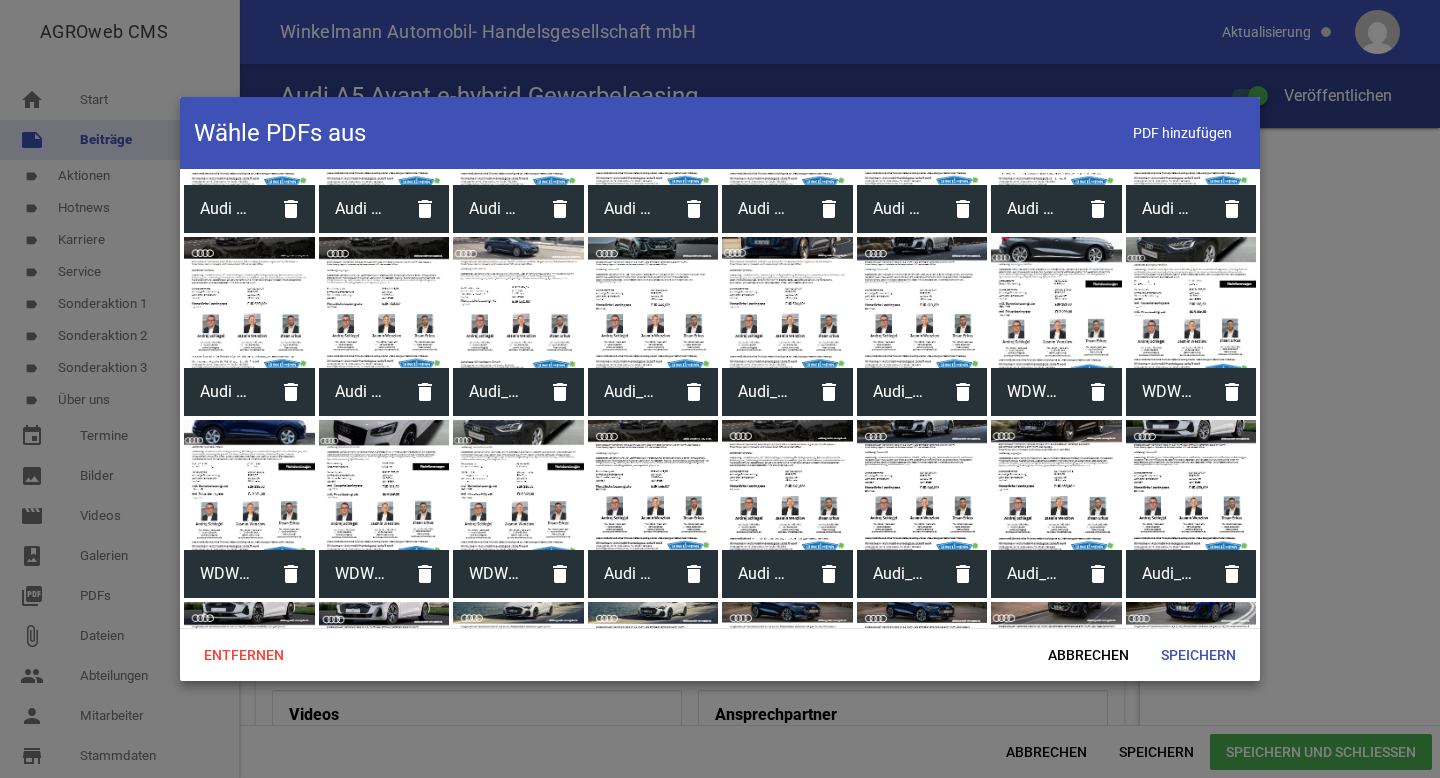 scroll, scrollTop: 1171, scrollLeft: 0, axis: vertical 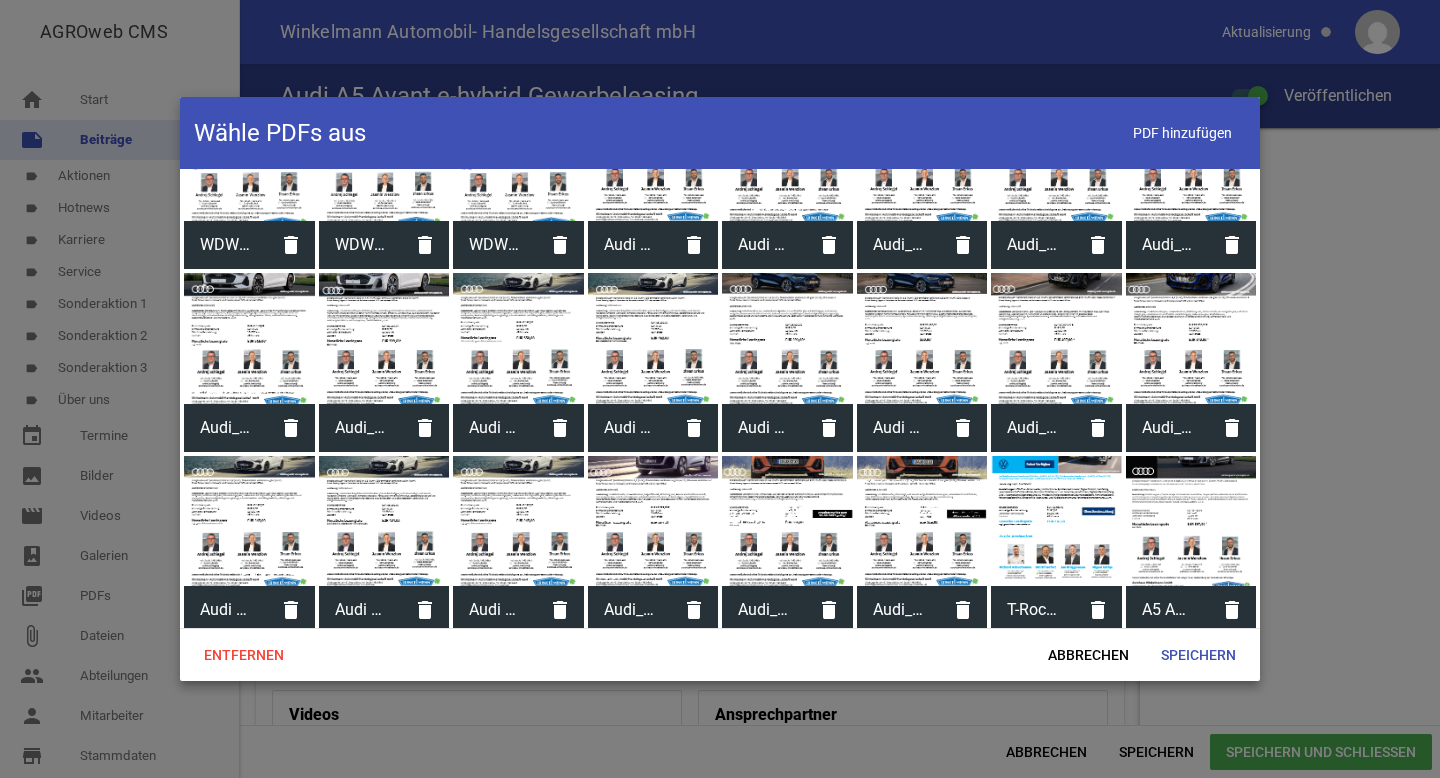 click at bounding box center [1191, 521] 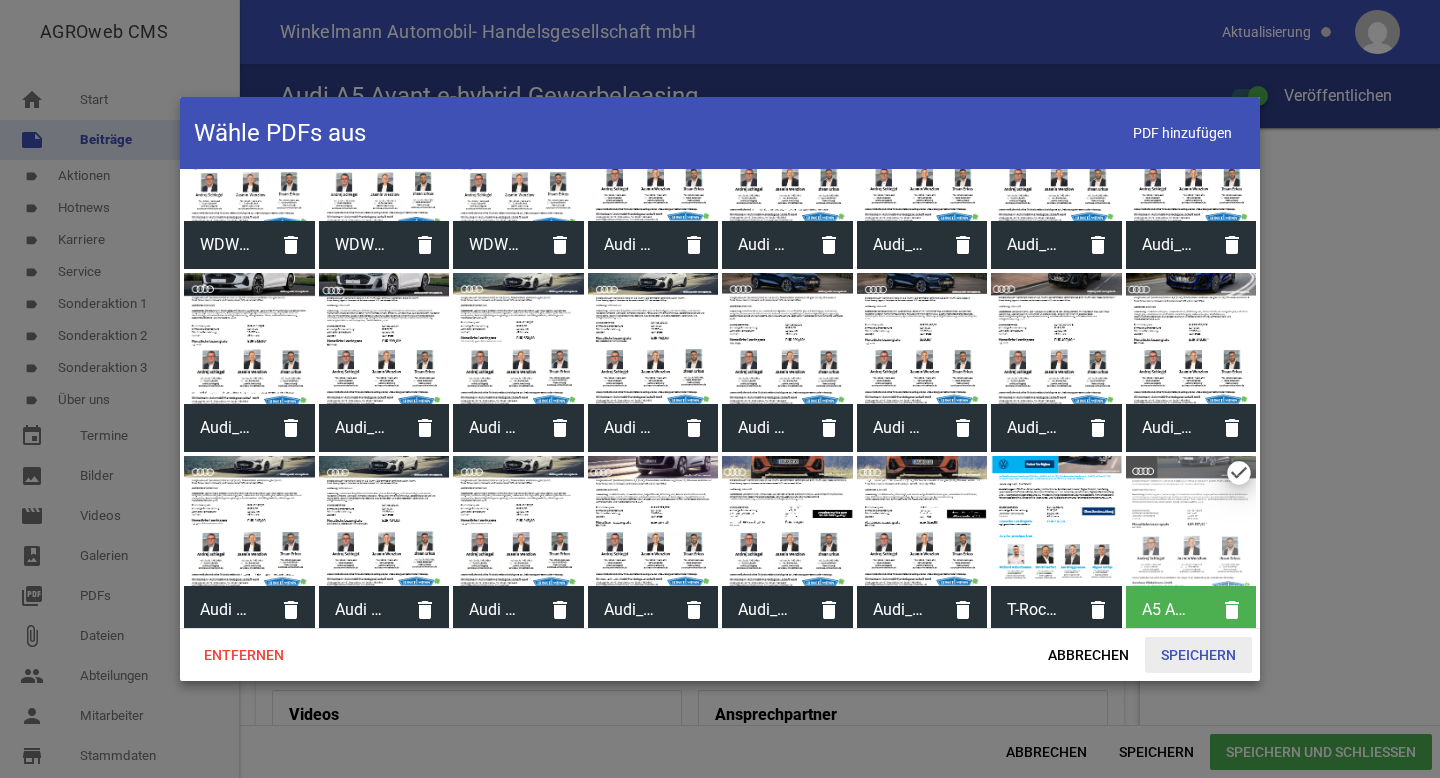 click on "Speichern" at bounding box center [1198, 655] 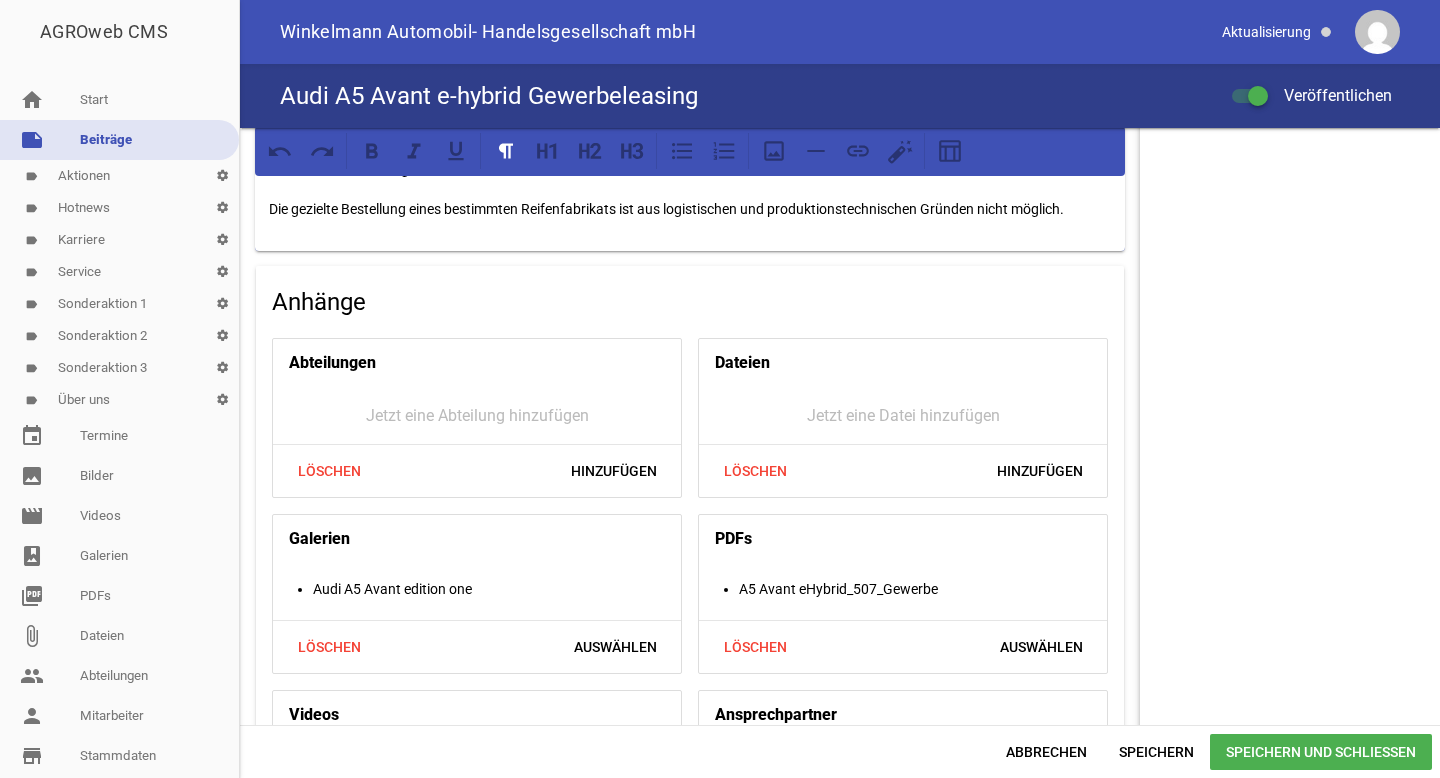 click on "Speichern und Schließen" at bounding box center (1321, 752) 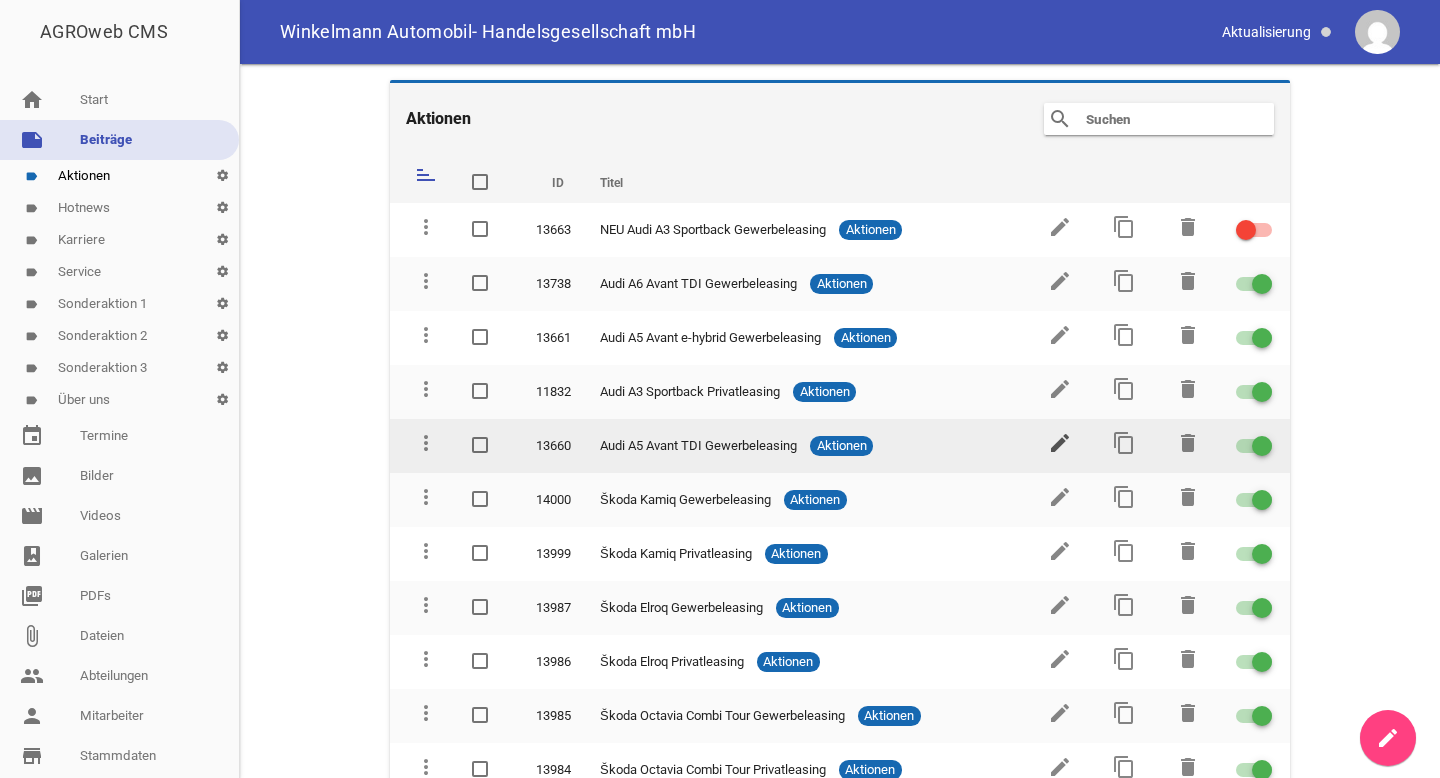 click on "edit" at bounding box center [1060, 443] 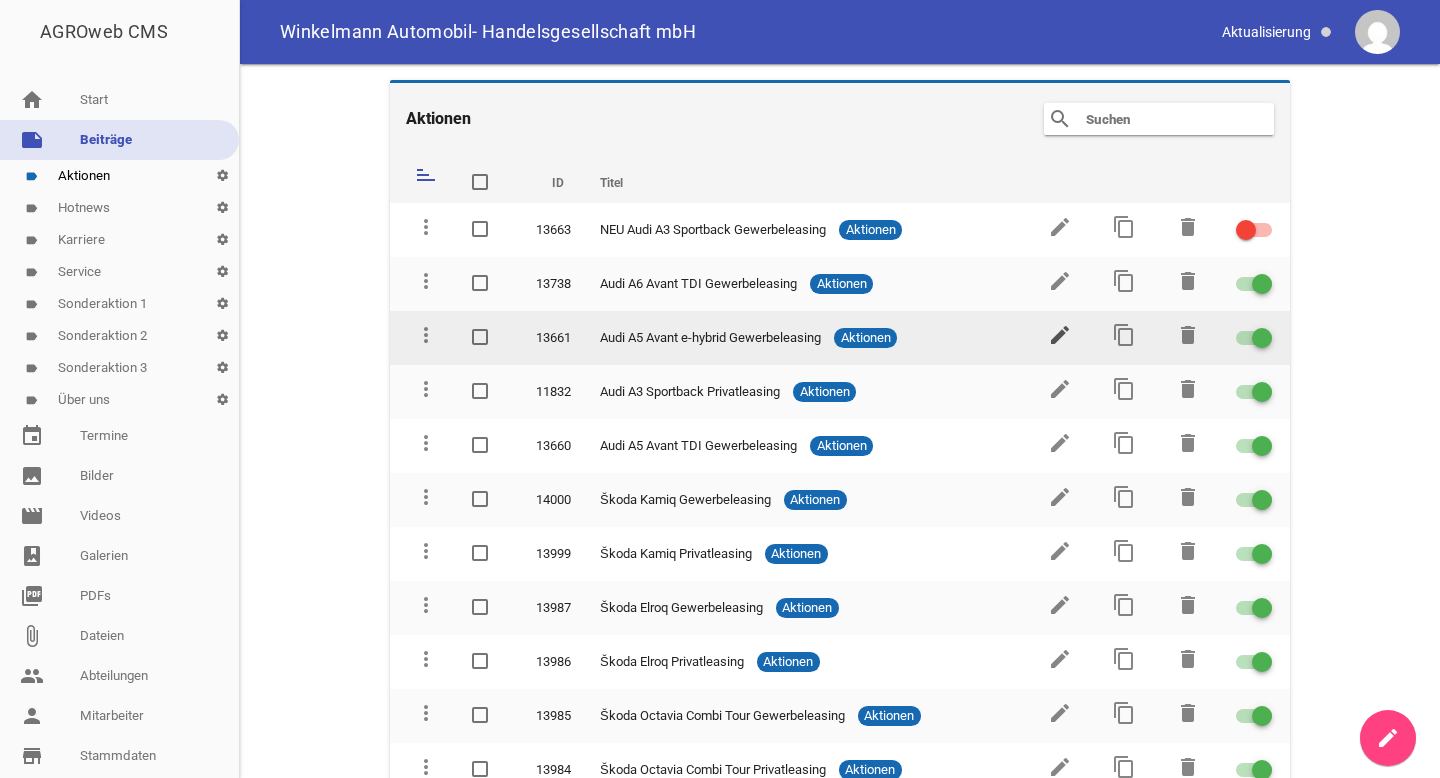 click on "edit" at bounding box center [1060, 335] 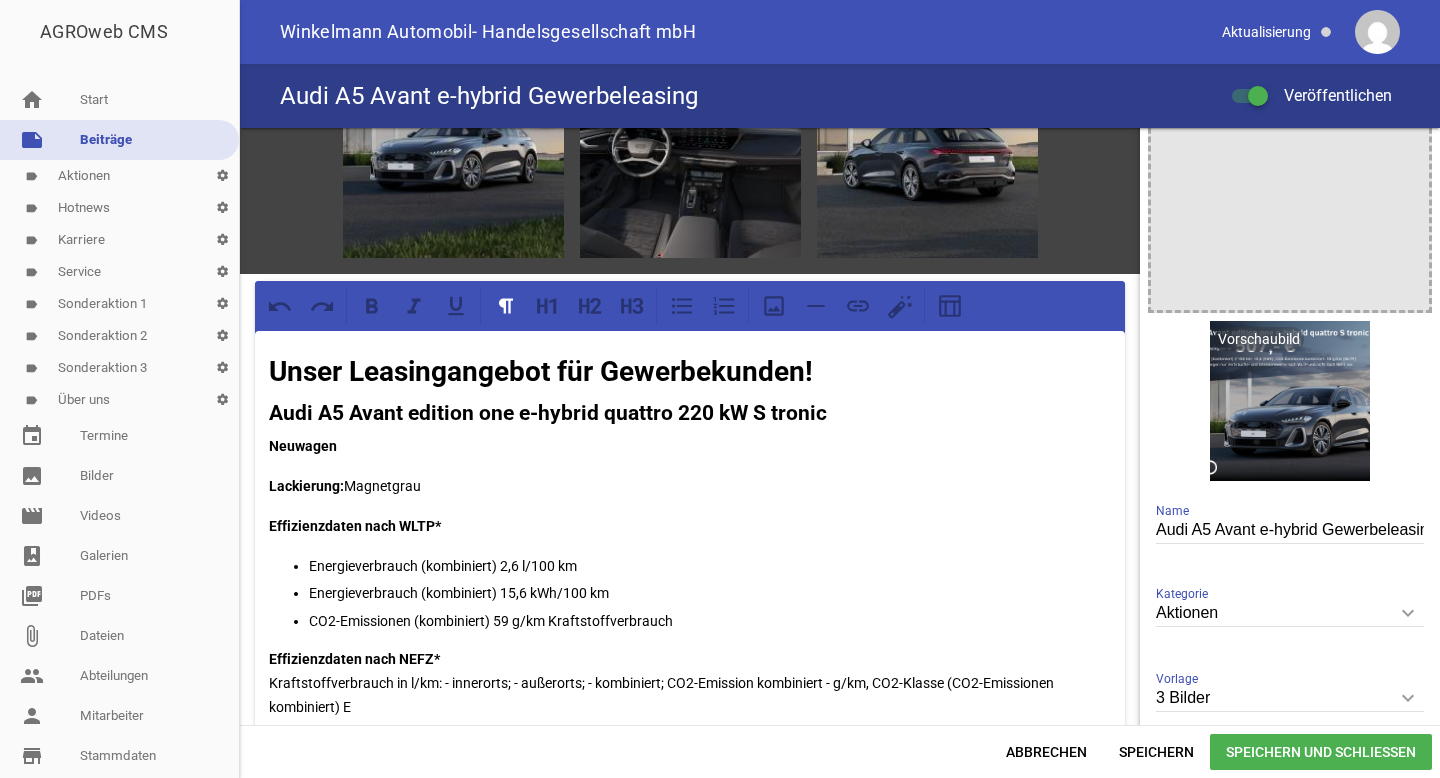 scroll, scrollTop: 146, scrollLeft: 0, axis: vertical 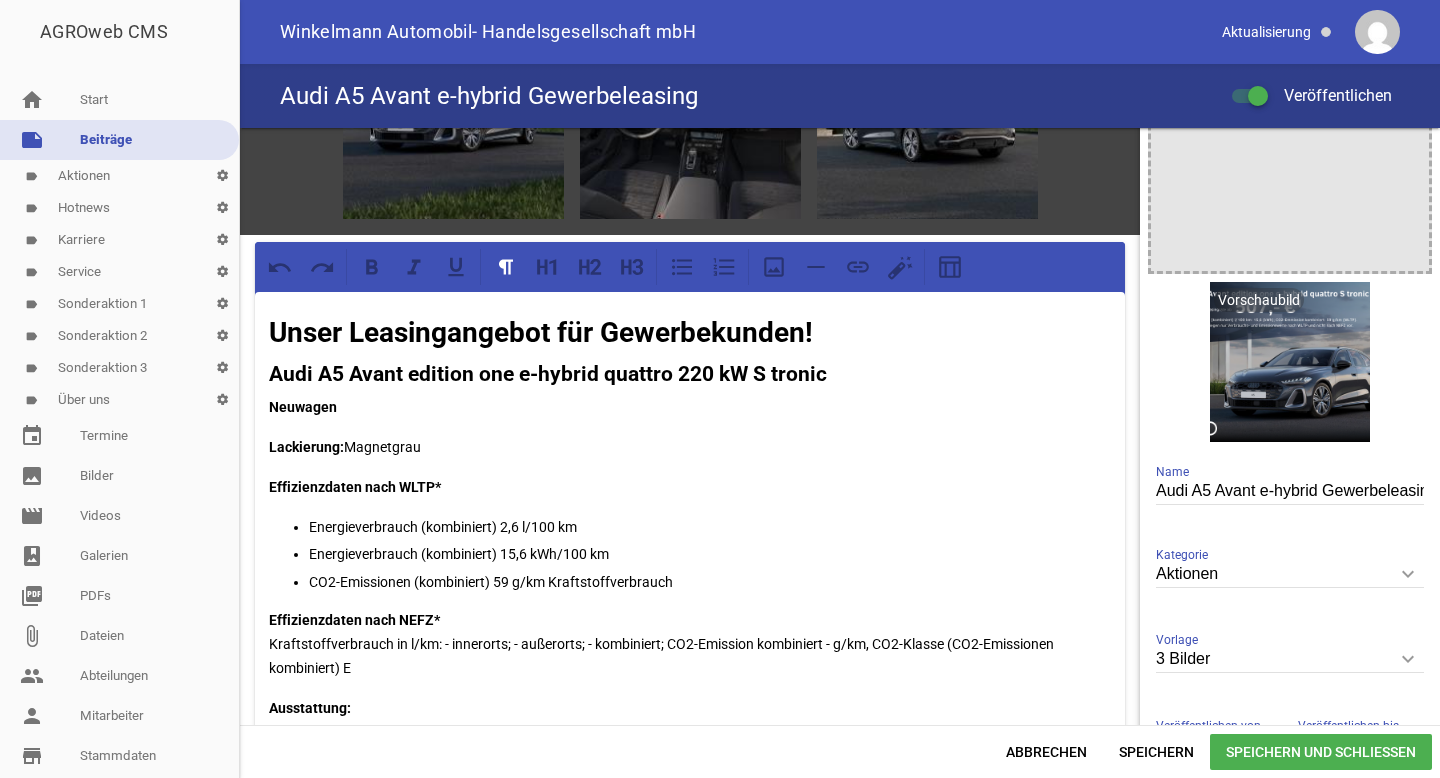 click on "CO2-Emissionen (kombiniert) 59 g/km Kraftstoffverbrauch" at bounding box center (710, 582) 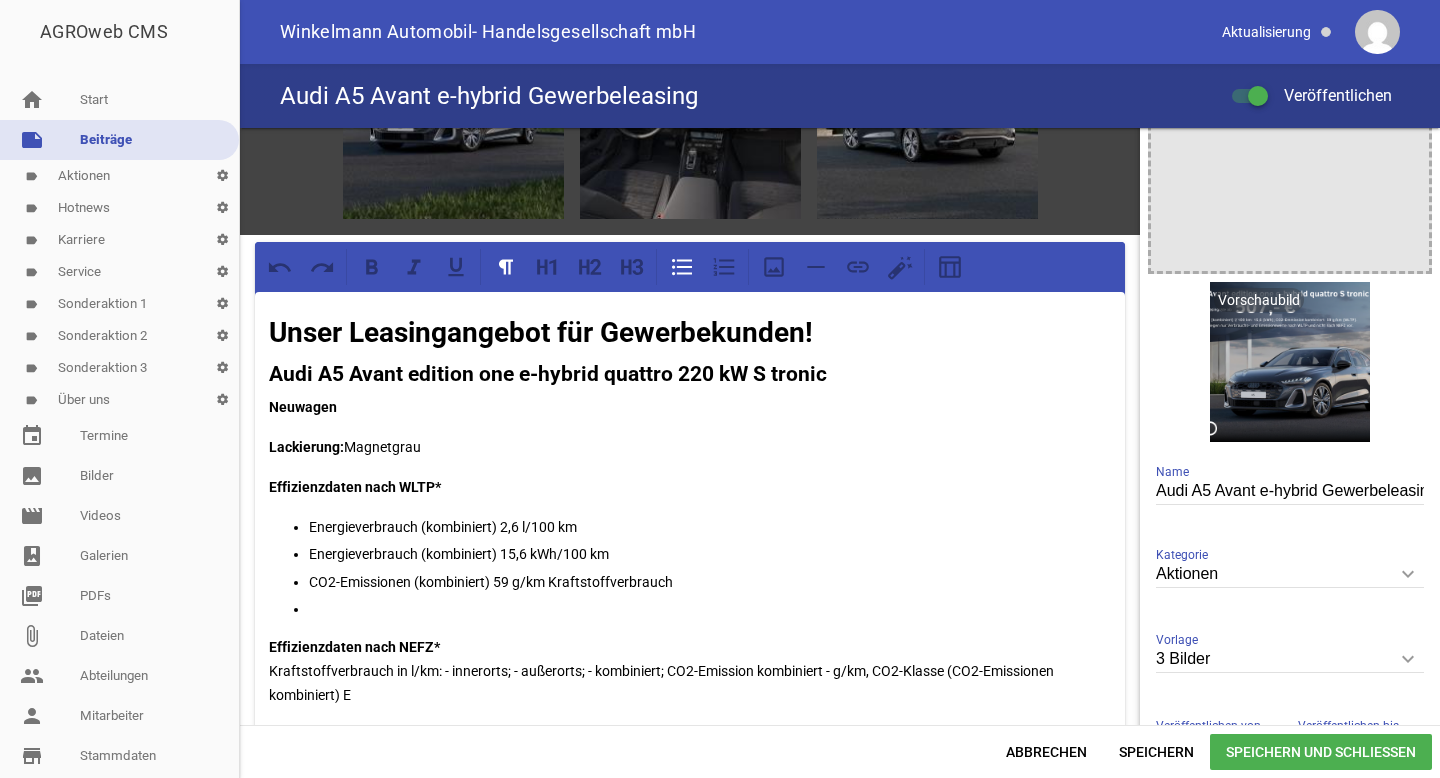 type 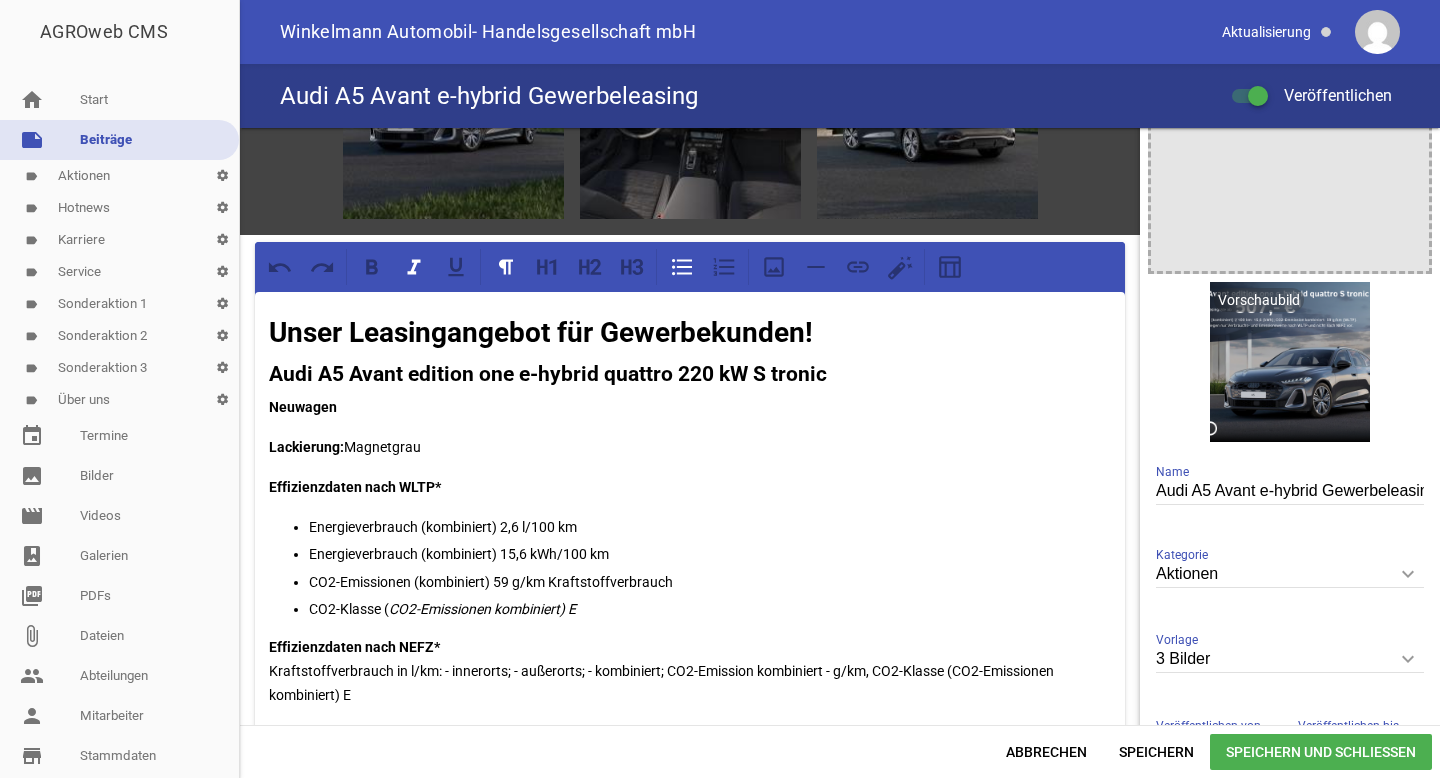 click on "CO2-Emissionen kombiniert) E" at bounding box center (482, 609) 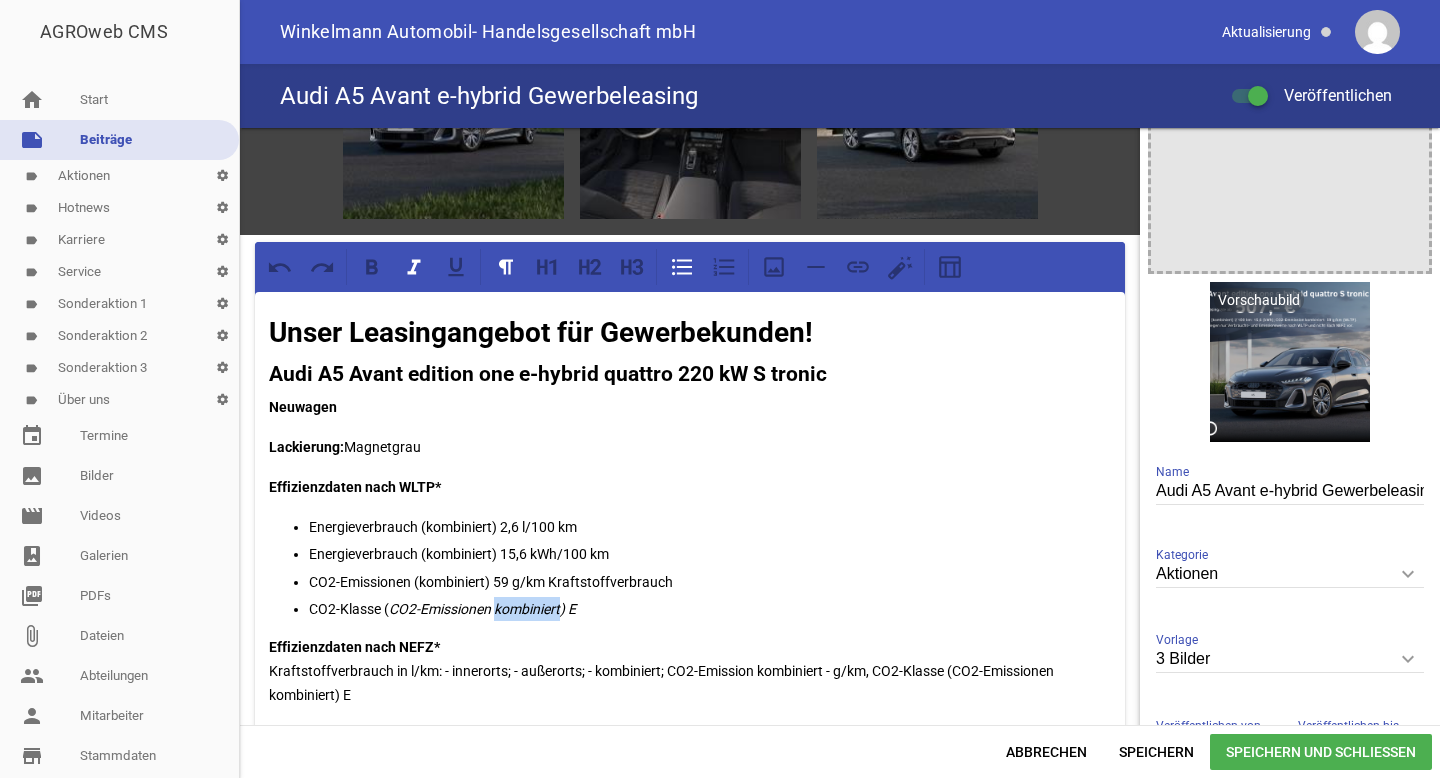 click on "CO2-Emissionen kombiniert) E" at bounding box center (482, 609) 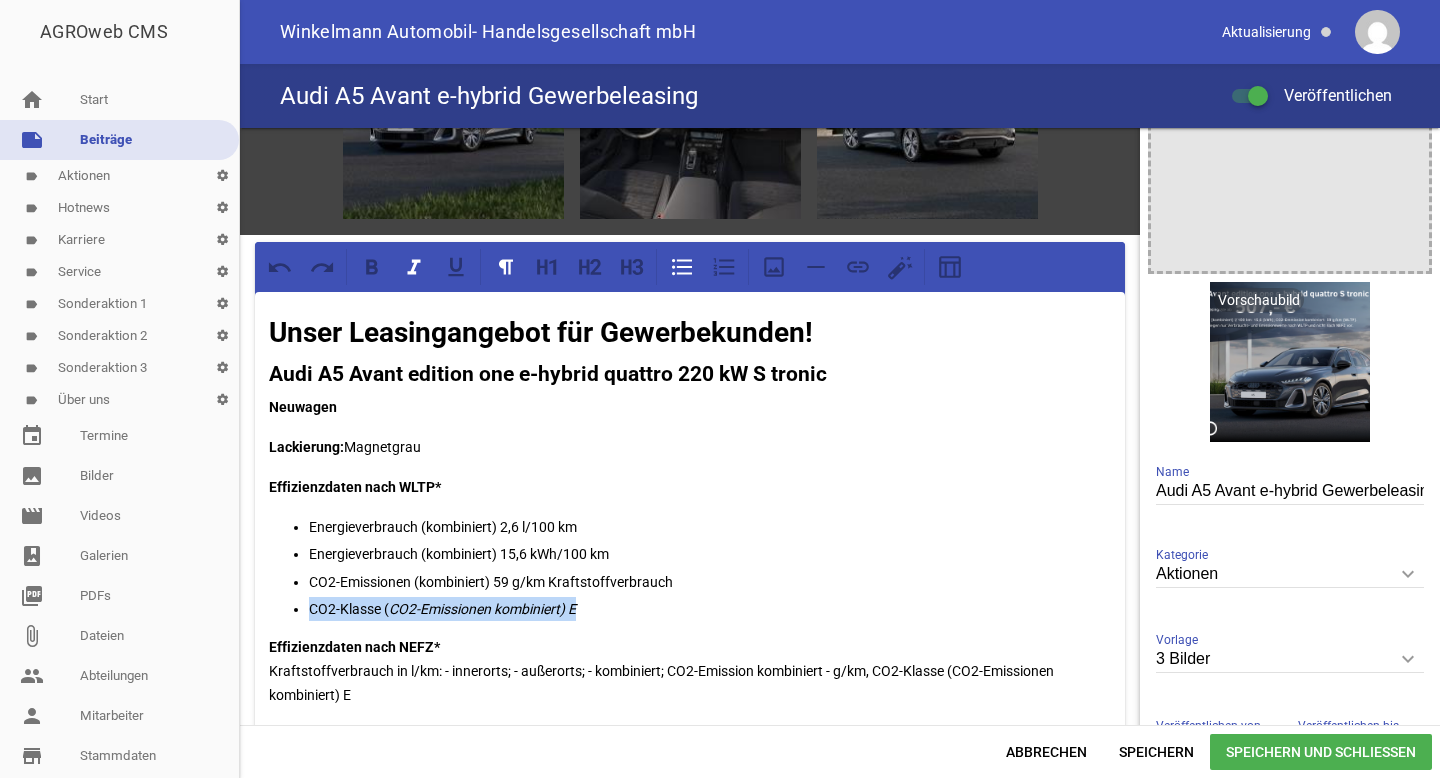 click on "CO2-Emissionen kombiniert) E" at bounding box center (482, 609) 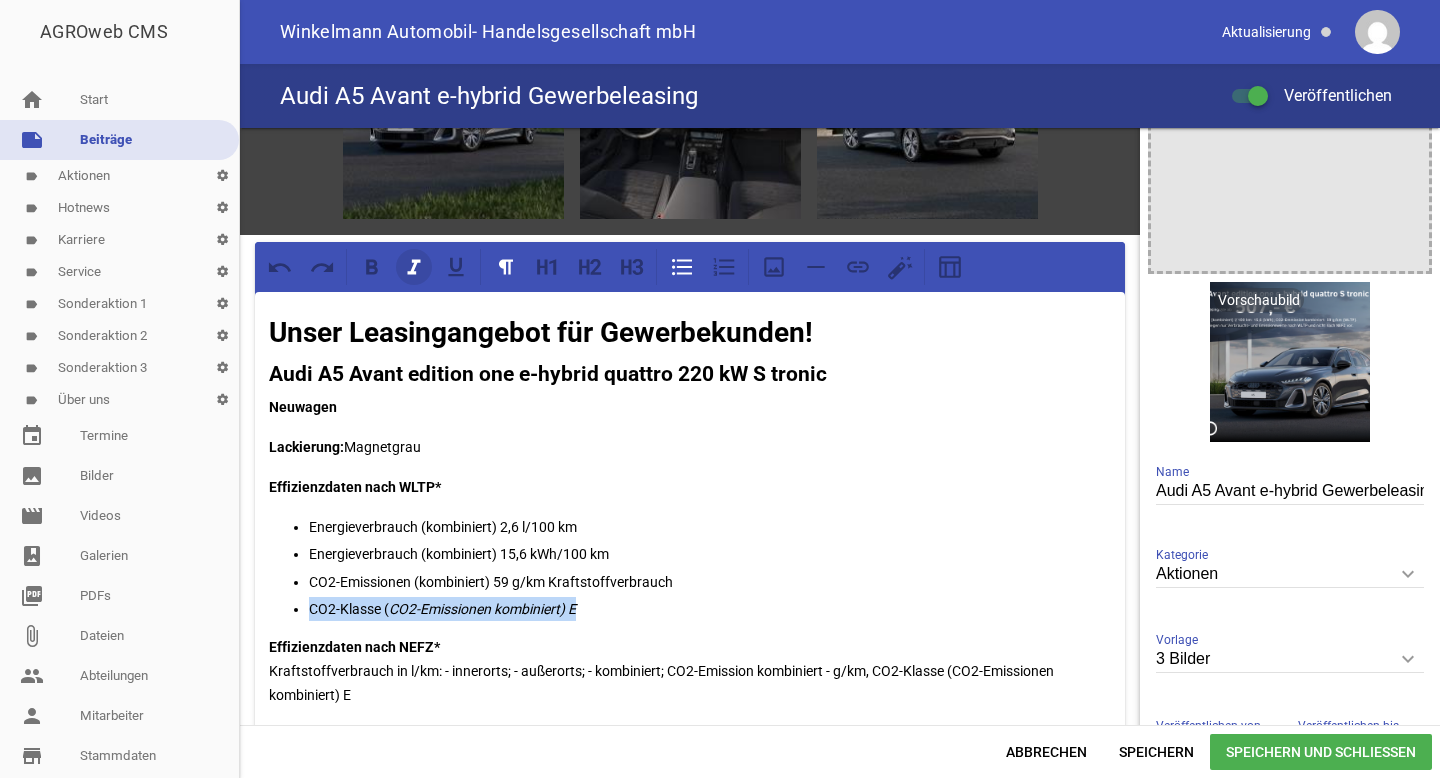 click 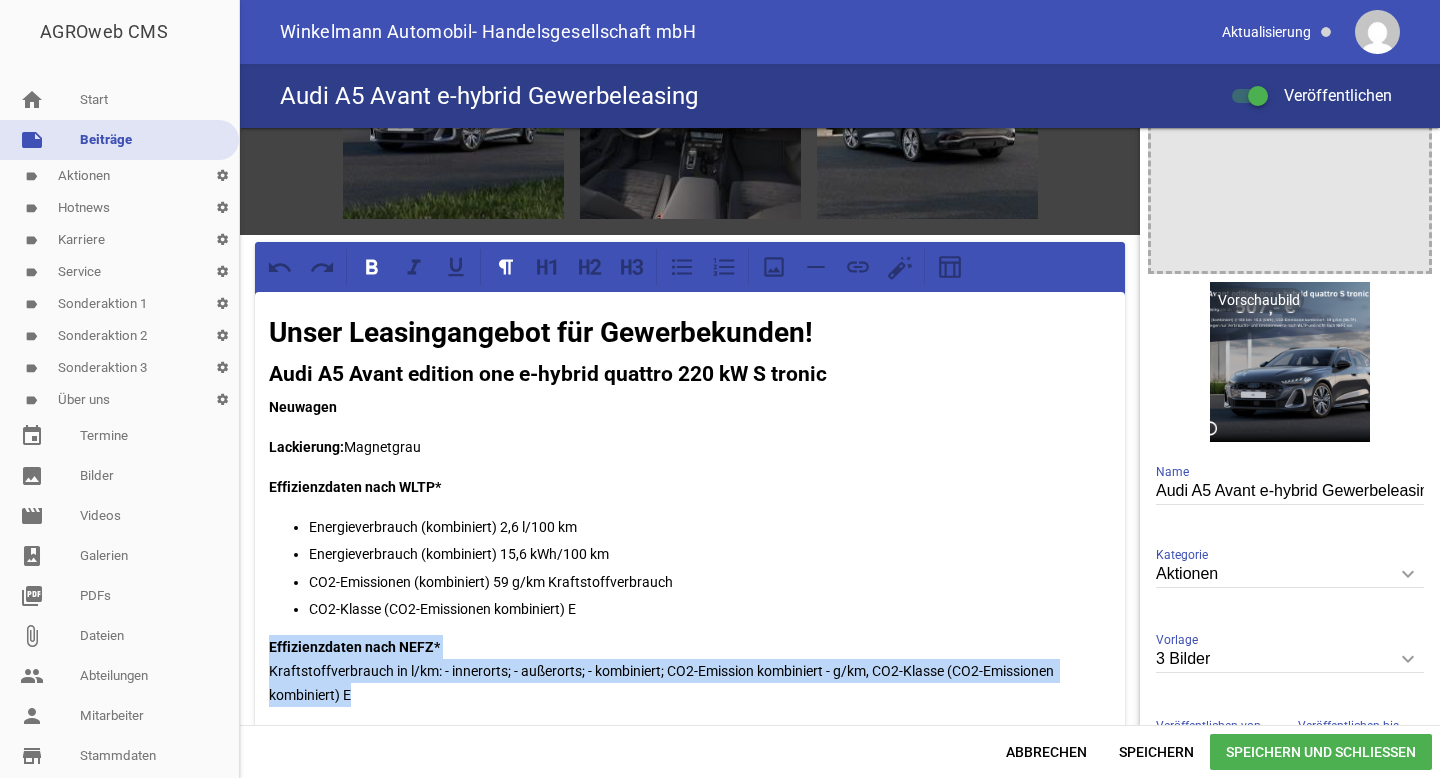 drag, startPoint x: 369, startPoint y: 690, endPoint x: 267, endPoint y: 644, distance: 111.89281 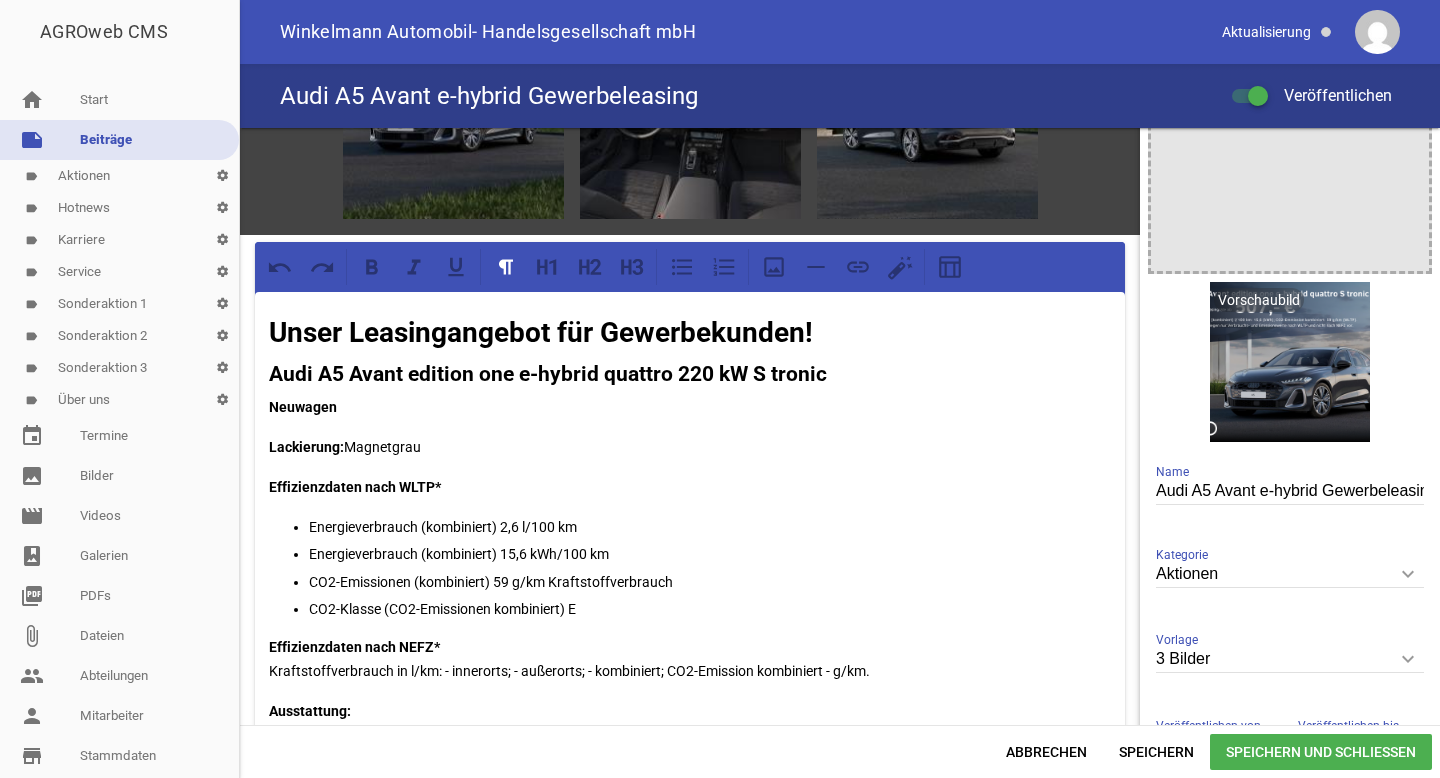 click on "Speichern und Schließen" at bounding box center [1321, 752] 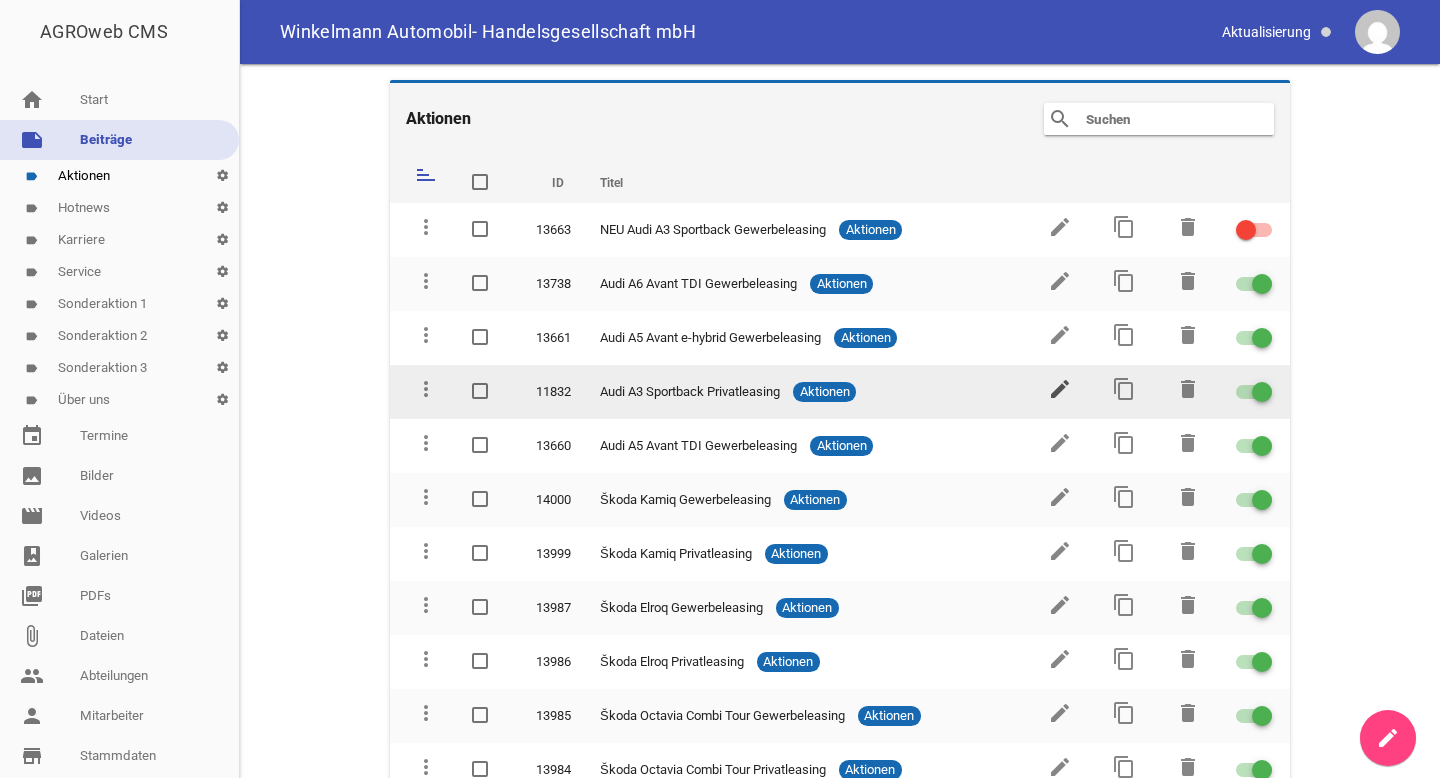 click on "edit" at bounding box center [1060, 389] 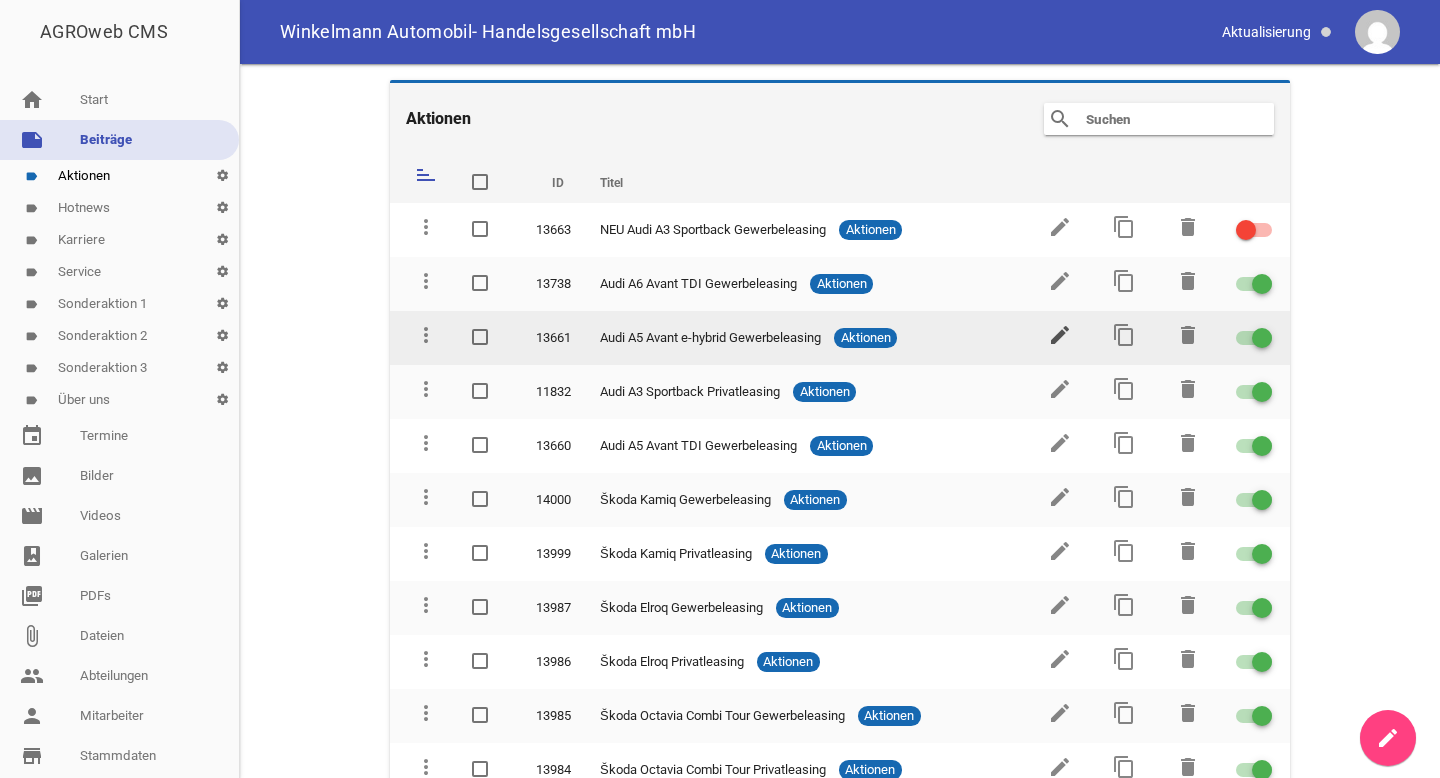 click on "edit" at bounding box center (1060, 335) 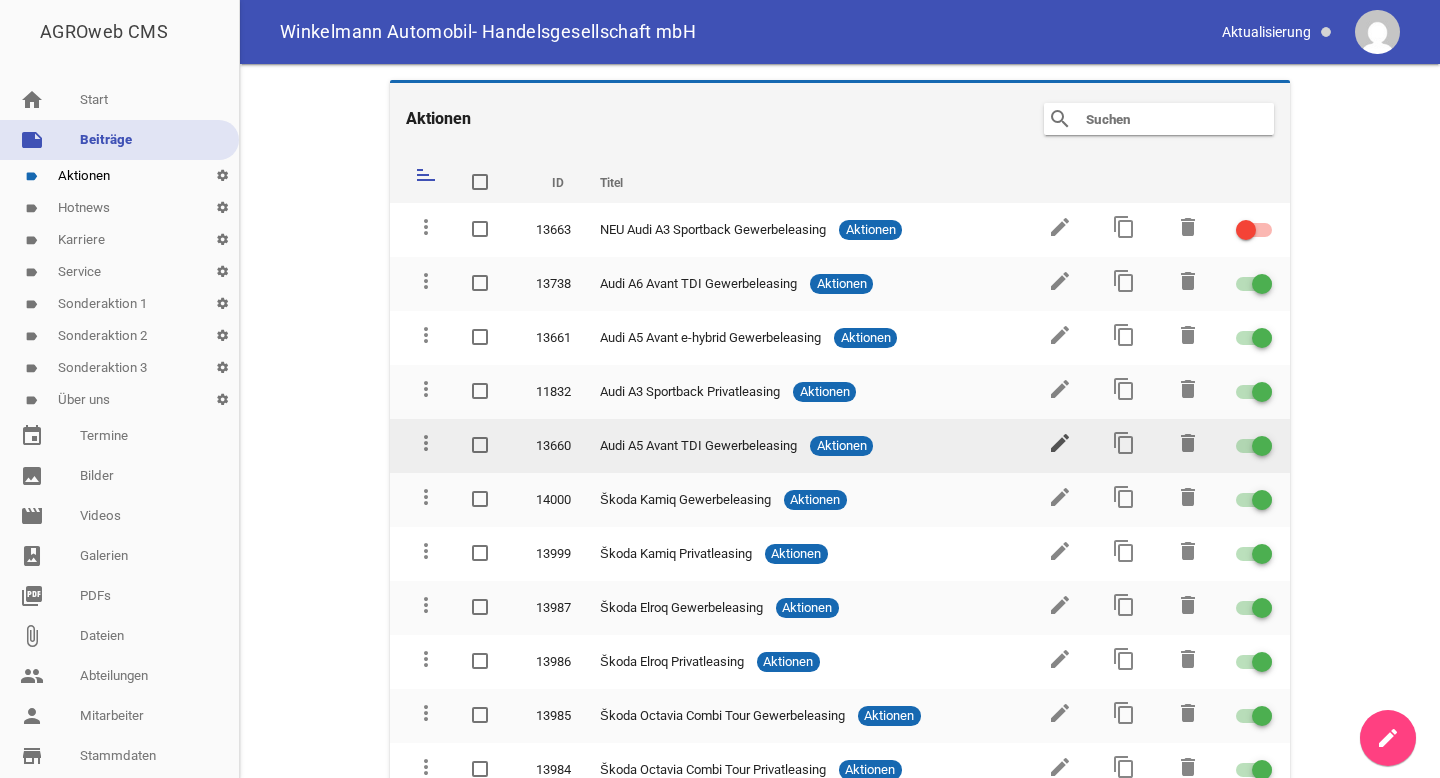 click on "edit" at bounding box center [1060, 443] 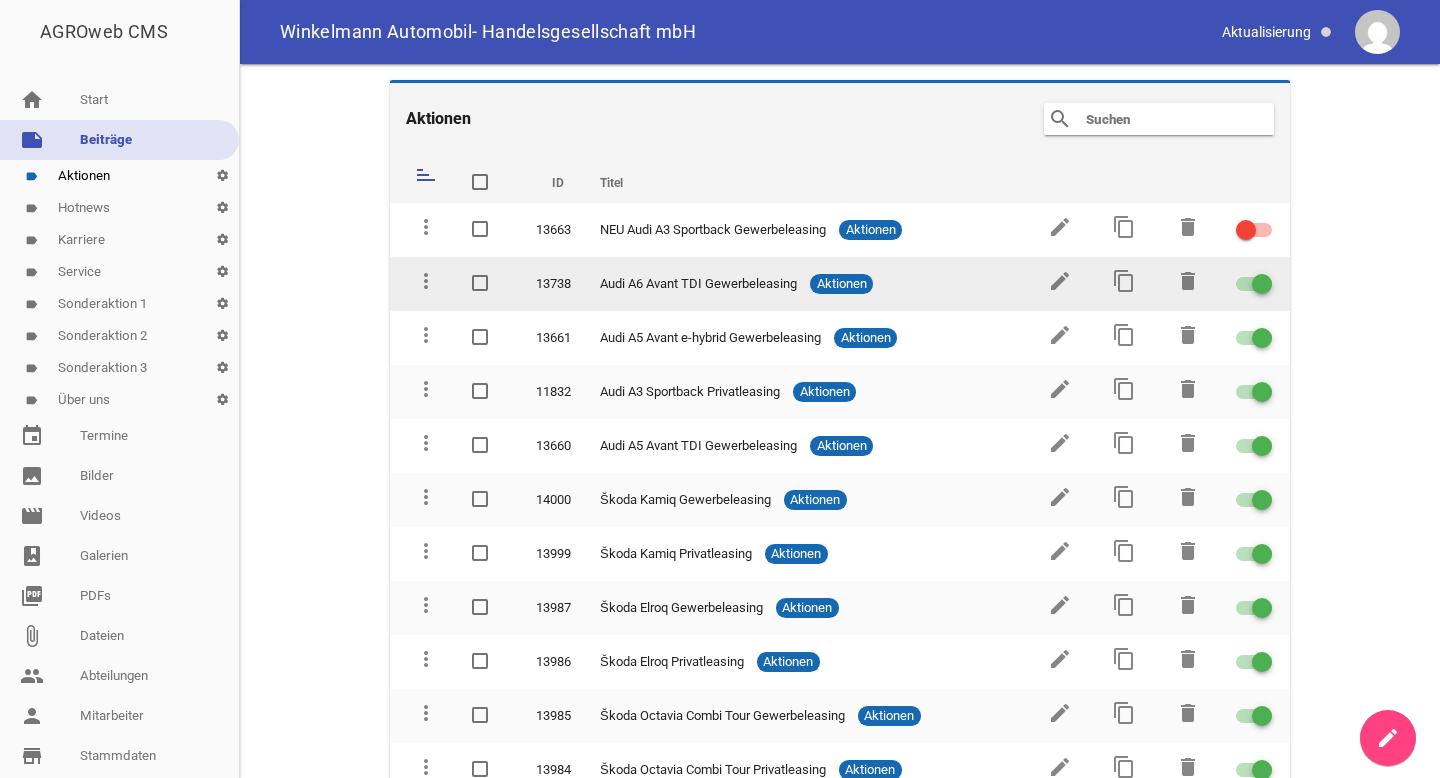 click on "edit" at bounding box center (1058, 284) 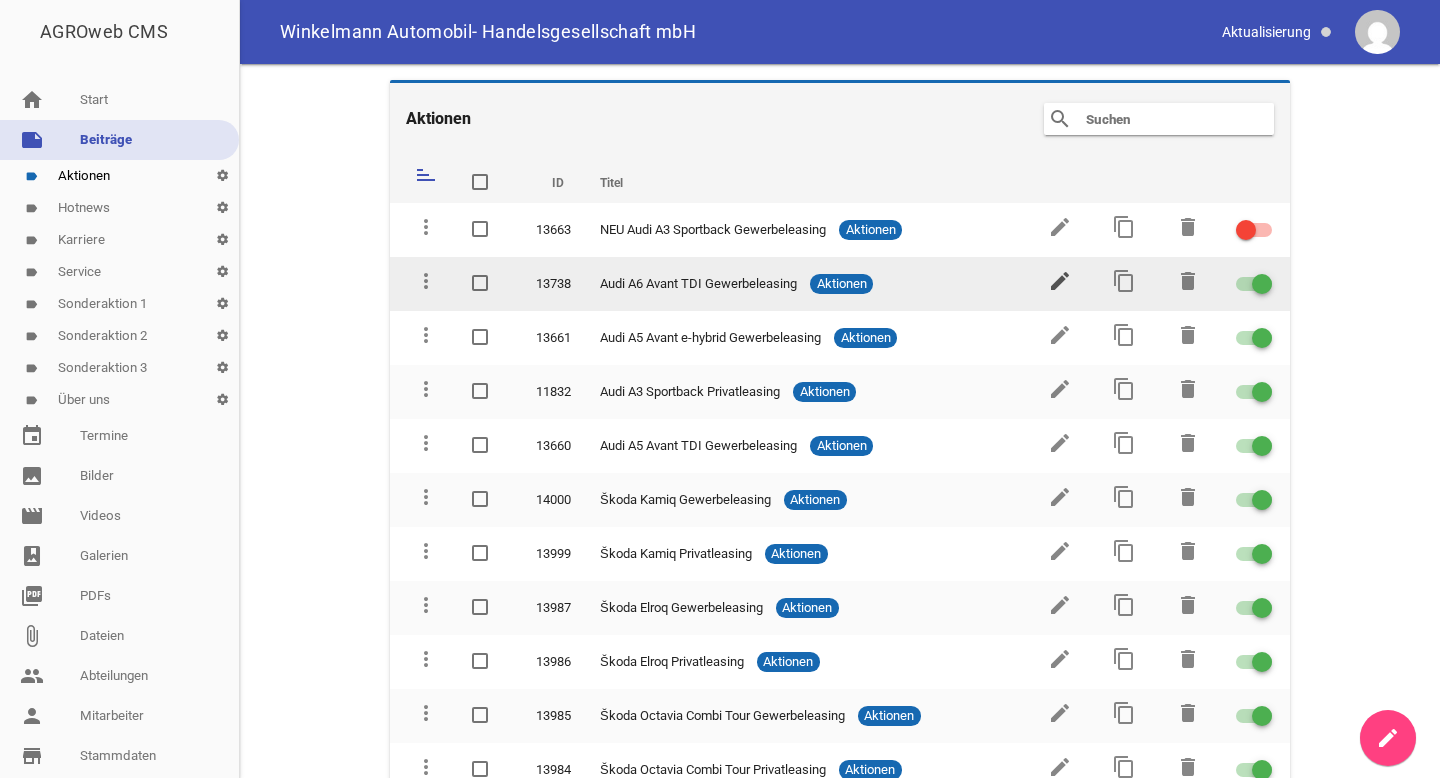 click on "edit" at bounding box center (1060, 281) 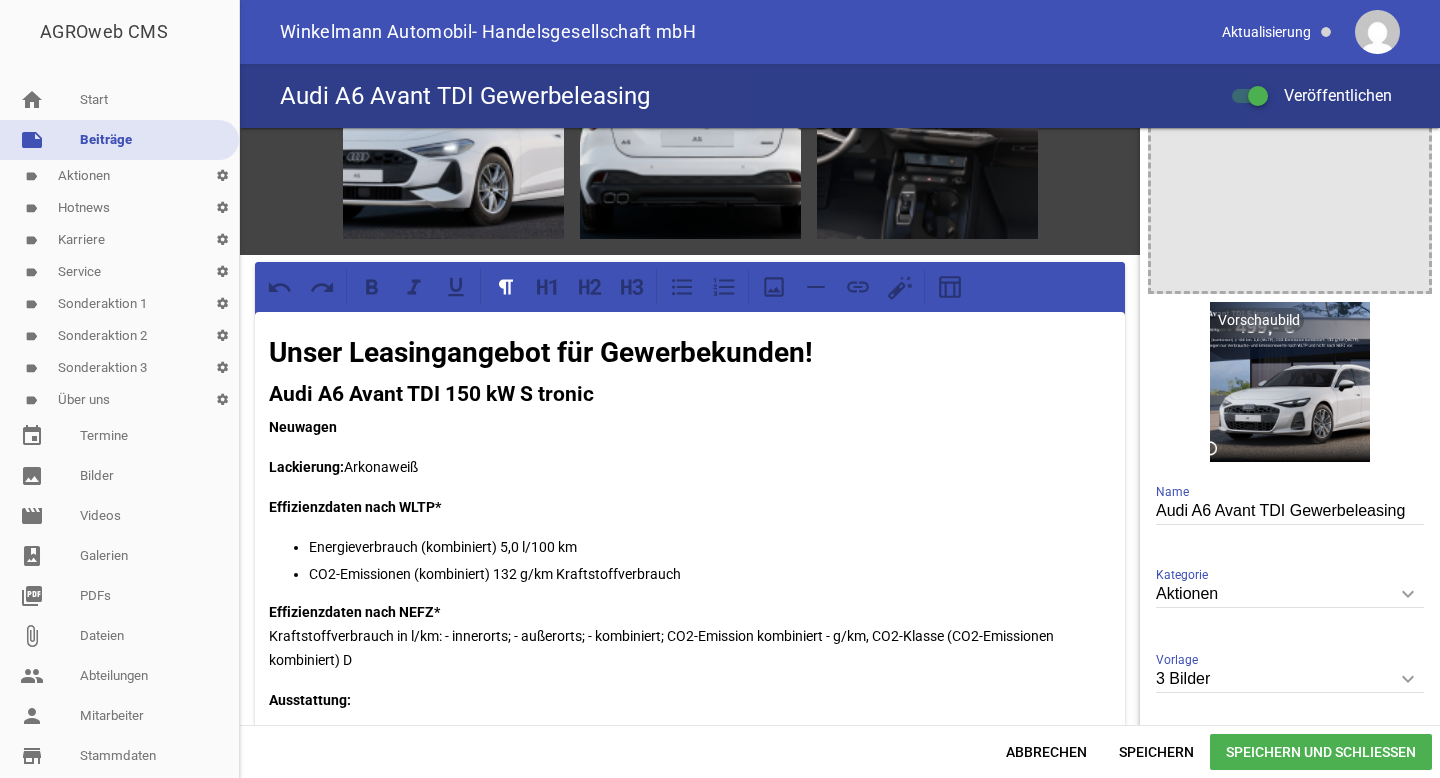 scroll, scrollTop: 137, scrollLeft: 0, axis: vertical 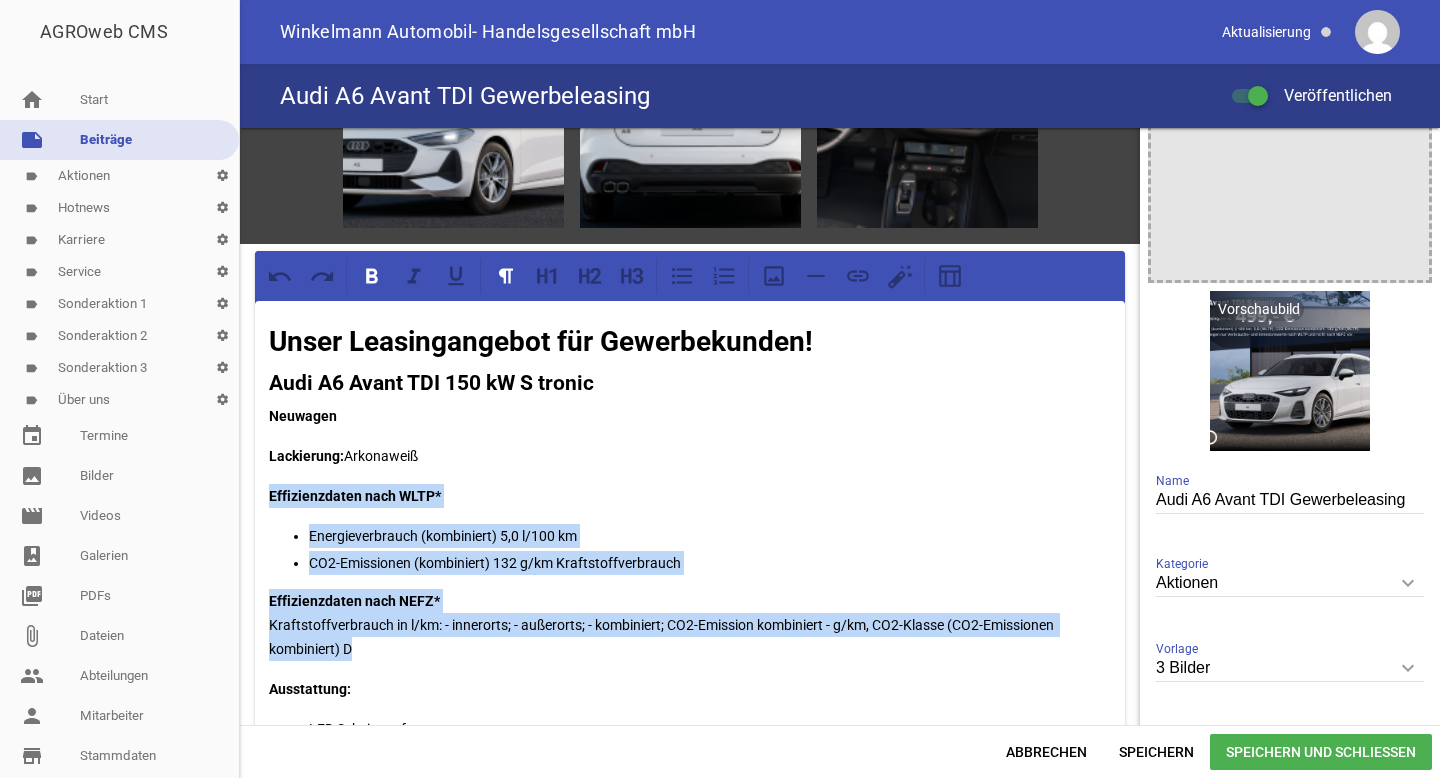 drag, startPoint x: 366, startPoint y: 641, endPoint x: 264, endPoint y: 493, distance: 179.74426 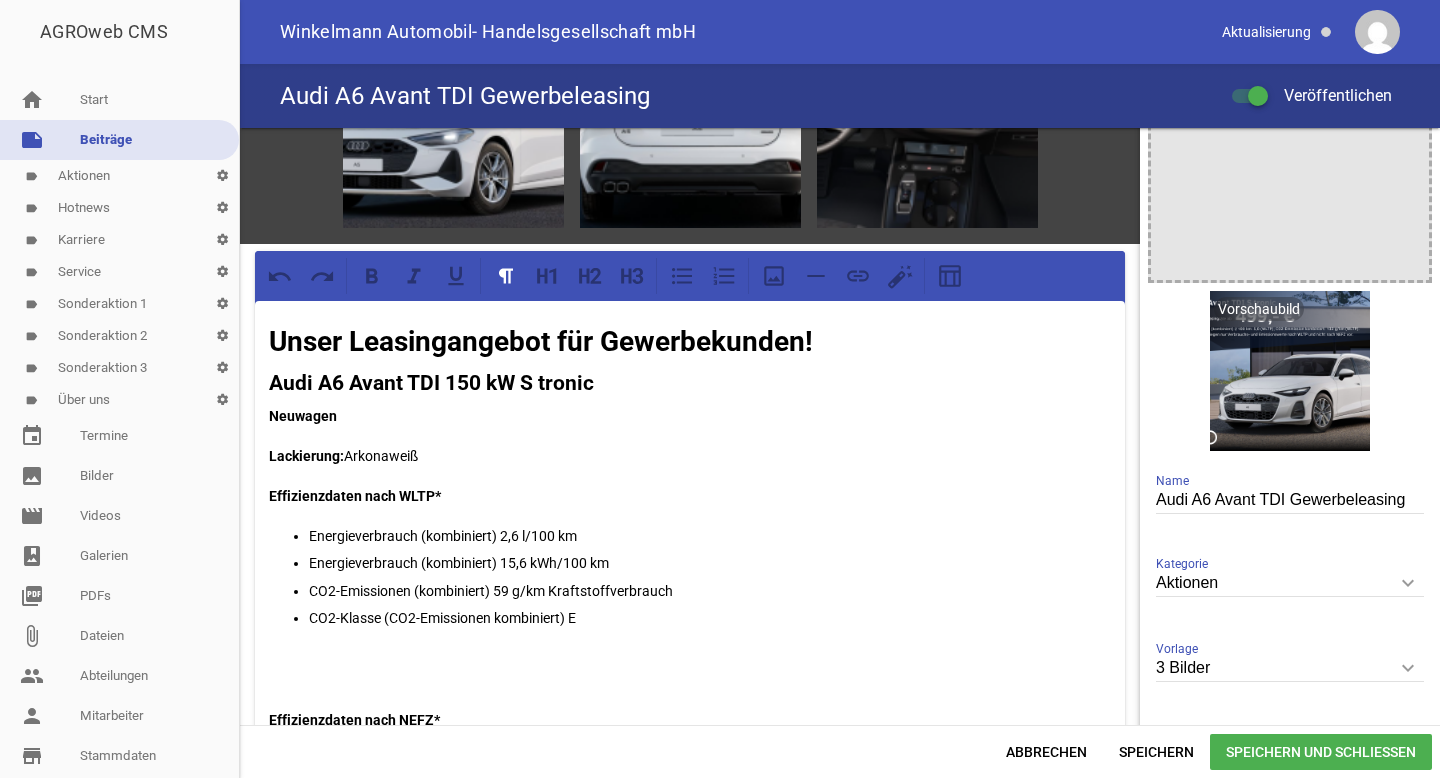 scroll, scrollTop: 167, scrollLeft: 0, axis: vertical 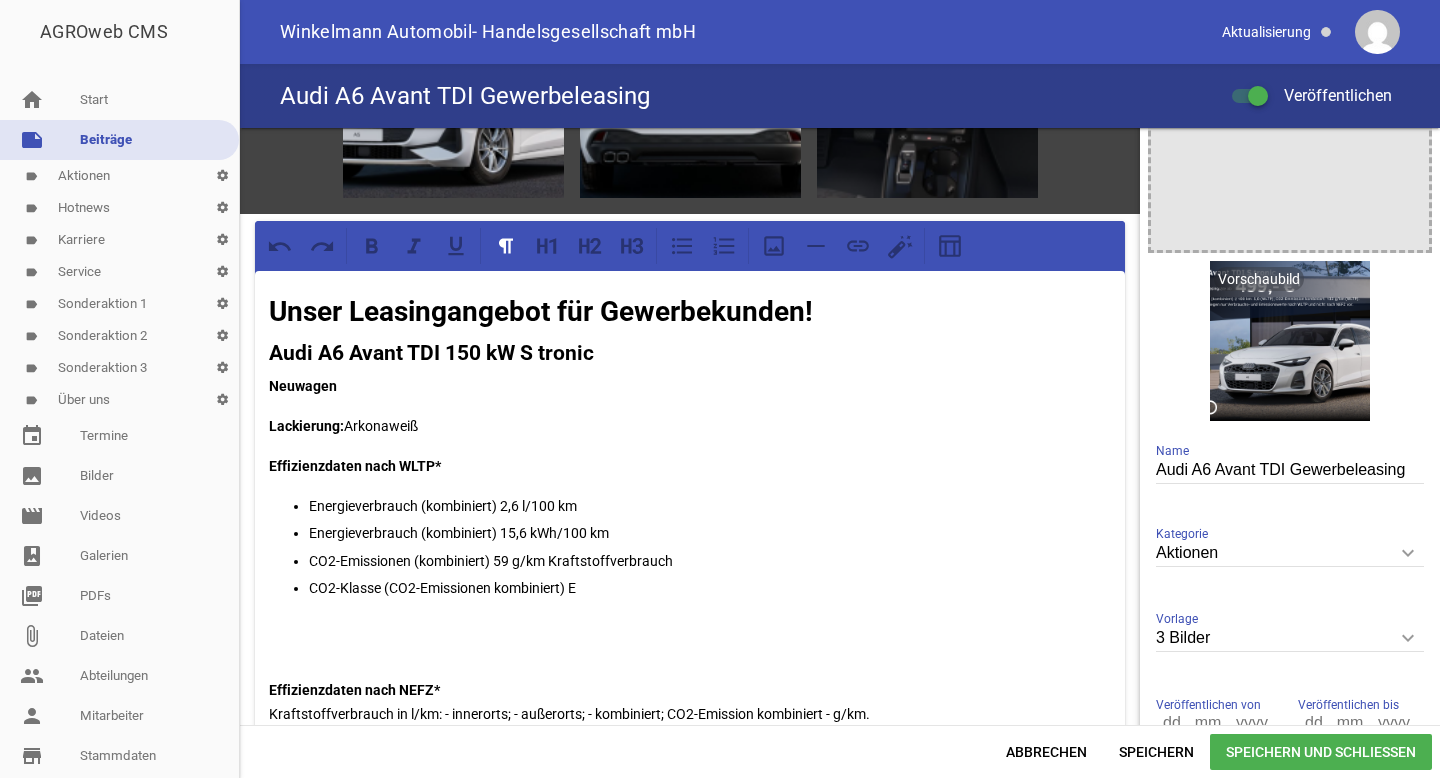 click at bounding box center (690, 638) 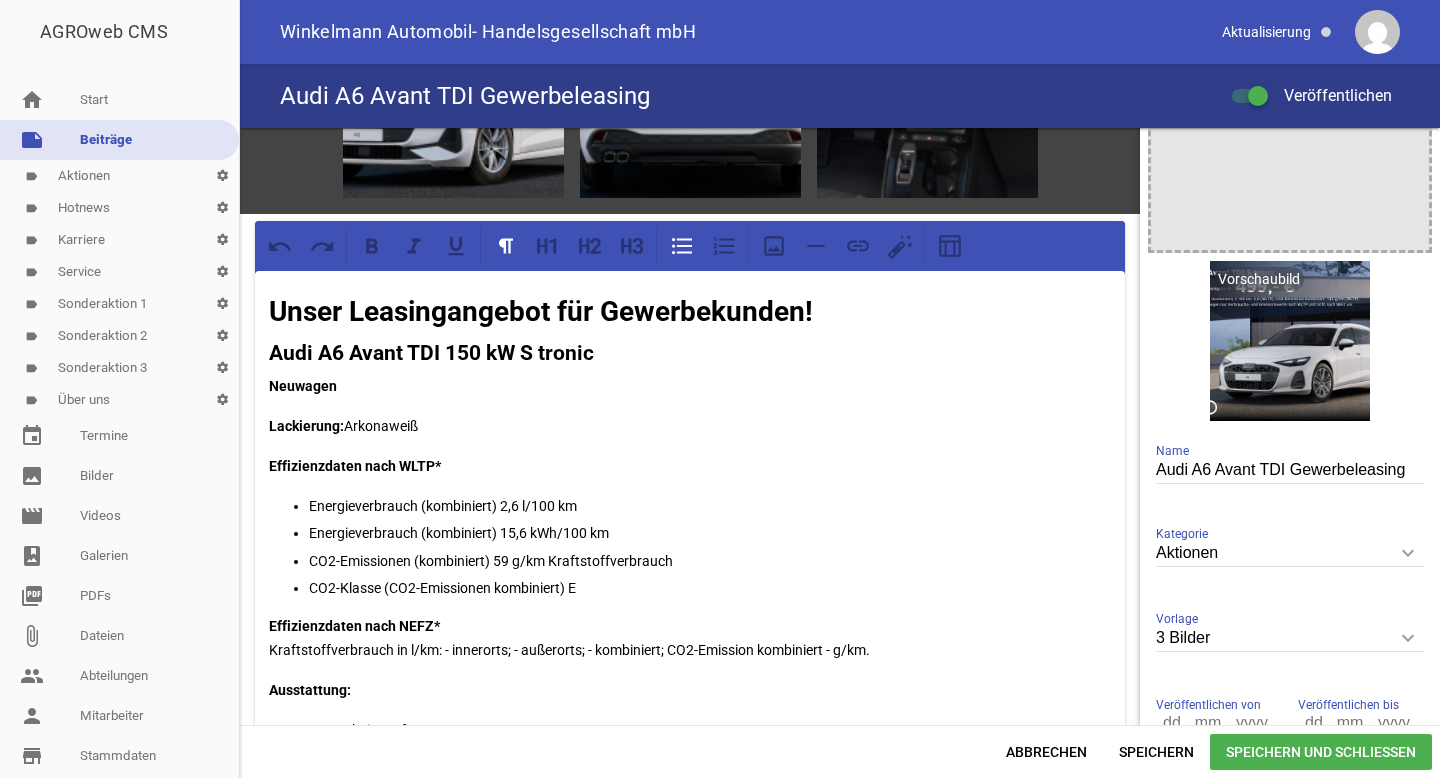 type 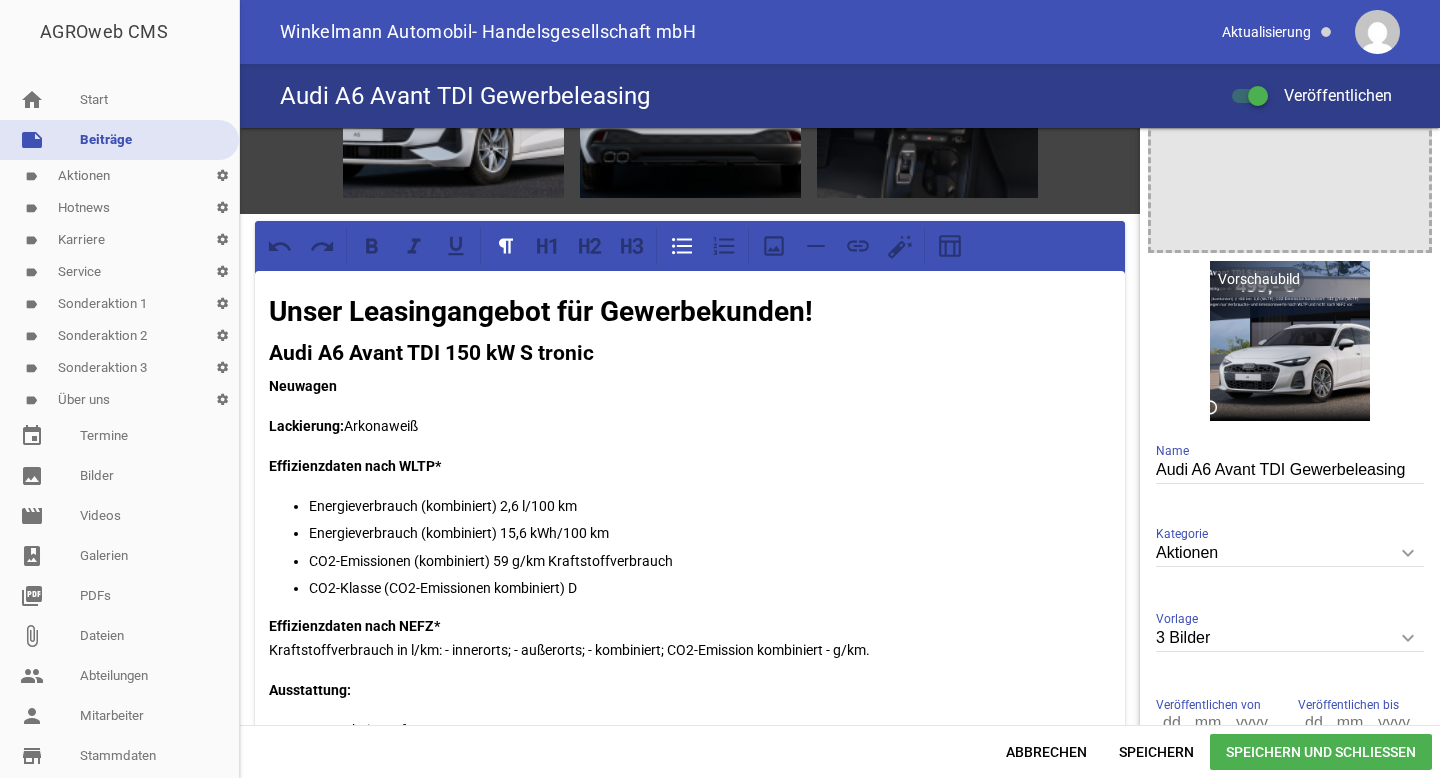 click on "CO2-Emissionen (kombiniert) 59 g/km Kraftstoffverbrauch" at bounding box center (710, 561) 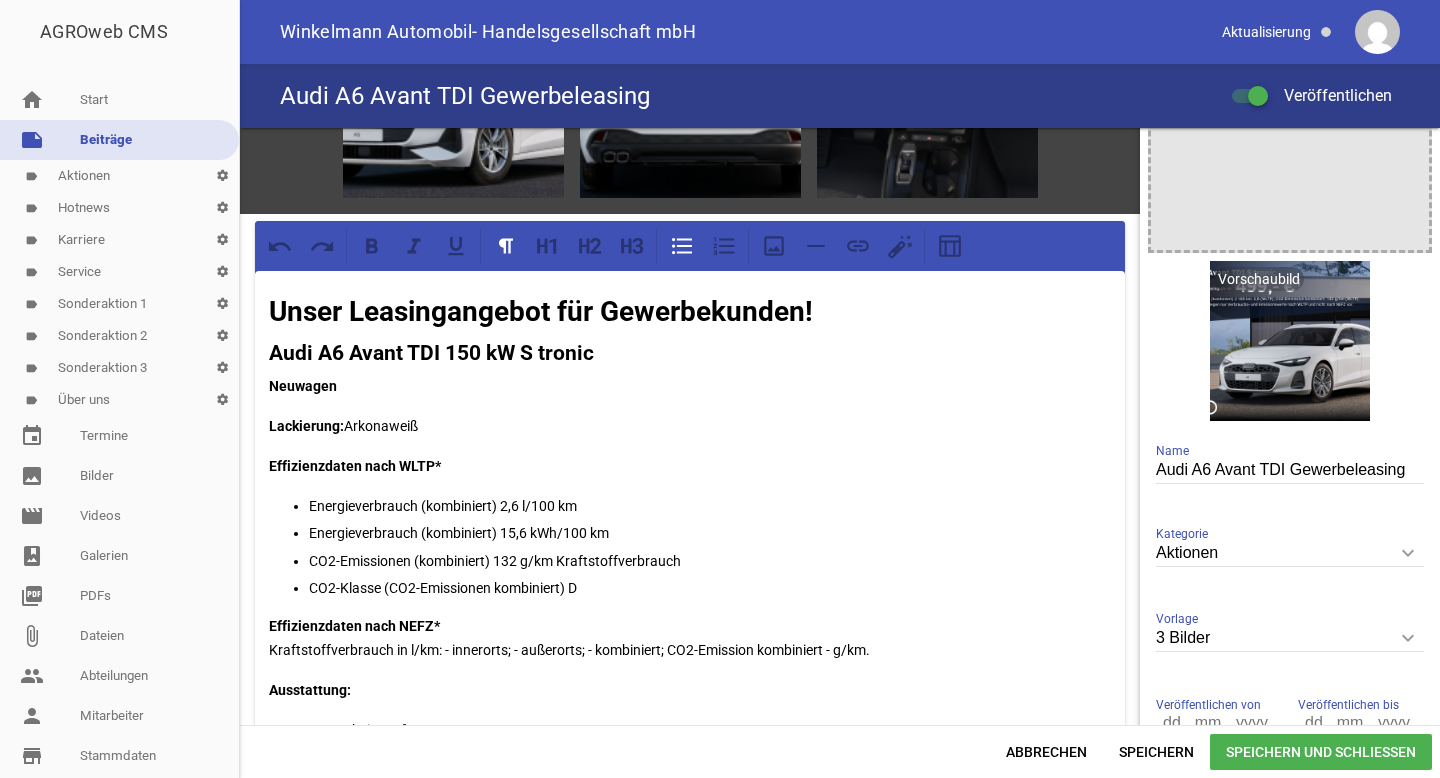 click on "CO2-Emissionen (kombiniert) 132 g/km Kraftstoffverbrauch" at bounding box center [710, 561] 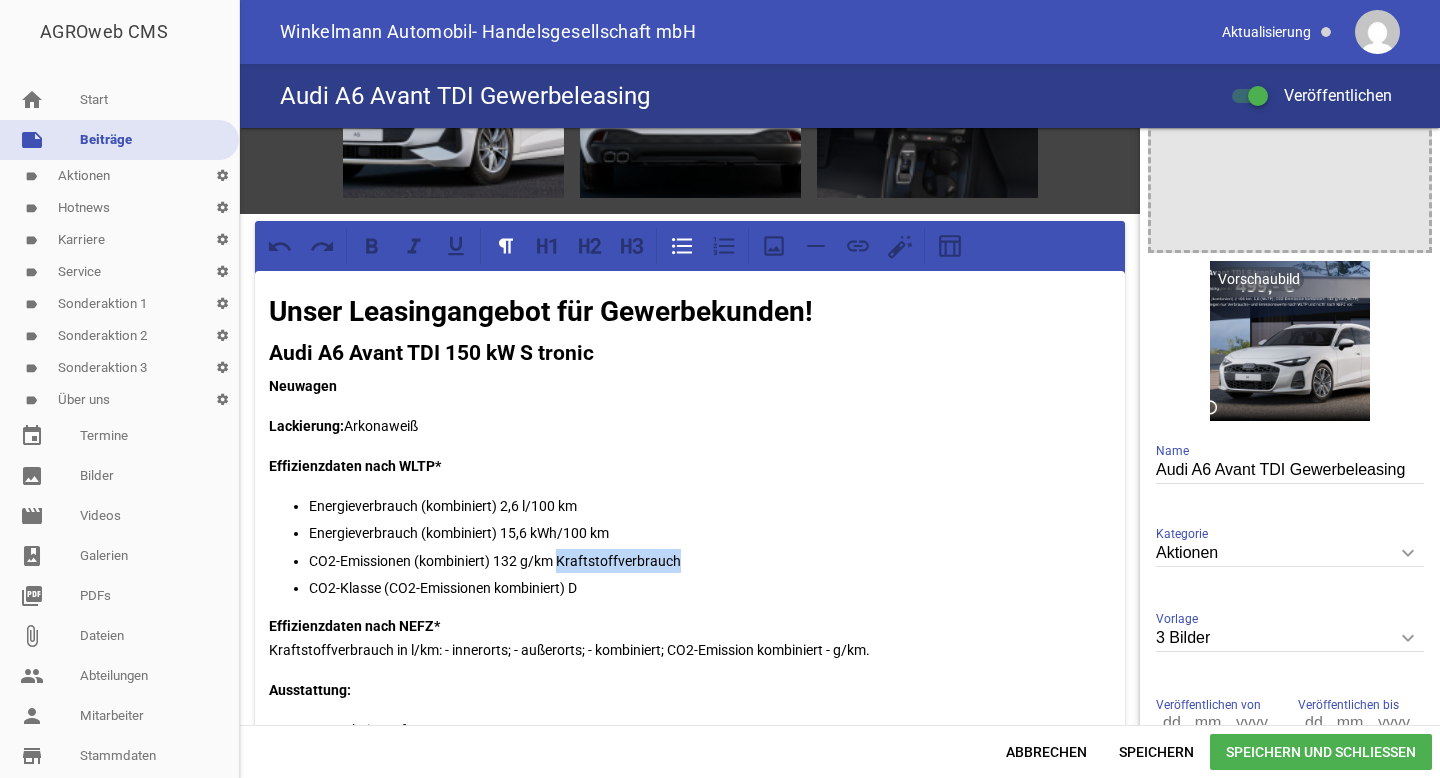 click on "CO2-Emissionen (kombiniert) 132 g/km Kraftstoffverbrauch" at bounding box center [710, 561] 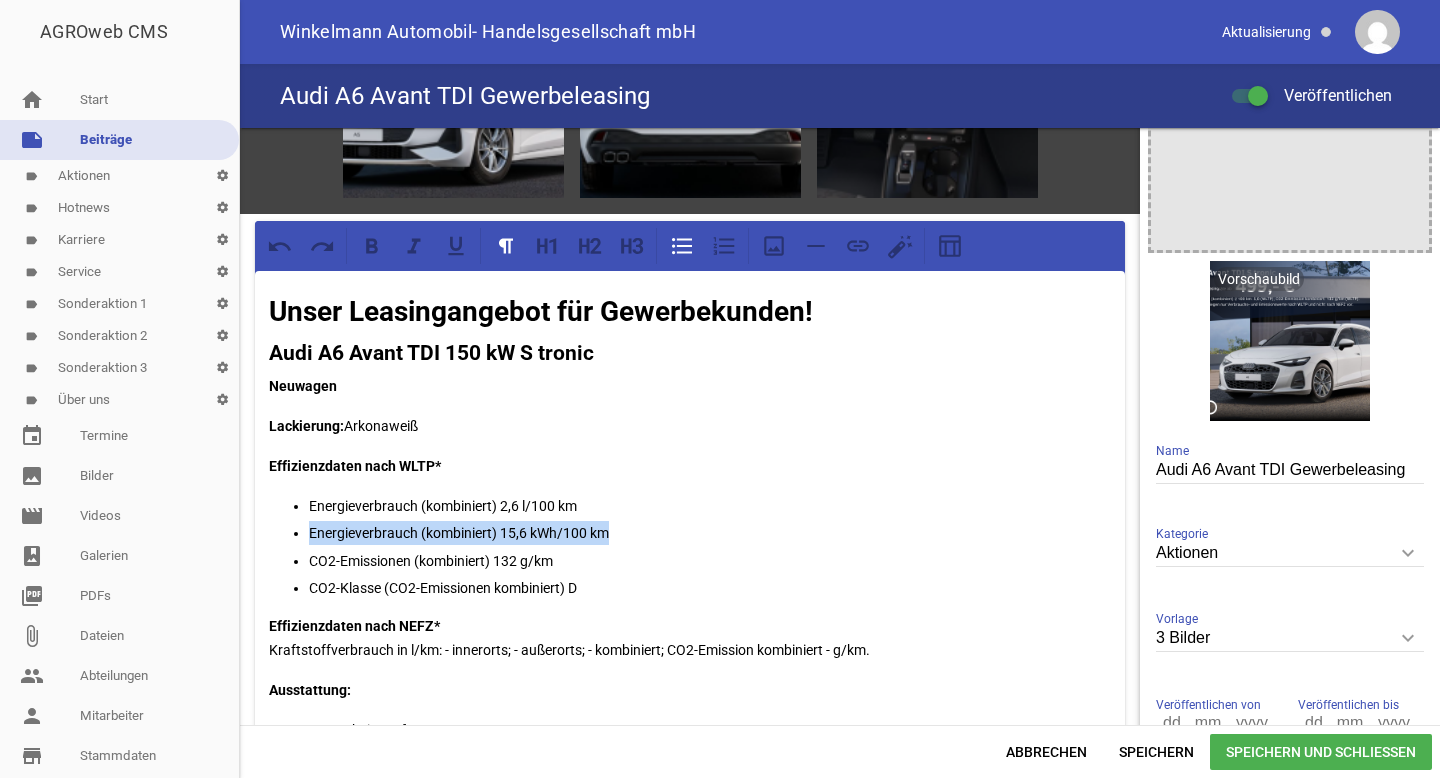 drag, startPoint x: 615, startPoint y: 528, endPoint x: 304, endPoint y: 531, distance: 311.01447 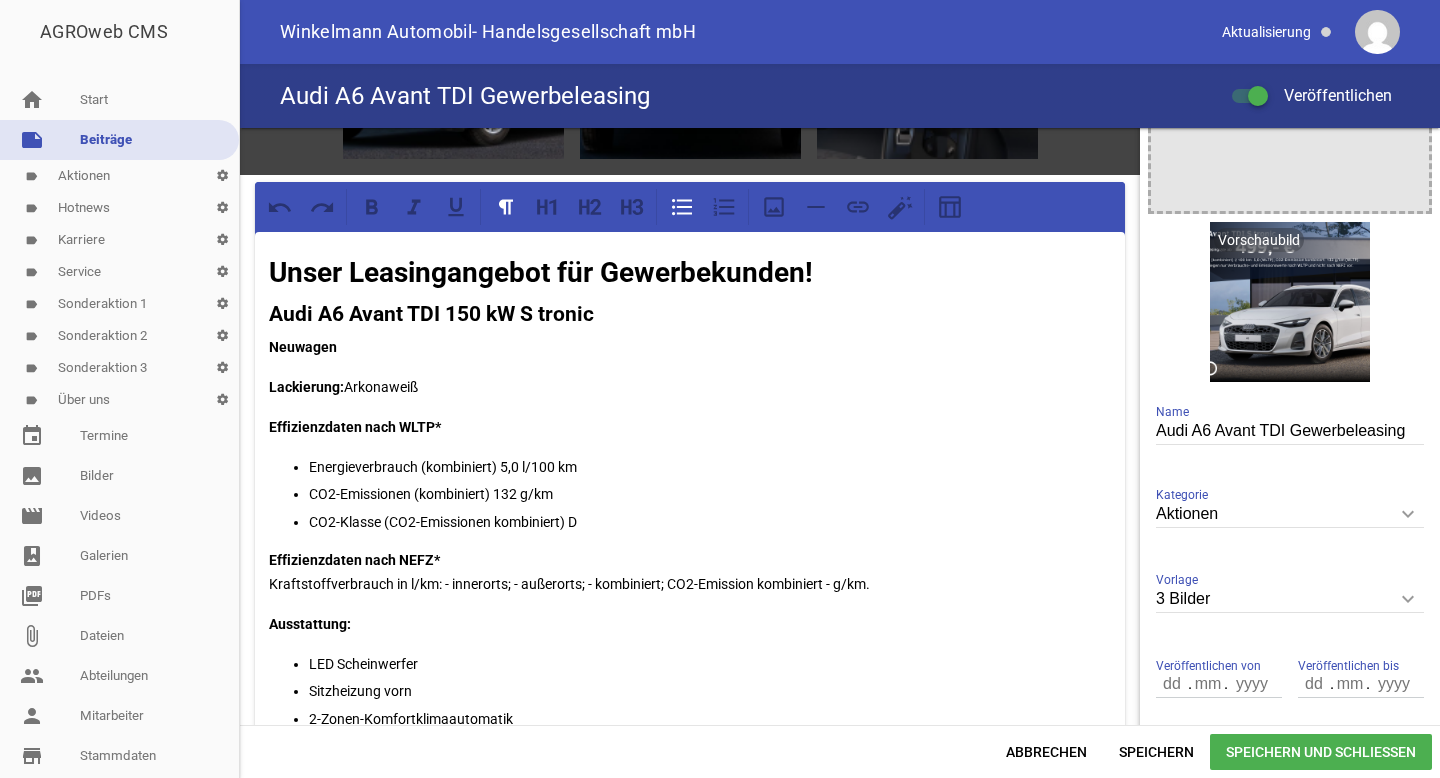 scroll, scrollTop: 217, scrollLeft: 0, axis: vertical 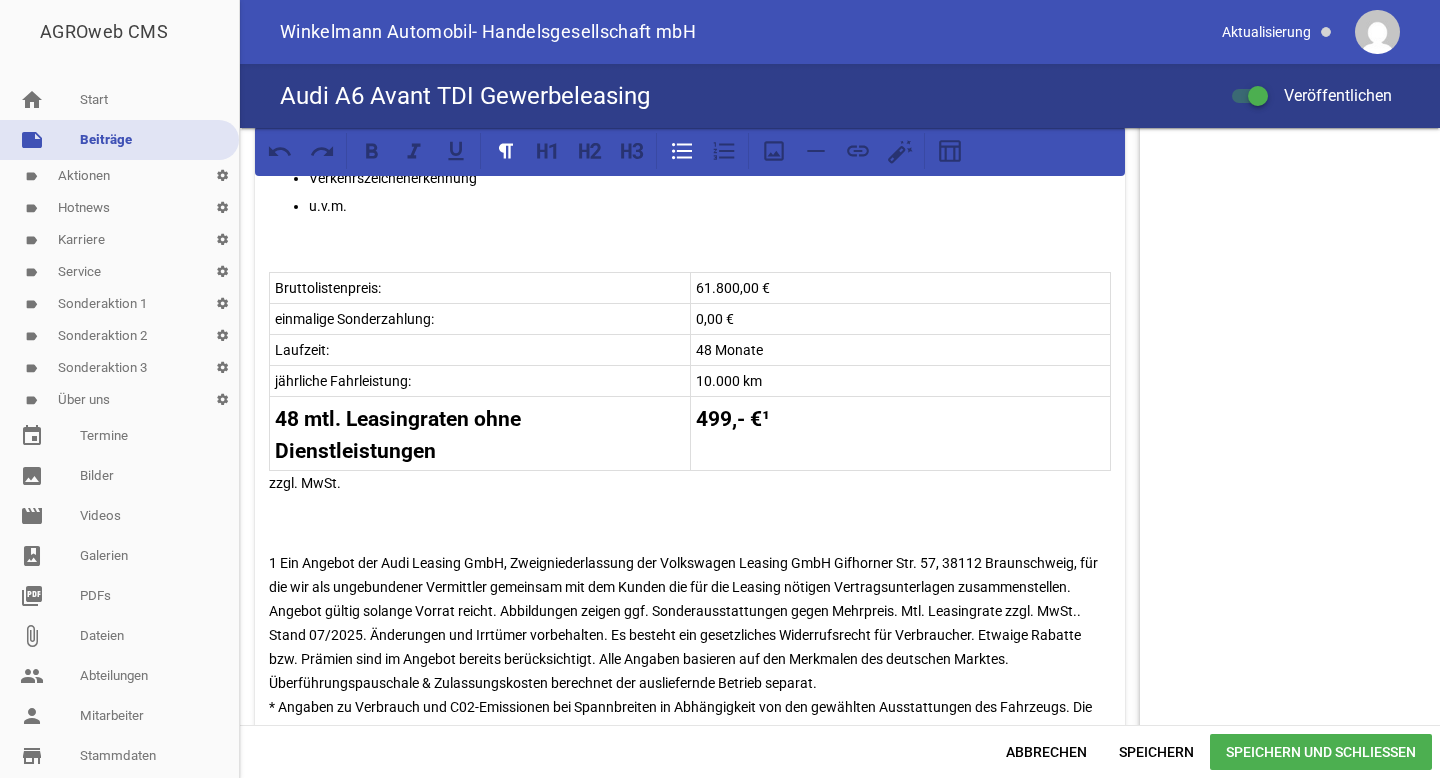 click on "Speichern und Schließen" at bounding box center [1321, 752] 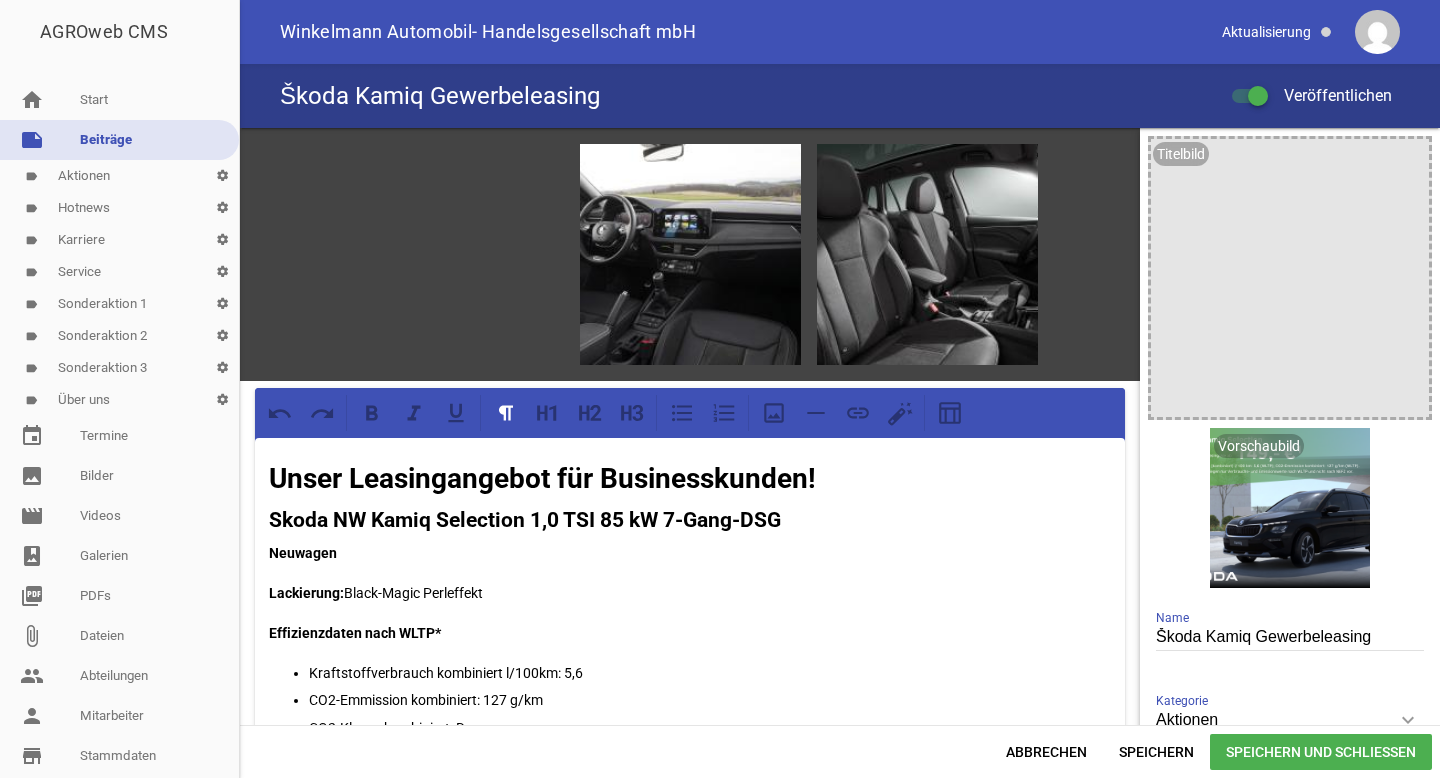 scroll, scrollTop: 0, scrollLeft: 0, axis: both 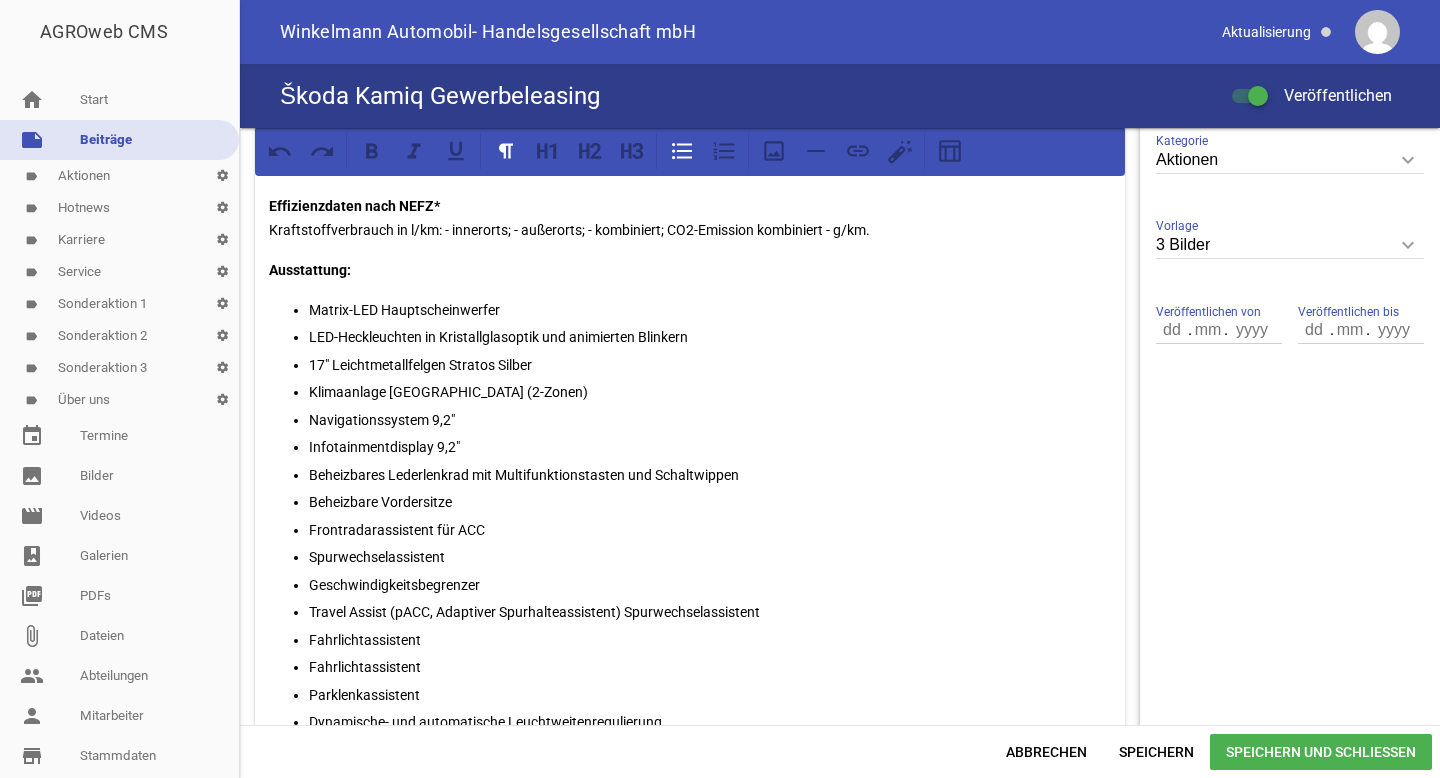 click on "Fahrlichtassistent" at bounding box center [710, 640] 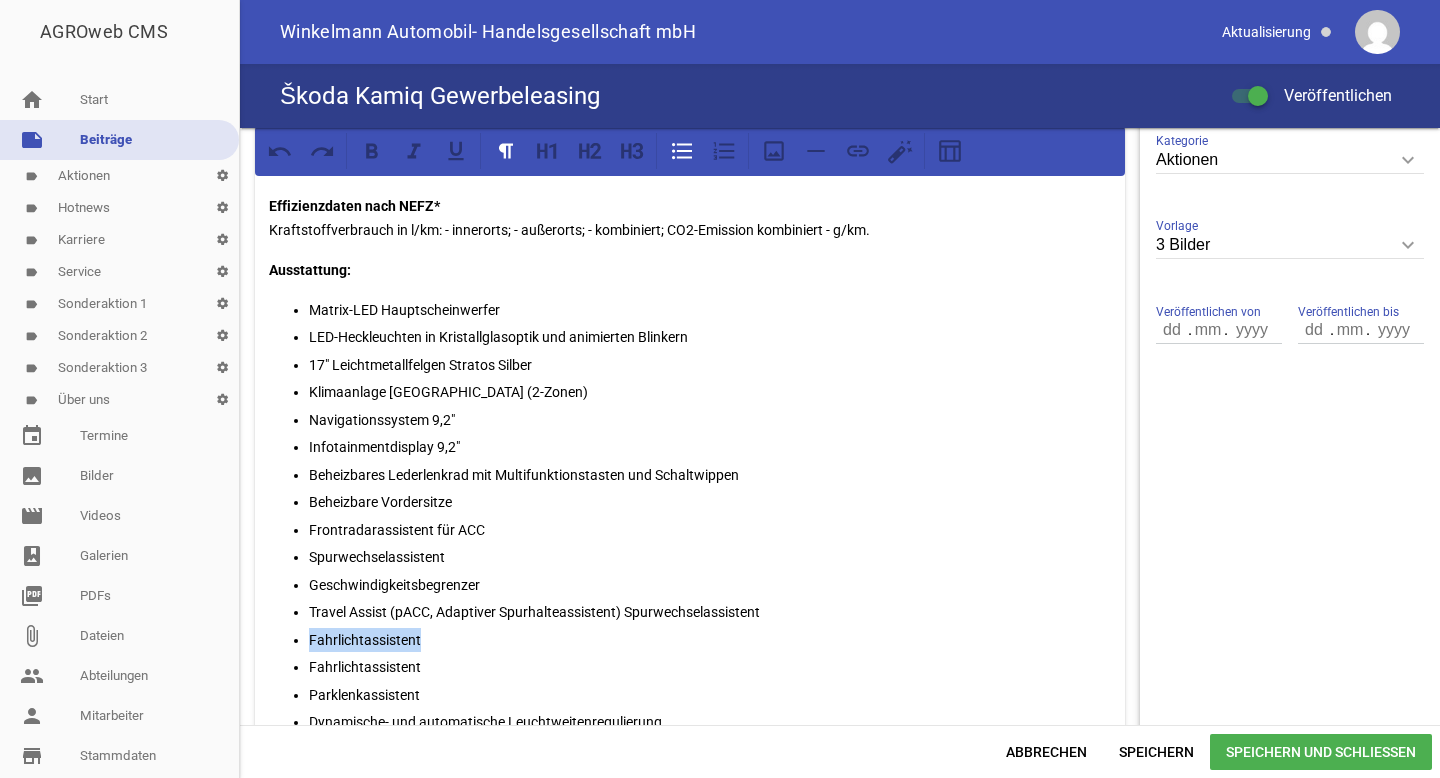 click on "Fahrlichtassistent" at bounding box center (710, 640) 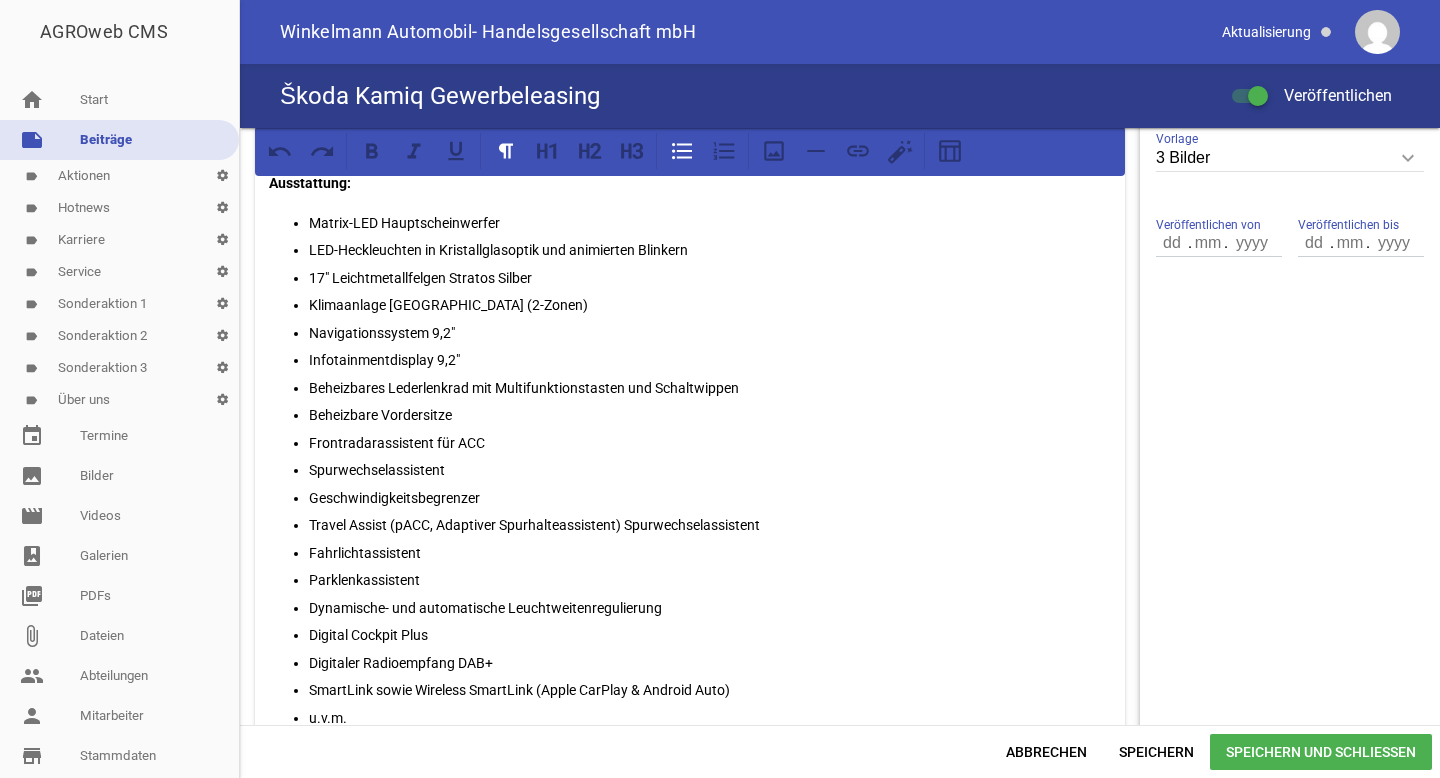 scroll, scrollTop: 652, scrollLeft: 0, axis: vertical 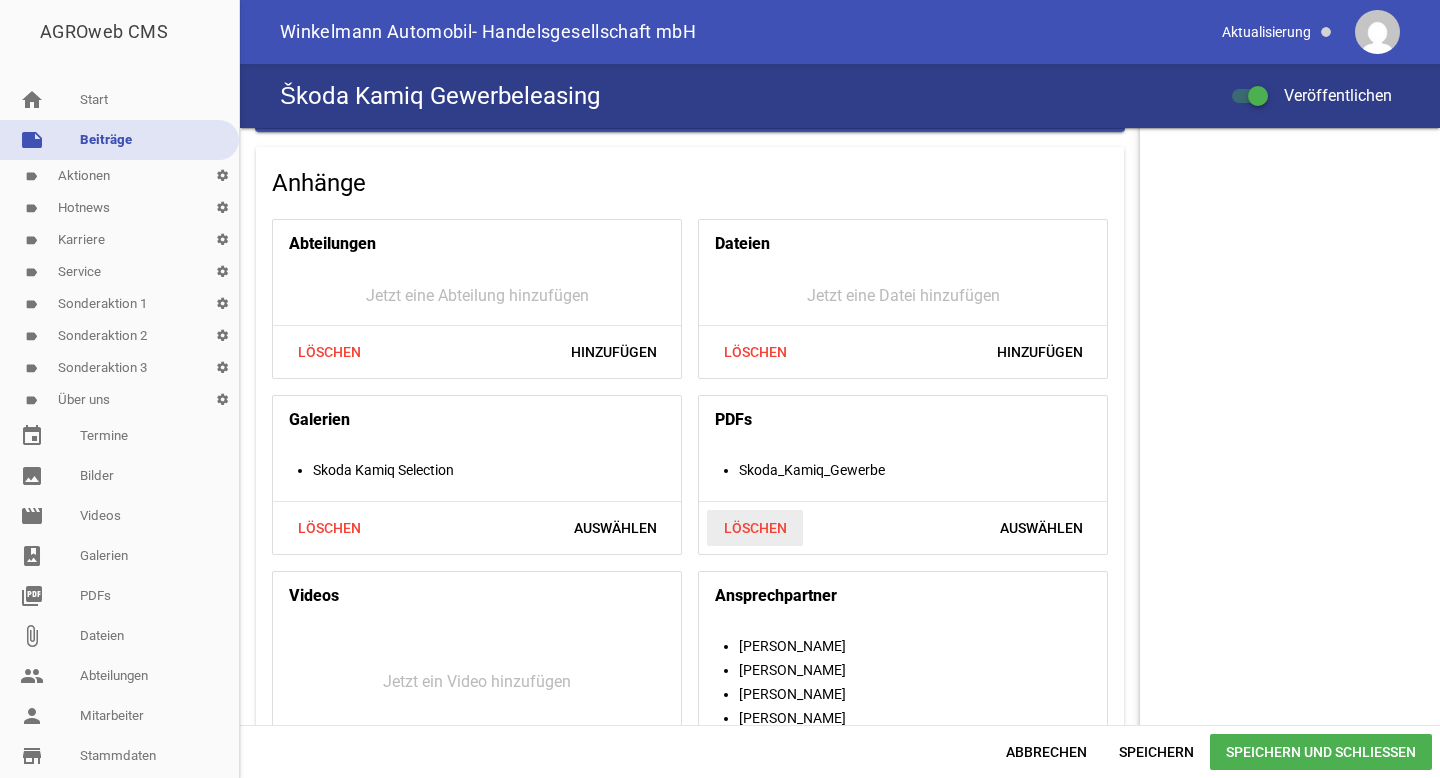 click on "Löschen" at bounding box center [755, 528] 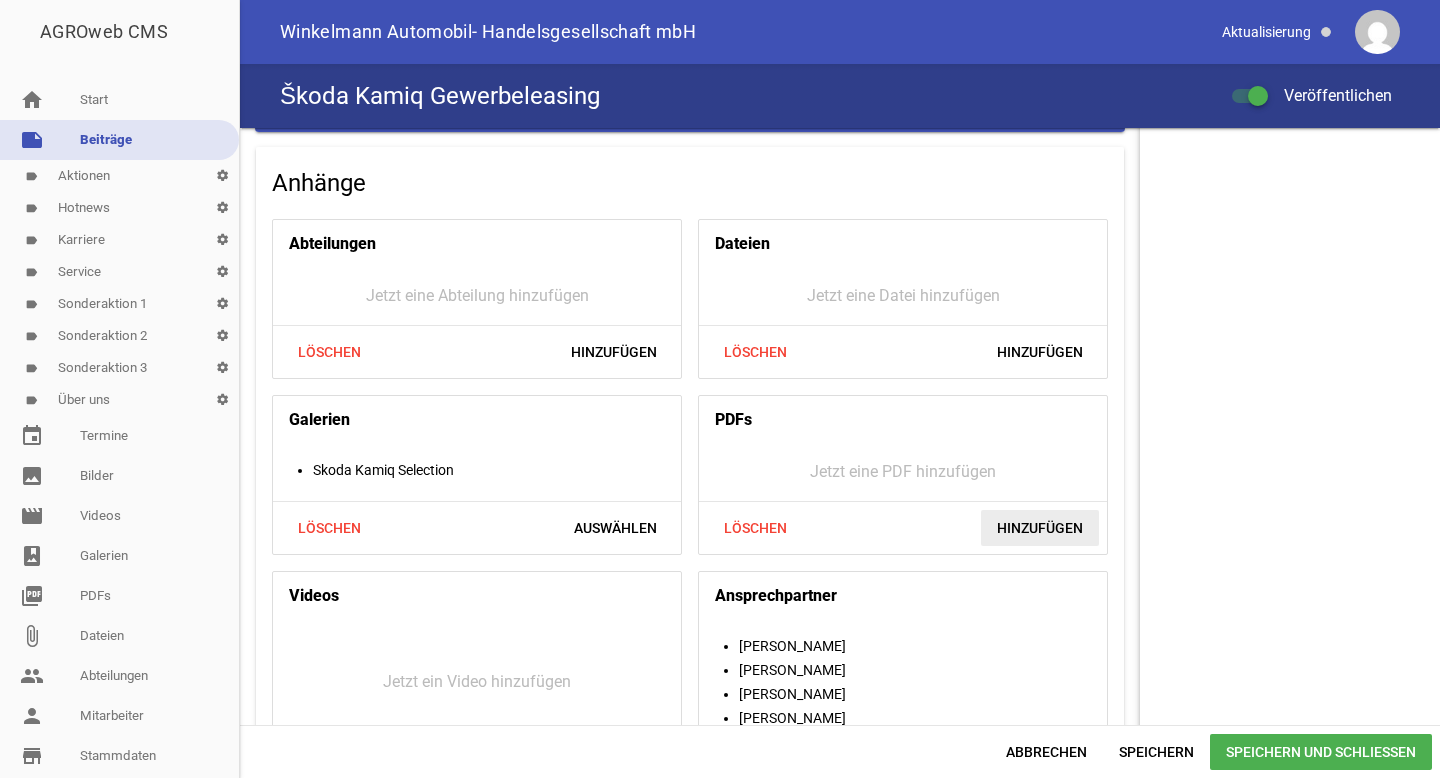 click on "Hinzufügen" at bounding box center (1040, 528) 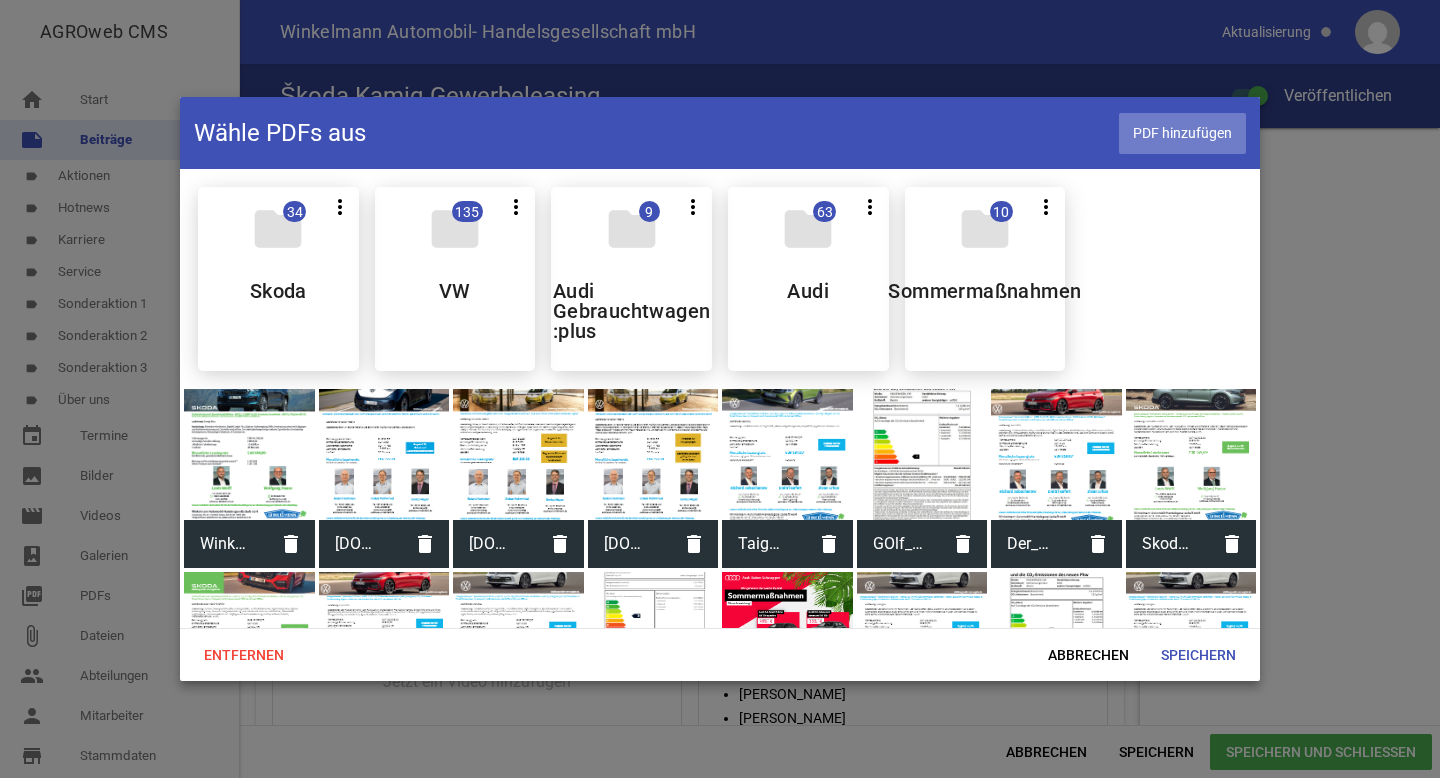 click on "PDF hinzufügen" at bounding box center [1182, 133] 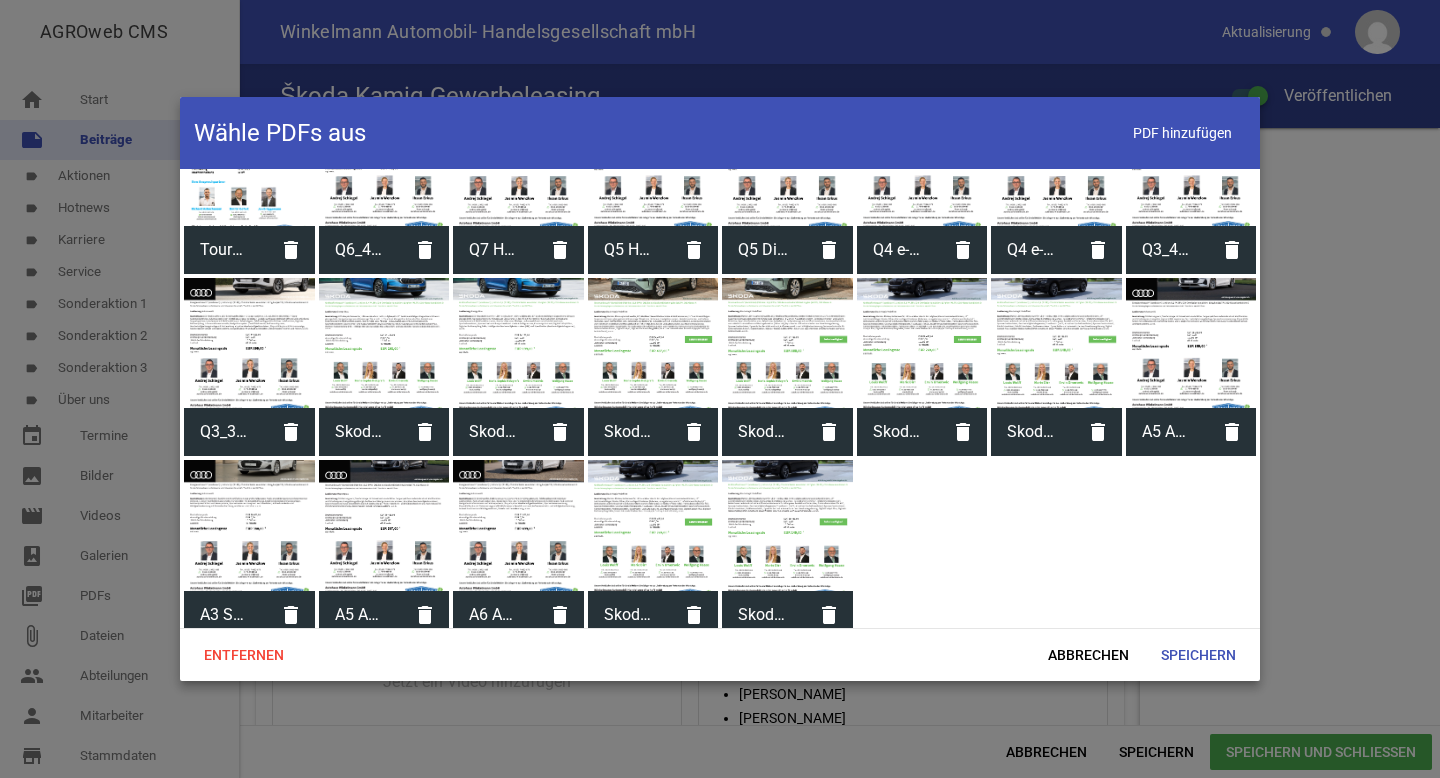 scroll, scrollTop: 2480, scrollLeft: 0, axis: vertical 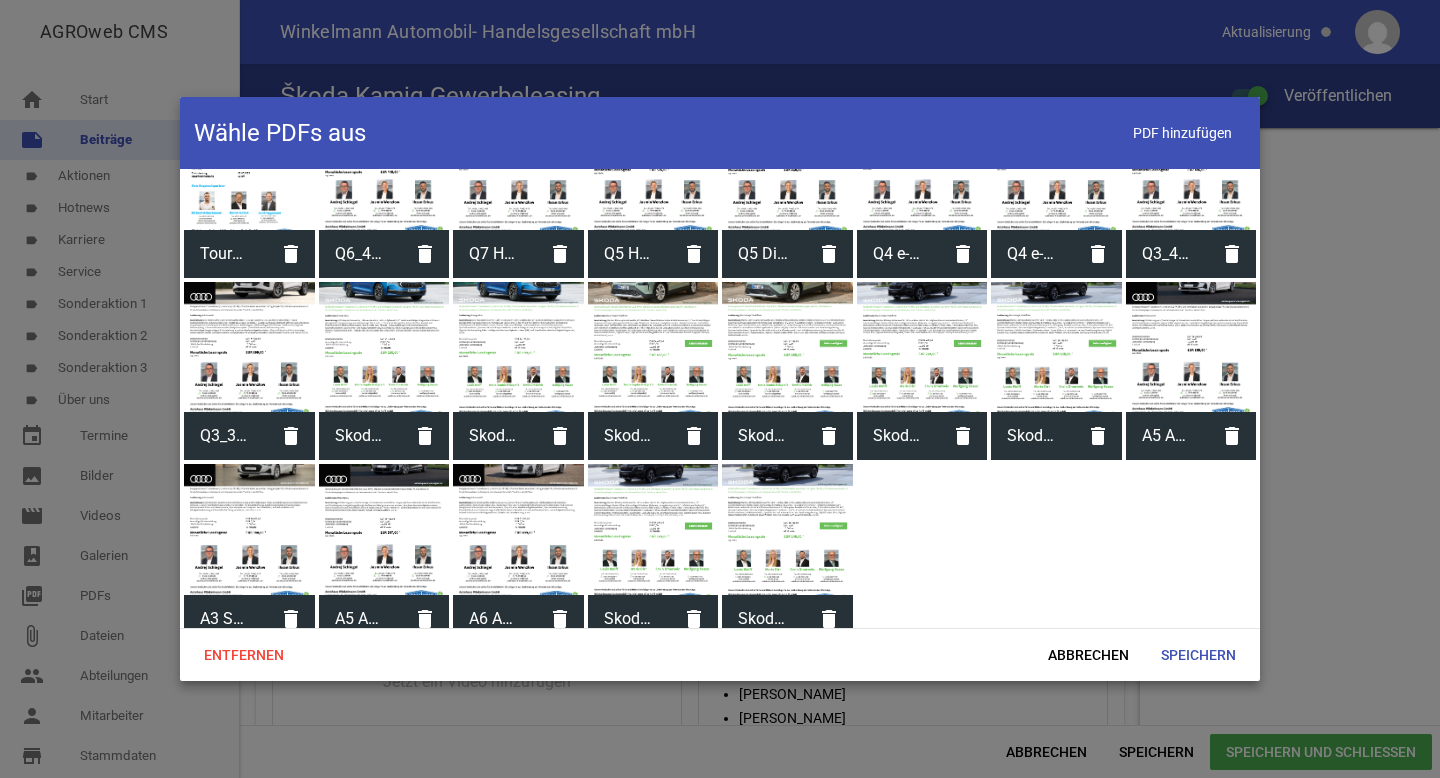 click on "Skoda_Kamiq_Gewerbe" at bounding box center (763, 619) 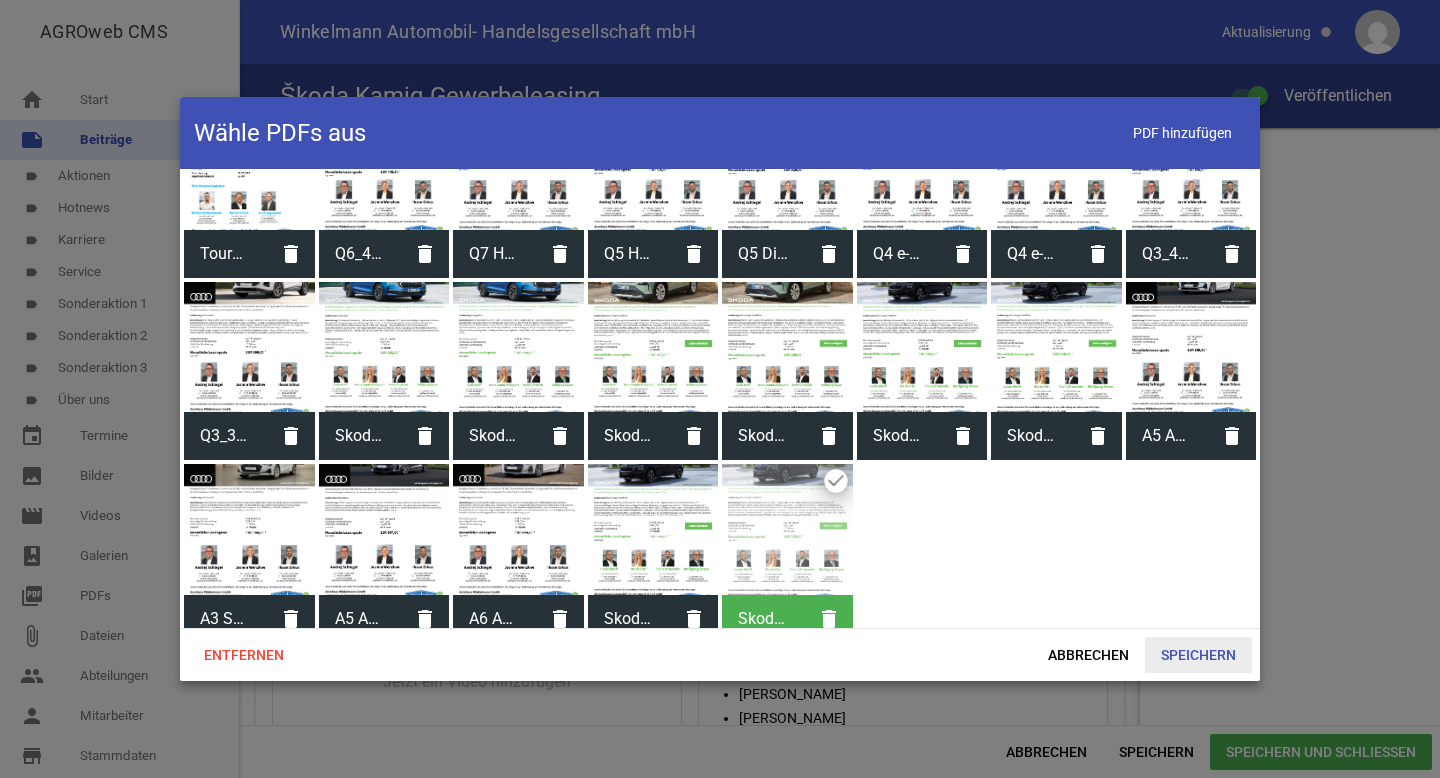 click on "Speichern" at bounding box center (1198, 655) 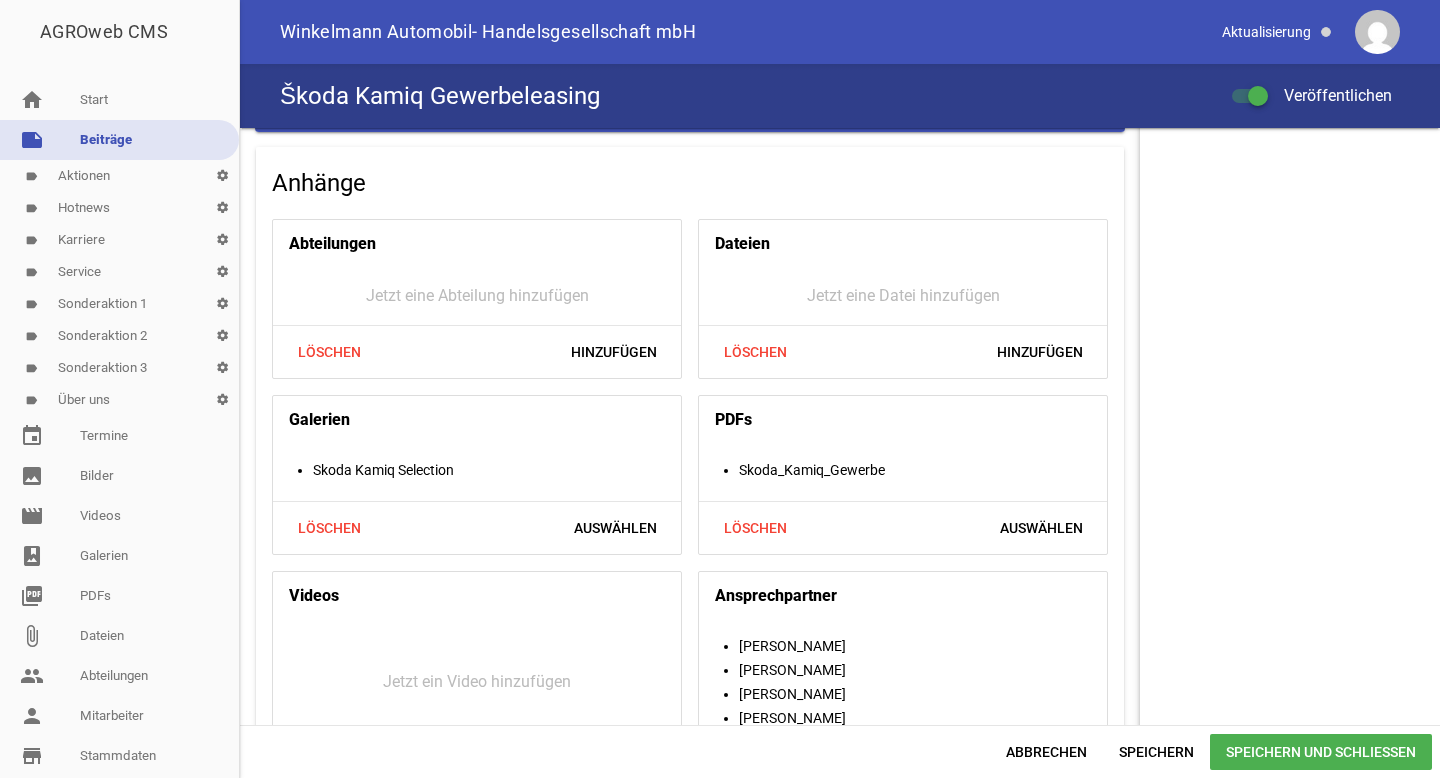 click on "Speichern und Schließen" at bounding box center (1321, 752) 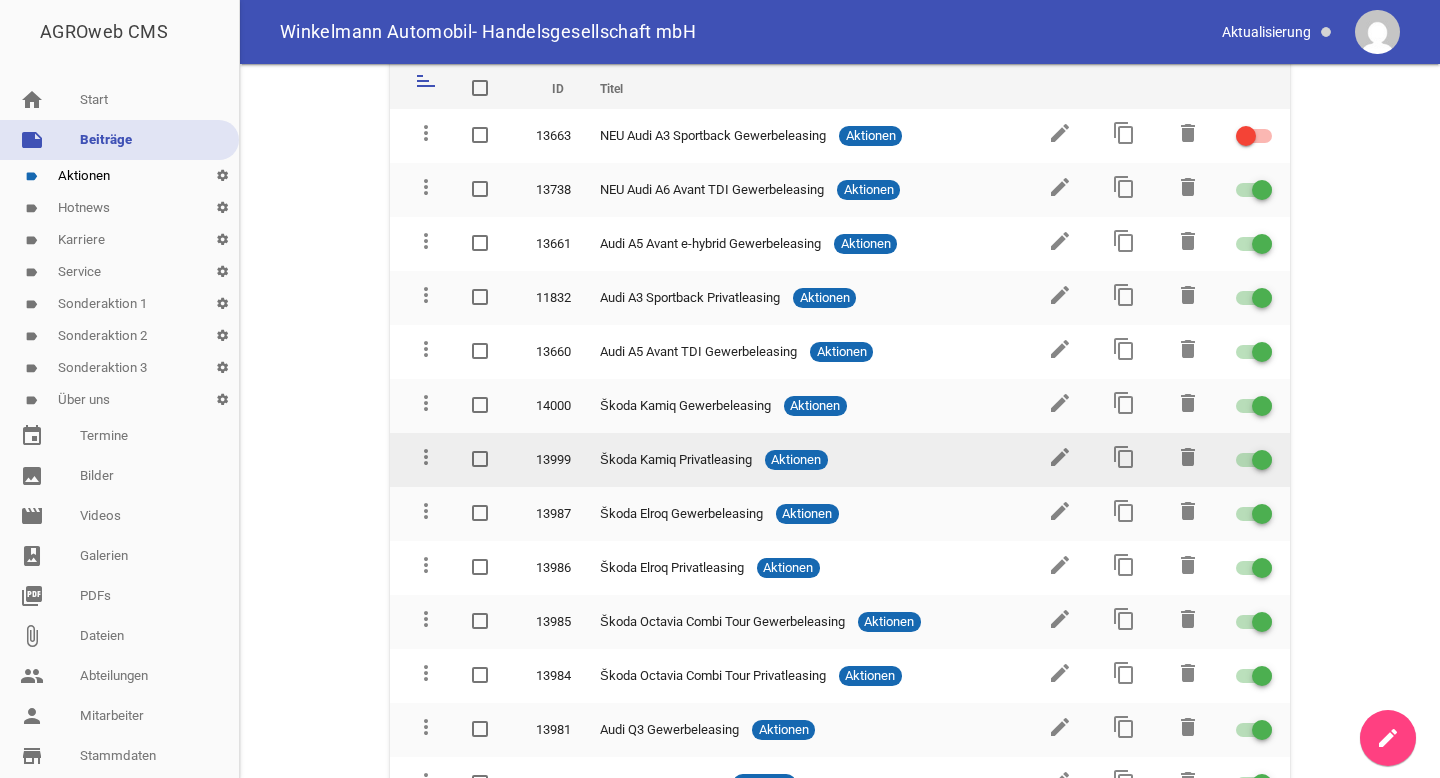 scroll, scrollTop: 98, scrollLeft: 0, axis: vertical 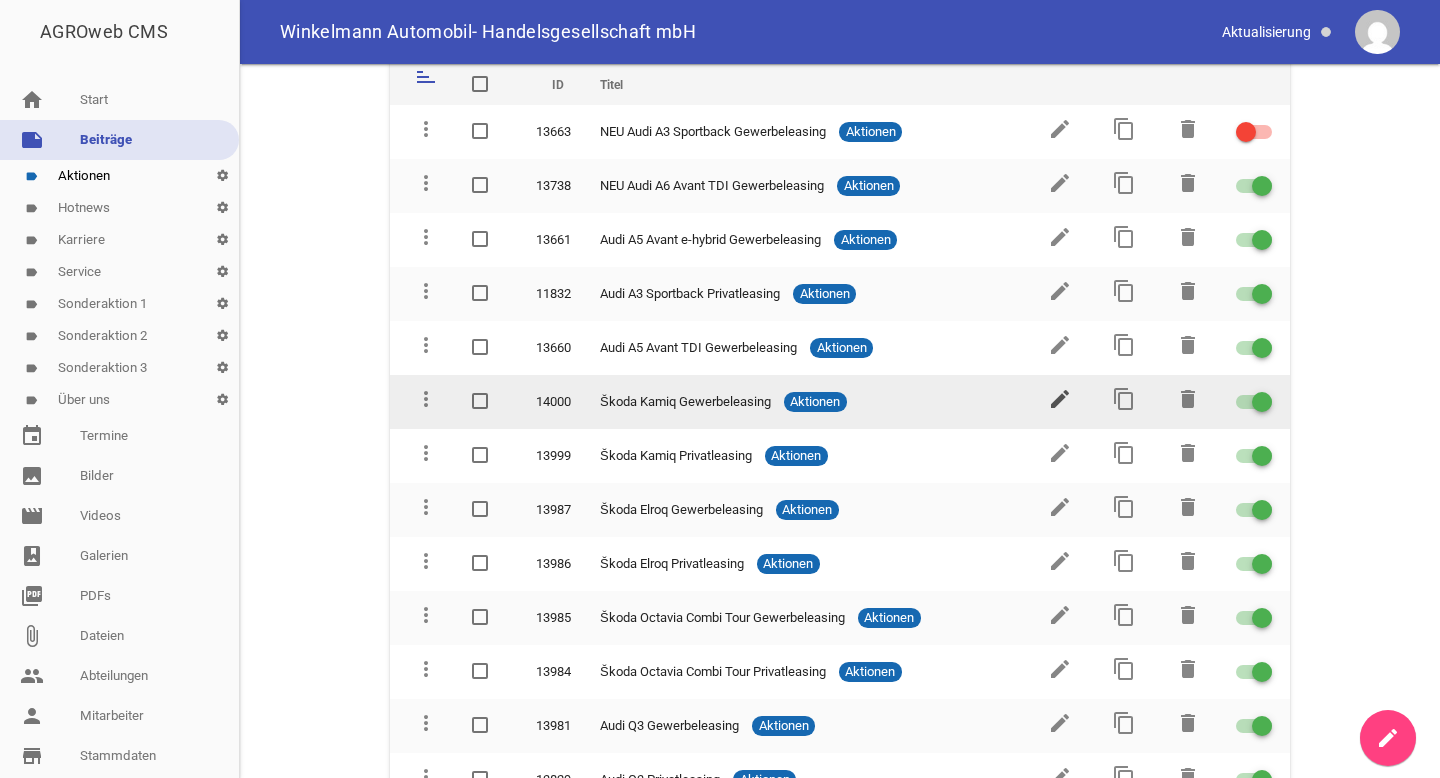 click on "edit" at bounding box center (1060, 399) 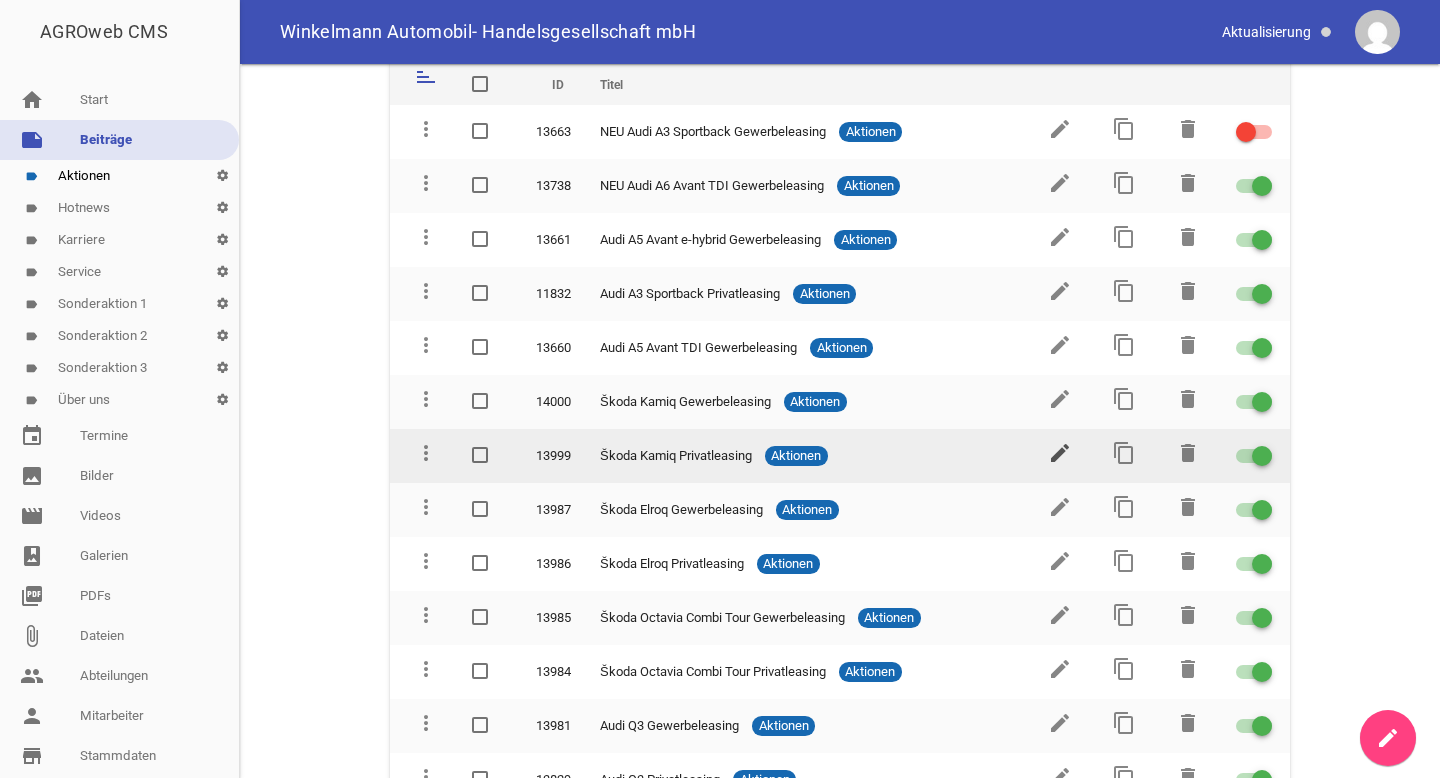 click on "edit" at bounding box center [1060, 453] 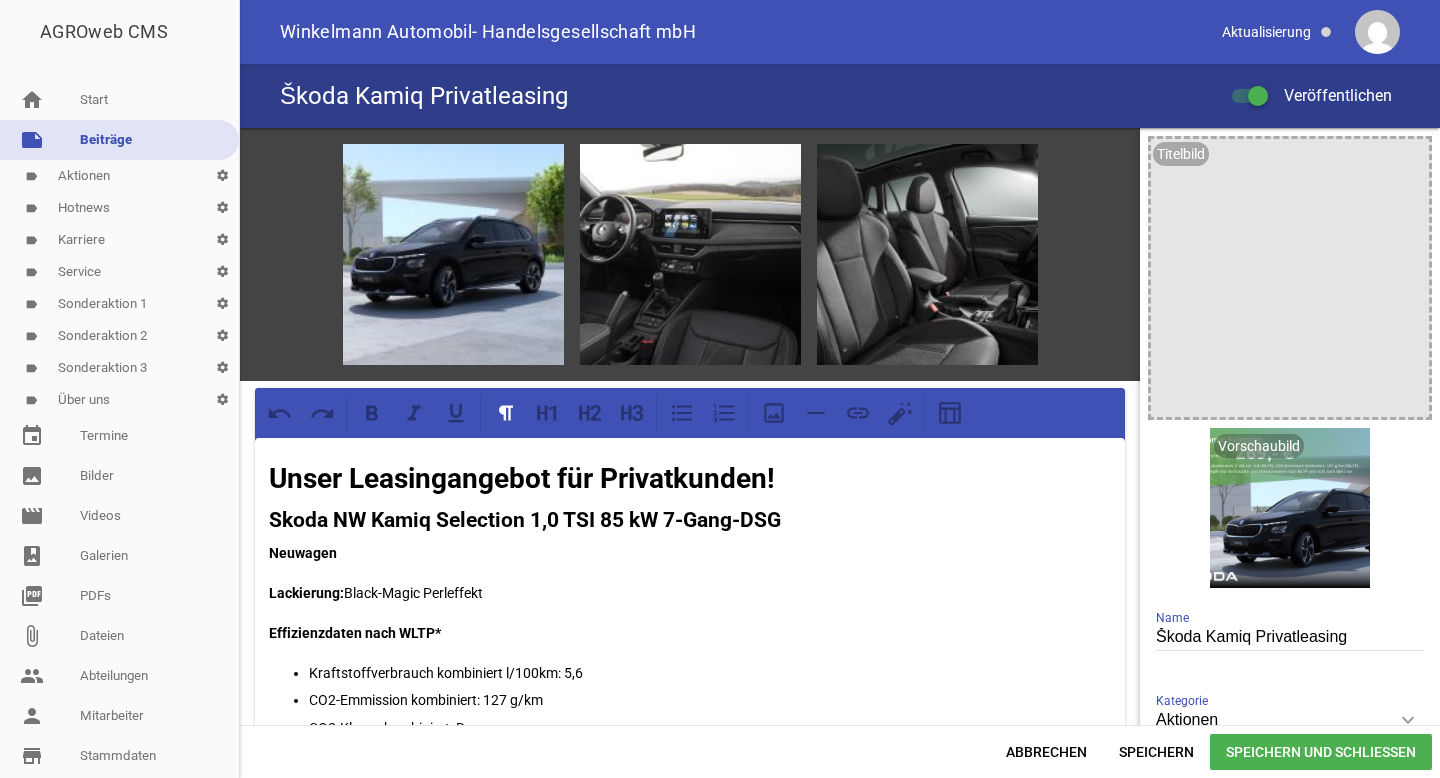 scroll, scrollTop: 0, scrollLeft: 0, axis: both 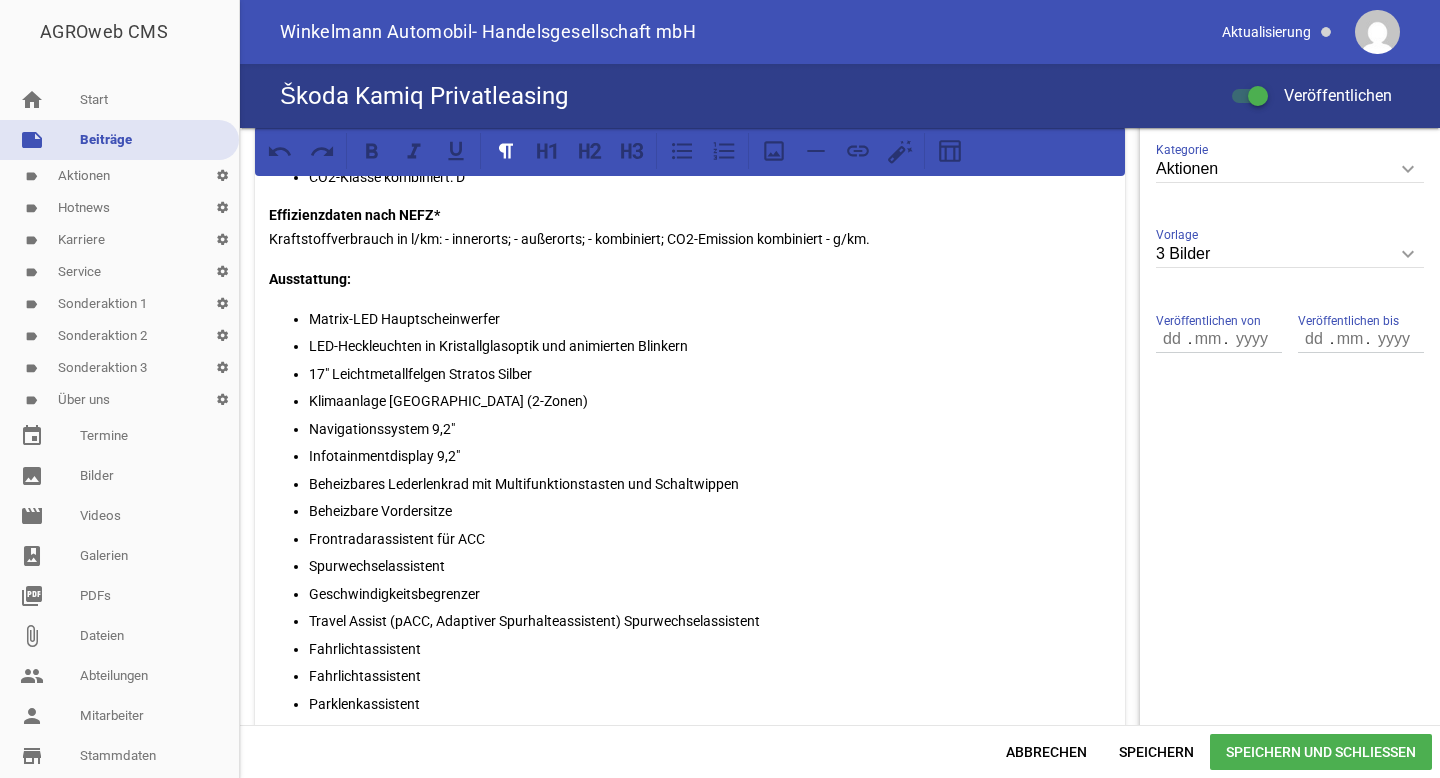 click on "Fahrlichtassistent" at bounding box center [710, 649] 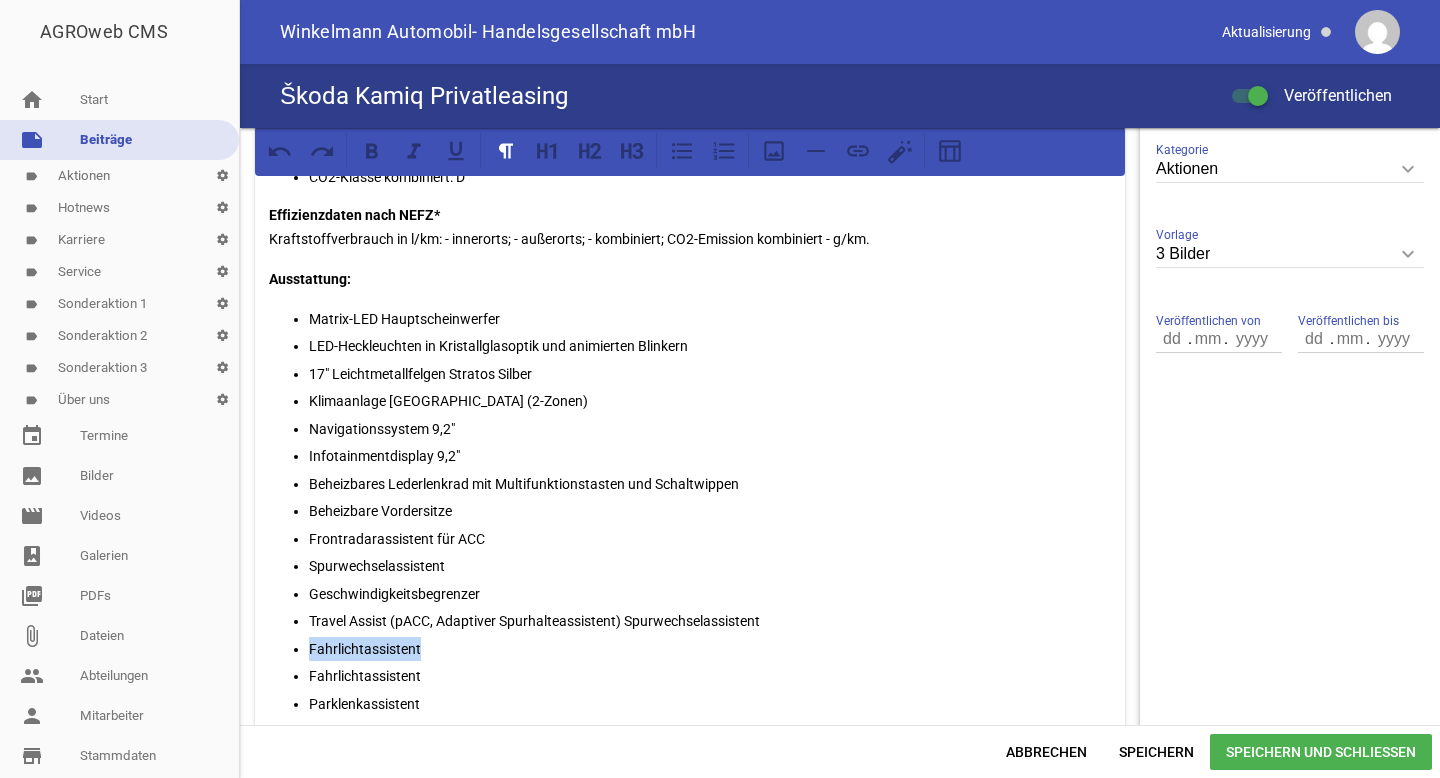 click on "Fahrlichtassistent" at bounding box center [710, 649] 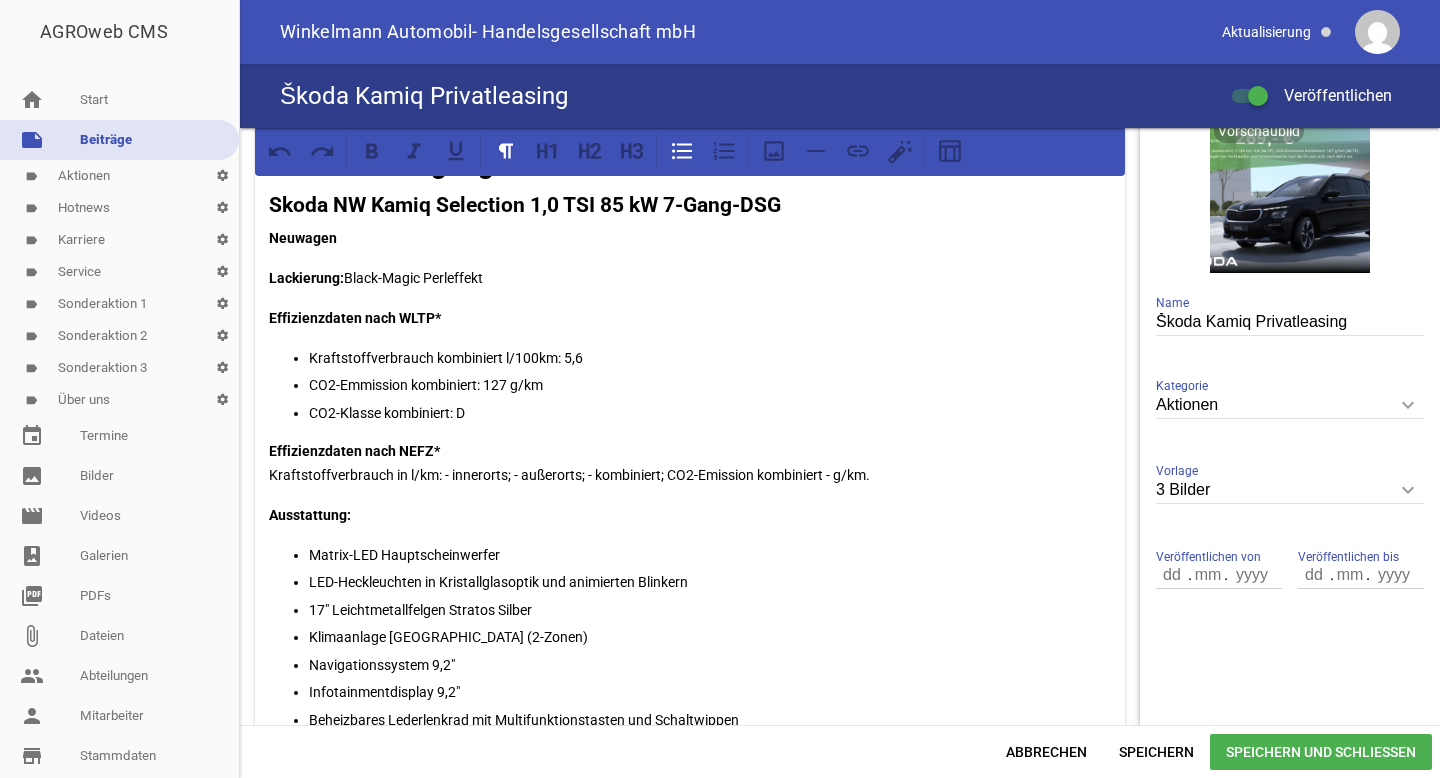 scroll, scrollTop: 311, scrollLeft: 0, axis: vertical 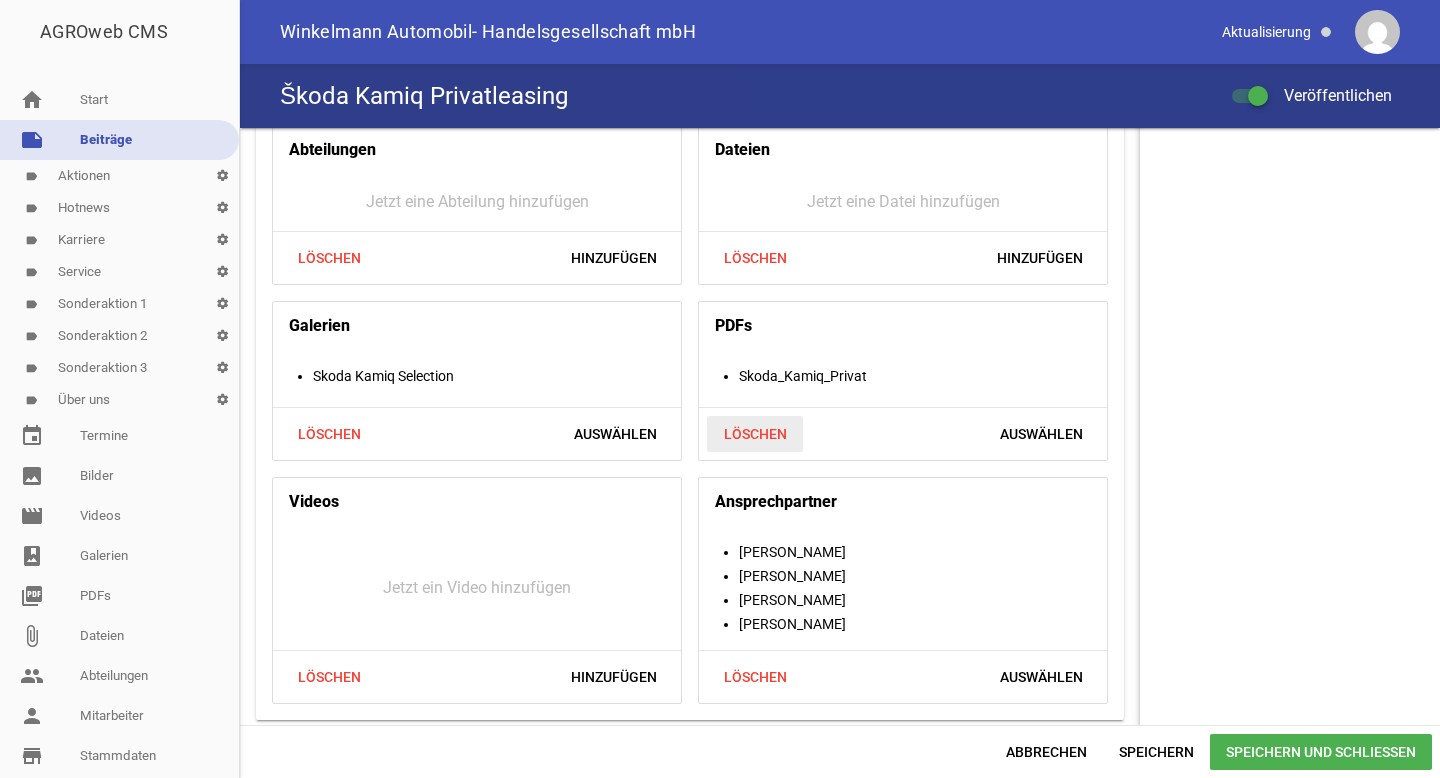 click on "Löschen" at bounding box center (755, 434) 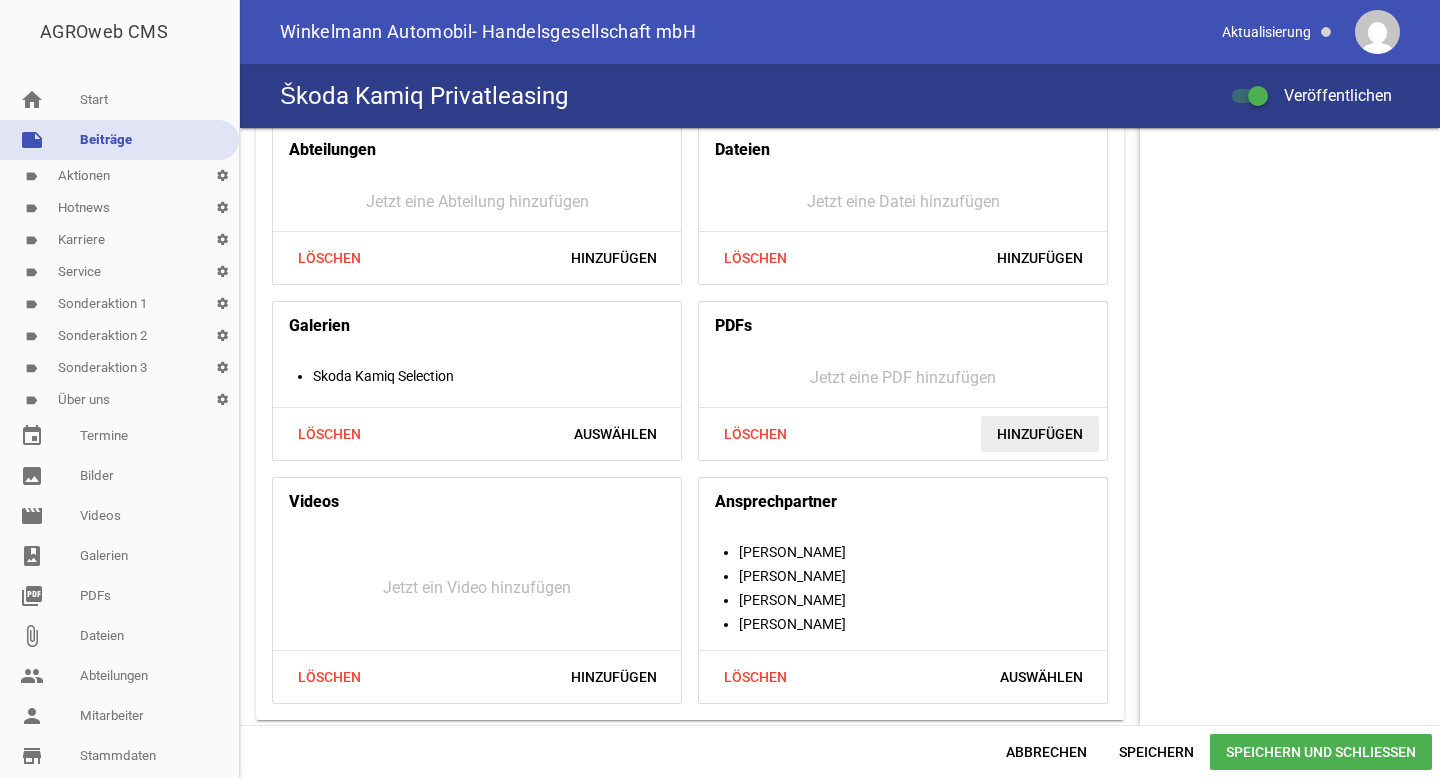 click on "Hinzufügen" at bounding box center [1040, 434] 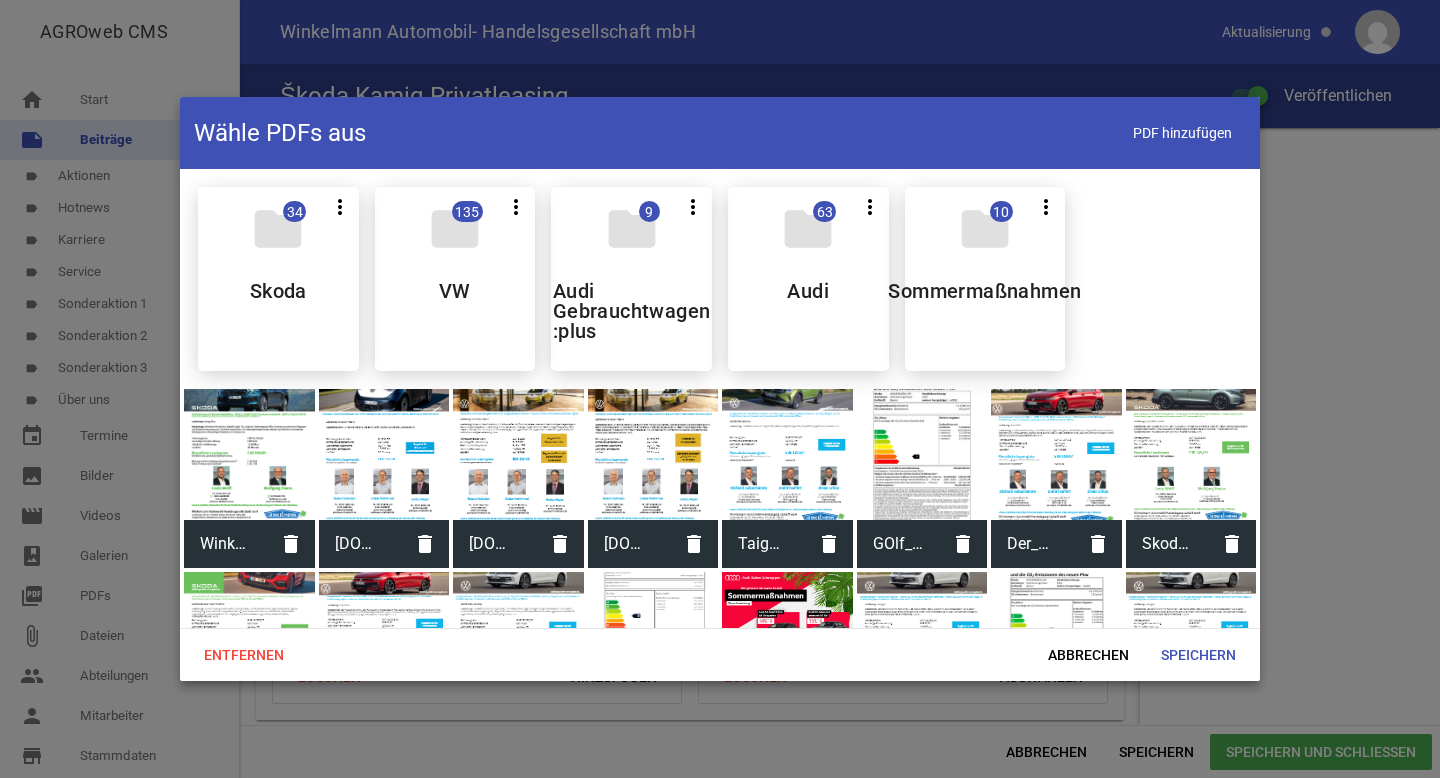 click on "Wähle  PDFs aus     PDF hinzufügen" at bounding box center [720, 133] 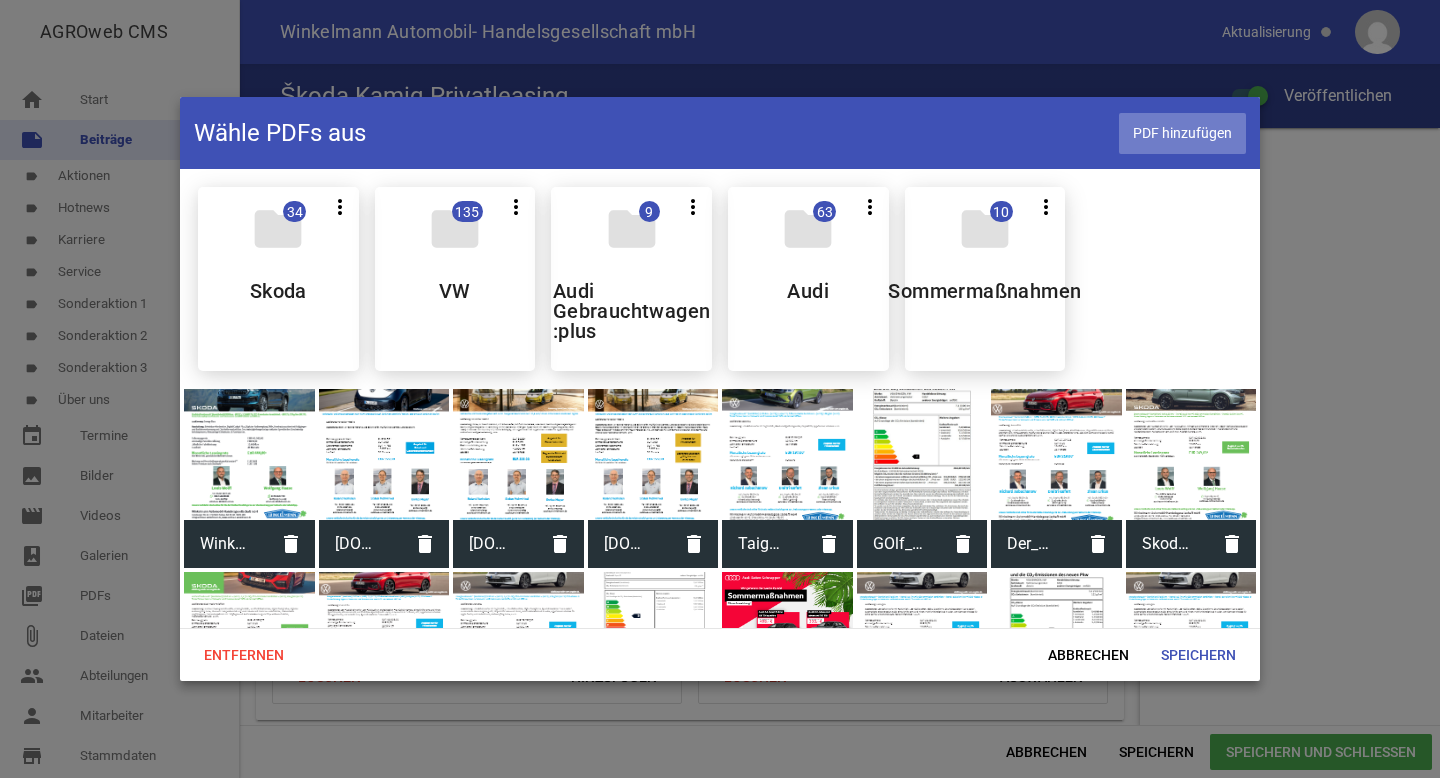 click on "PDF hinzufügen" at bounding box center (1182, 133) 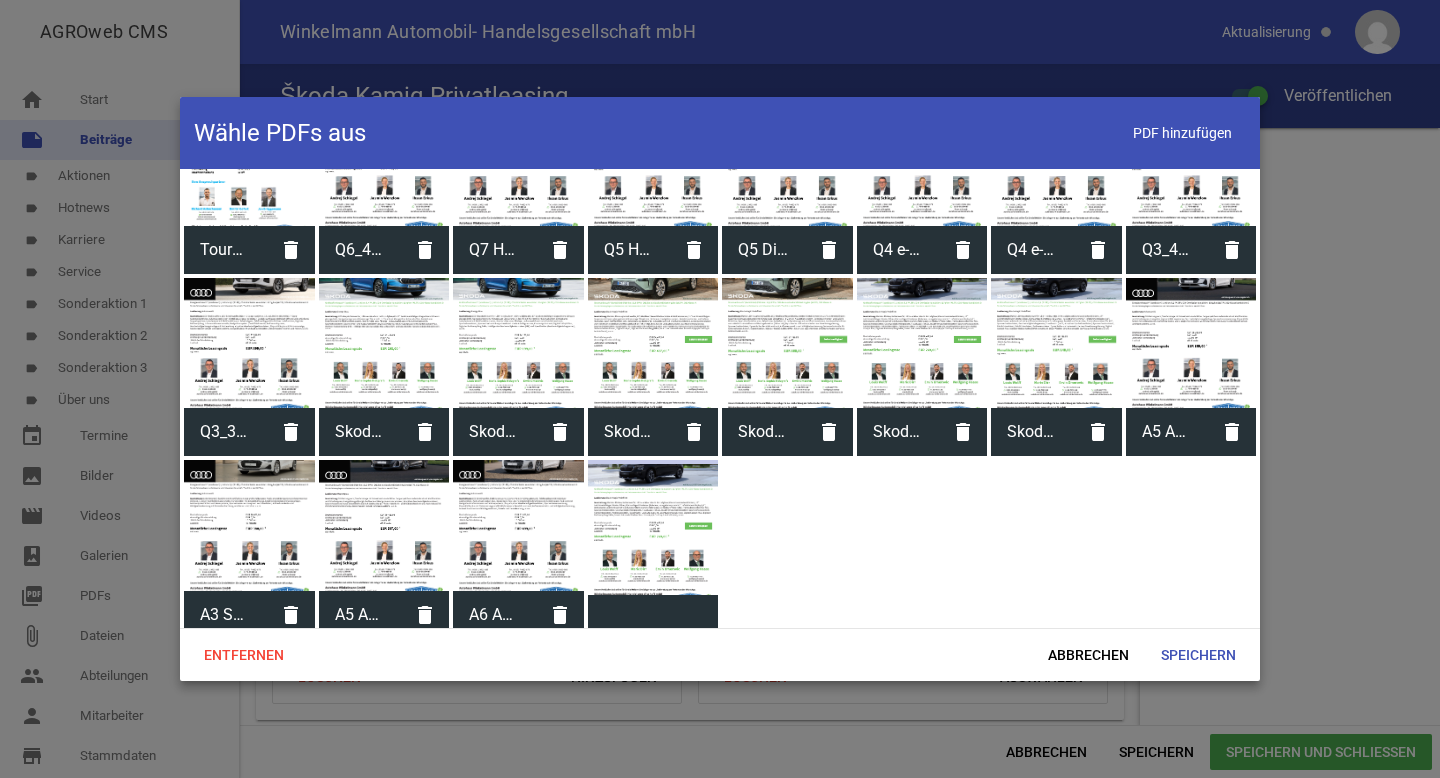 scroll, scrollTop: 2480, scrollLeft: 0, axis: vertical 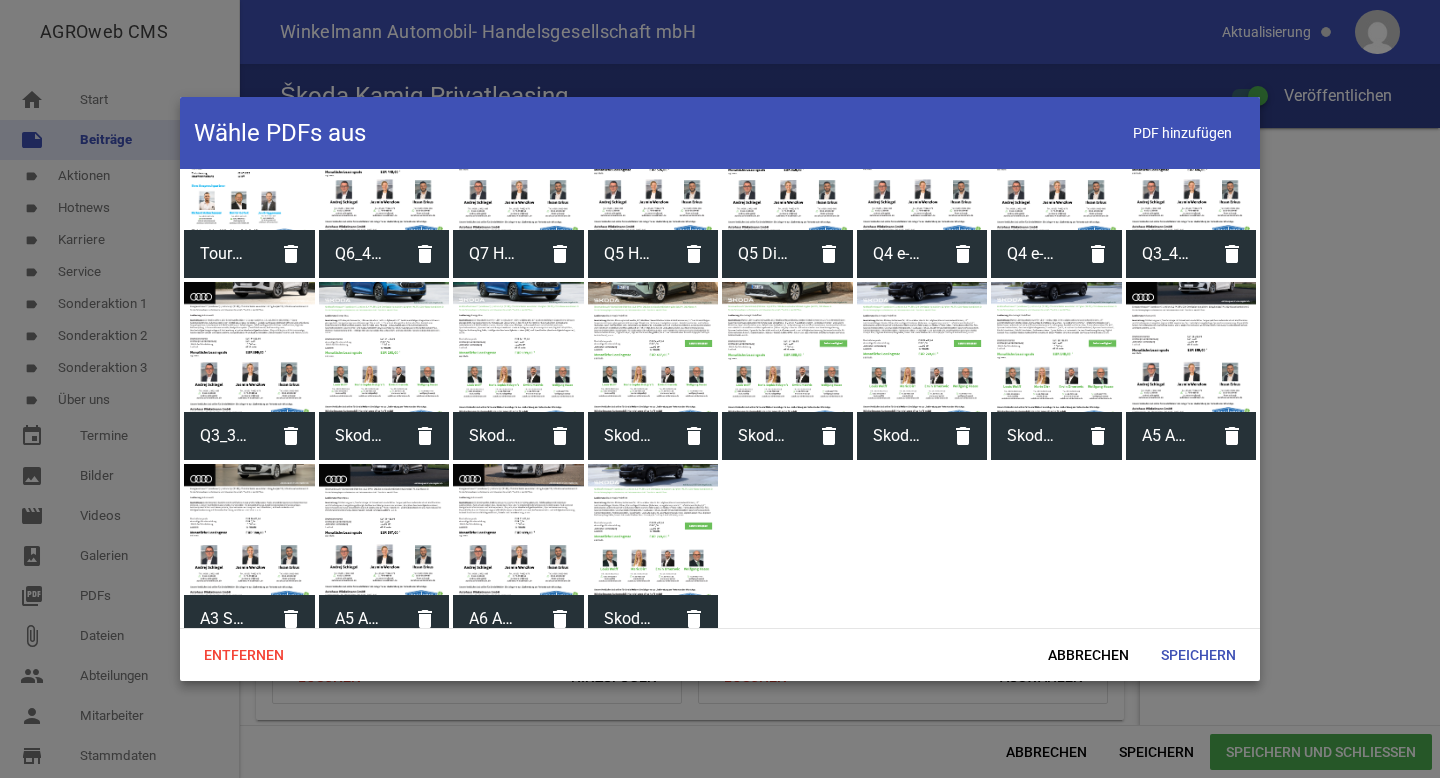 click on "Skoda_Kamiq_Privat" at bounding box center [629, 619] 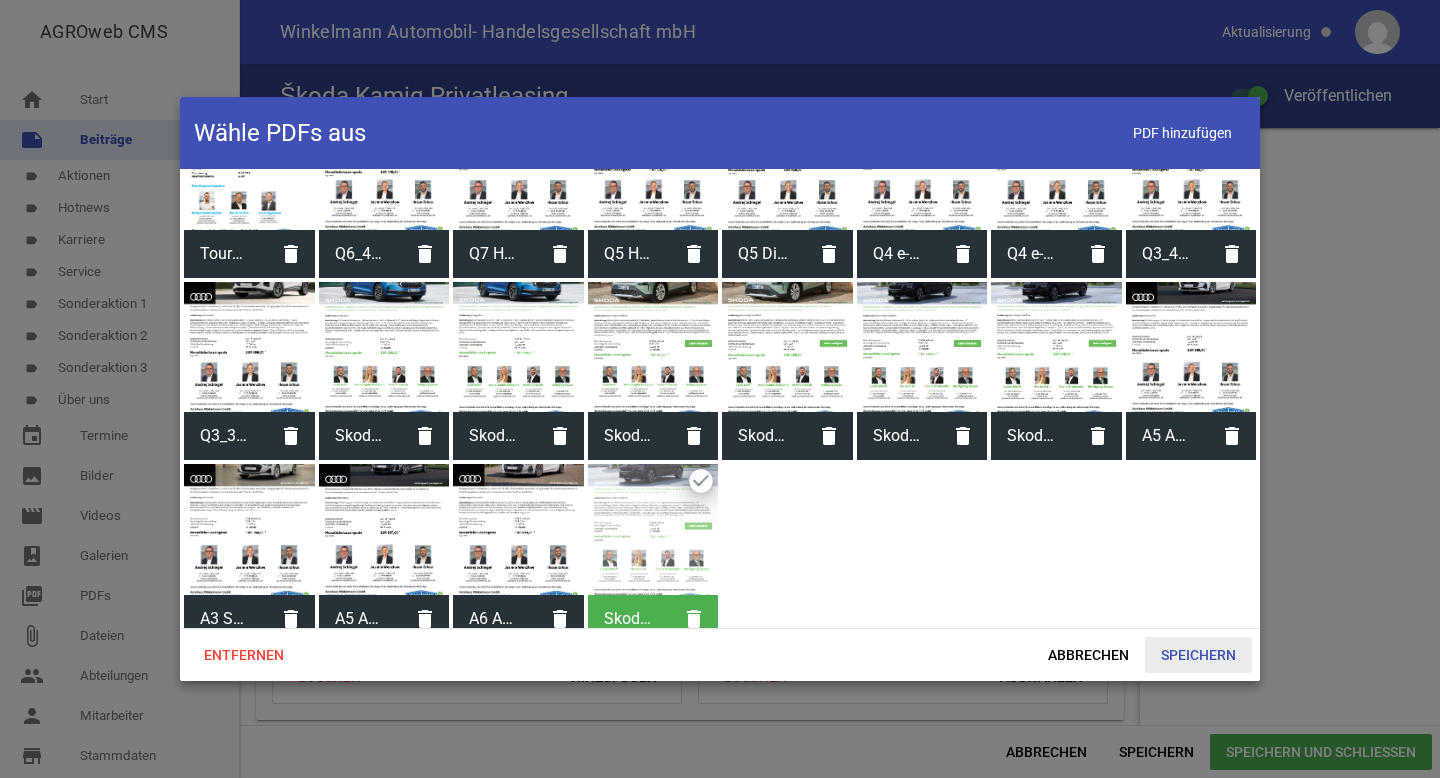 click on "Speichern" at bounding box center (1198, 655) 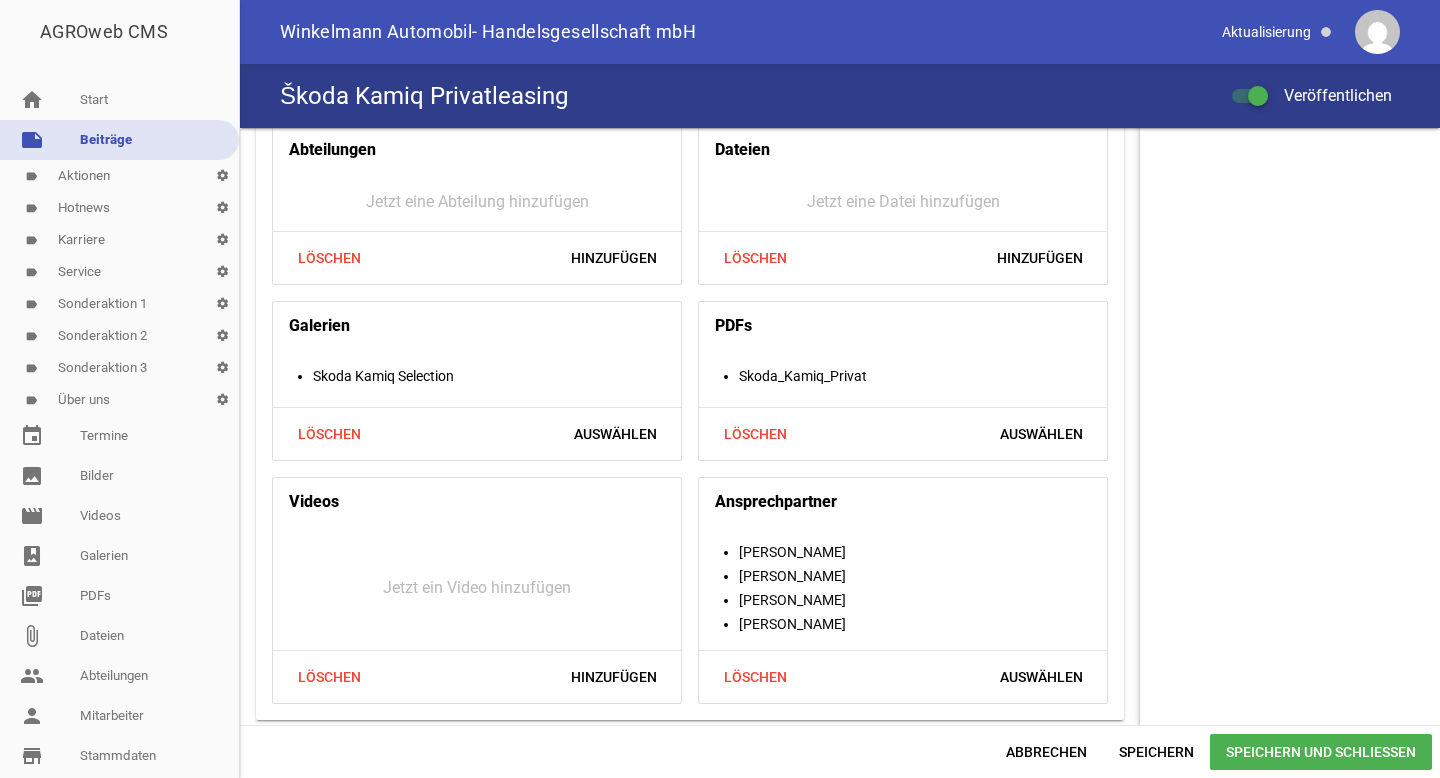 click on "Speichern und Schließen" at bounding box center (1321, 752) 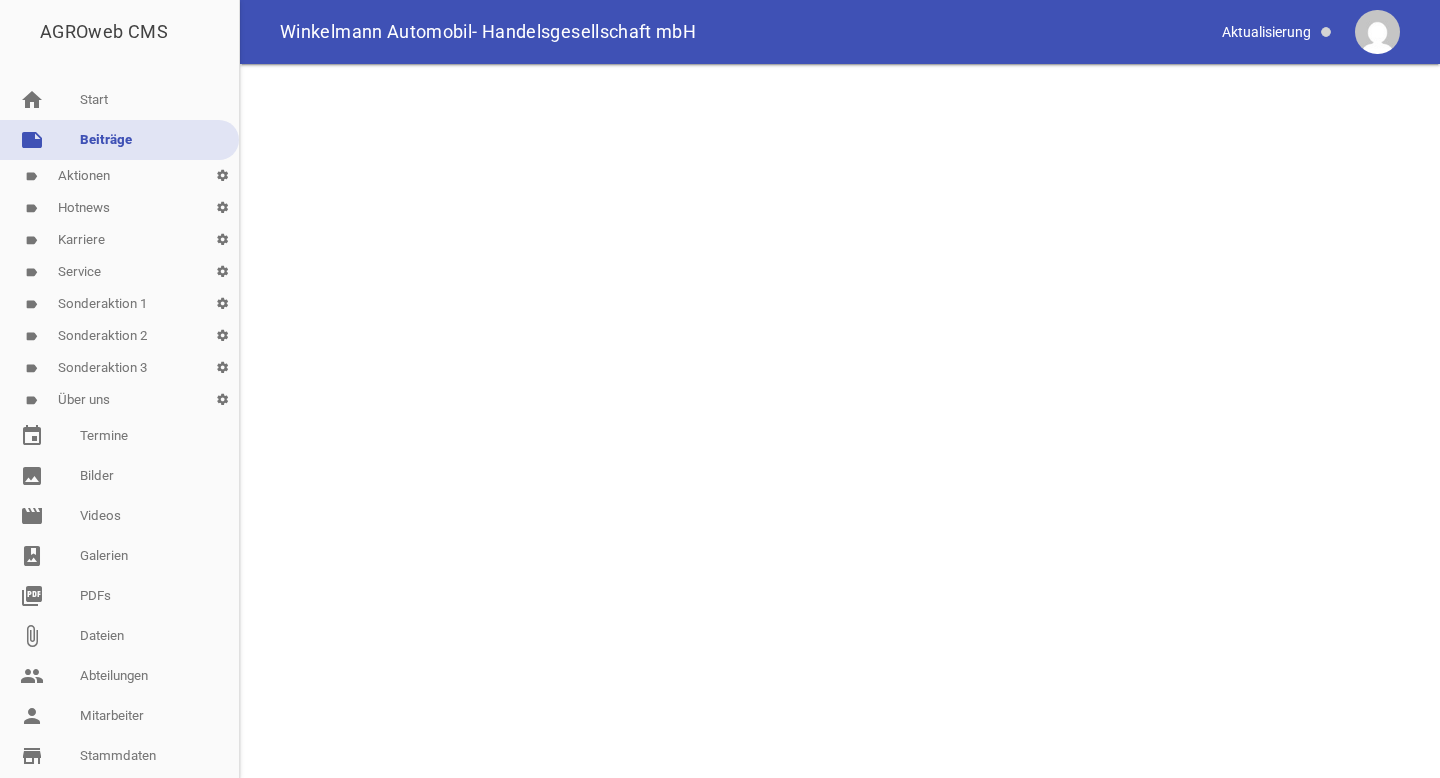 scroll, scrollTop: 0, scrollLeft: 0, axis: both 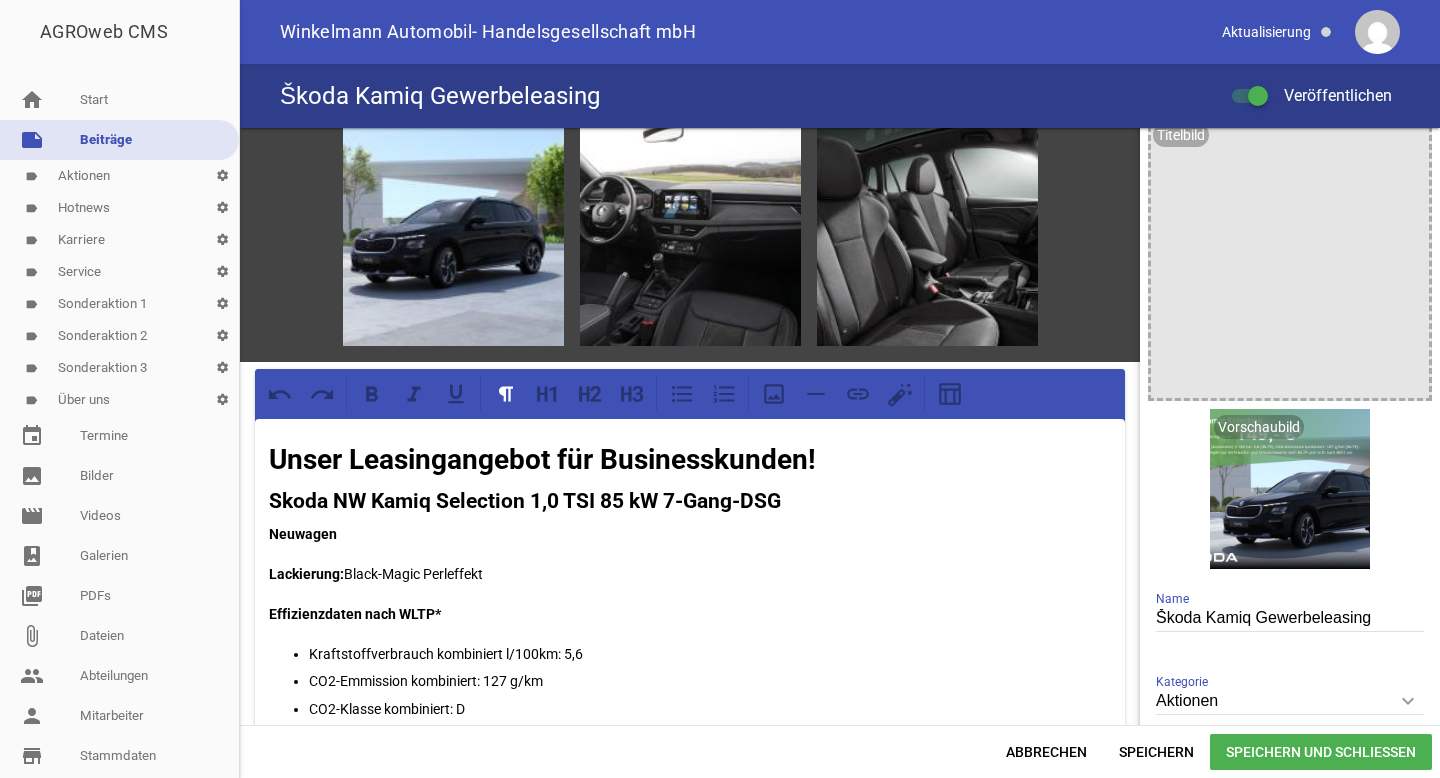 click on "Skoda NW Kamiq Selection 1,0 TSI 85 kW 7-Gang-DSG" at bounding box center (690, 502) 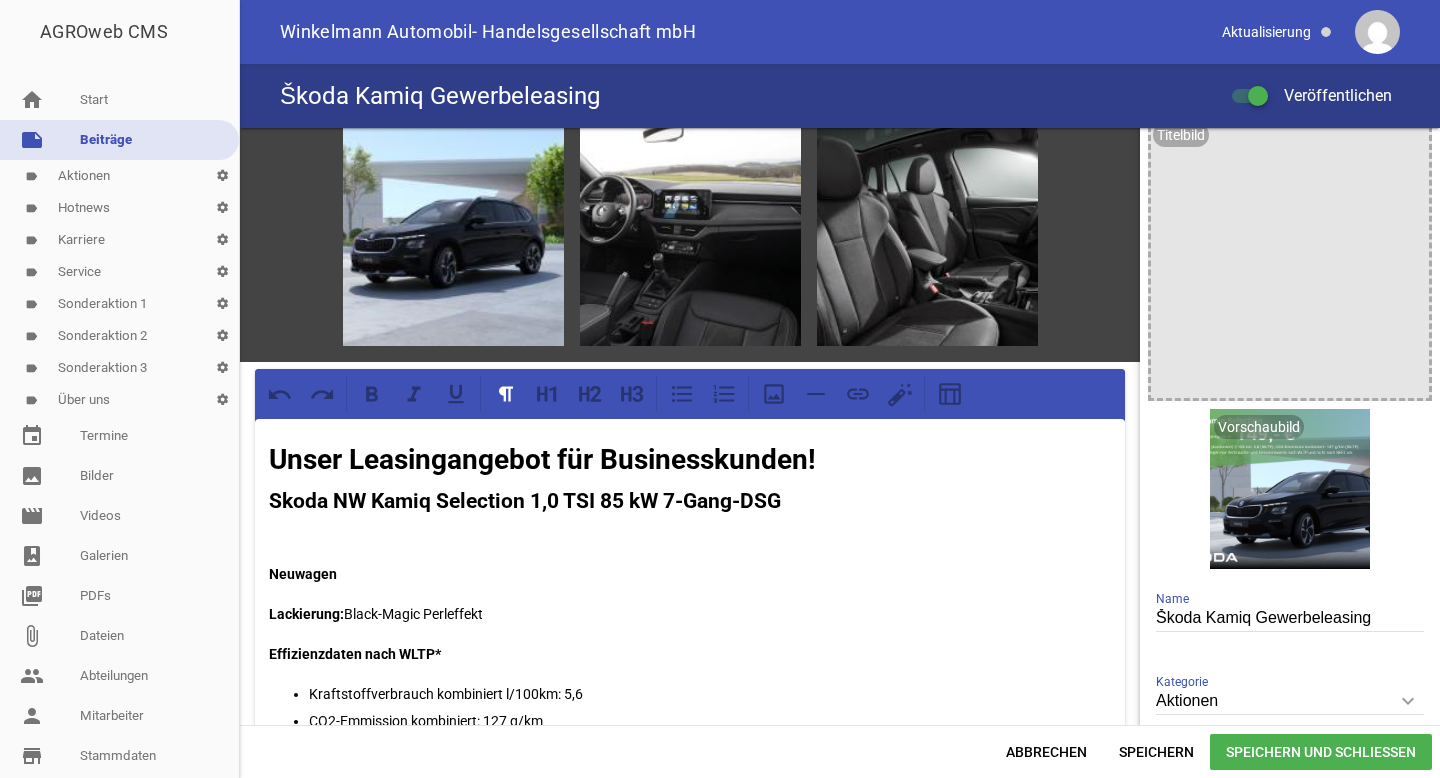 type 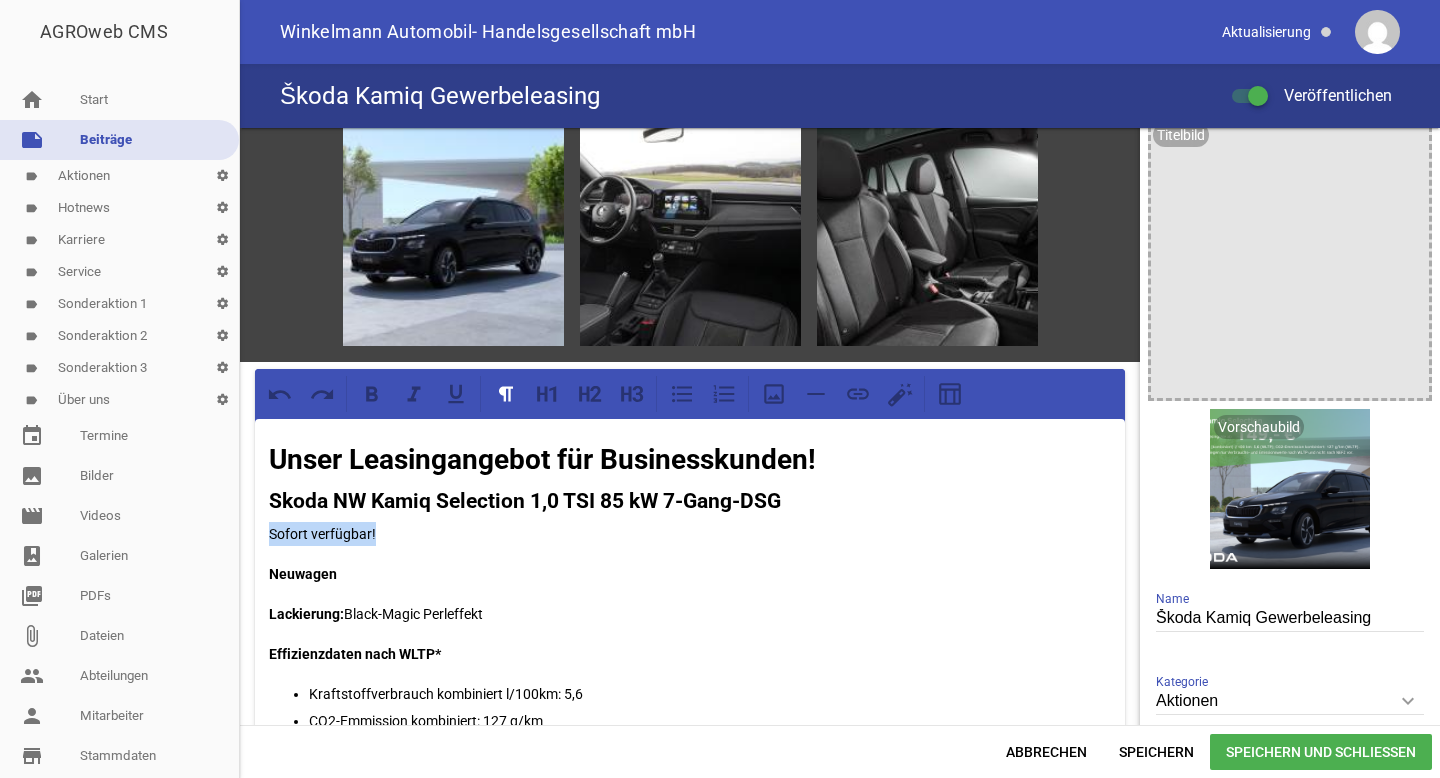 drag, startPoint x: 380, startPoint y: 535, endPoint x: 268, endPoint y: 535, distance: 112 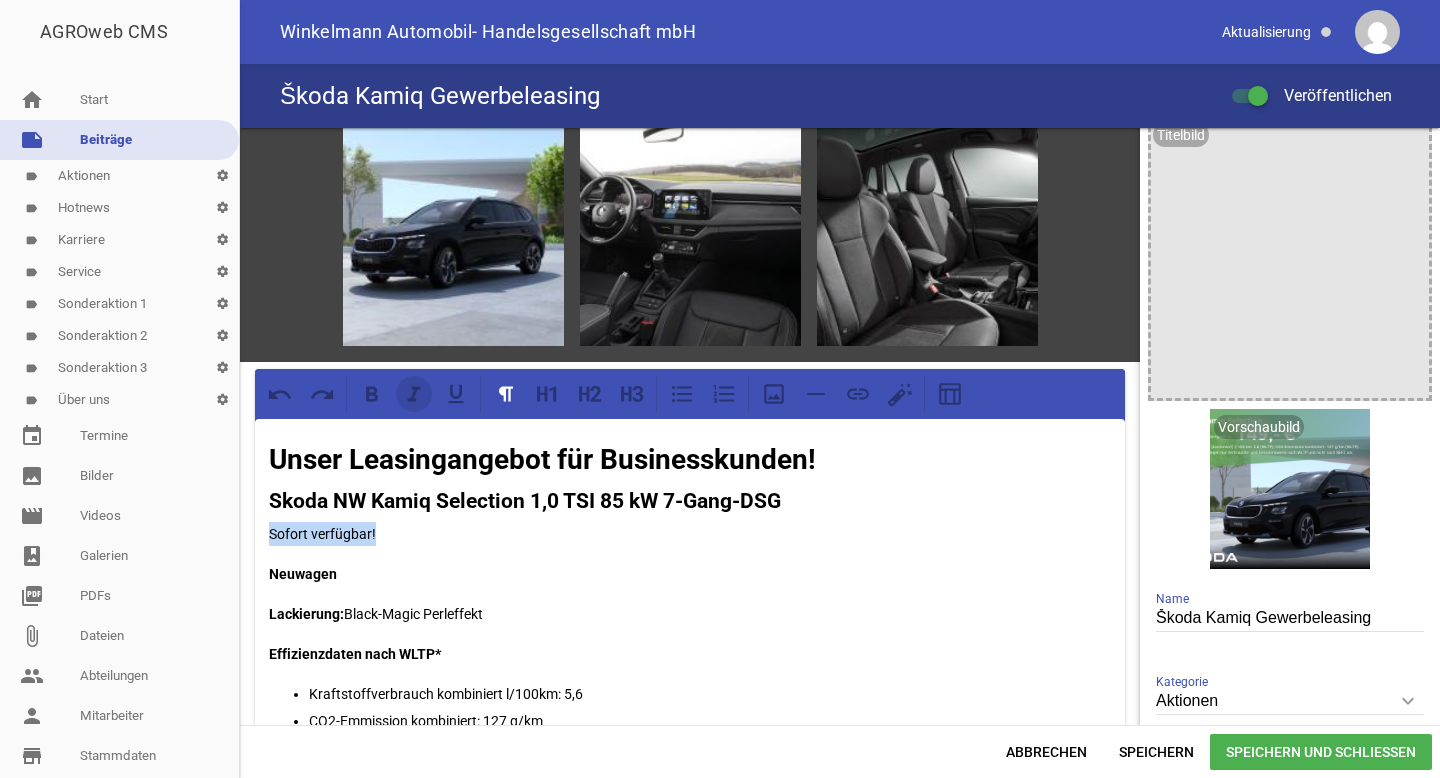 click 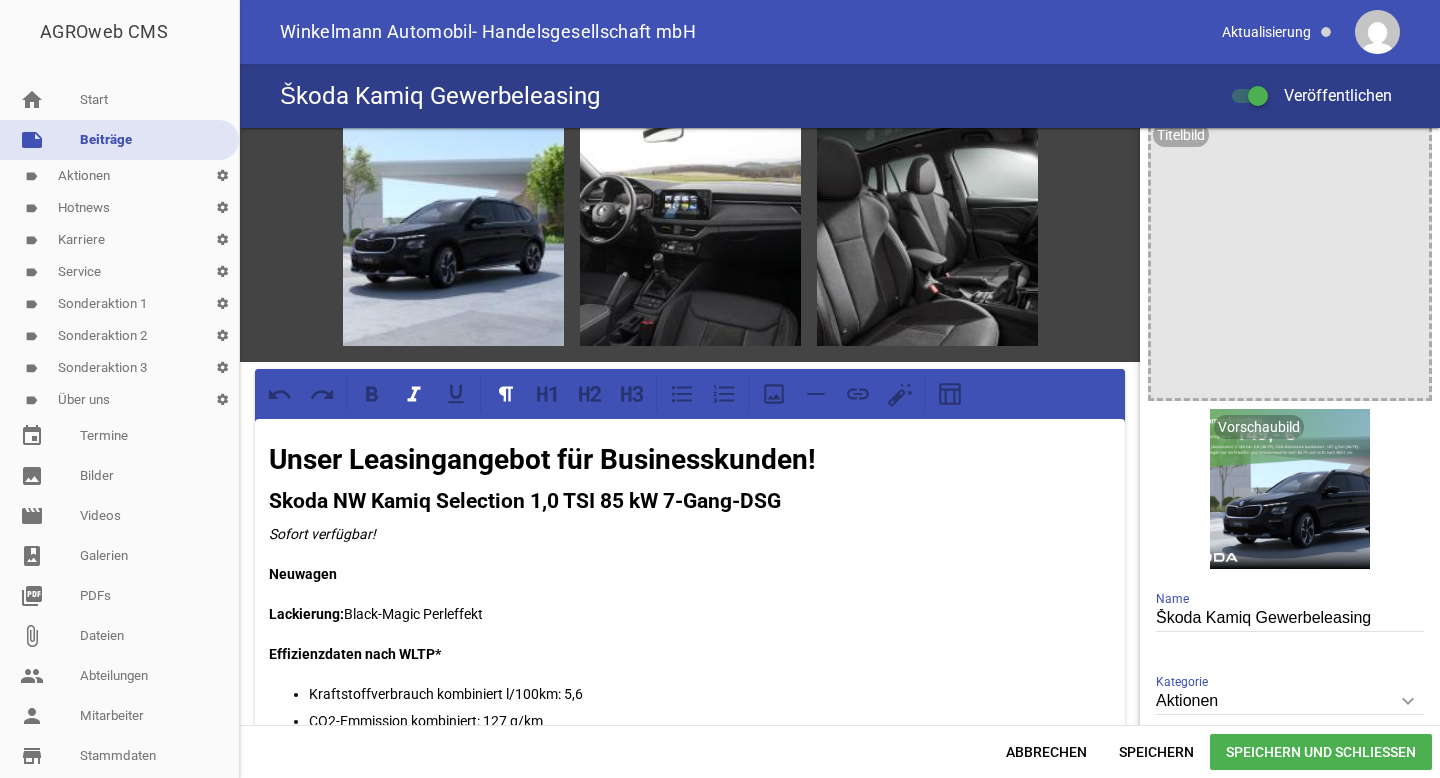 click on "Speichern und Schließen" at bounding box center (1321, 752) 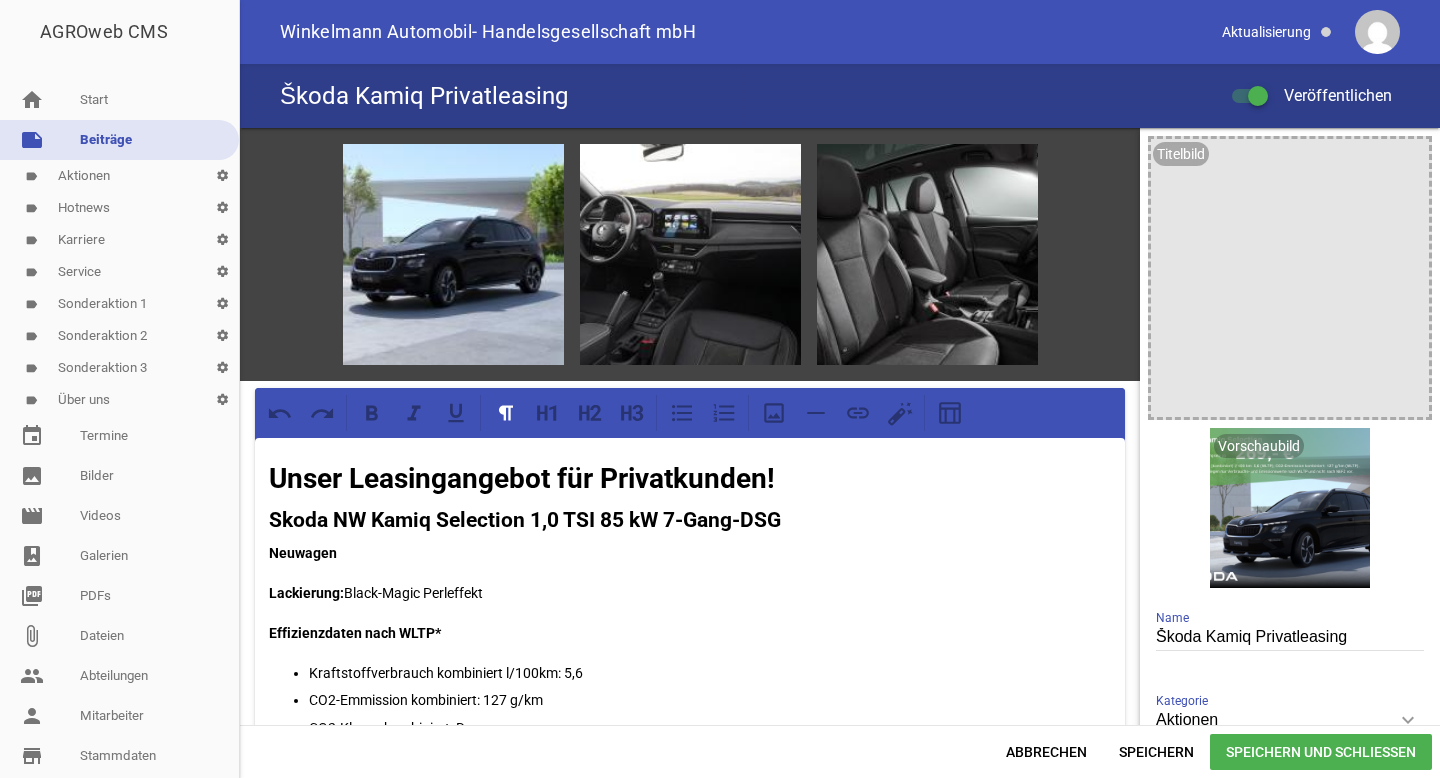 scroll, scrollTop: 0, scrollLeft: 0, axis: both 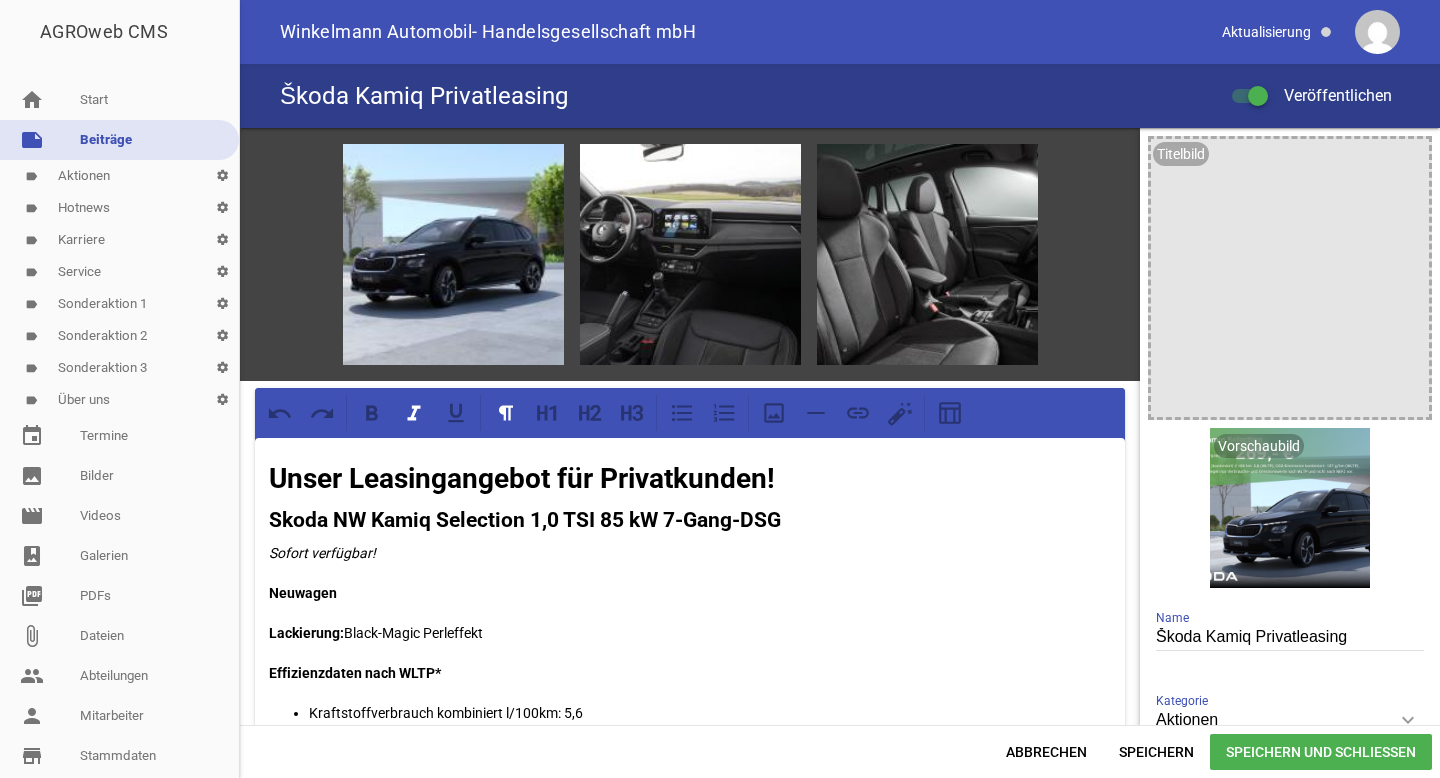 click on "Speichern und Schließen" at bounding box center (1321, 752) 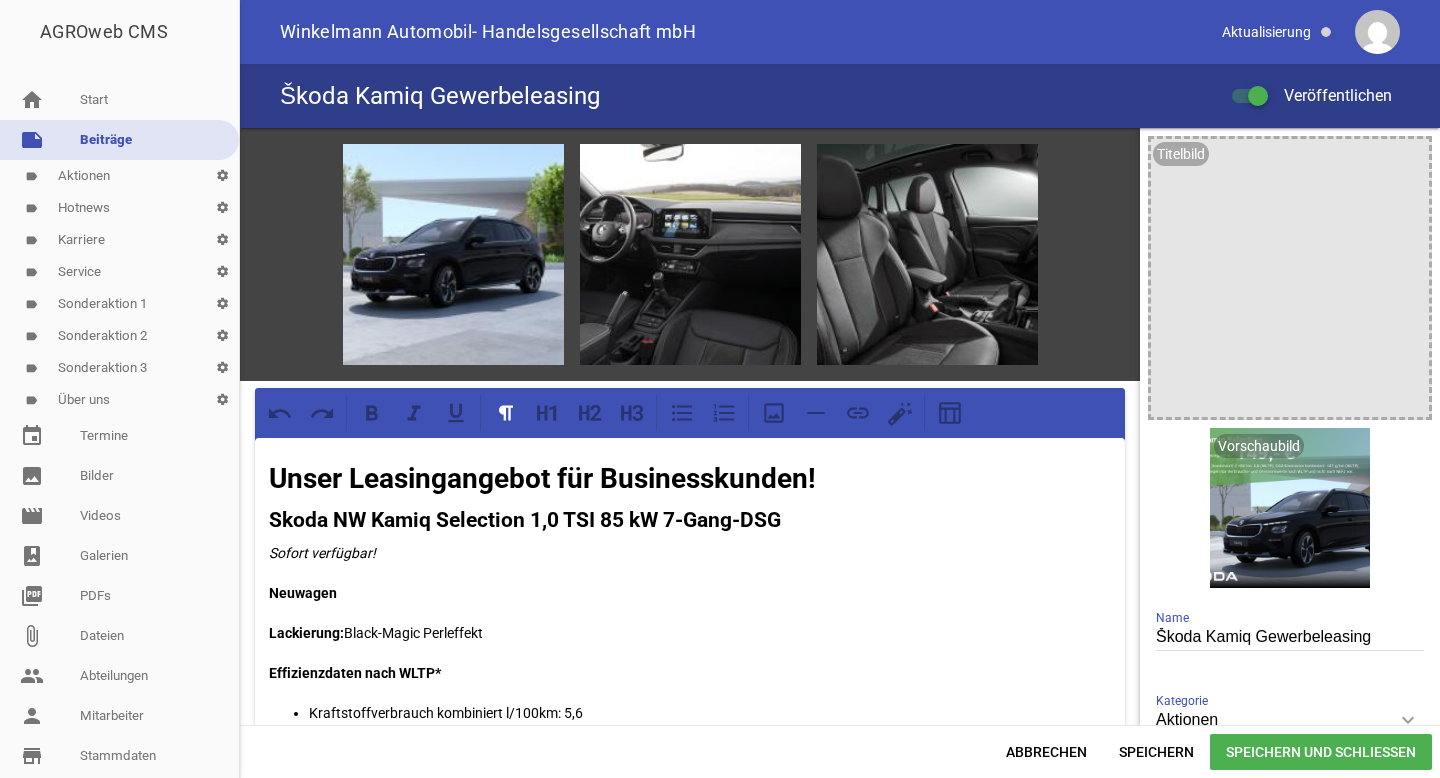 scroll, scrollTop: 0, scrollLeft: 0, axis: both 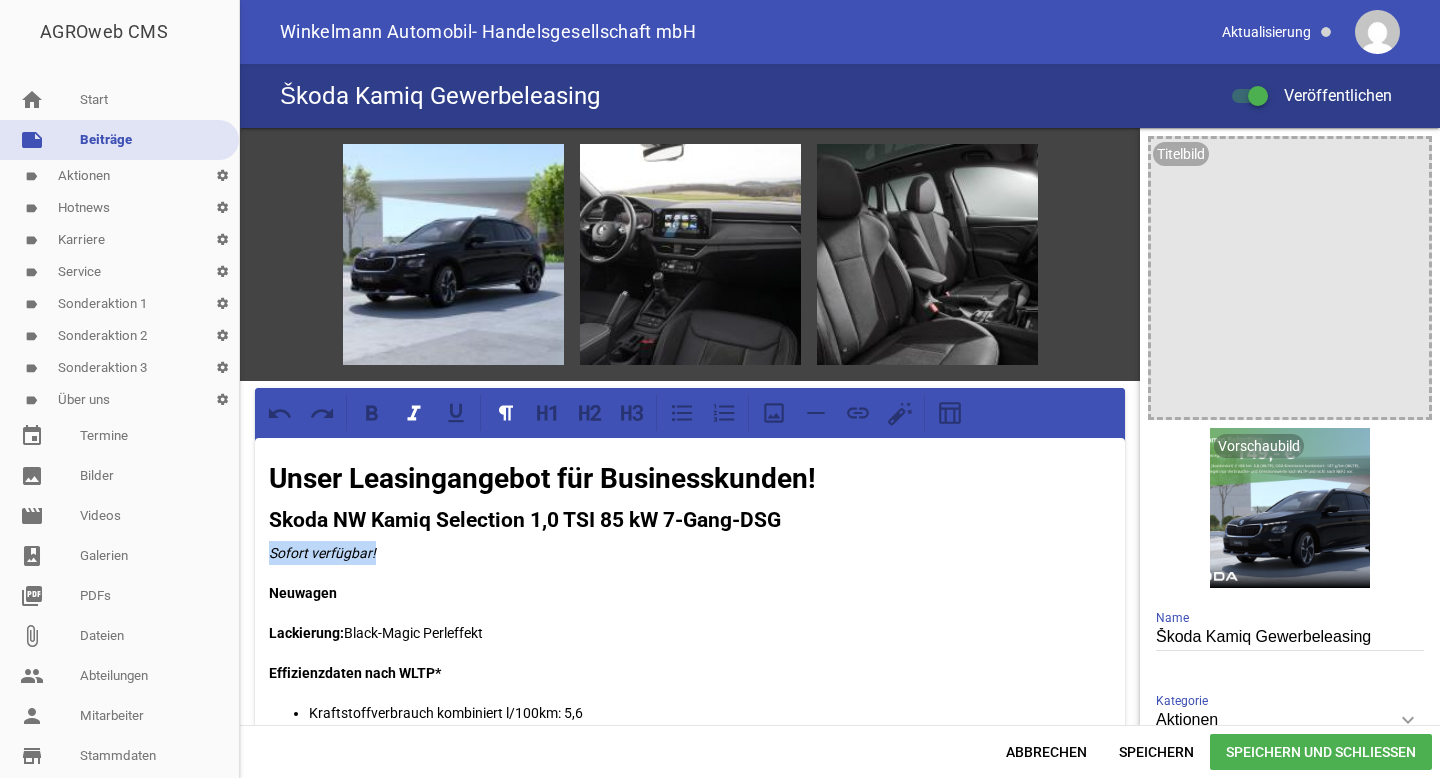 drag, startPoint x: 383, startPoint y: 551, endPoint x: 271, endPoint y: 551, distance: 112 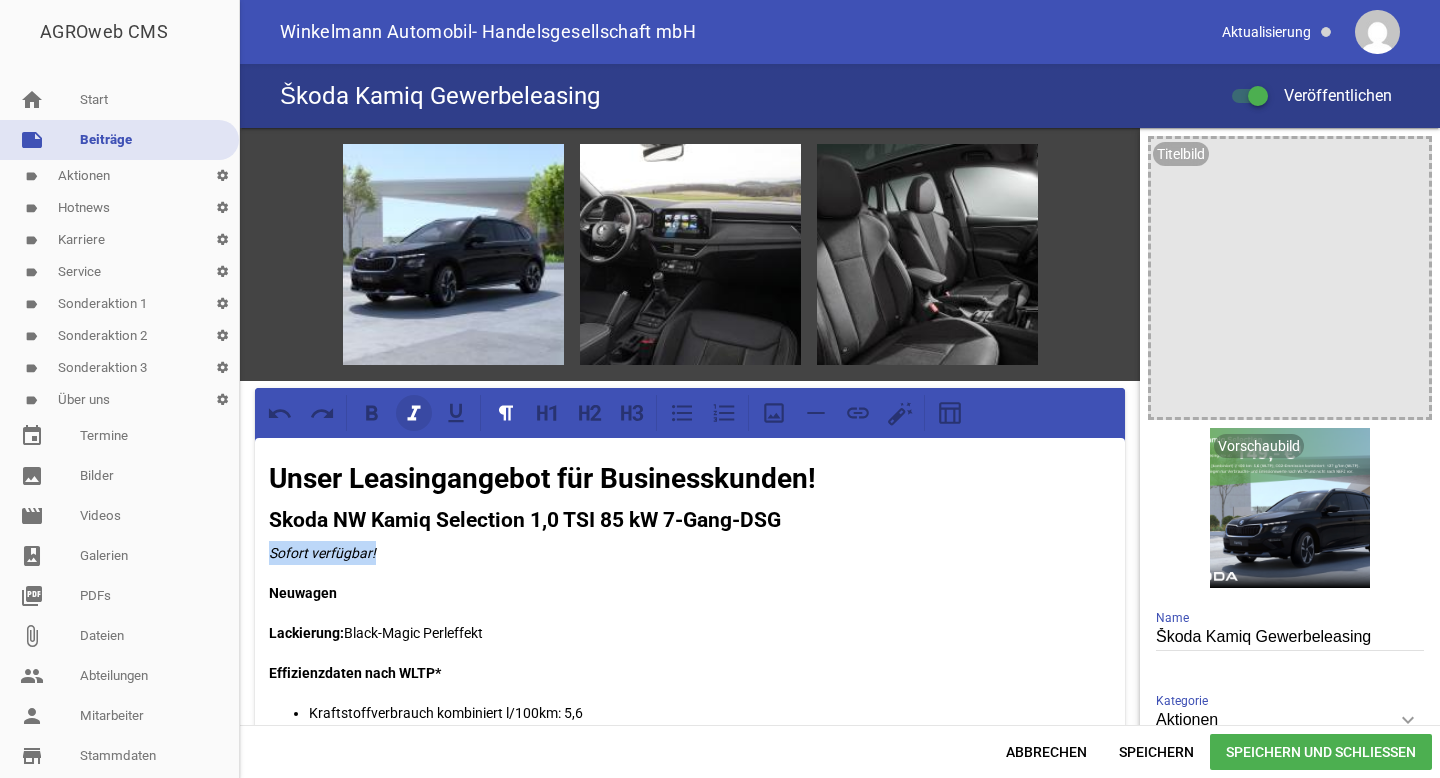 click 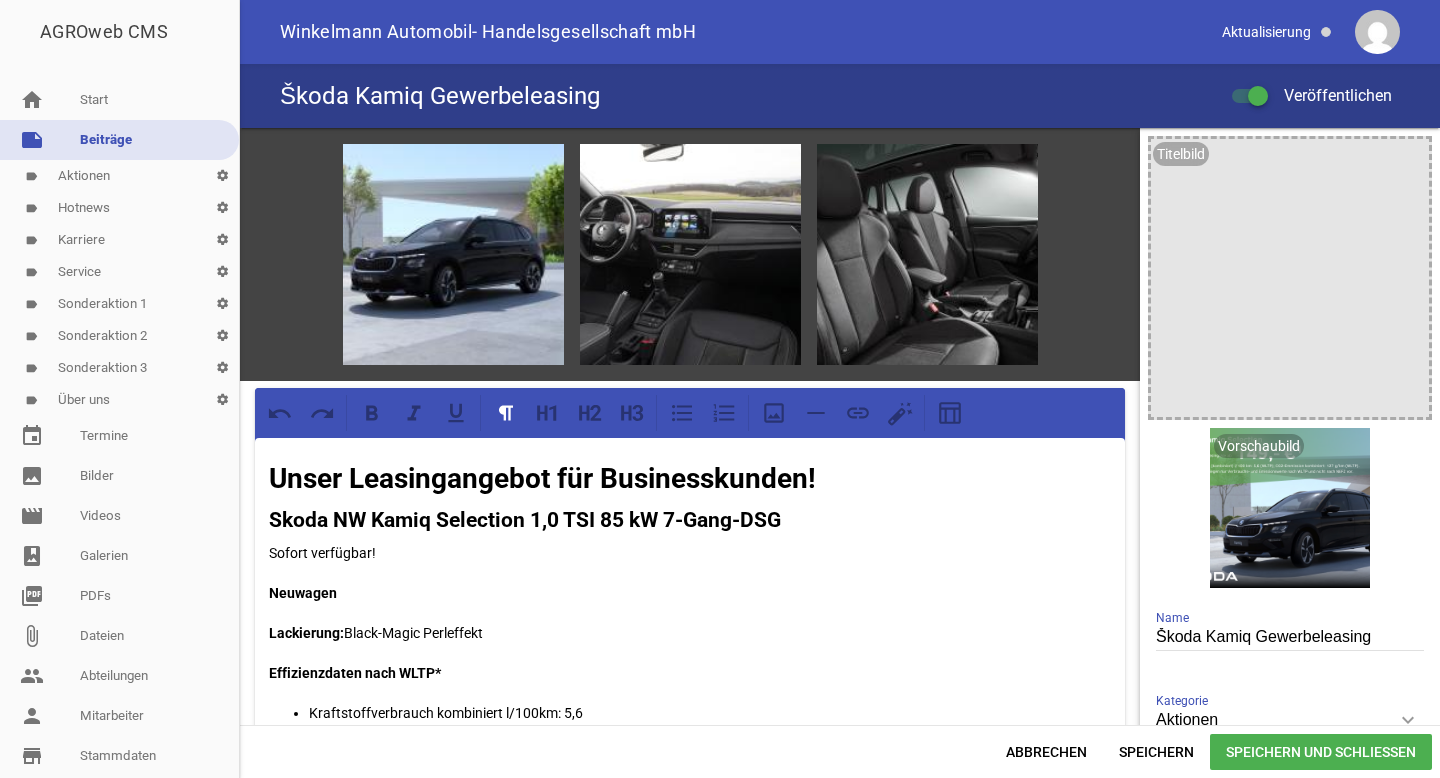 click on "Unser Leasingangebot für Businesskunden! Skoda NW Kamiq Selection 1,0 TSI 85 kW 7-Gang-DSG Sofort verfügbar! Neuwagen Lackierung:  Black-Magic Perleffekt Effizienzdaten nach WLTP* Kraftstoffverbrauch kombiniert l/100km: 5,6 CO2-Emmission kombiniert: 127 g/km CO2-Klasse kombiniert: D Effizienzdaten nach NEFZ* Kraftstoffverbrauch in l/km: - innerorts; - außerorts; - kombiniert; CO2-Emission kombiniert - g/km. Ausstattung:  Matrix-LED Hauptscheinwerfer LED-Heckleuchten in Kristallglasoptik und animierten Blinkern 17" Leichtmetallfelgen Stratos Silber Klimaanlage Climatronic (2-Zonen) Navigationssystem 9,2" Infotainmentdisplay 9,2" Beheizbares Lederlenkrad mit Multifunktionstasten und Schaltwippen Beheizbare Vordersitze Frontradarassistent für ACC Spurwechselassistent Geschwindigkeitsbegrenzer Travel Assist (pACC, Adaptiver Spurhalteassistent) Spurwechselassistent Fahrlichtassistent Parklenkassistent Dynamische- und automatische Leuchtweitenregulierung Digital Cockpit Plus Digitaler Radioempfang DAB+" at bounding box center [690, 1257] 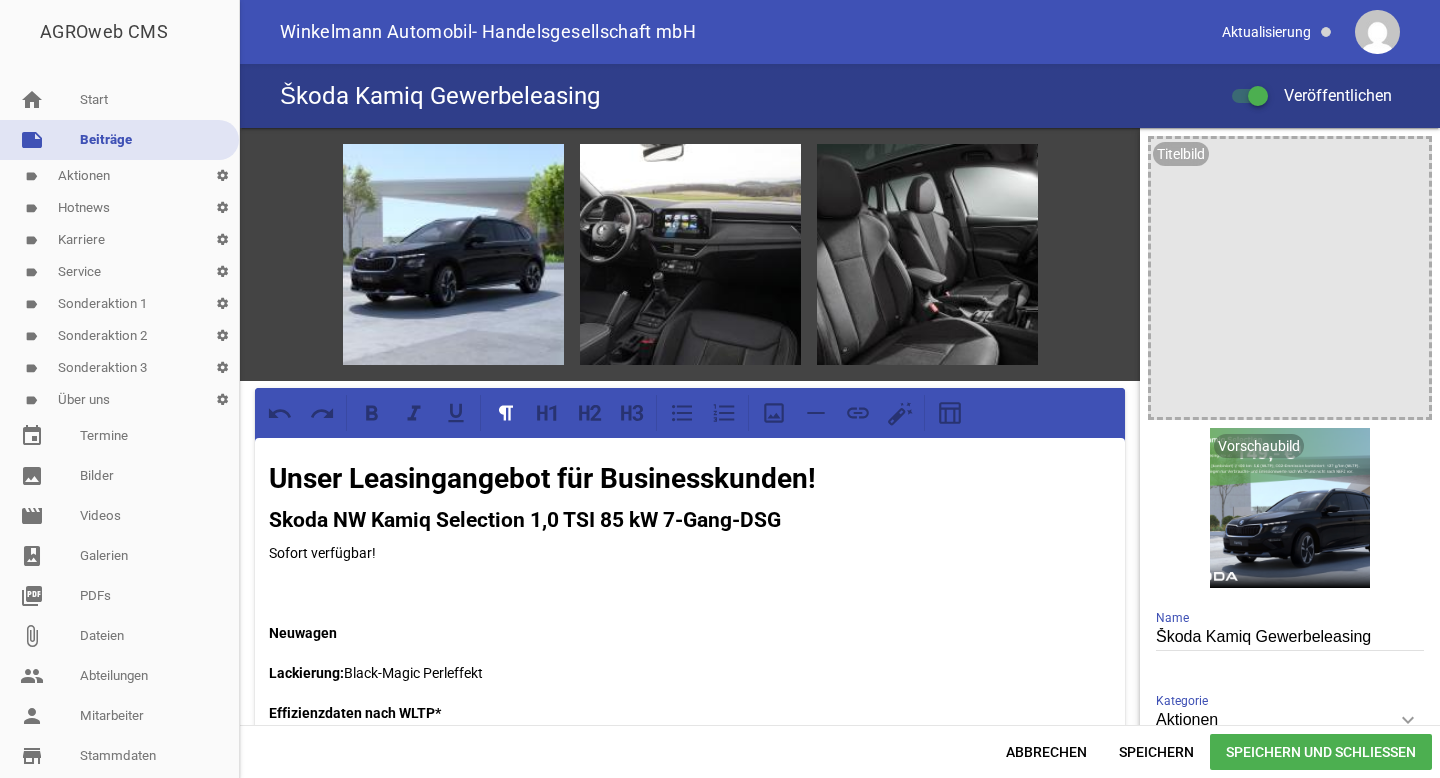 click on "Speichern und Schließen" at bounding box center [1321, 752] 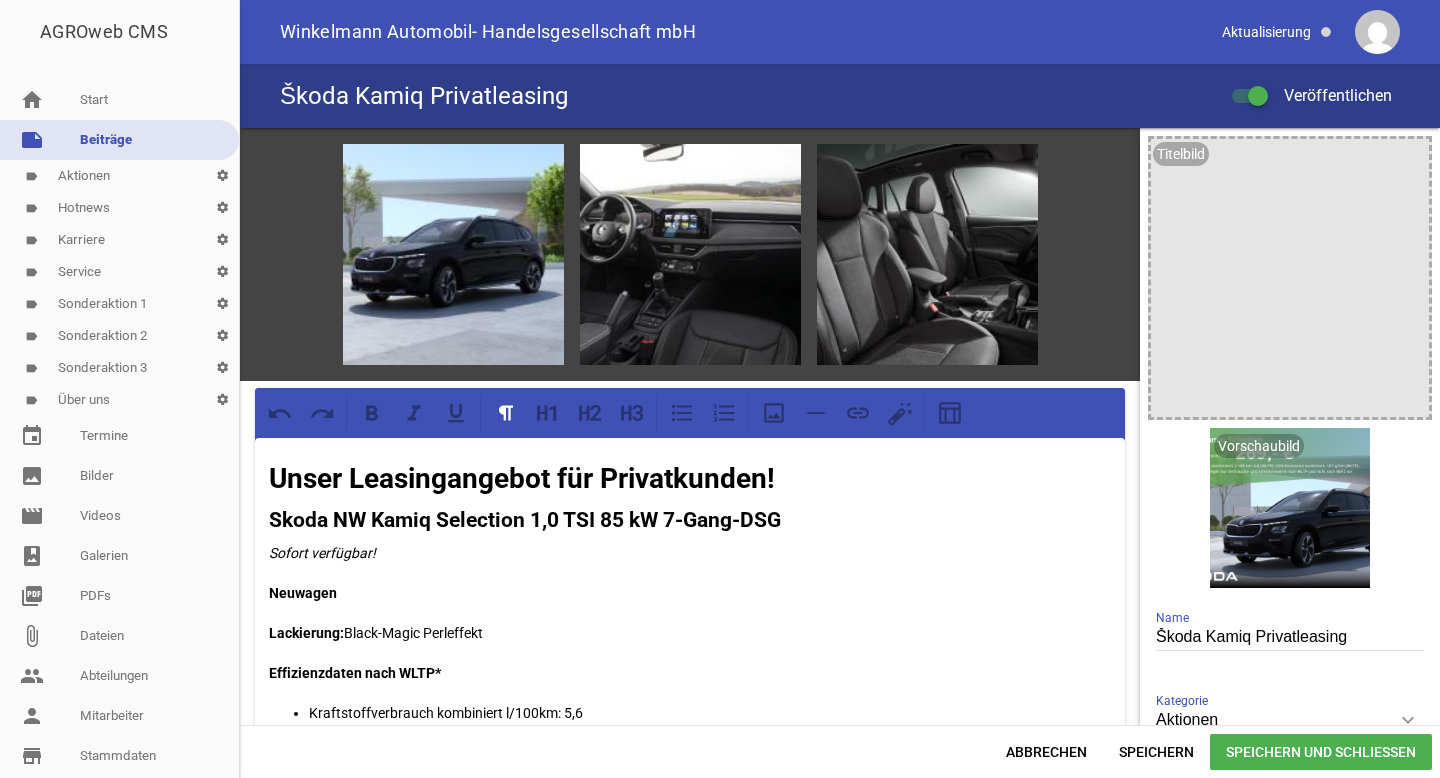 scroll, scrollTop: 0, scrollLeft: 0, axis: both 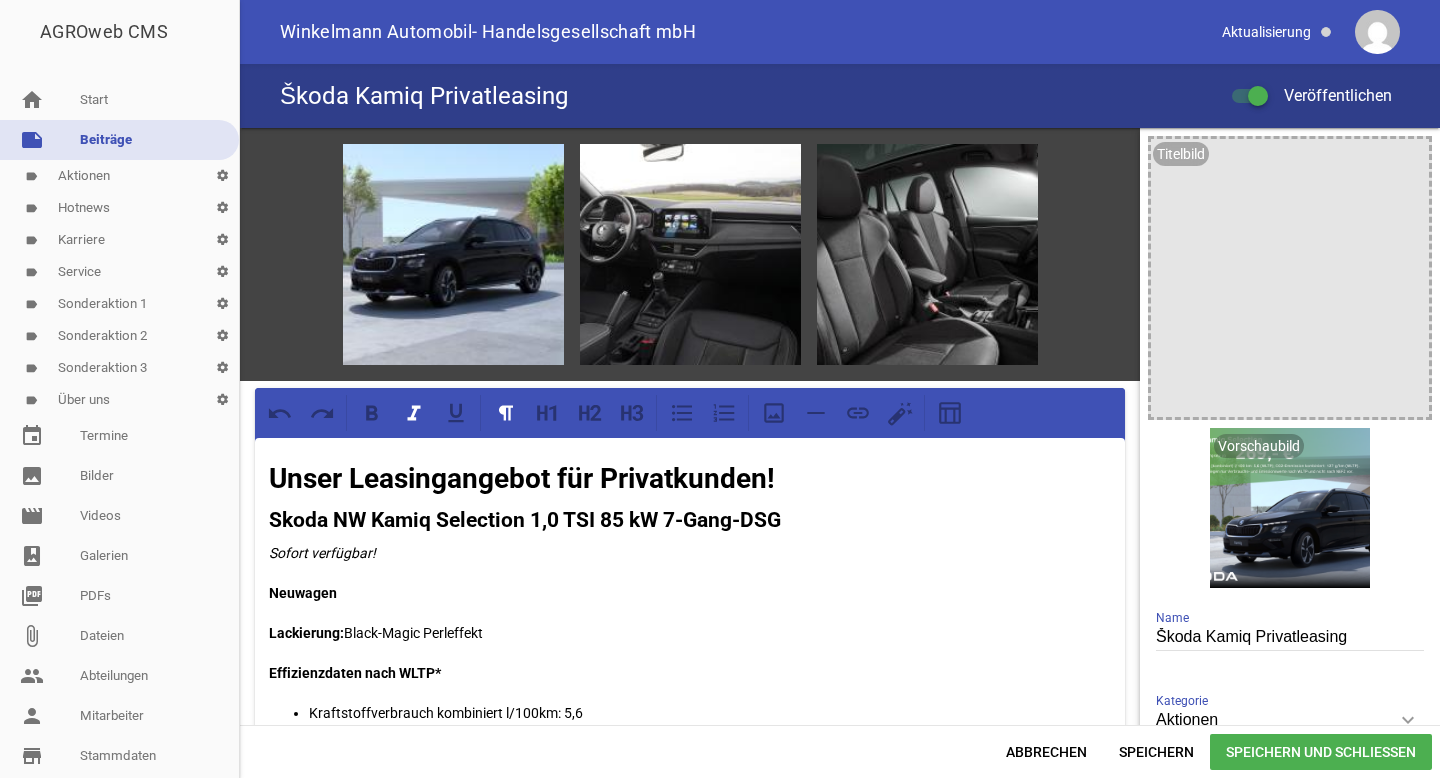 click on "Sofort verfügbar!" at bounding box center (690, 553) 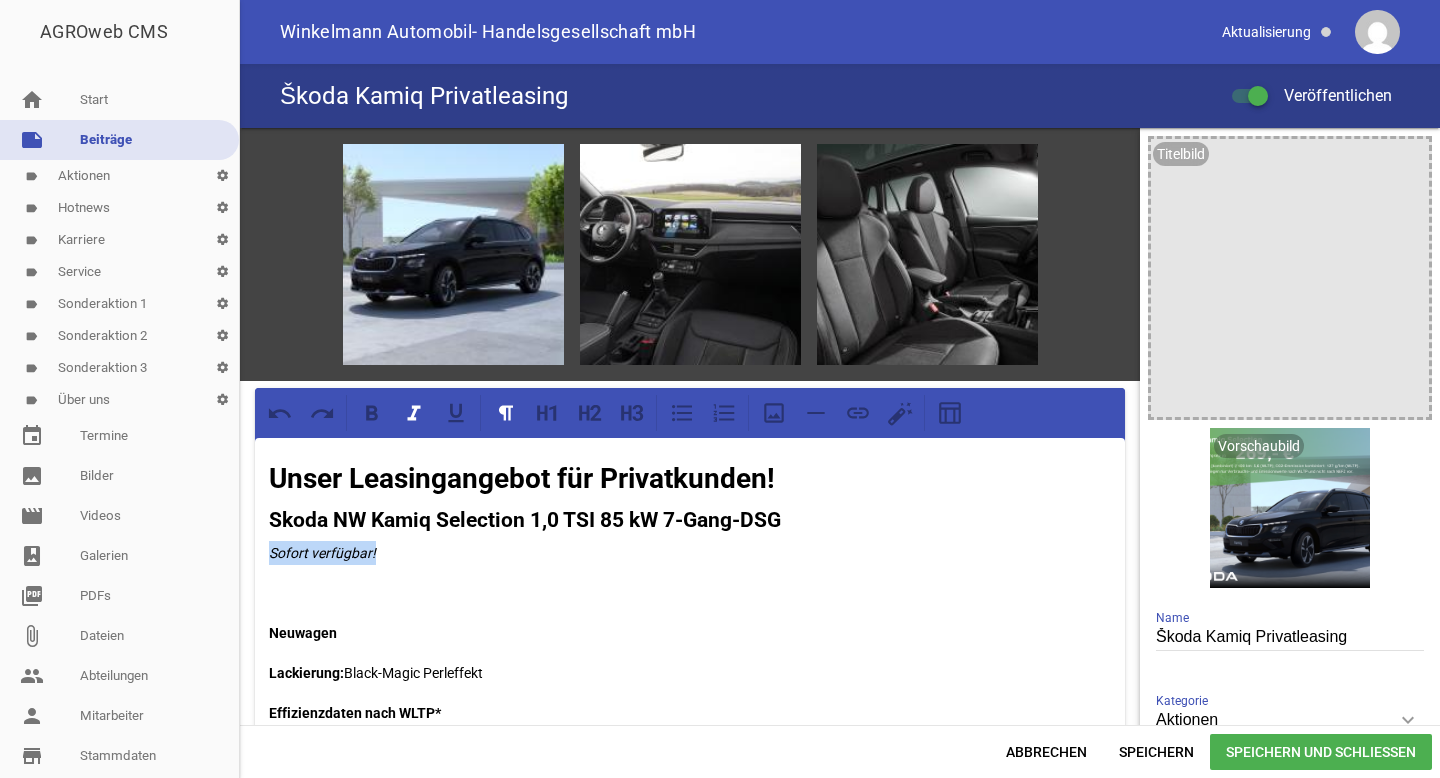 drag, startPoint x: 388, startPoint y: 545, endPoint x: 253, endPoint y: 545, distance: 135 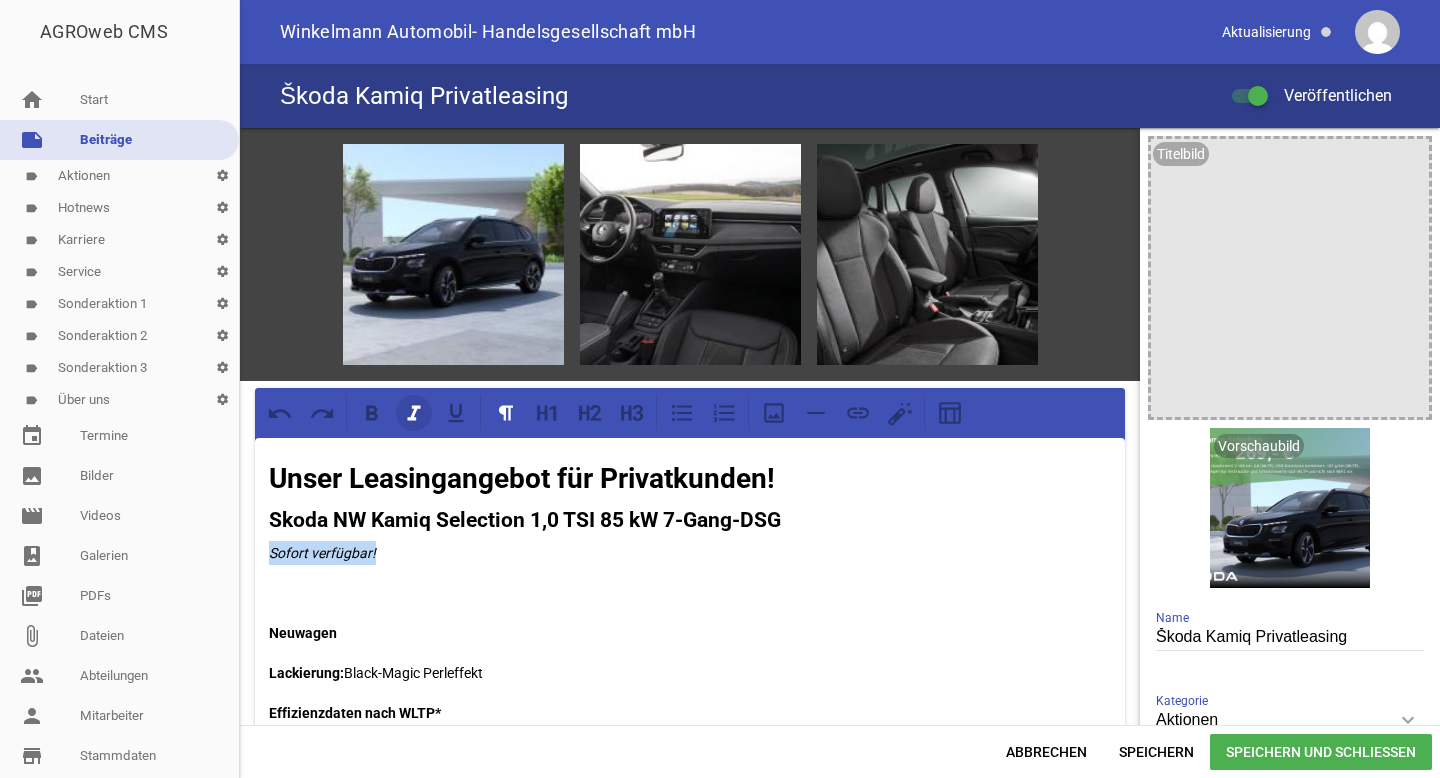 click 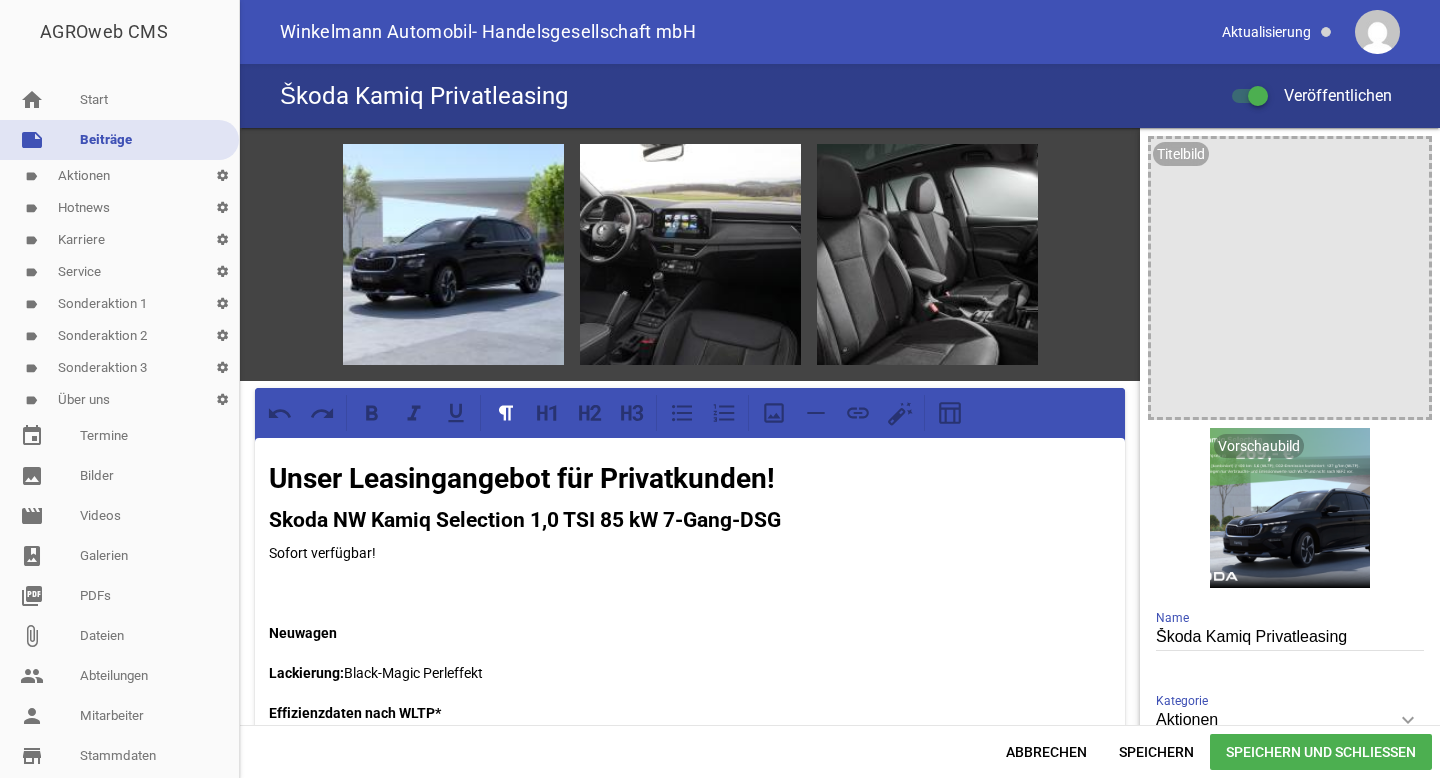 click on "Speichern und Schließen" at bounding box center (1321, 752) 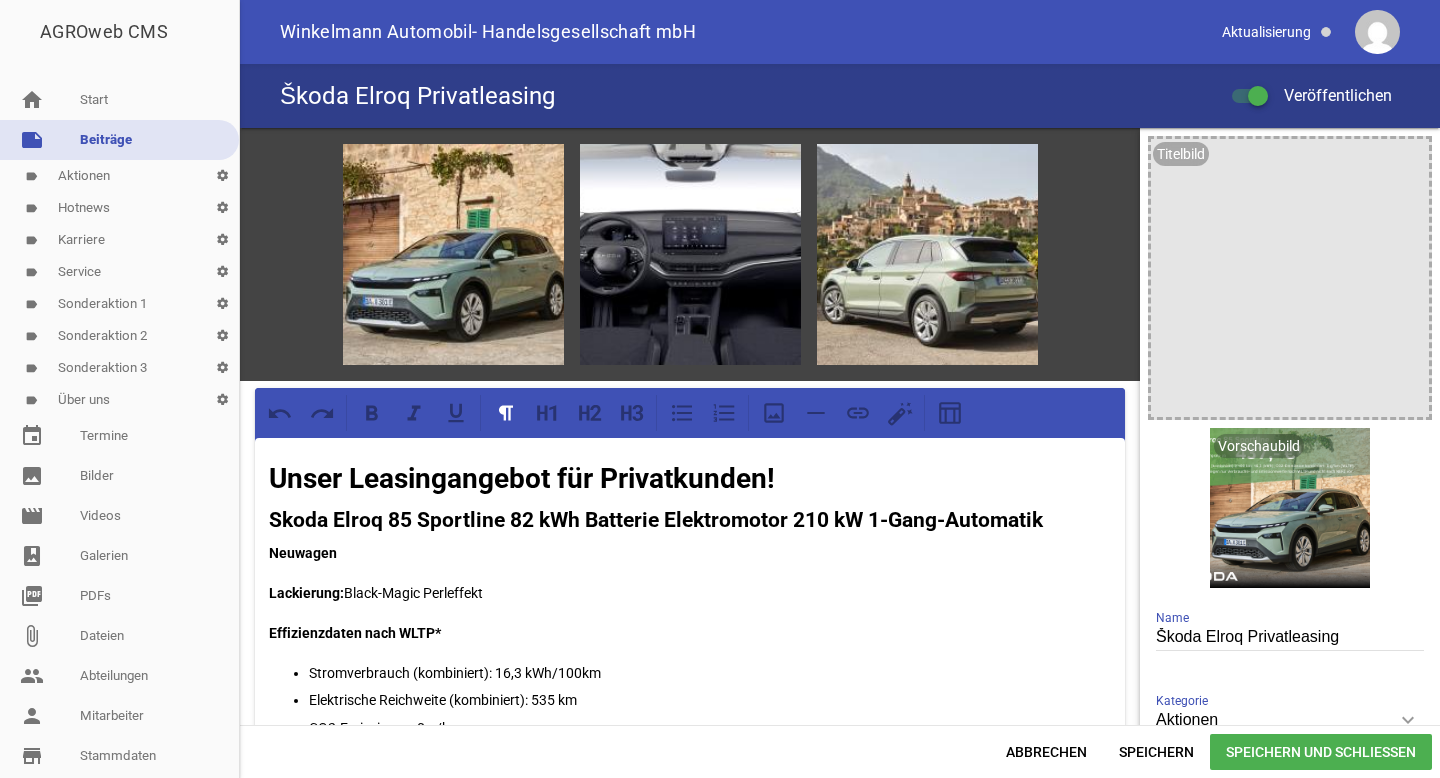 scroll, scrollTop: 0, scrollLeft: 0, axis: both 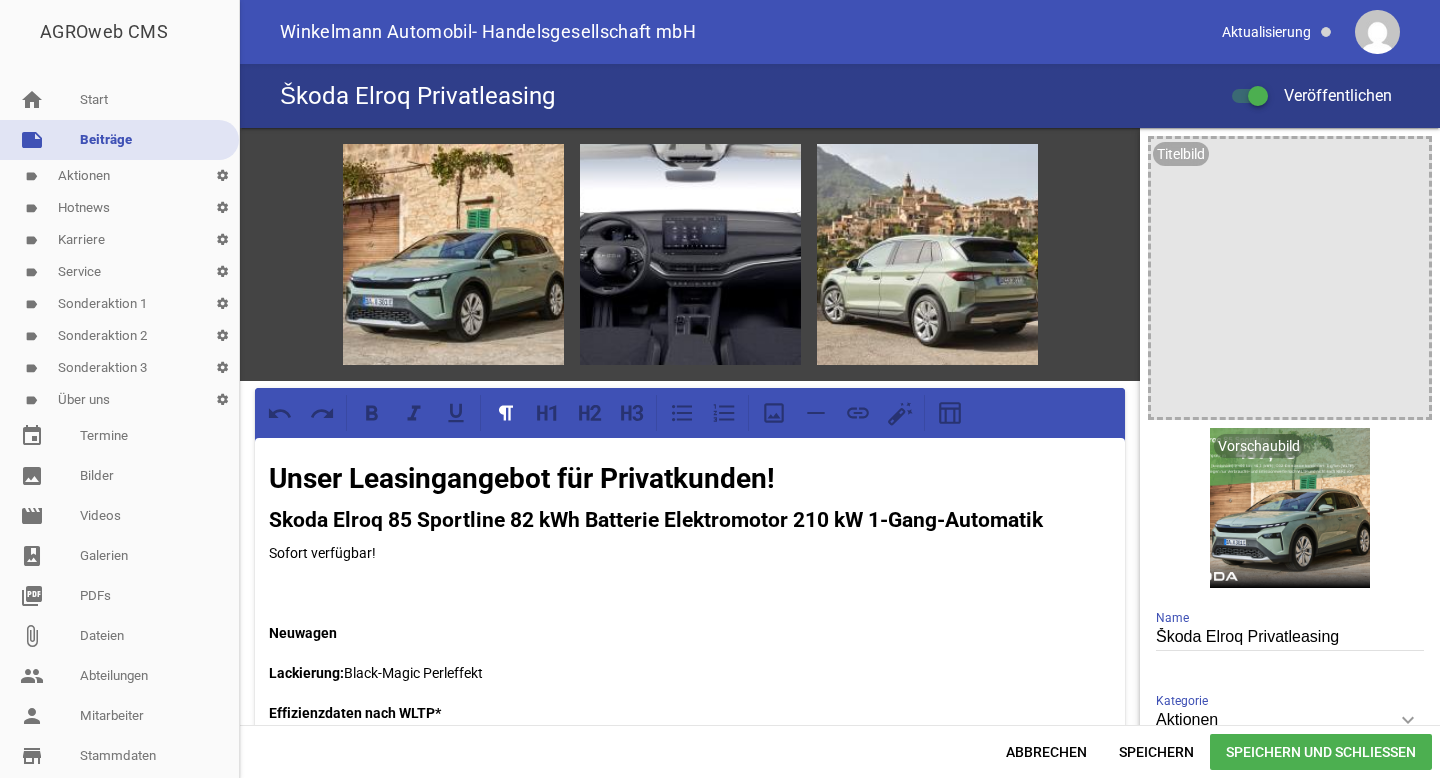 click on "Speichern und Schließen" at bounding box center (1321, 752) 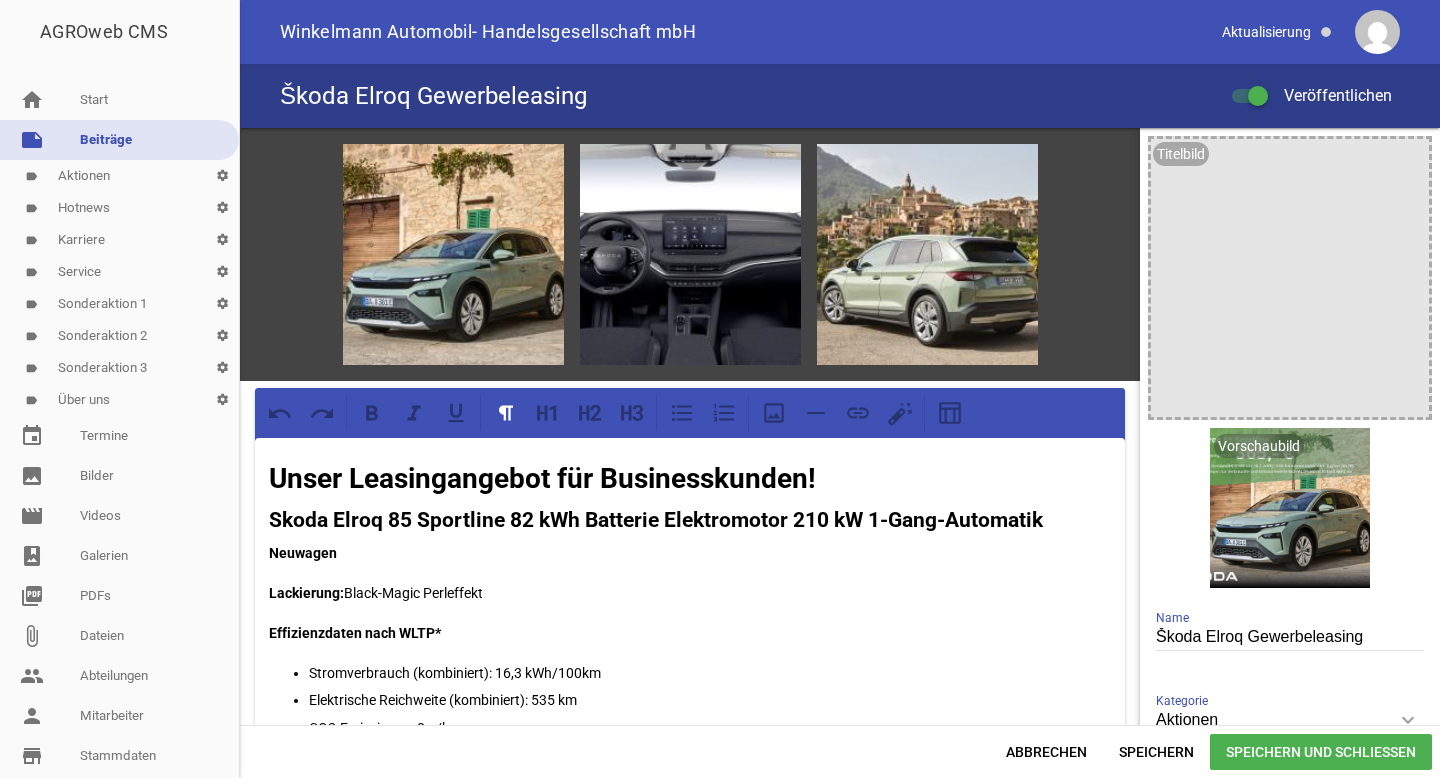 scroll, scrollTop: 0, scrollLeft: 0, axis: both 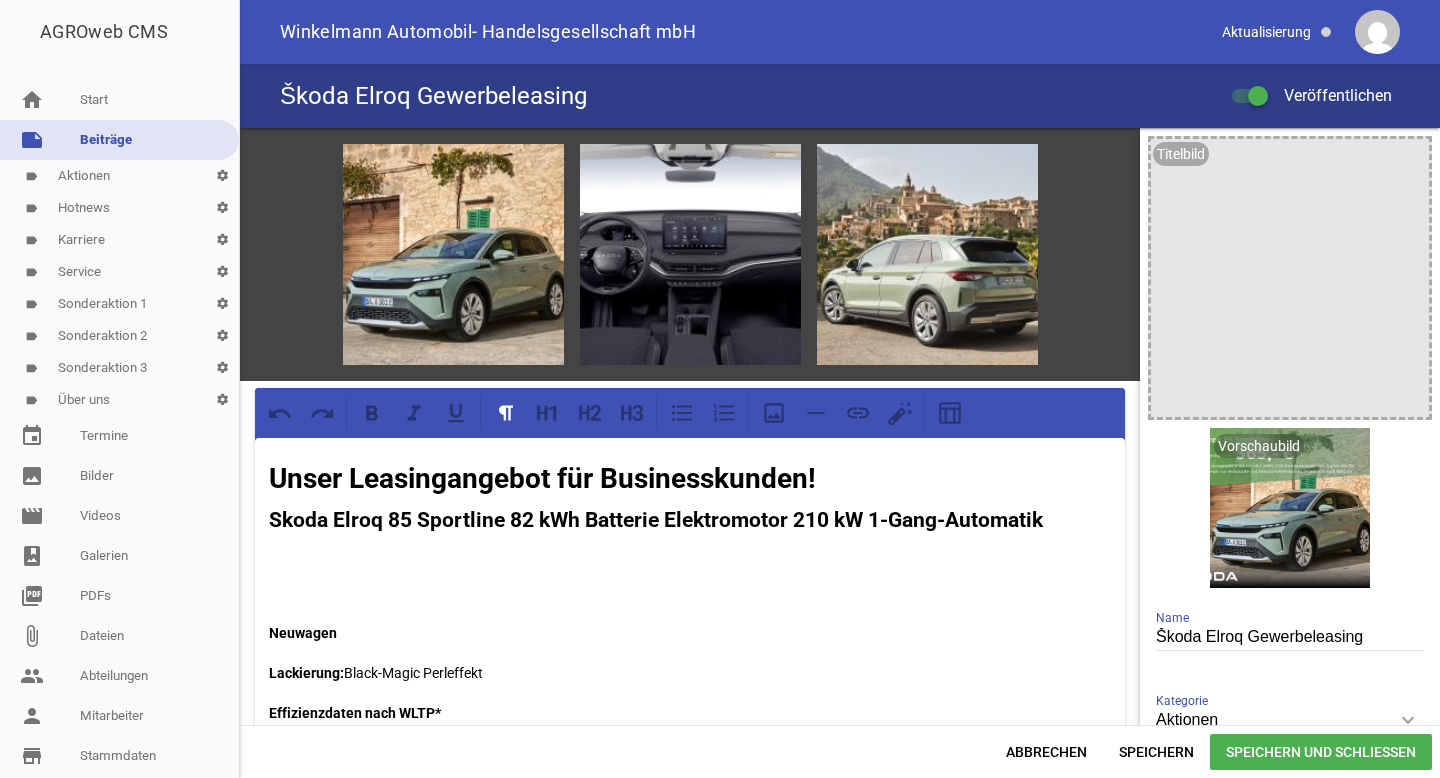 type 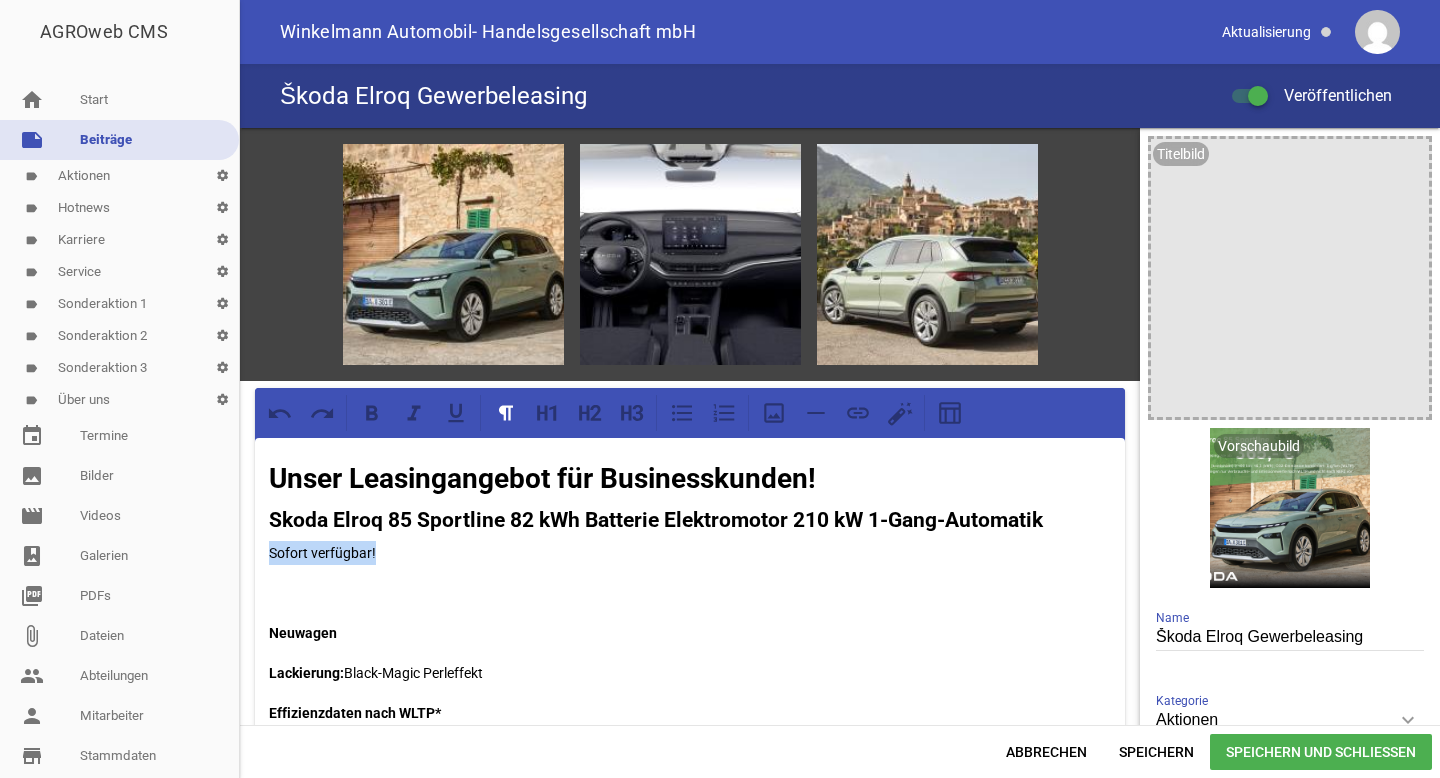 drag, startPoint x: 396, startPoint y: 559, endPoint x: 258, endPoint y: 558, distance: 138.00362 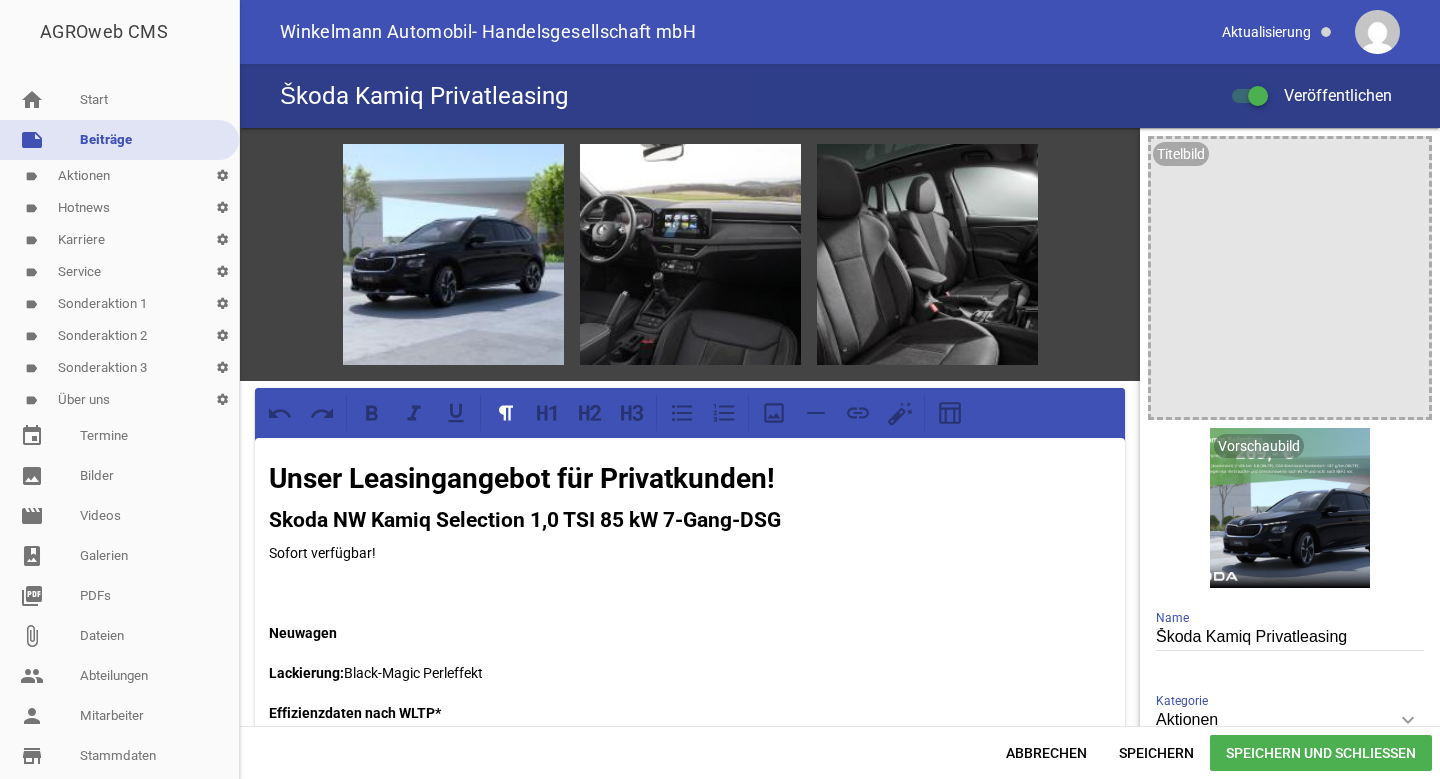 scroll, scrollTop: 0, scrollLeft: 0, axis: both 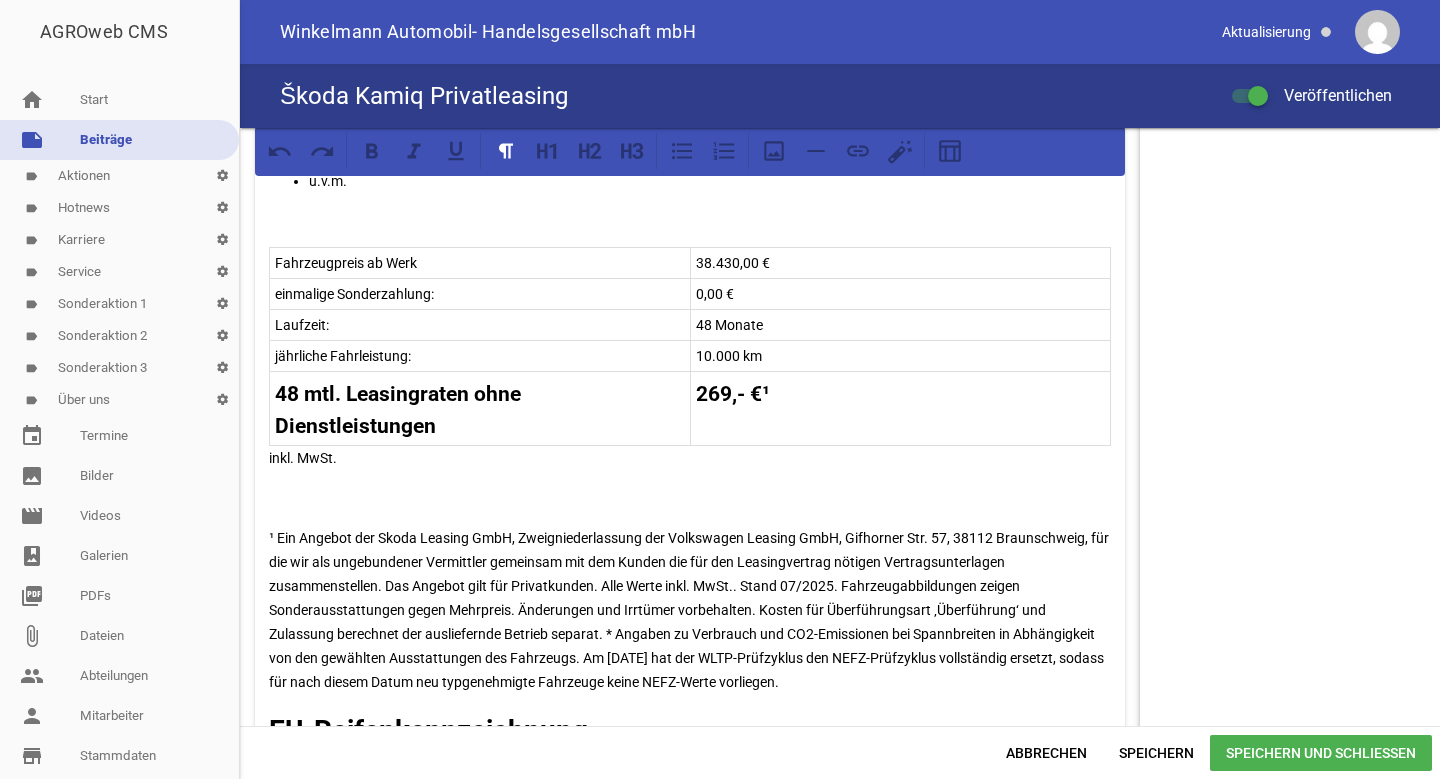 click on "Speichern und Schließen" at bounding box center [1321, 753] 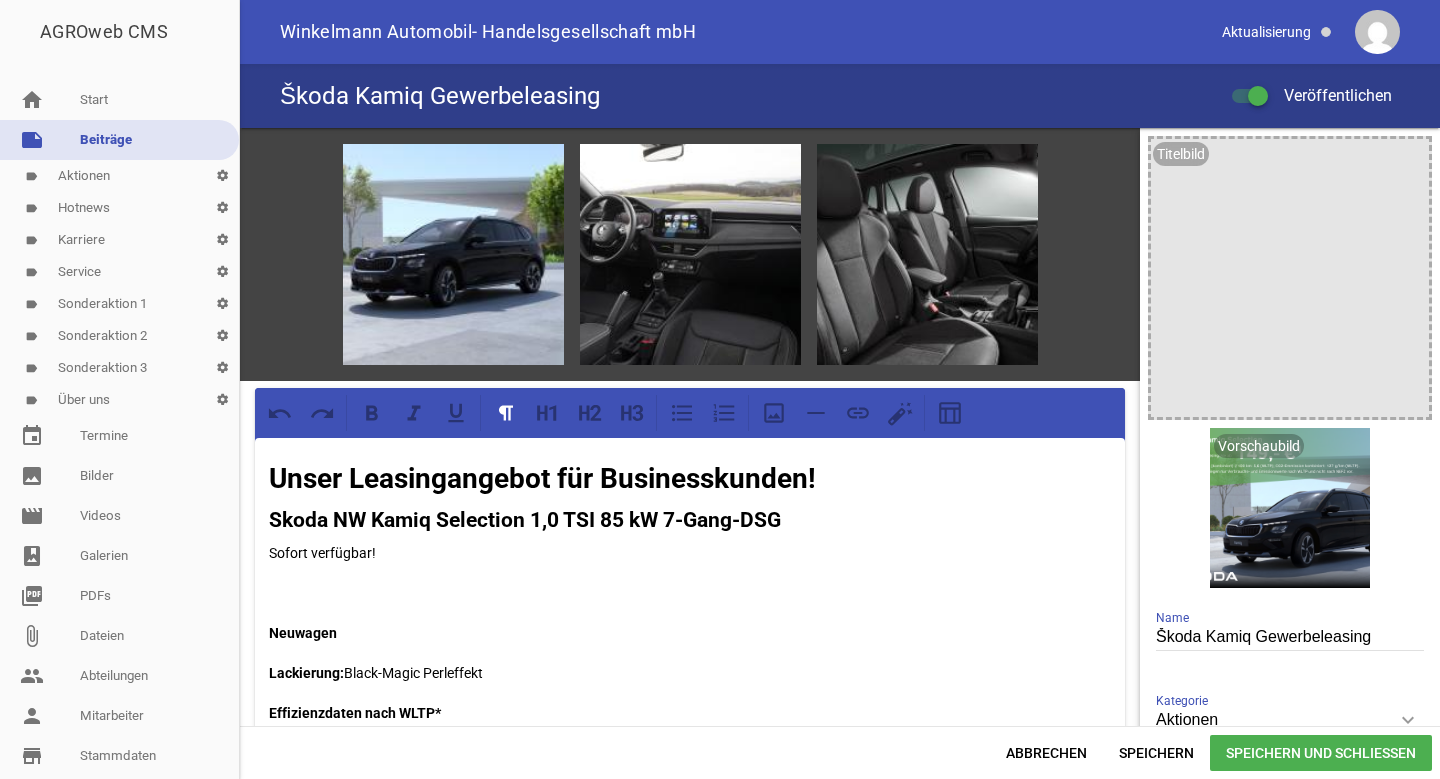 scroll, scrollTop: 0, scrollLeft: 0, axis: both 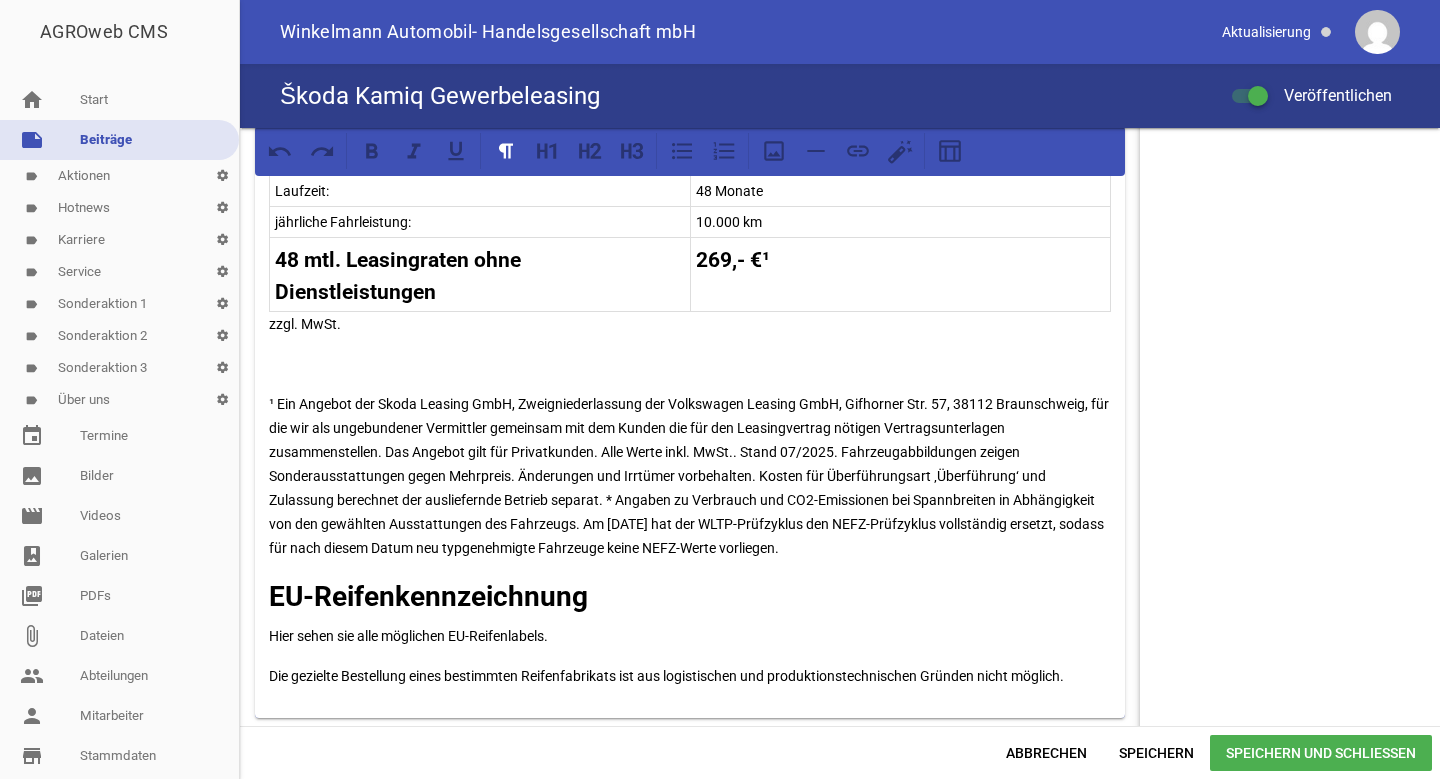 click on "¹ Ein Angebot der Skoda Leasing GmbH, Zweigniederlassung der Volkswagen Leasing GmbH, Gifhorner Str. 57, 38112 Braunschweig, für die wir als ungebundener Vermittler gemeinsam mit dem Kunden die für den Leasingvertrag nötigen Vertragsunterlagen zusammenstellen. Das Angebot gilt für Privatkunden. Alle Werte inkl. MwSt.. Stand 07/2025. Fahrzeugabbildungen zeigen Sonderausstattungen gegen Mehrpreis. Änderungen und Irrtümer vorbehalten. Kosten für Überführungsart ‚Überführung‘ und Zulassung berechnet der ausliefernde Betrieb separat. * Angaben zu Verbrauch und CO2-Emissionen bei Spannbreiten in Abhängigkeit von den gewählten Ausstattungen des Fahrzeugs. Am [DATE] hat der WLTP-Prüfzyklus den NEFZ-Prüfzyklus vollständig ersetzt, sodass für nach diesem Datum neu typgenehmigte Fahrzeuge keine NEFZ-Werte vorliegen." at bounding box center [690, 476] 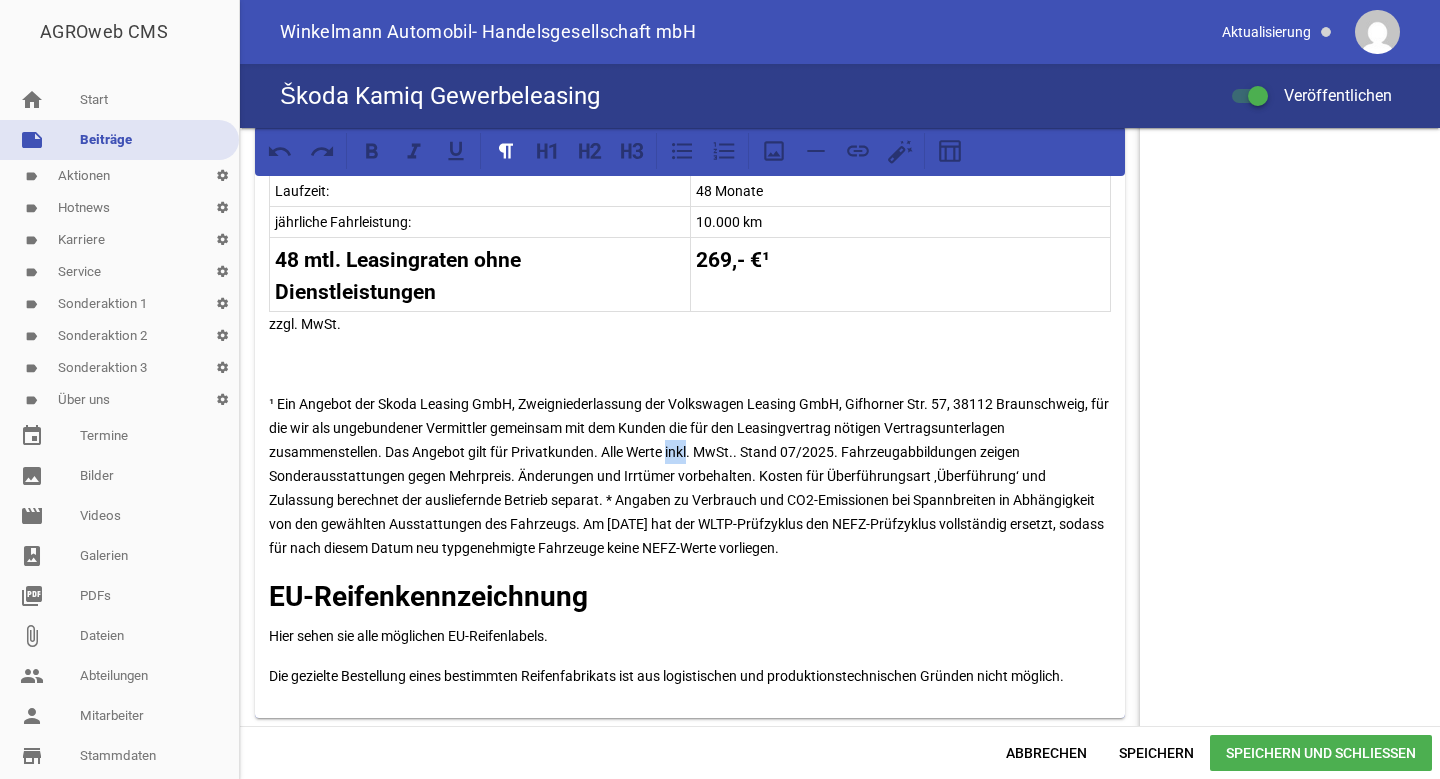 click on "¹ Ein Angebot der Skoda Leasing GmbH, Zweigniederlassung der Volkswagen Leasing GmbH, Gifhorner Str. 57, 38112 Braunschweig, für die wir als ungebundener Vermittler gemeinsam mit dem Kunden die für den Leasingvertrag nötigen Vertragsunterlagen zusammenstellen. Das Angebot gilt für Privatkunden. Alle Werte inkl. MwSt.. Stand 07/2025. Fahrzeugabbildungen zeigen Sonderausstattungen gegen Mehrpreis. Änderungen und Irrtümer vorbehalten. Kosten für Überführungsart ‚Überführung‘ und Zulassung berechnet der ausliefernde Betrieb separat. * Angaben zu Verbrauch und CO2-Emissionen bei Spannbreiten in Abhängigkeit von den gewählten Ausstattungen des Fahrzeugs. Am [DATE] hat der WLTP-Prüfzyklus den NEFZ-Prüfzyklus vollständig ersetzt, sodass für nach diesem Datum neu typgenehmigte Fahrzeuge keine NEFZ-Werte vorliegen." at bounding box center [690, 476] 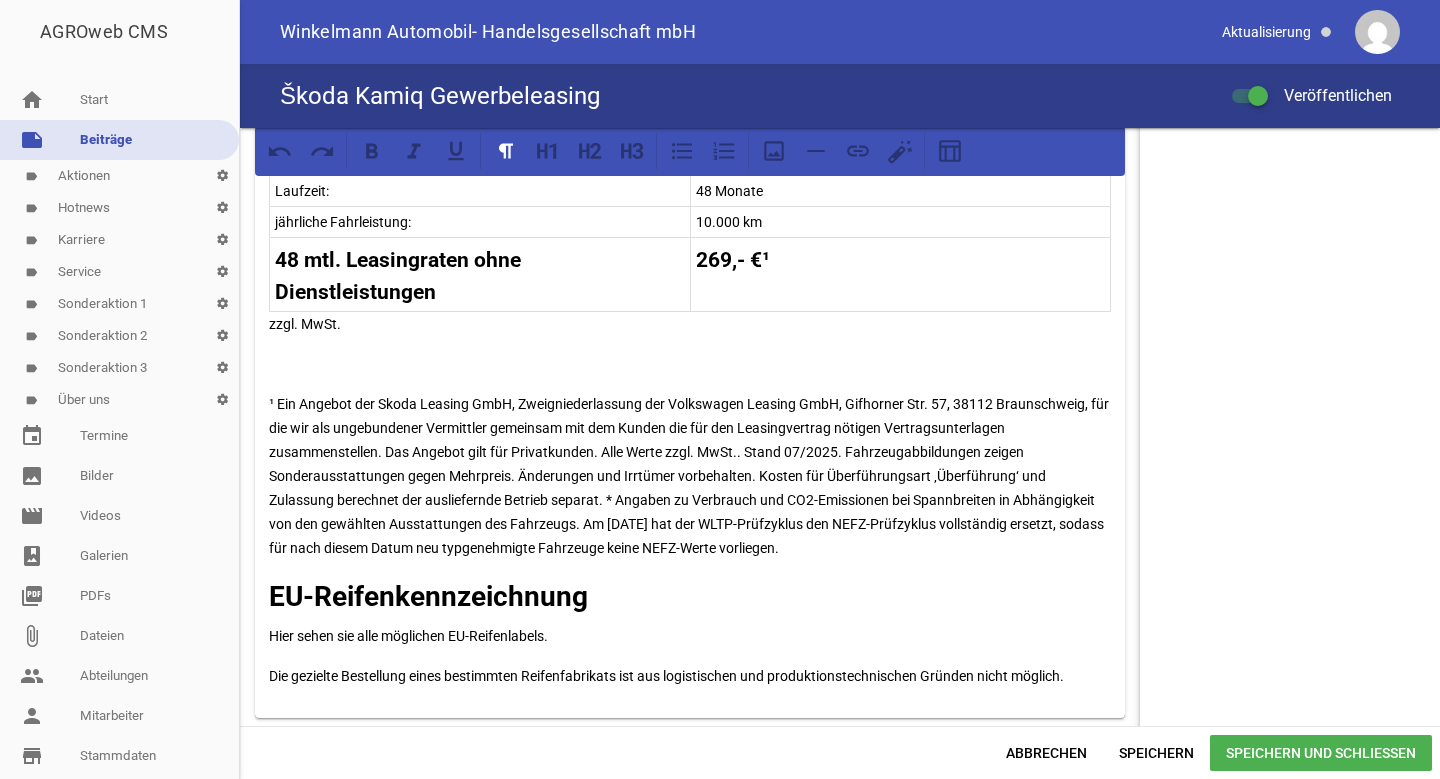 click on "Speichern und Schließen" at bounding box center [1321, 753] 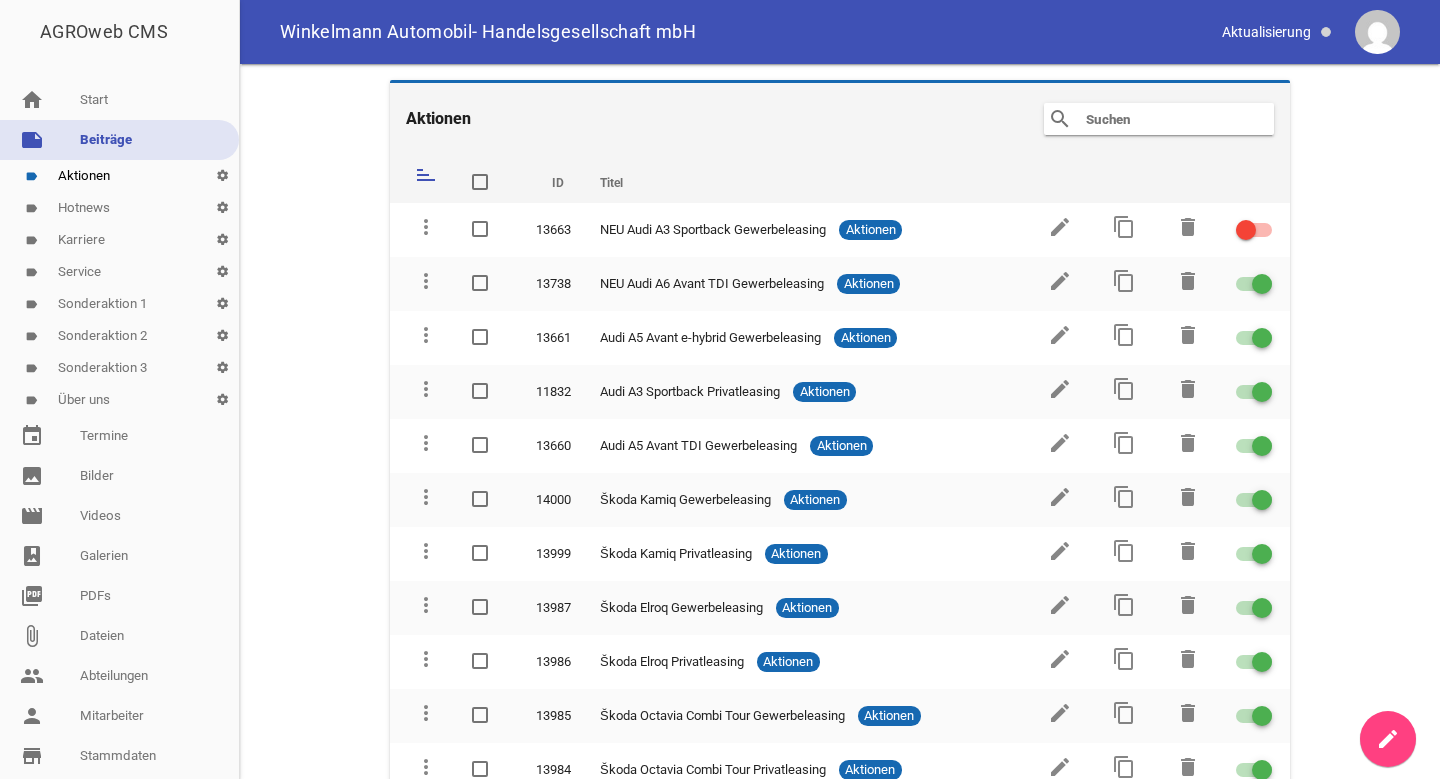 click on "Aktionen
search     clear   sort
ID
Titel
delete     more_vert       13663   NEU Audi A3 Sportback Gewerbeleasing Aktionen   edit   content_copy   delete     more_vert       13738   NEU Audi A6 Avant TDI Gewerbeleasing Aktionen   edit   content_copy   delete     more_vert       13661   Audi A5 Avant e-hybrid Gewerbeleasing Aktionen   edit   content_copy   delete     more_vert       11832   Audi A3 Sportback Privatleasing Aktionen   edit   content_copy   delete     more_vert       13660   Audi A5 Avant TDI Gewerbeleasing Aktionen   edit   content_copy   delete     more_vert       14000   Škoda Kamiq Gewerbeleasing Aktionen   edit   content_copy   delete     more_vert       13999   Škoda Kamiq Privatleasing Aktionen   edit   content_copy   delete     more_vert       13987   Škoda Elroq Gewerbeleasing Aktionen   edit   content_copy   delete     more_vert       13986" at bounding box center (840, 421) 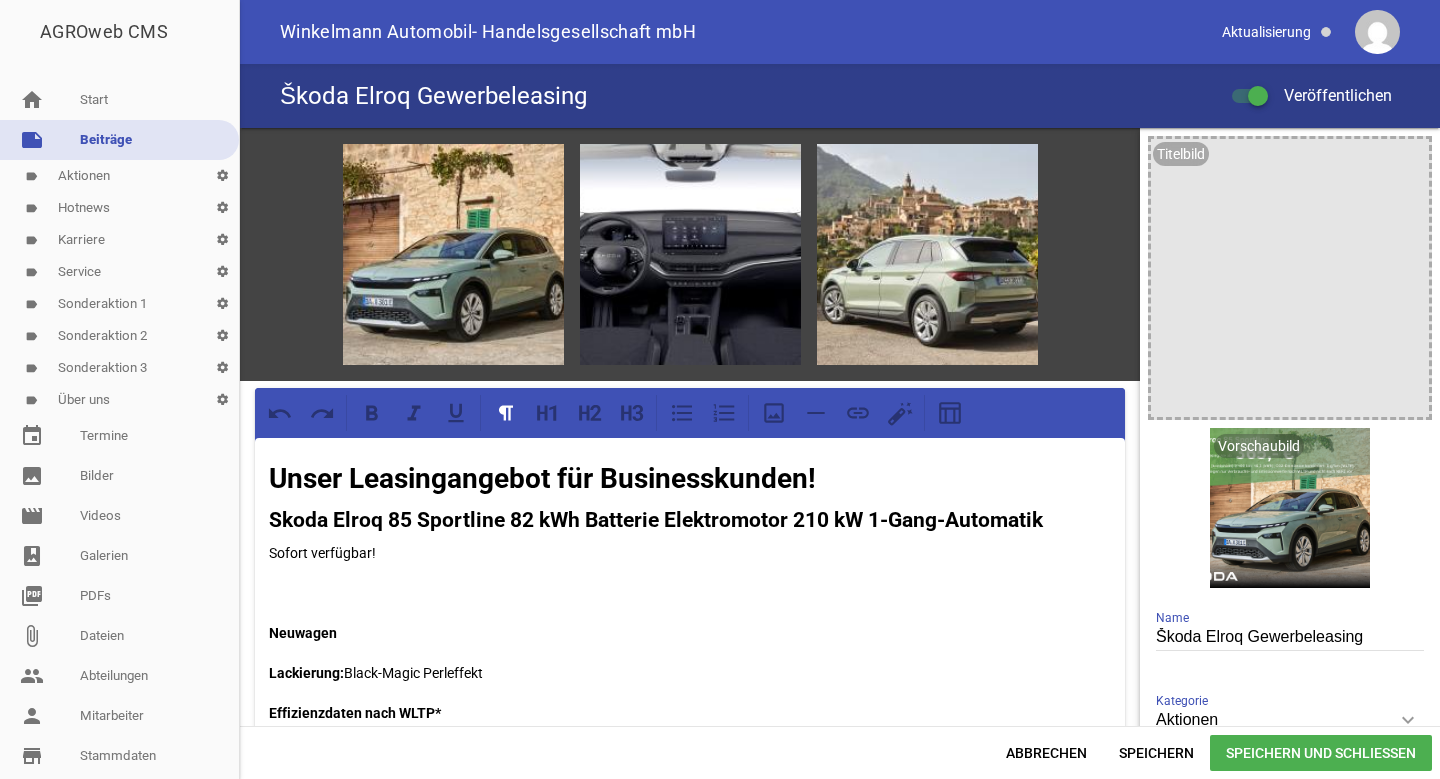 scroll, scrollTop: 0, scrollLeft: 0, axis: both 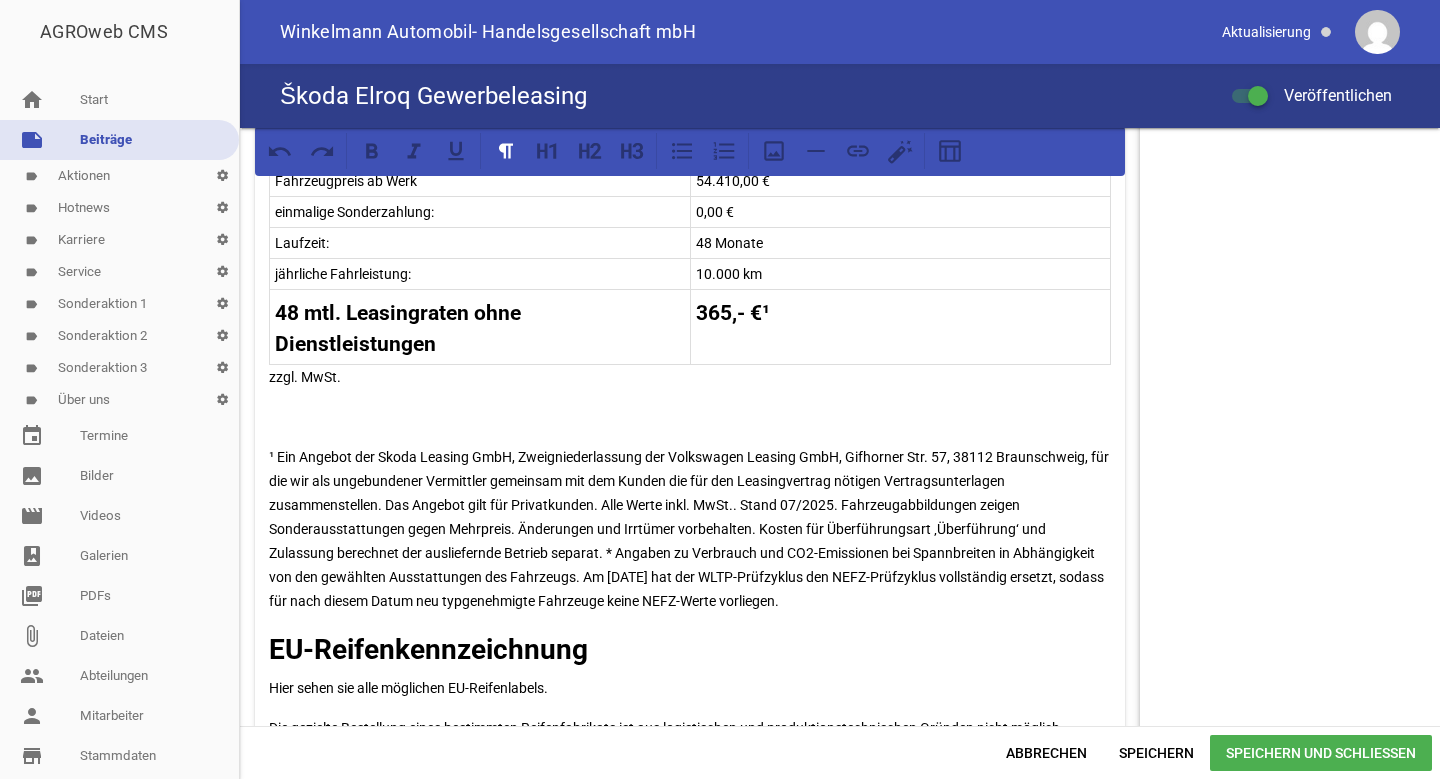 click on "¹ Ein Angebot der Skoda Leasing GmbH, Zweigniederlassung der Volkswagen Leasing GmbH, Gifhorner Str. 57, 38112 Braunschweig, für die wir als ungebundener Vermittler gemeinsam mit dem Kunden die für den Leasingvertrag nötigen Vertragsunterlagen zusammenstellen. Das Angebot gilt für Privatkunden. Alle Werte inkl. MwSt.. Stand 07/2025. Fahrzeugabbildungen zeigen Sonderausstattungen gegen Mehrpreis. Änderungen und Irrtümer vorbehalten. Kosten für Überführungsart ‚Überführung‘ und Zulassung berechnet der ausliefernde Betrieb separat. * Angaben zu Verbrauch und CO2-Emissionen bei Spannbreiten in Abhängigkeit von den gewählten Ausstattungen des Fahrzeugs. Am [DATE] hat der WLTP-Prüfzyklus den NEFZ-Prüfzyklus vollständig ersetzt, sodass für nach diesem Datum neu typgenehmigte Fahrzeuge keine NEFZ-Werte vorliegen." at bounding box center [690, 529] 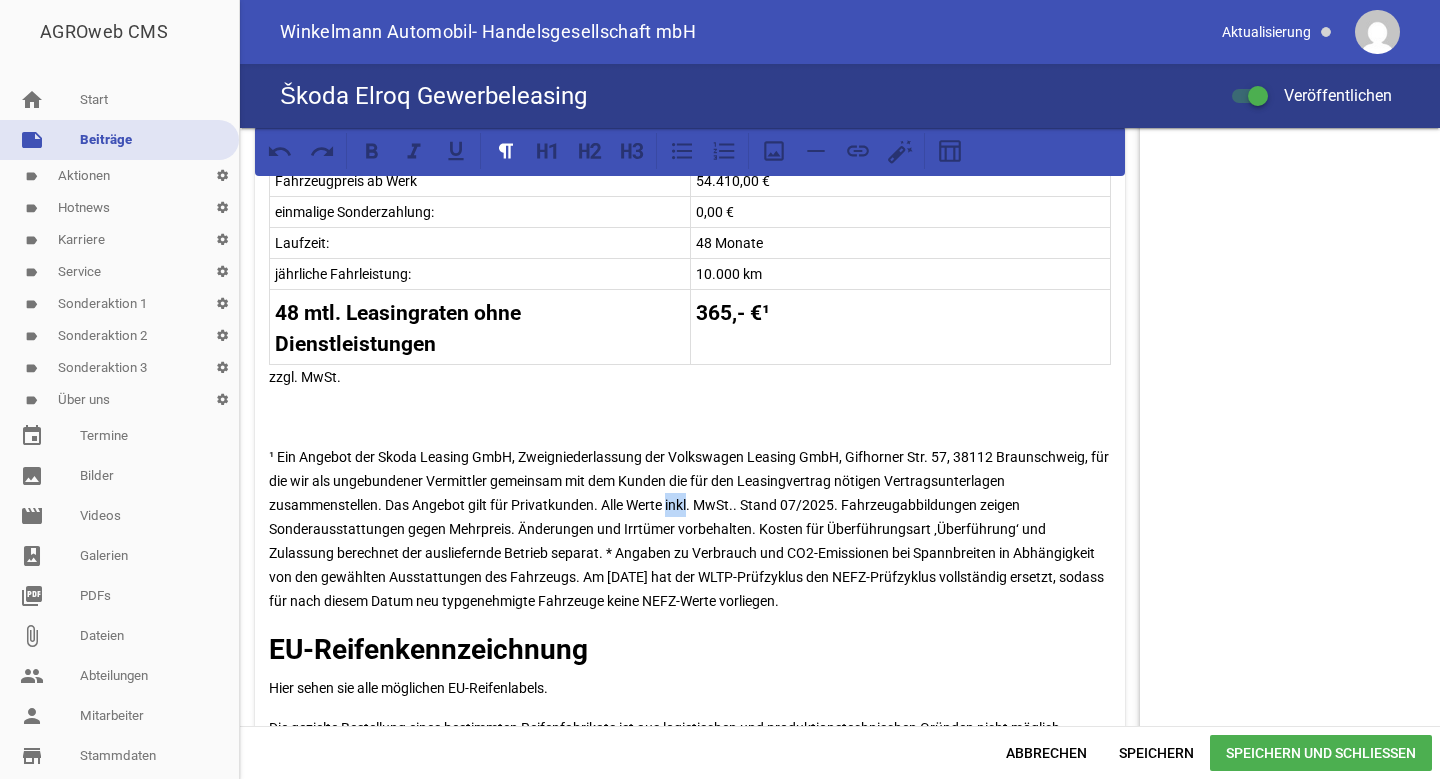 click on "¹ Ein Angebot der Skoda Leasing GmbH, Zweigniederlassung der Volkswagen Leasing GmbH, Gifhorner Str. 57, 38112 Braunschweig, für die wir als ungebundener Vermittler gemeinsam mit dem Kunden die für den Leasingvertrag nötigen Vertragsunterlagen zusammenstellen. Das Angebot gilt für Privatkunden. Alle Werte inkl. MwSt.. Stand 07/2025. Fahrzeugabbildungen zeigen Sonderausstattungen gegen Mehrpreis. Änderungen und Irrtümer vorbehalten. Kosten für Überführungsart ‚Überführung‘ und Zulassung berechnet der ausliefernde Betrieb separat. * Angaben zu Verbrauch und CO2-Emissionen bei Spannbreiten in Abhängigkeit von den gewählten Ausstattungen des Fahrzeugs. Am 1. Januar 2022 hat der WLTP-Prüfzyklus den NEFZ-Prüfzyklus vollständig ersetzt, sodass für nach diesem Datum neu typgenehmigte Fahrzeuge keine NEFZ-Werte vorliegen." at bounding box center [690, 529] 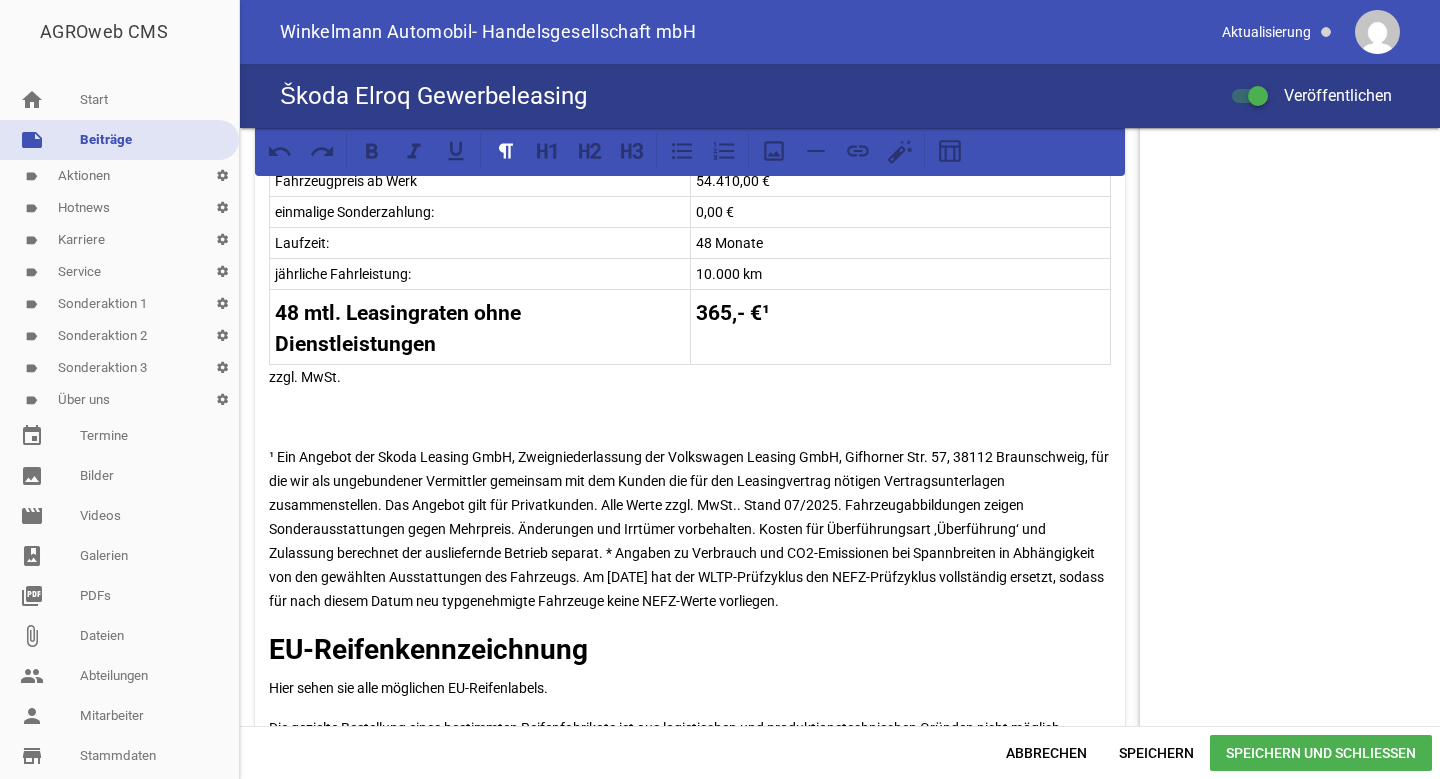 click on "Speichern und Schließen" at bounding box center (1321, 753) 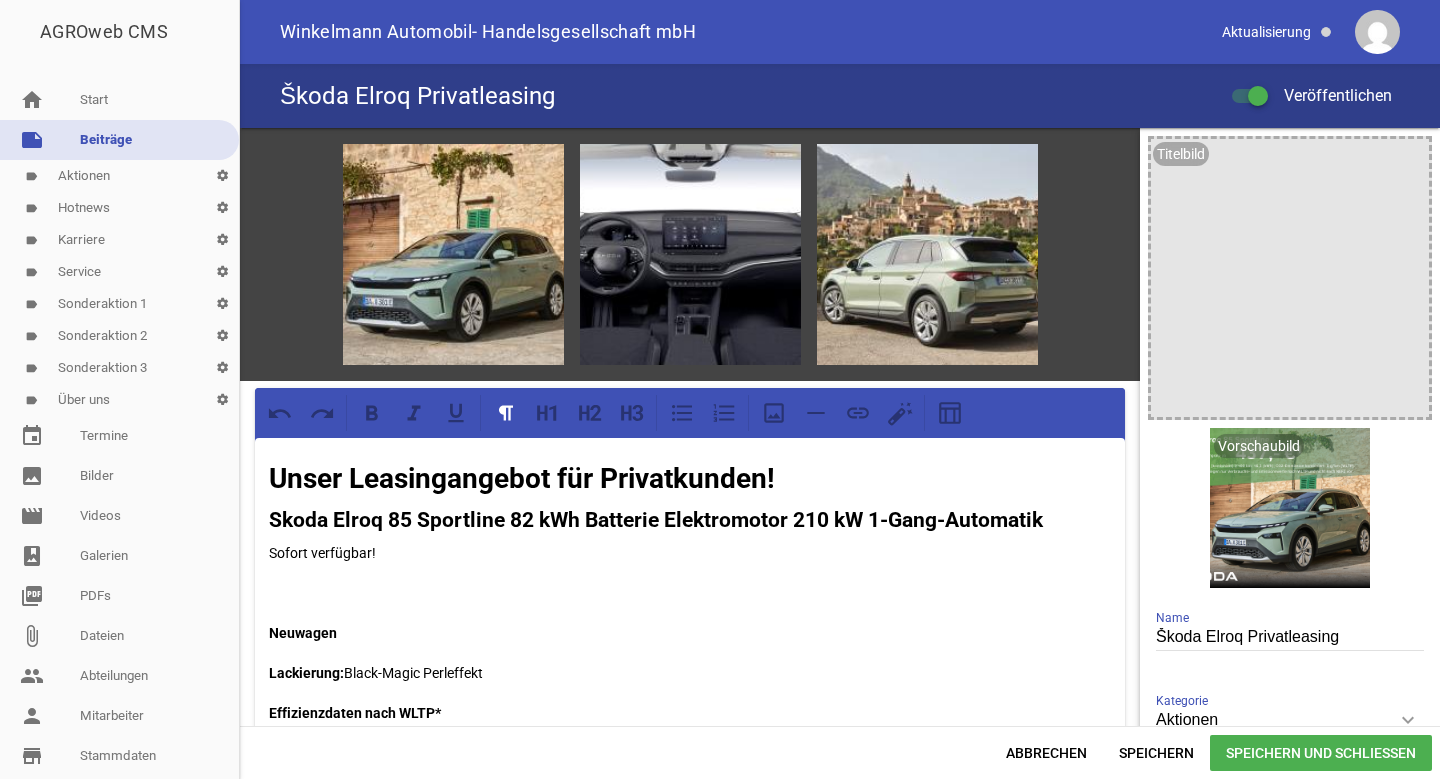 scroll, scrollTop: 0, scrollLeft: 0, axis: both 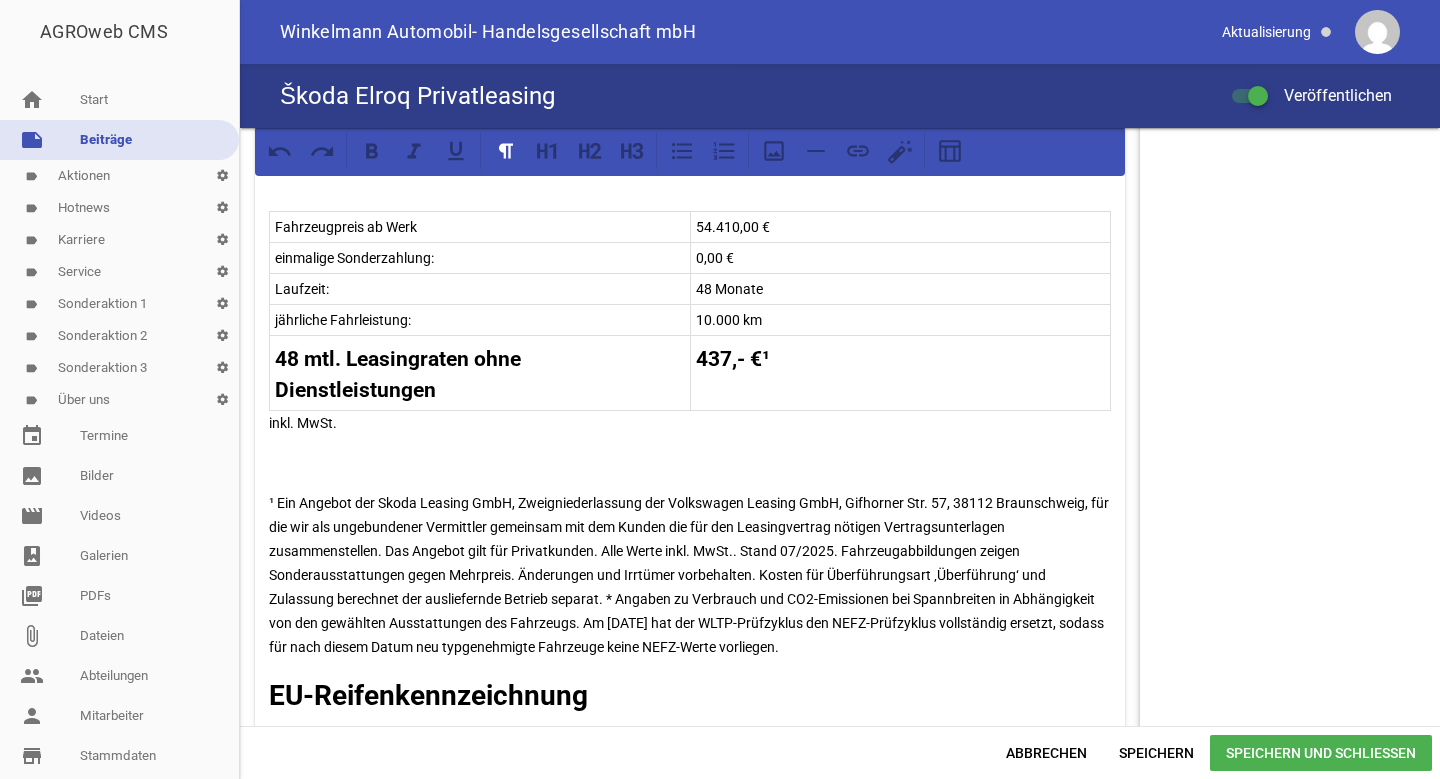 click on "Speichern und Schließen" at bounding box center [1321, 753] 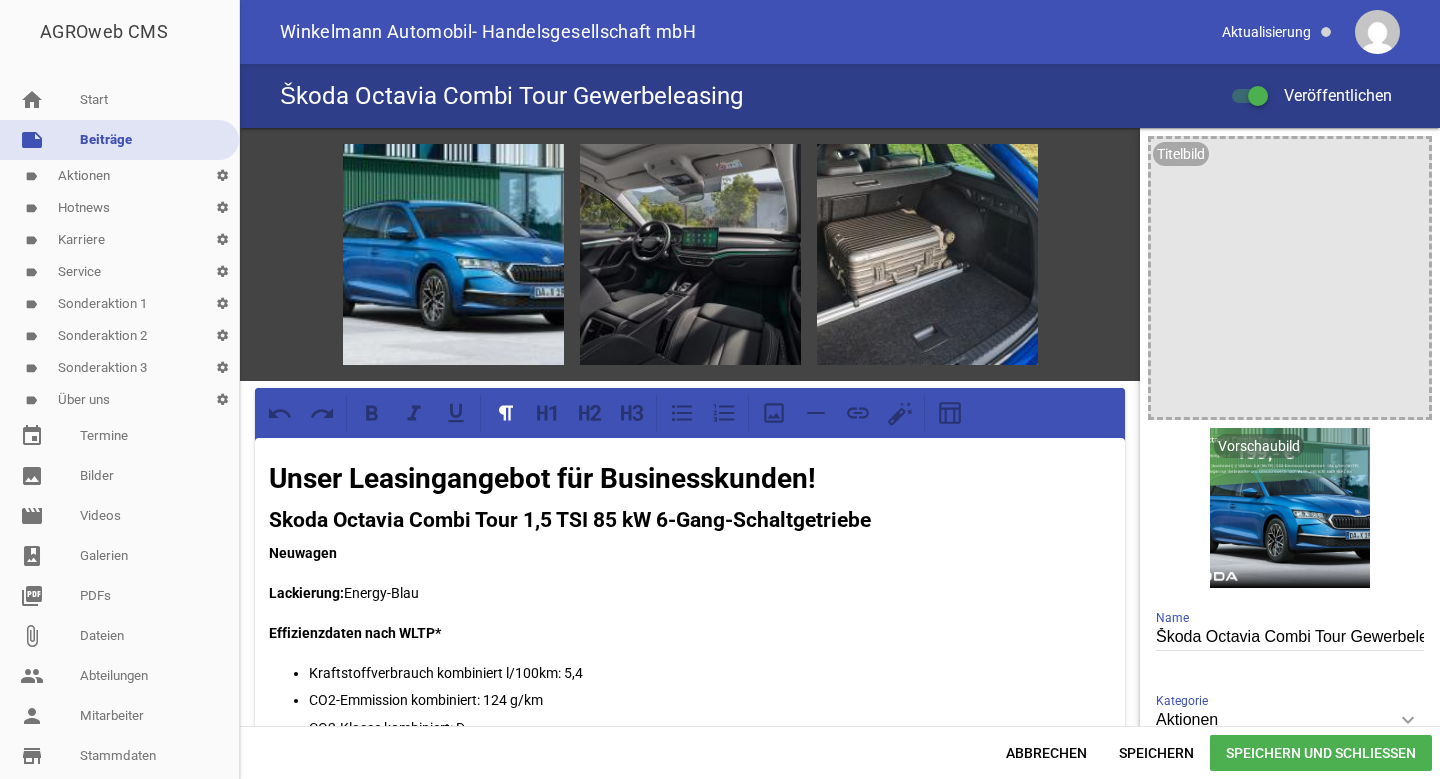 scroll, scrollTop: 0, scrollLeft: 0, axis: both 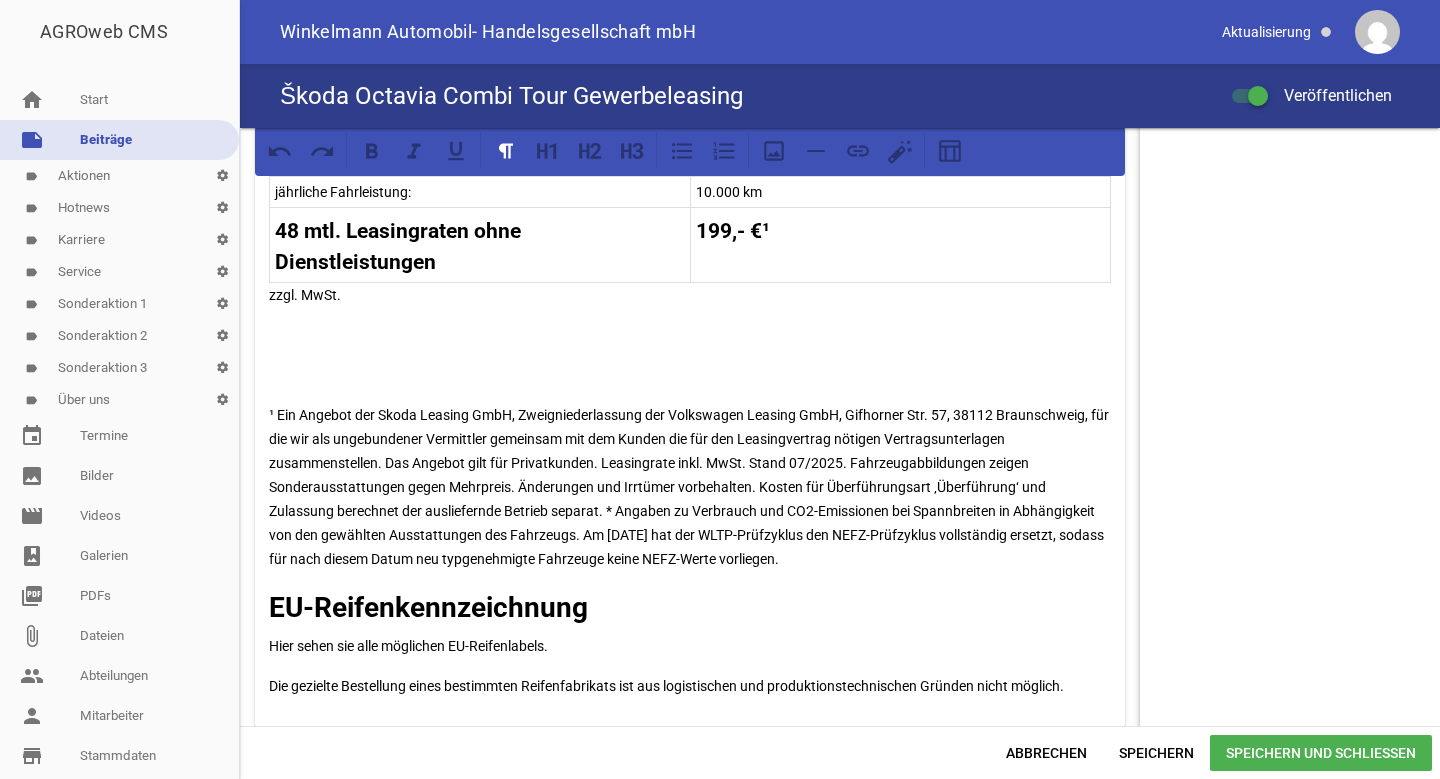 click on "¹ Ein Angebot der Skoda Leasing GmbH, Zweigniederlassung der Volkswagen Leasing GmbH, Gifhorner Str. 57, 38112 Braunschweig, für die wir als ungebundener Vermittler gemeinsam mit dem Kunden die für den Leasingvertrag nötigen Vertragsunterlagen zusammenstellen. Das Angebot gilt für Privatkunden. Leasingrate inkl. MwSt. Stand 07/2025. Fahrzeugabbildungen zeigen Sonderausstattungen gegen Mehrpreis. Änderungen und Irrtümer vorbehalten. Kosten für Überführungsart ‚Überführung‘ und Zulassung berechnet der ausliefernde Betrieb separat. * Angaben zu Verbrauch und CO2-Emissionen bei Spannbreiten in Abhängigkeit von den gewählten Ausstattungen des Fahrzeugs. Am [DATE] hat der WLTP-Prüfzyklus den NEFZ-Prüfzyklus vollständig ersetzt, sodass für nach diesem Datum neu typgenehmigte Fahrzeuge keine NEFZ-Werte vorliegen." at bounding box center (690, 487) 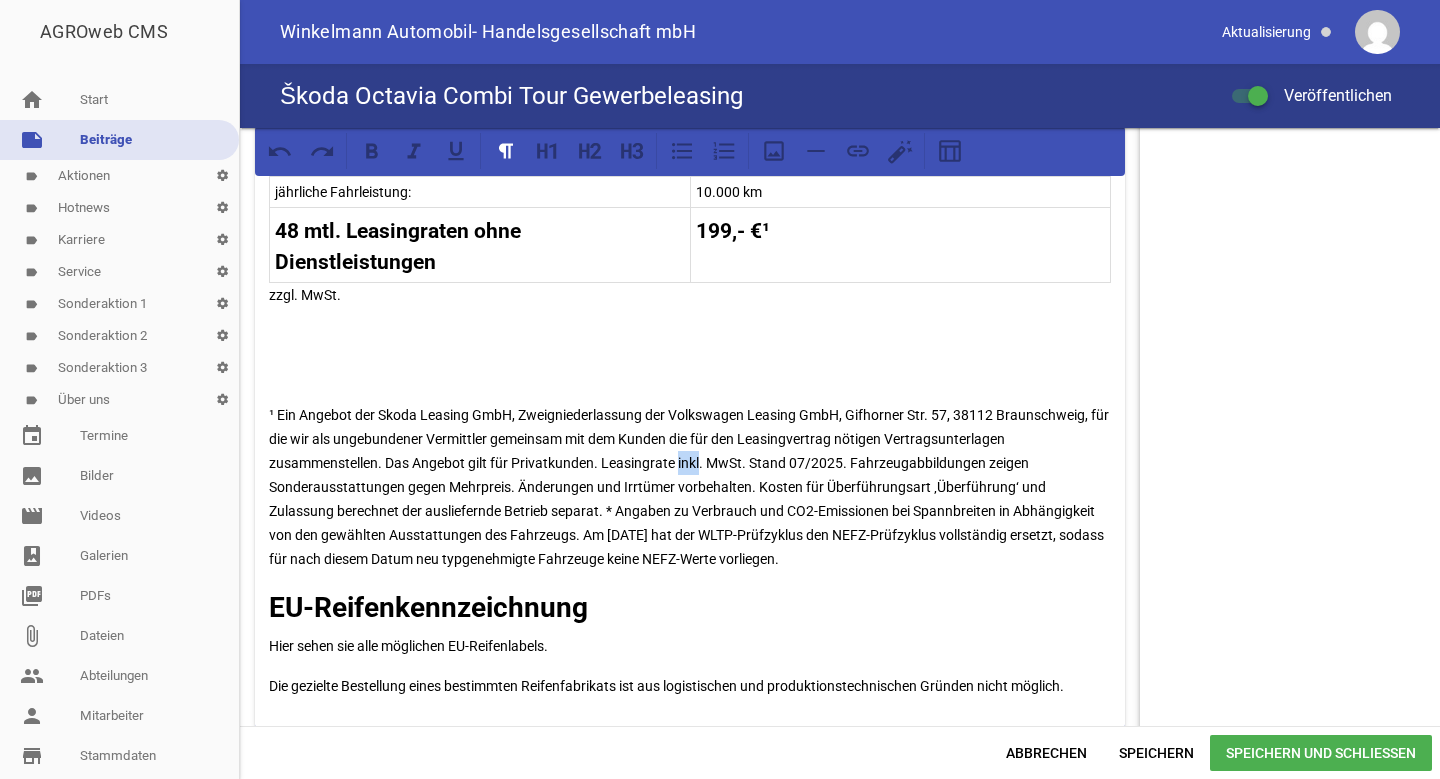 click on "¹ Ein Angebot der Skoda Leasing GmbH, Zweigniederlassung der Volkswagen Leasing GmbH, Gifhorner Str. 57, 38112 Braunschweig, für die wir als ungebundener Vermittler gemeinsam mit dem Kunden die für den Leasingvertrag nötigen Vertragsunterlagen zusammenstellen. Das Angebot gilt für Privatkunden. Leasingrate inkl. MwSt. Stand 07/2025. Fahrzeugabbildungen zeigen Sonderausstattungen gegen Mehrpreis. Änderungen und Irrtümer vorbehalten. Kosten für Überführungsart ‚Überführung‘ und Zulassung berechnet der ausliefernde Betrieb separat. * Angaben zu Verbrauch und CO2-Emissionen bei Spannbreiten in Abhängigkeit von den gewählten Ausstattungen des Fahrzeugs. Am 1. Januar 2022 hat der WLTP-Prüfzyklus den NEFZ-Prüfzyklus vollständig ersetzt, sodass für nach diesem Datum neu typgenehmigte Fahrzeuge keine NEFZ-Werte vorliegen." at bounding box center [690, 487] 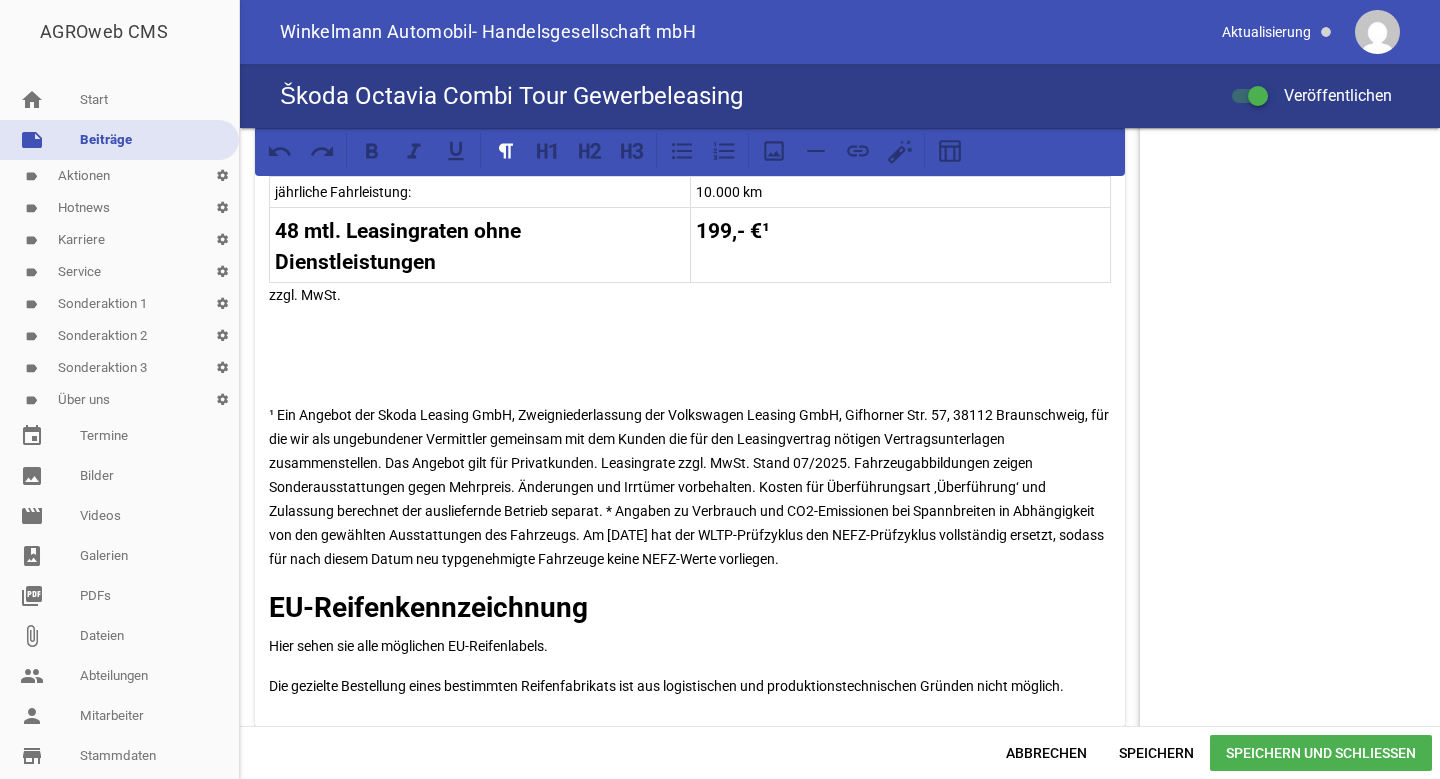 click on "Speichern und Schließen" at bounding box center [1321, 753] 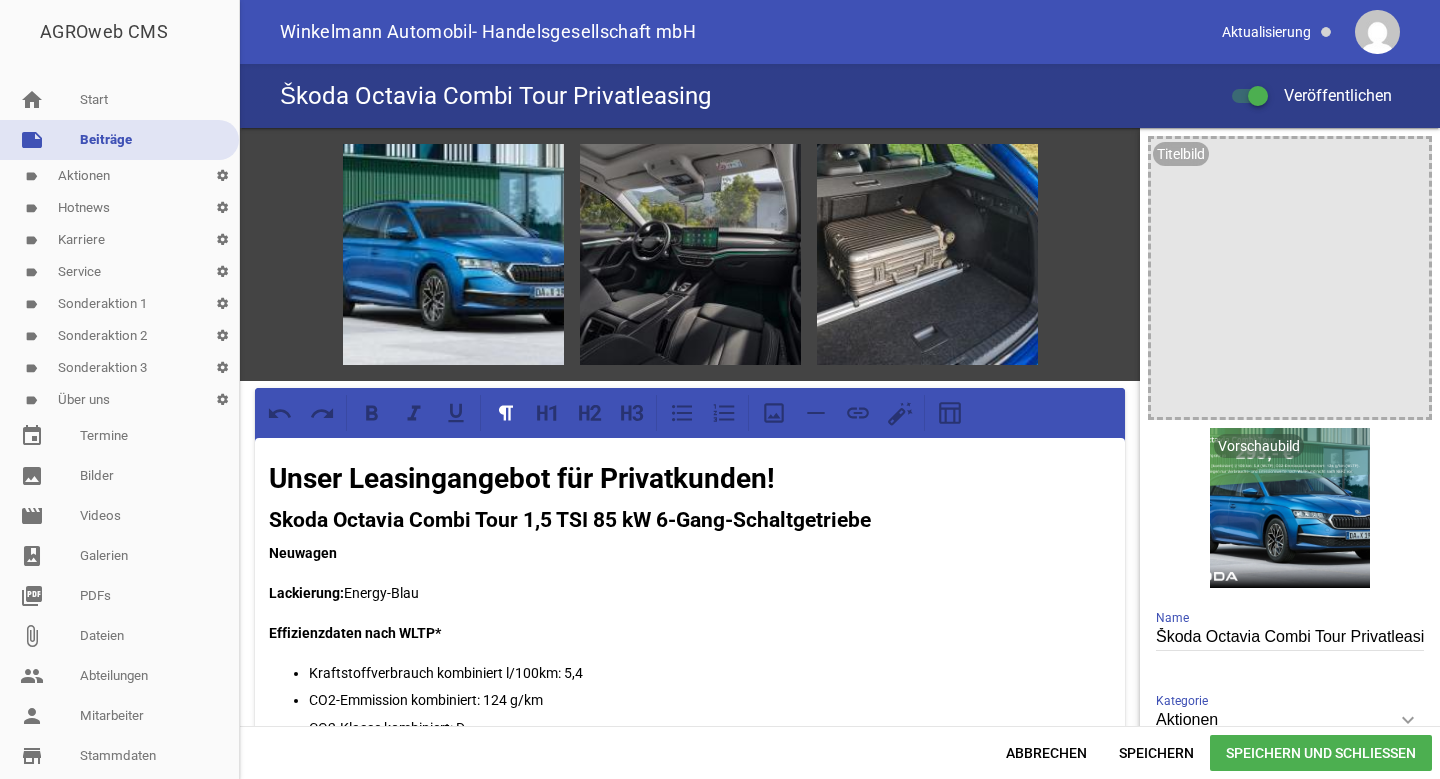 scroll, scrollTop: 0, scrollLeft: 0, axis: both 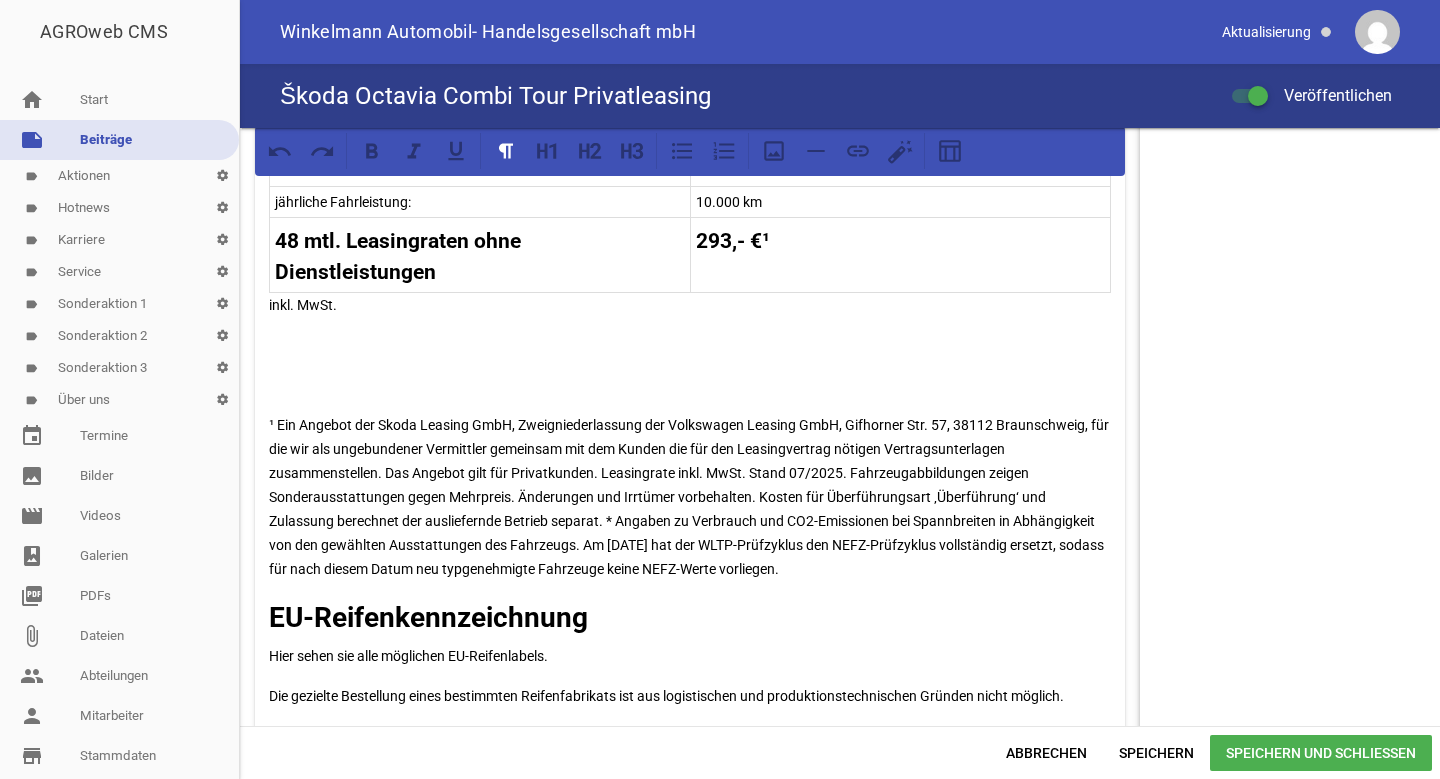 click on "Speichern und Schließen" at bounding box center (1321, 753) 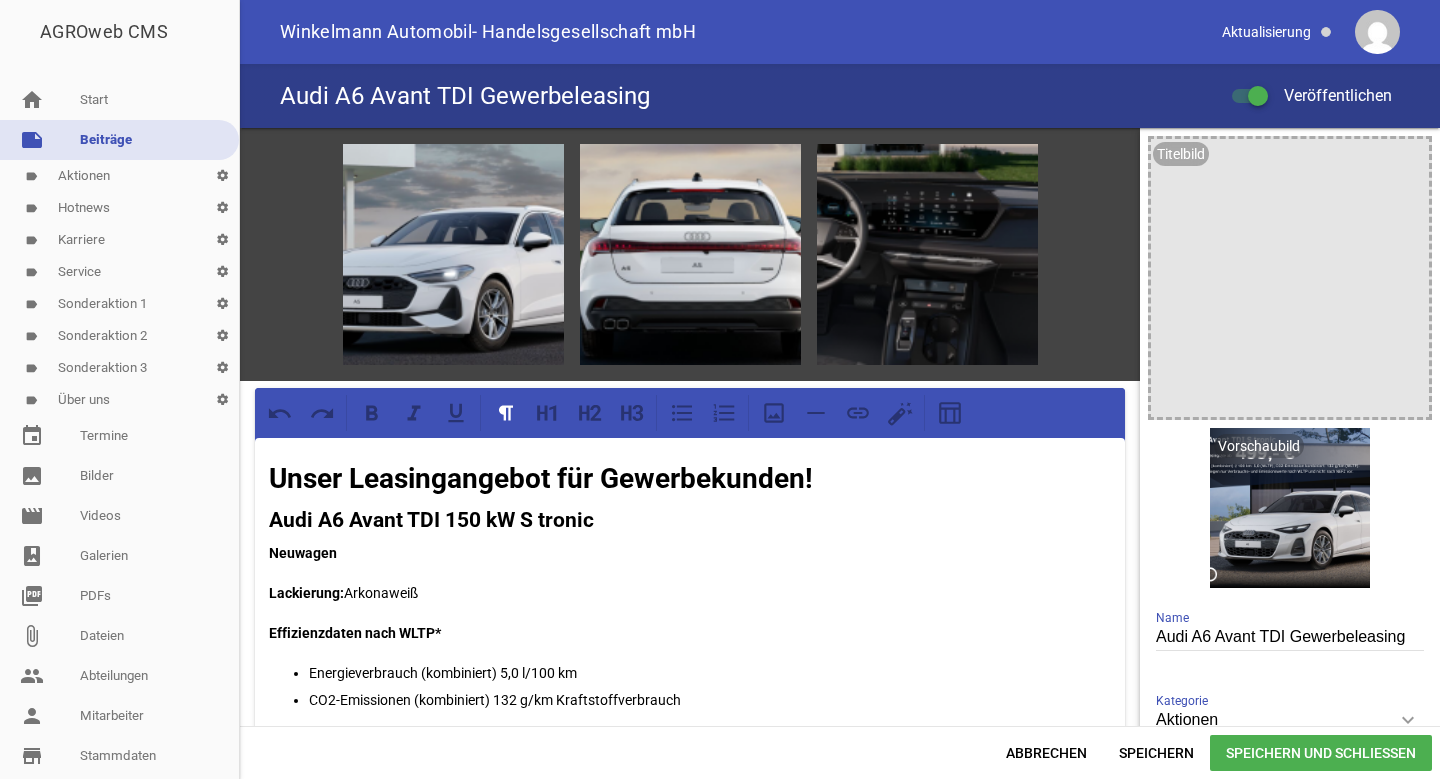 scroll, scrollTop: 0, scrollLeft: 0, axis: both 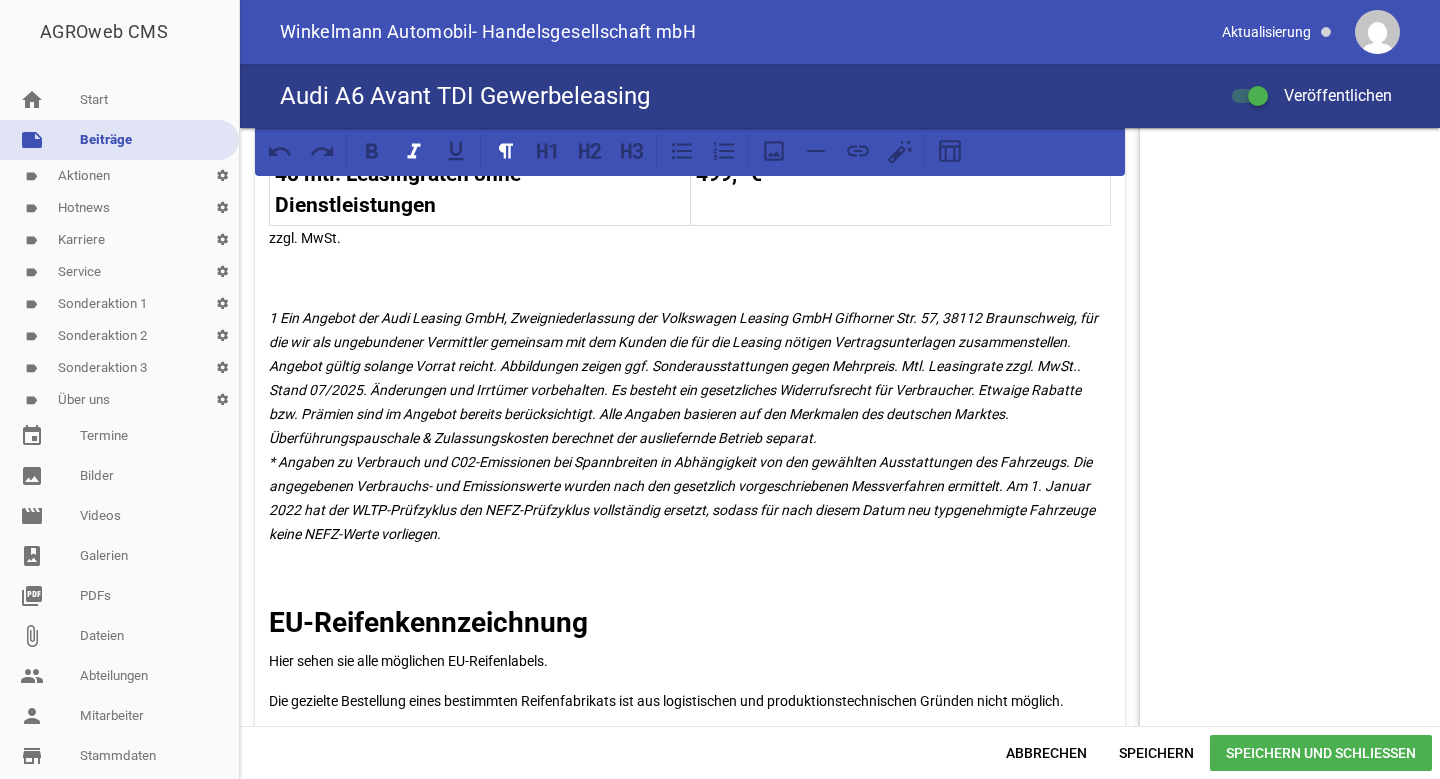 click on "1 Ein Angebot der Audi Leasing GmbH, Zweigniederlassung der Volkswagen Leasing GmbH Gifhorner Str. 57, 38112 Braunschweig, für die wir als ungebundener Vermittler gemeinsam mit dem Kunden die für die Leasing nötigen Vertragsunterlagen zusammenstellen. Angebot gültig solange Vorrat reicht. Abbildungen zeigen ggf. Sonderausstattungen gegen Mehrpreis. Mtl. Leasingrate zzgl. MwSt.. Stand 07/2025. Änderungen und Irrtümer vorbehalten. Es besteht ein gesetzliches Widerrufsrecht für Verbraucher. Etwaige Rabatte bzw. Prämien sind im Angebot bereits berücksichtigt. Alle Angaben basieren auf den Merkmalen des deutschen Marktes. Überführungspauschale & Zulassungskosten berechnet der ausliefernde Betrieb separat." at bounding box center (685, 426) 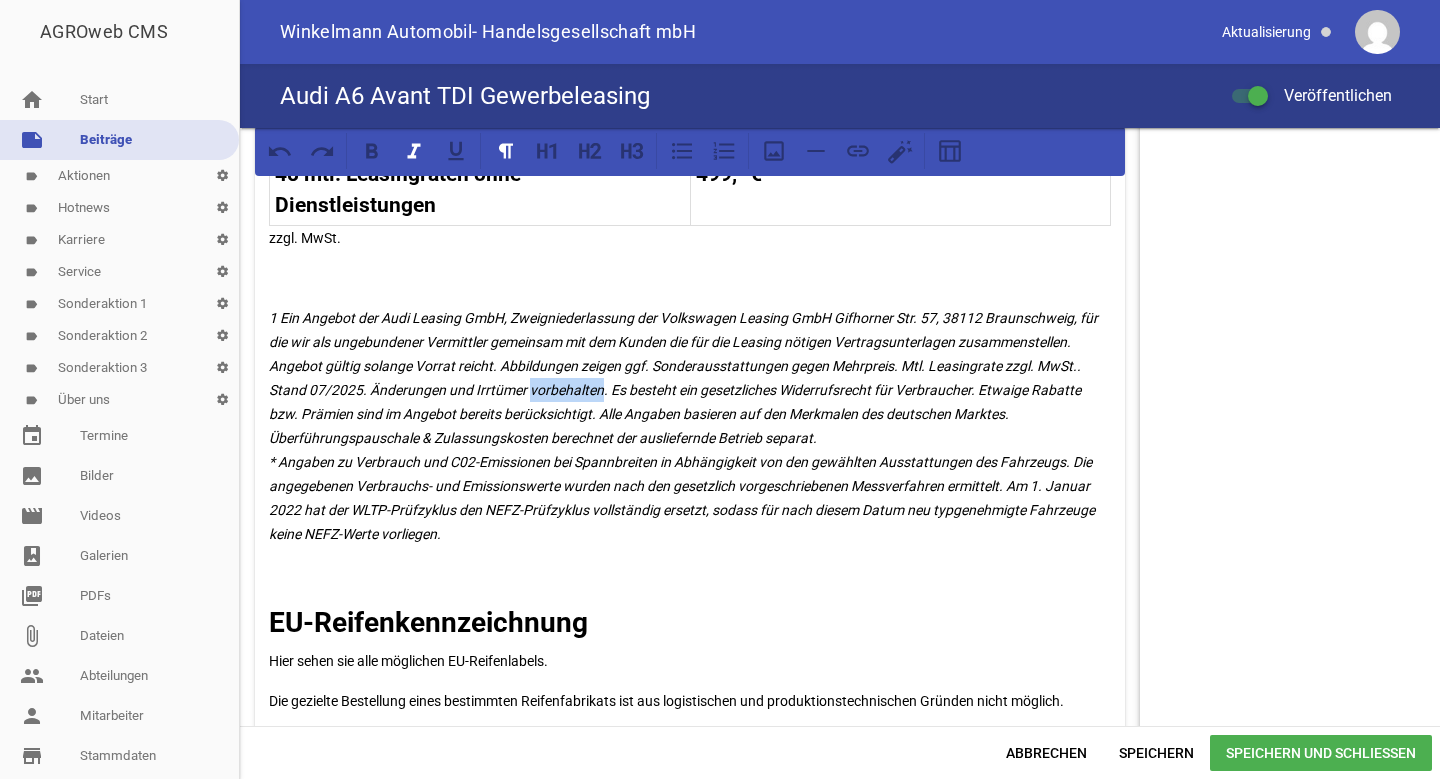click on "1 Ein Angebot der Audi Leasing GmbH, Zweigniederlassung der Volkswagen Leasing GmbH Gifhorner Str. 57, 38112 Braunschweig, für die wir als ungebundener Vermittler gemeinsam mit dem Kunden die für die Leasing nötigen Vertragsunterlagen zusammenstellen. Angebot gültig solange Vorrat reicht. Abbildungen zeigen ggf. Sonderausstattungen gegen Mehrpreis. Mtl. Leasingrate zzgl. MwSt.. Stand 07/2025. Änderungen und Irrtümer vorbehalten. Es besteht ein gesetzliches Widerrufsrecht für Verbraucher. Etwaige Rabatte bzw. Prämien sind im Angebot bereits berücksichtigt. Alle Angaben basieren auf den Merkmalen des deutschen Marktes. Überführungspauschale & Zulassungskosten berechnet der ausliefernde Betrieb separat." at bounding box center (685, 426) 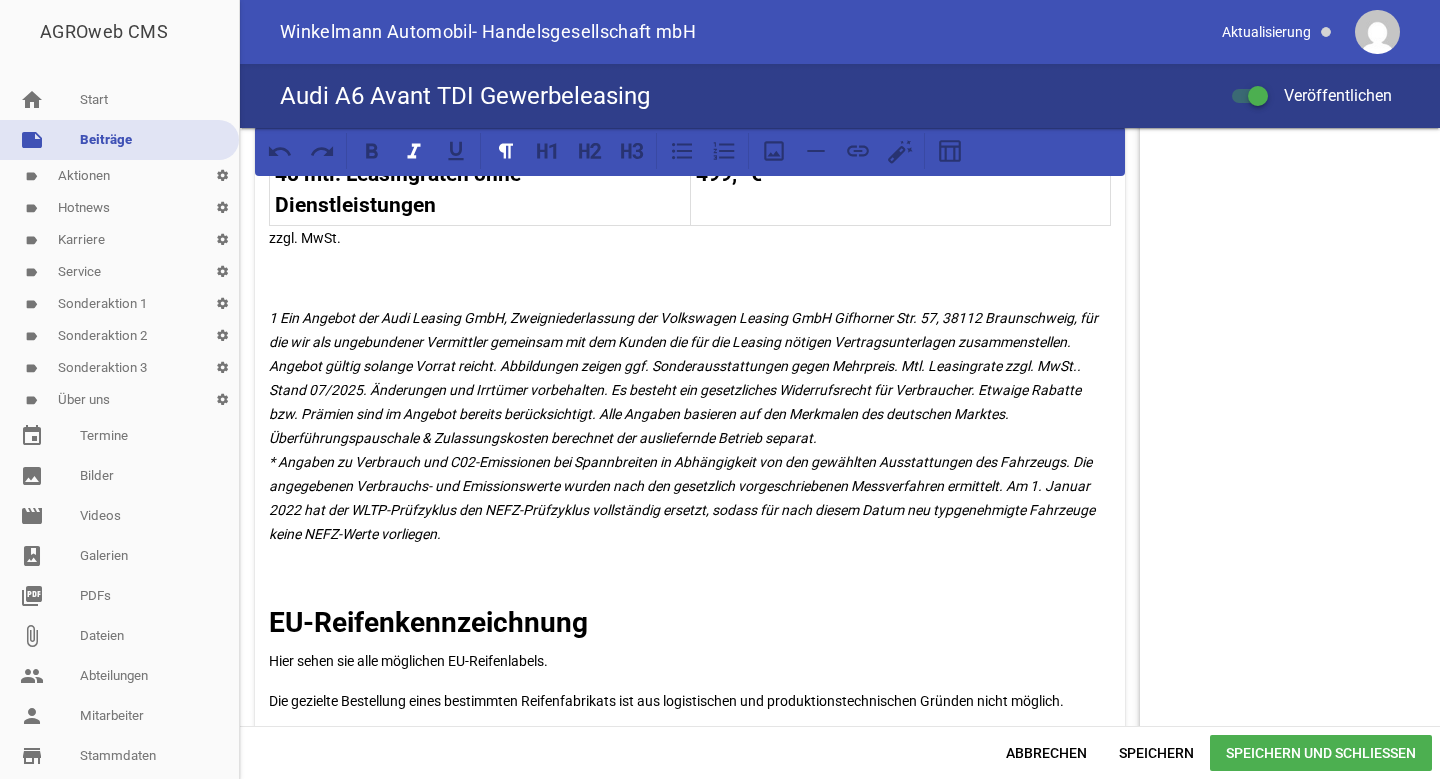 click on "1 Ein Angebot der Audi Leasing GmbH, Zweigniederlassung der Volkswagen Leasing GmbH Gifhorner Str. 57, 38112 Braunschweig, für die wir als ungebundener Vermittler gemeinsam mit dem Kunden die für die Leasing nötigen Vertragsunterlagen zusammenstellen. Angebot gültig solange Vorrat reicht. Abbildungen zeigen ggf. Sonderausstattungen gegen Mehrpreis. Mtl. Leasingrate zzgl. MwSt.. Stand 07/2025. Änderungen und Irrtümer vorbehalten. Es besteht ein gesetzliches Widerrufsrecht für Verbraucher. Etwaige Rabatte bzw. Prämien sind im Angebot bereits berücksichtigt. Alle Angaben basieren auf den Merkmalen des deutschen Marktes. Überführungspauschale & Zulassungskosten berechnet der ausliefernde Betrieb separat." at bounding box center [685, 426] 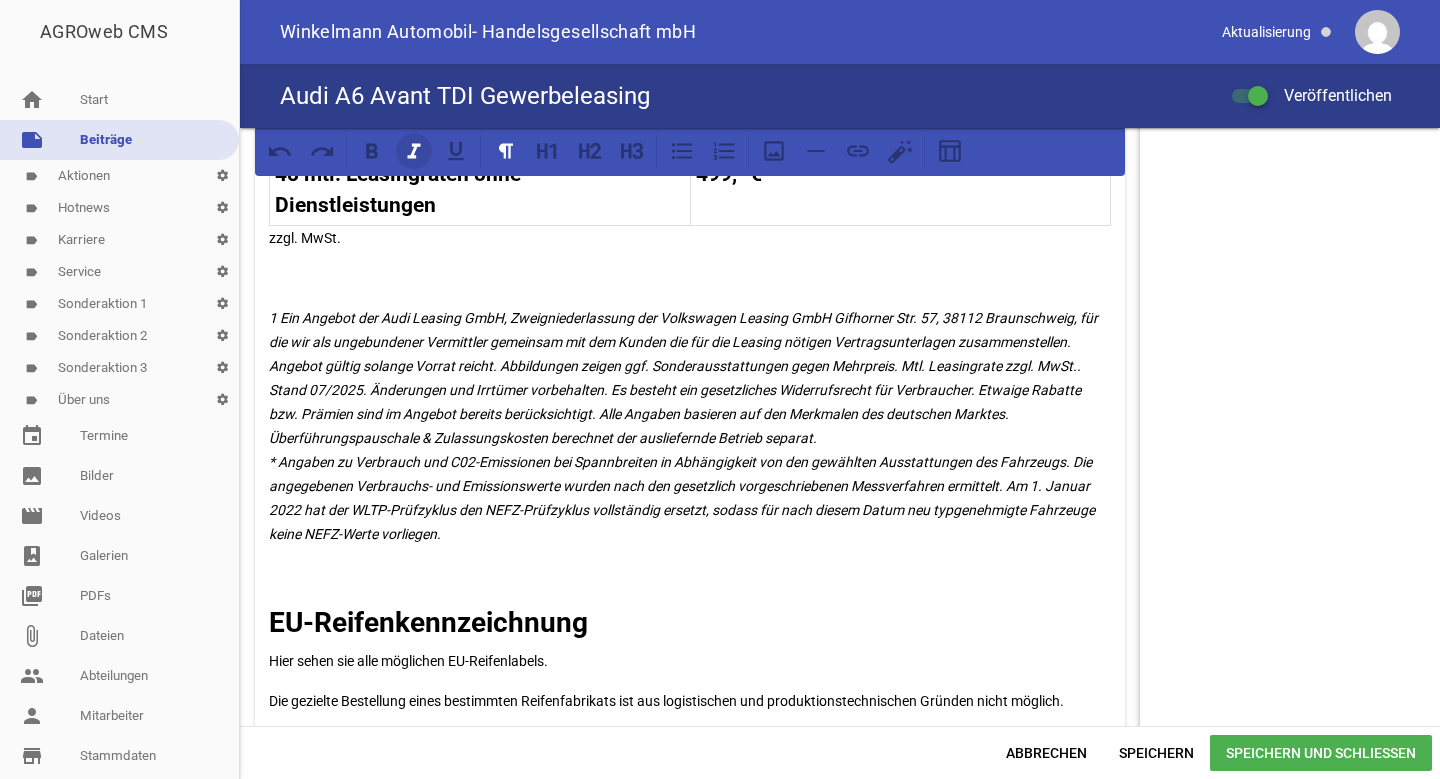 click 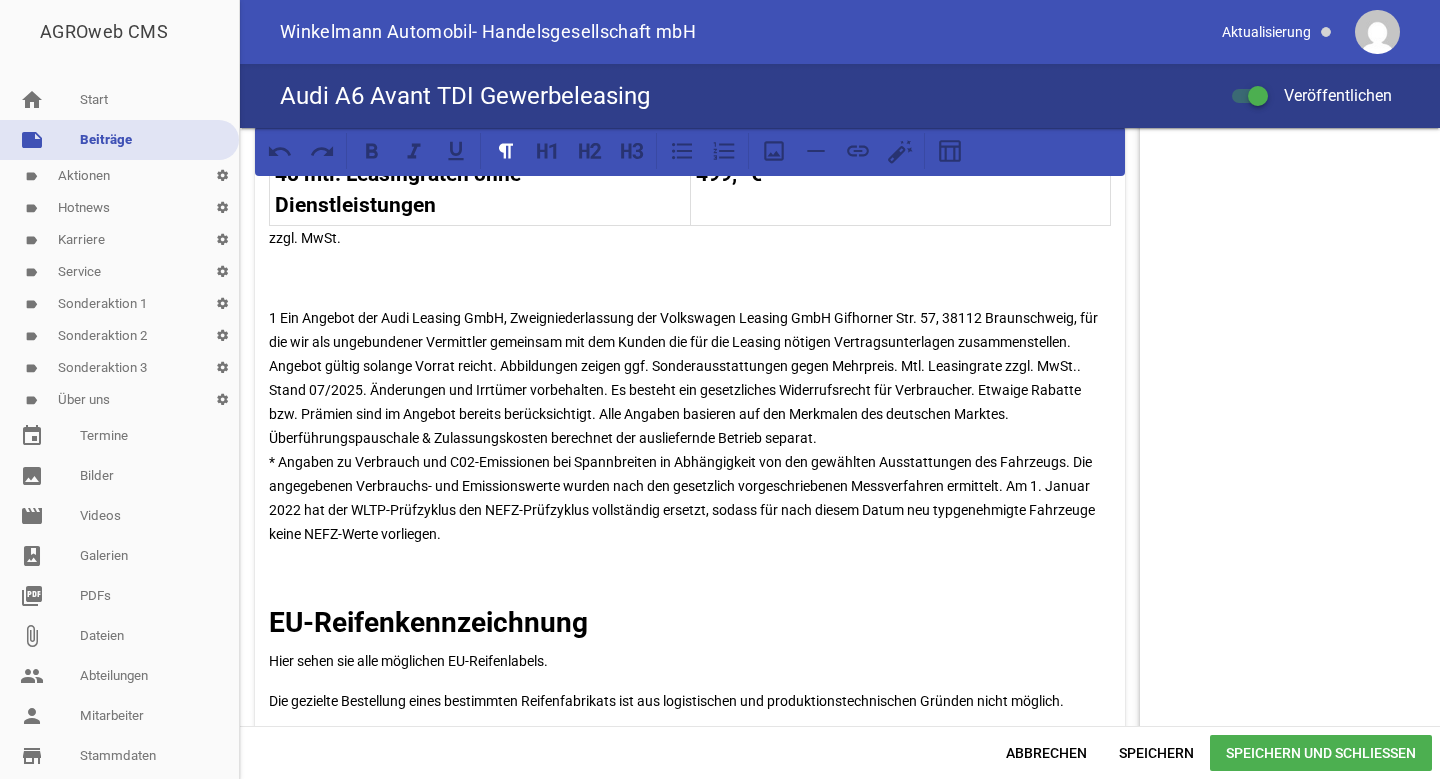 click on "Speichern und Schließen" at bounding box center [1321, 753] 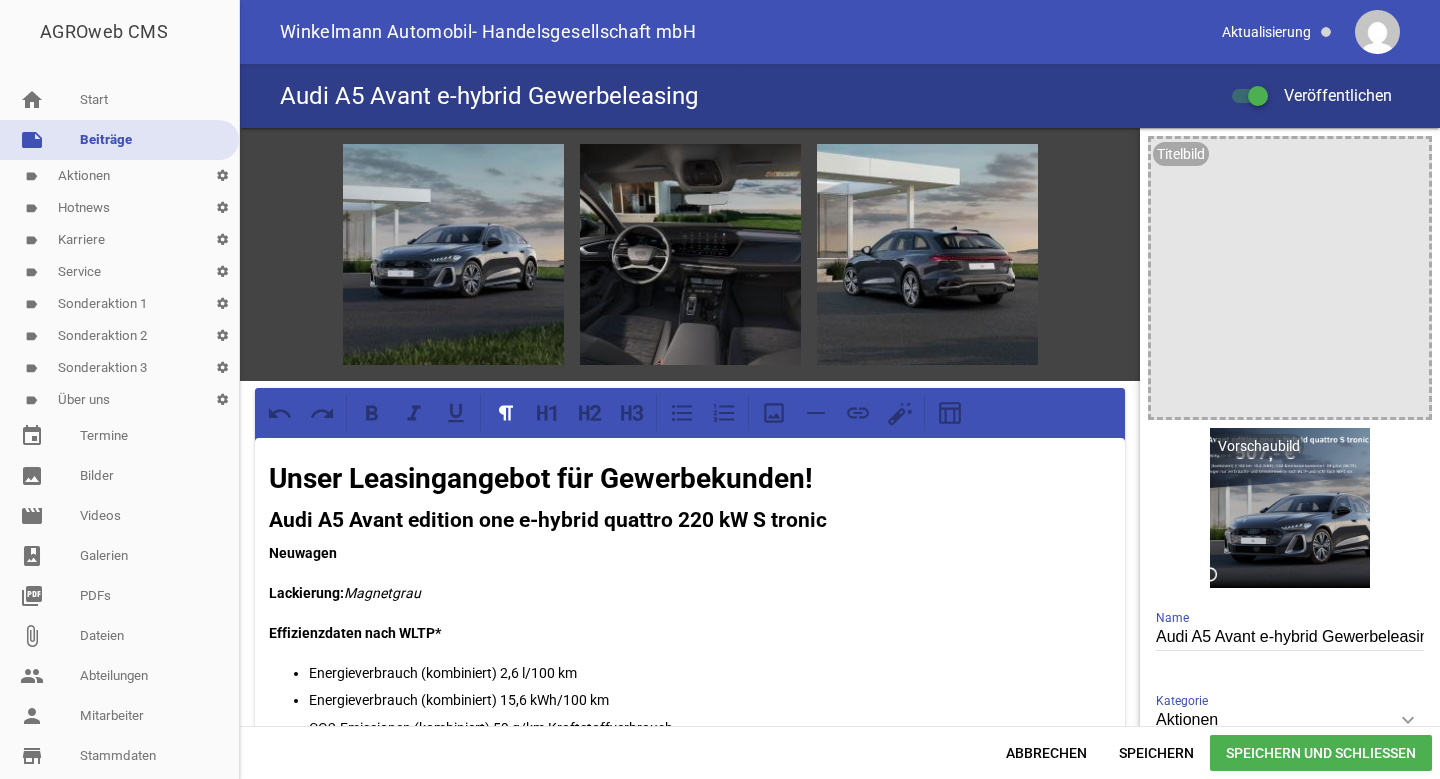 scroll, scrollTop: 0, scrollLeft: 0, axis: both 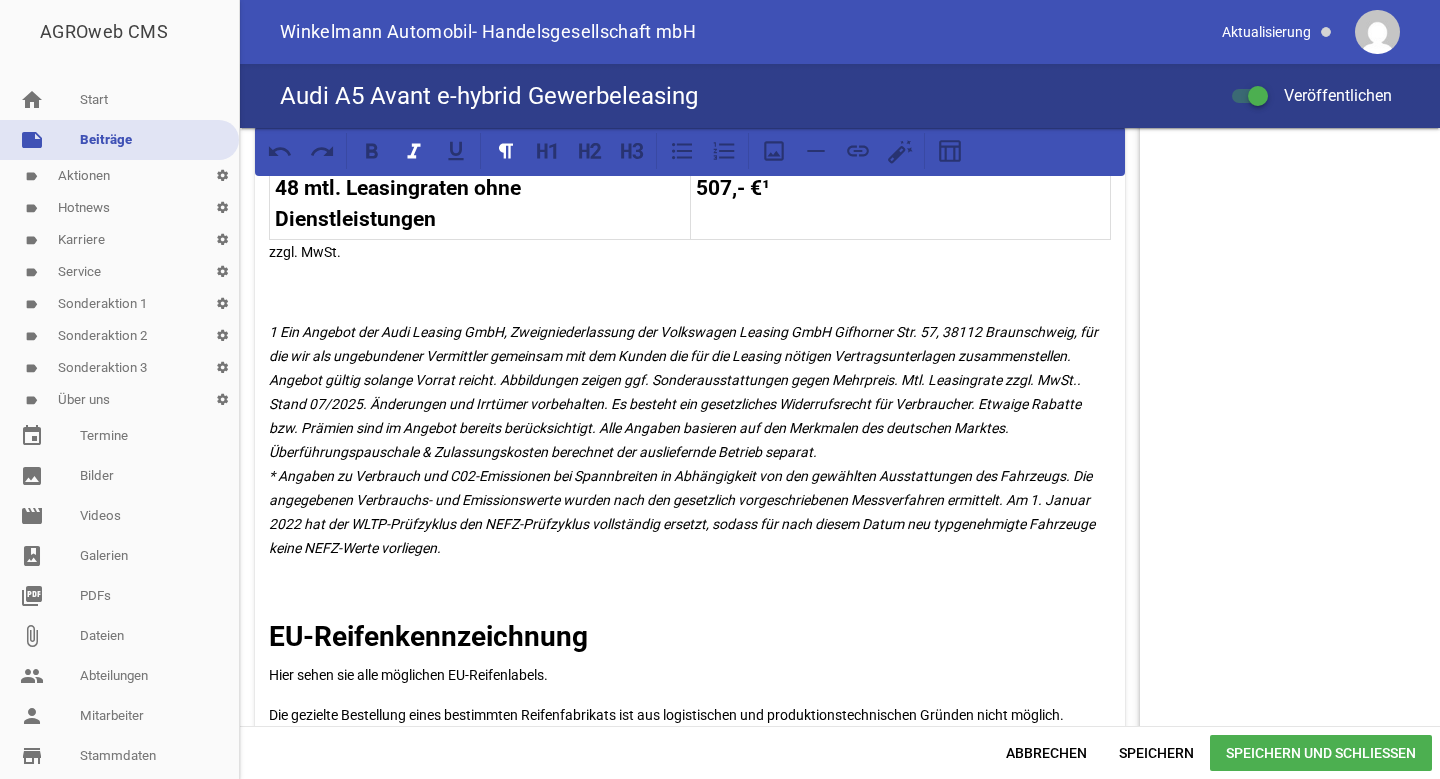 click on "1 Ein Angebot der Audi Leasing GmbH, Zweigniederlassung der Volkswagen Leasing GmbH Gifhorner Str. 57, 38112 Braunschweig, für die wir als ungebundener Vermittler gemeinsam mit dem Kunden die für die Leasing nötigen Vertragsunterlagen zusammenstellen. Angebot gültig solange Vorrat reicht. Abbildungen zeigen ggf. Sonderausstattungen gegen Mehrpreis. Mtl. Leasingrate zzgl. MwSt.. Stand 07/2025. Änderungen und Irrtümer vorbehalten. Es besteht ein gesetzliches Widerrufsrecht für Verbraucher. Etwaige Rabatte bzw. Prämien sind im Angebot bereits berücksichtigt. Alle Angaben basieren auf den Merkmalen des deutschen Marktes. Überführungspauschale & Zulassungskosten berechnet der ausliefernde Betrieb separat." at bounding box center (685, 440) 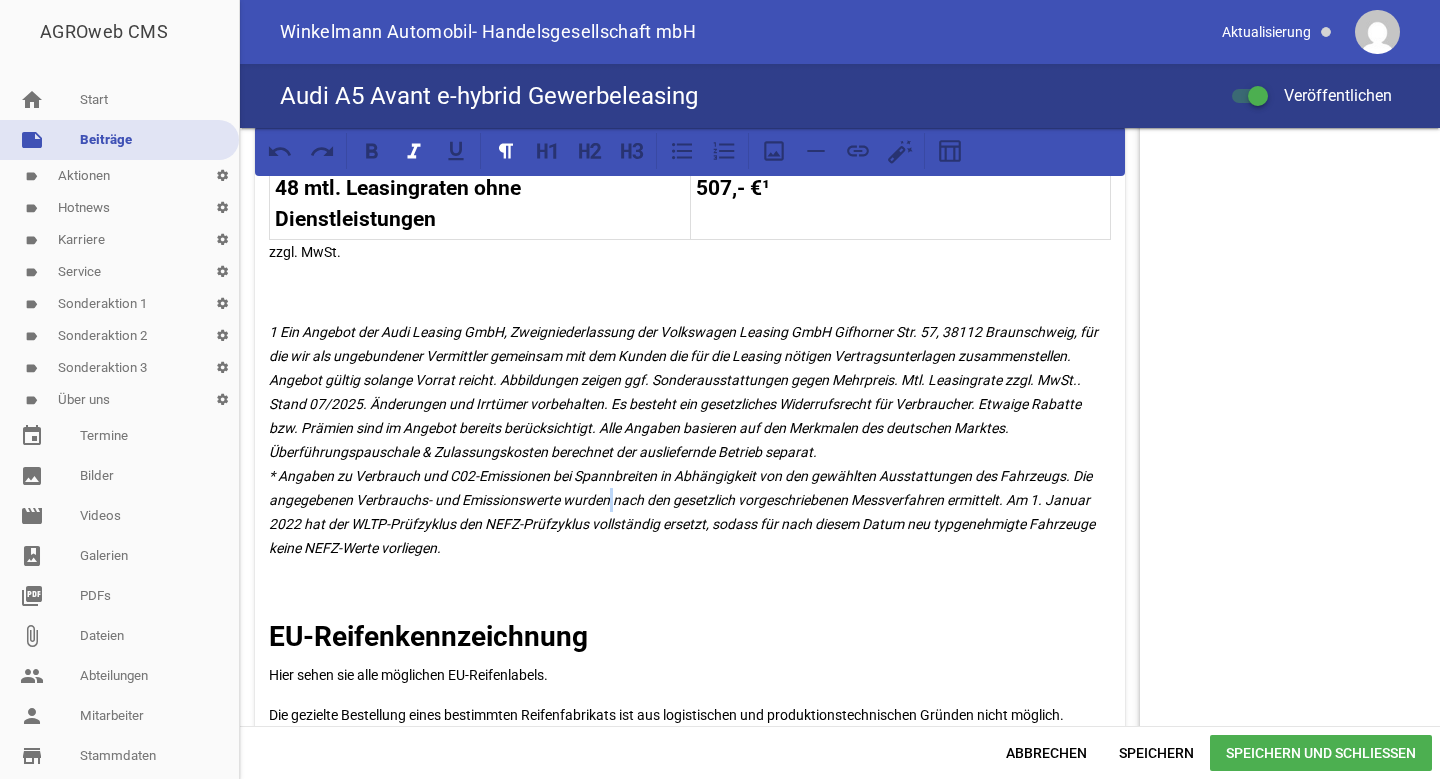 click on "1 Ein Angebot der Audi Leasing GmbH, Zweigniederlassung der Volkswagen Leasing GmbH Gifhorner Str. 57, 38112 Braunschweig, für die wir als ungebundener Vermittler gemeinsam mit dem Kunden die für die Leasing nötigen Vertragsunterlagen zusammenstellen. Angebot gültig solange Vorrat reicht. Abbildungen zeigen ggf. Sonderausstattungen gegen Mehrpreis. Mtl. Leasingrate zzgl. MwSt.. Stand 07/2025. Änderungen und Irrtümer vorbehalten. Es besteht ein gesetzliches Widerrufsrecht für Verbraucher. Etwaige Rabatte bzw. Prämien sind im Angebot bereits berücksichtigt. Alle Angaben basieren auf den Merkmalen des deutschen Marktes. Überführungspauschale & Zulassungskosten berechnet der ausliefernde Betrieb separat." at bounding box center (685, 440) 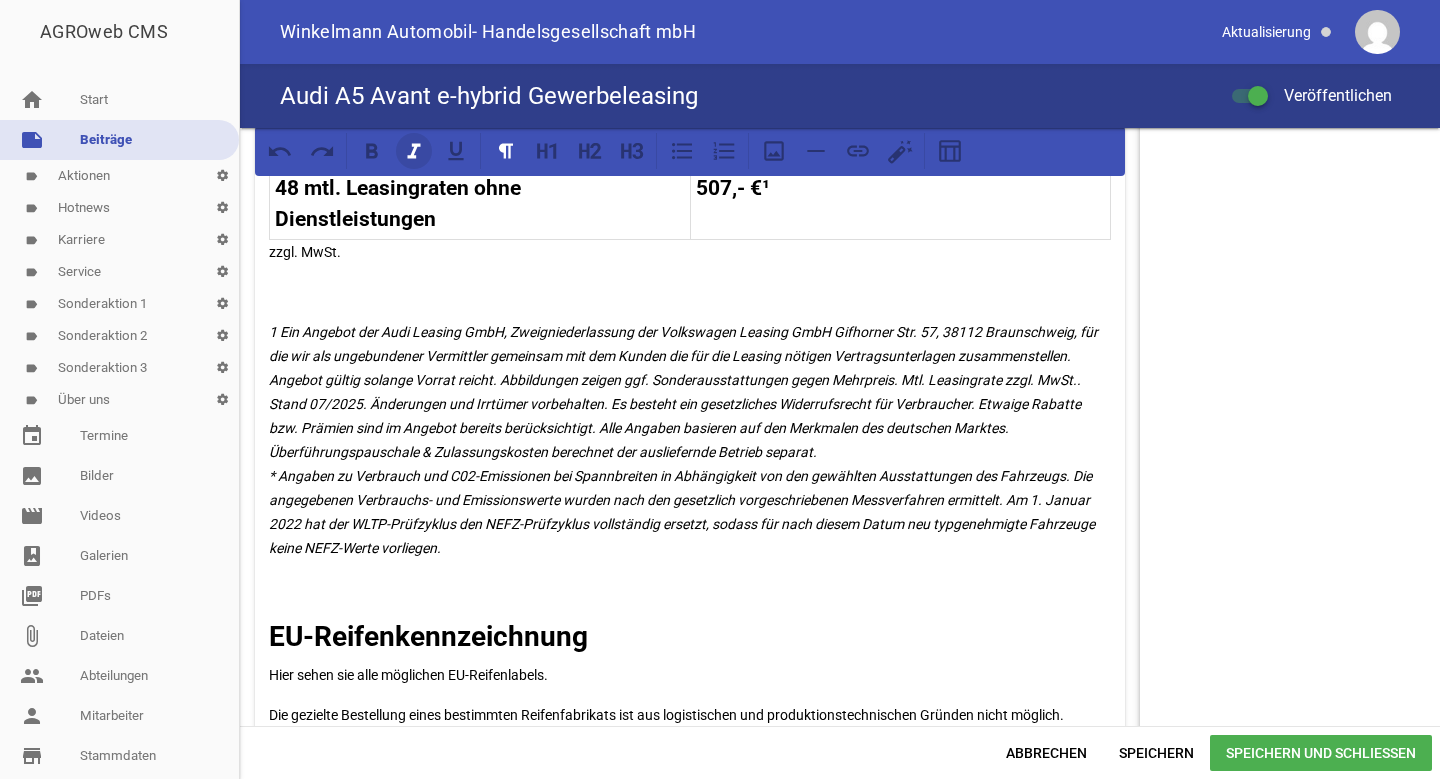 click 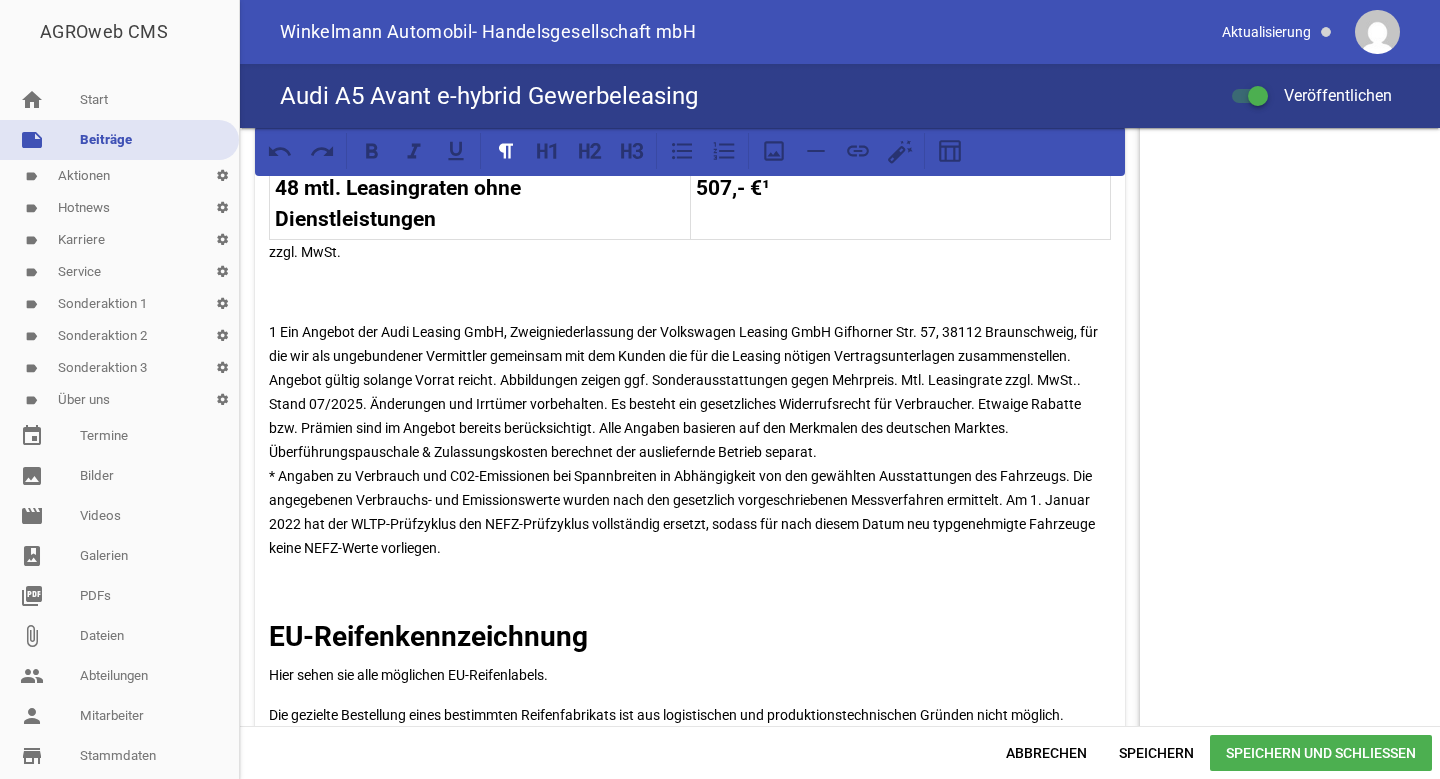 click on "Speichern und Schließen" at bounding box center (1321, 753) 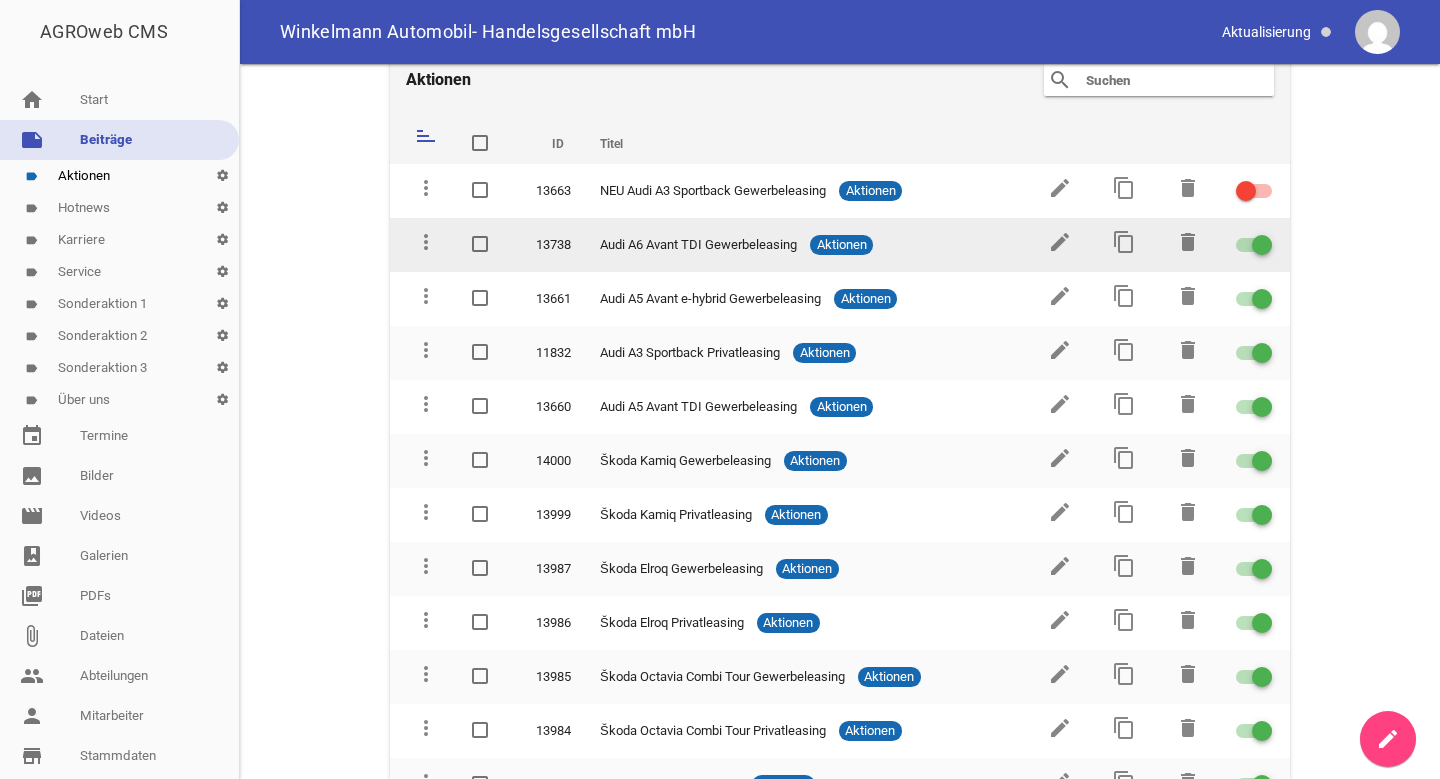 scroll, scrollTop: 42, scrollLeft: 0, axis: vertical 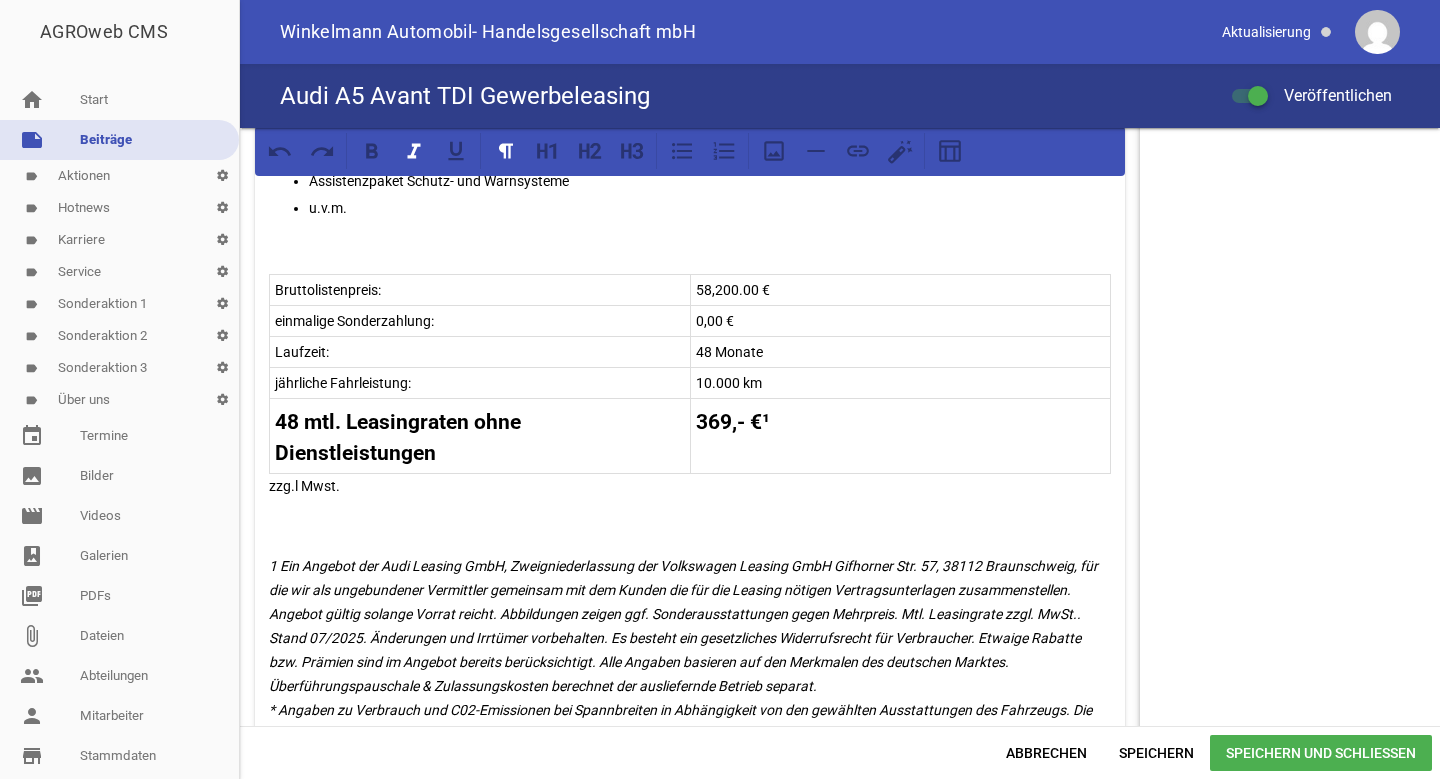 click on "1 Ein Angebot der Audi Leasing GmbH, Zweigniederlassung der Volkswagen Leasing GmbH Gifhorner Str. 57, 38112 Braunschweig, für die wir als ungebundener Vermittler gemeinsam mit dem Kunden die für die Leasing nötigen Vertragsunterlagen zusammenstellen. Angebot gültig solange Vorrat reicht. Abbildungen zeigen ggf. Sonderausstattungen gegen Mehrpreis. Mtl. Leasingrate zzgl. MwSt.. Stand 07/2025. Änderungen und Irrtümer vorbehalten. Es besteht ein gesetzliches Widerrufsrecht für Verbraucher. Etwaige Rabatte bzw. Prämien sind im Angebot bereits berücksichtigt. Alle Angaben basieren auf den Merkmalen des deutschen Marktes. Überführungspauschale & Zulassungskosten berechnet der ausliefernde Betrieb separat." at bounding box center (690, 674) 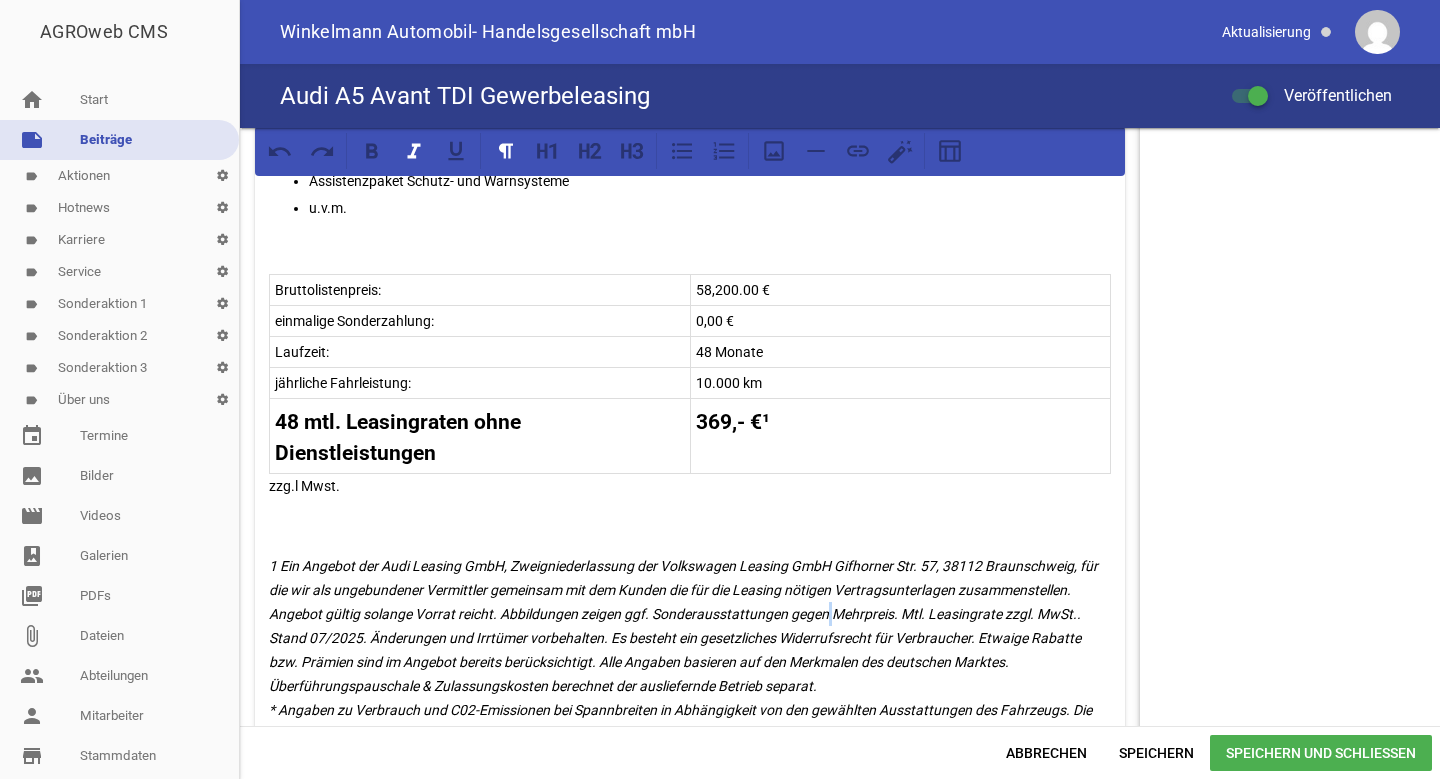 click on "1 Ein Angebot der Audi Leasing GmbH, Zweigniederlassung der Volkswagen Leasing GmbH Gifhorner Str. 57, 38112 Braunschweig, für die wir als ungebundener Vermittler gemeinsam mit dem Kunden die für die Leasing nötigen Vertragsunterlagen zusammenstellen. Angebot gültig solange Vorrat reicht. Abbildungen zeigen ggf. Sonderausstattungen gegen Mehrpreis. Mtl. Leasingrate zzgl. MwSt.. Stand 07/2025. Änderungen und Irrtümer vorbehalten. Es besteht ein gesetzliches Widerrufsrecht für Verbraucher. Etwaige Rabatte bzw. Prämien sind im Angebot bereits berücksichtigt. Alle Angaben basieren auf den Merkmalen des deutschen Marktes. Überführungspauschale & Zulassungskosten berechnet der ausliefernde Betrieb separat." at bounding box center [690, 674] 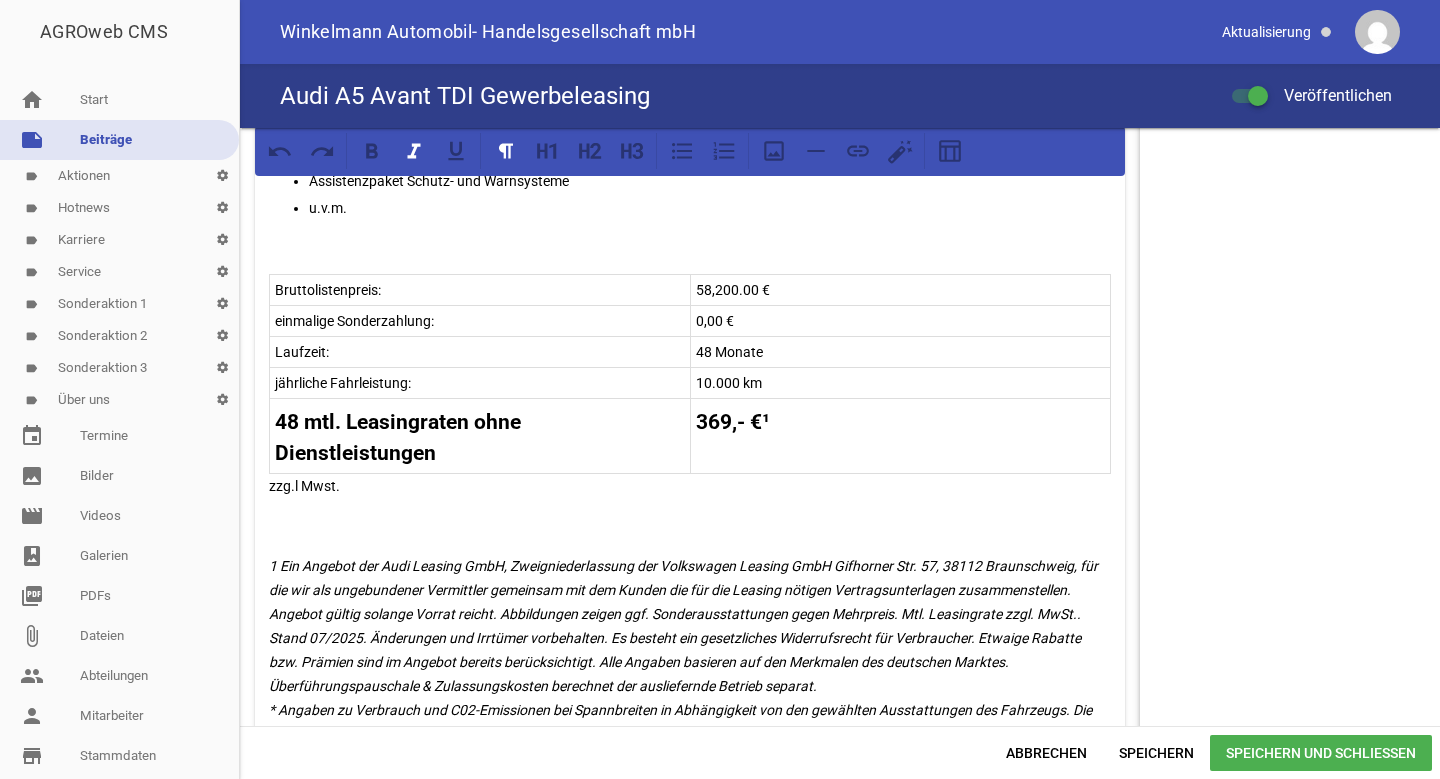 click on "1 Ein Angebot der Audi Leasing GmbH, Zweigniederlassung der Volkswagen Leasing GmbH Gifhorner Str. 57, 38112 Braunschweig, für die wir als ungebundener Vermittler gemeinsam mit dem Kunden die für die Leasing nötigen Vertragsunterlagen zusammenstellen. Angebot gültig solange Vorrat reicht. Abbildungen zeigen ggf. Sonderausstattungen gegen Mehrpreis. Mtl. Leasingrate zzgl. MwSt.. Stand 07/2025. Änderungen und Irrtümer vorbehalten. Es besteht ein gesetzliches Widerrufsrecht für Verbraucher. Etwaige Rabatte bzw. Prämien sind im Angebot bereits berücksichtigt. Alle Angaben basieren auf den Merkmalen des deutschen Marktes. Überführungspauschale & Zulassungskosten berechnet der ausliefernde Betrieb separat." at bounding box center (690, 674) 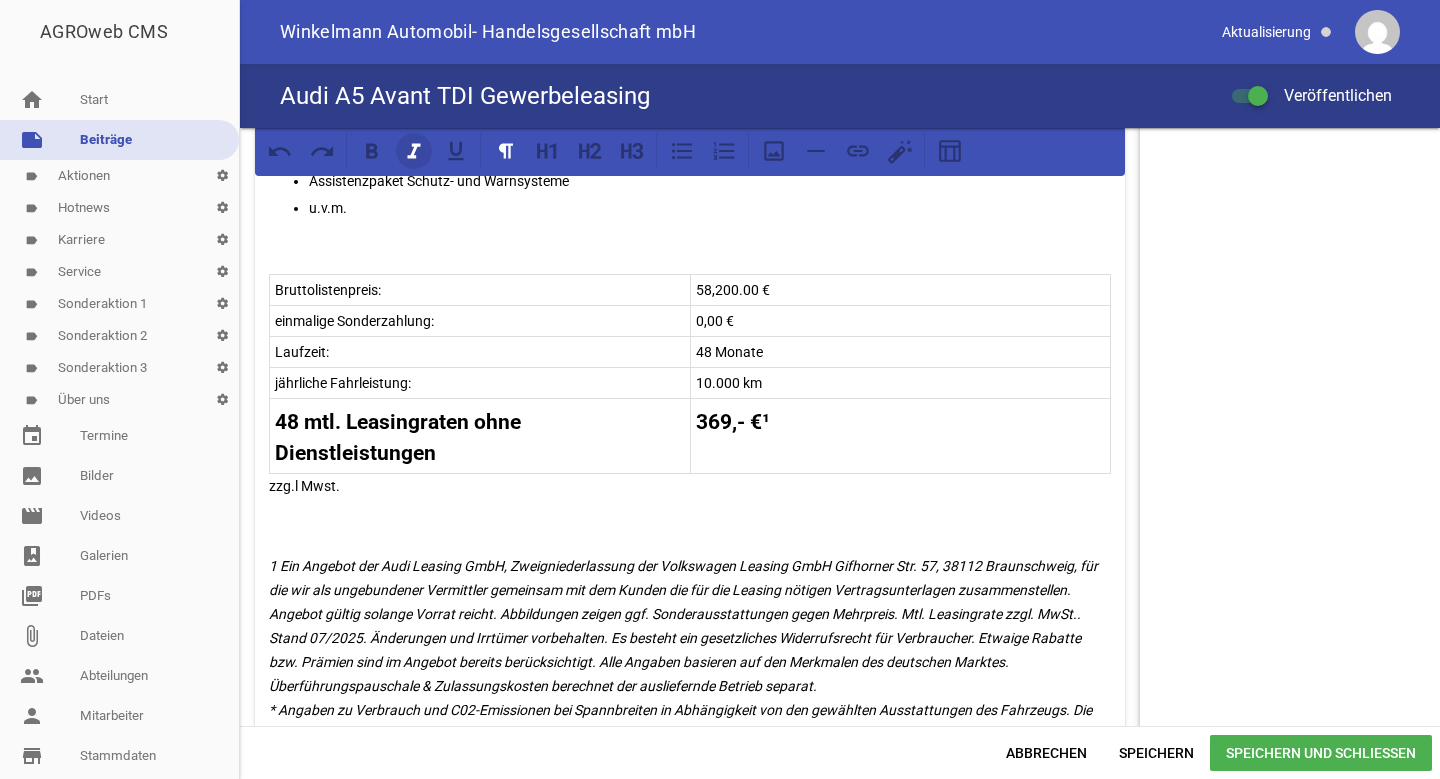click 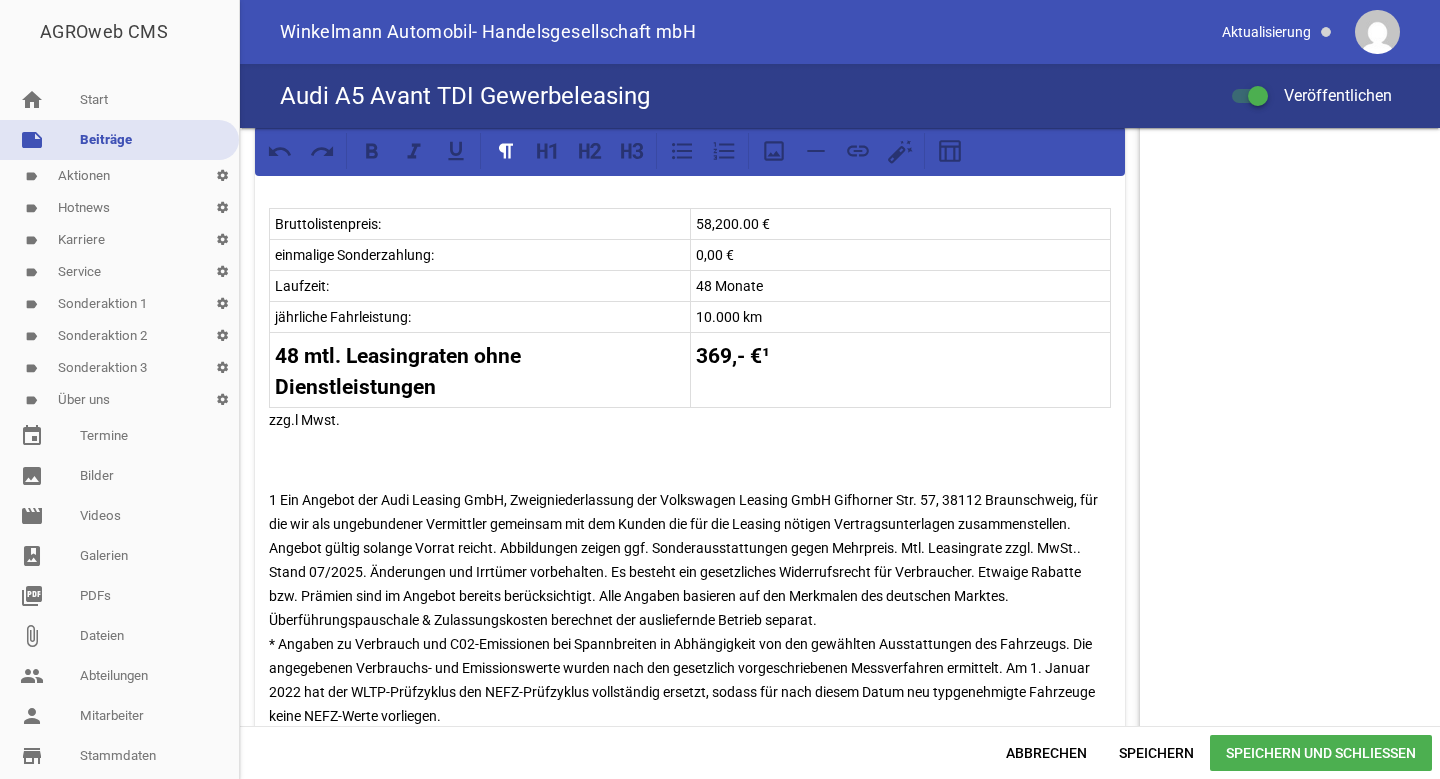 click on "Speichern und Schließen" at bounding box center (1321, 753) 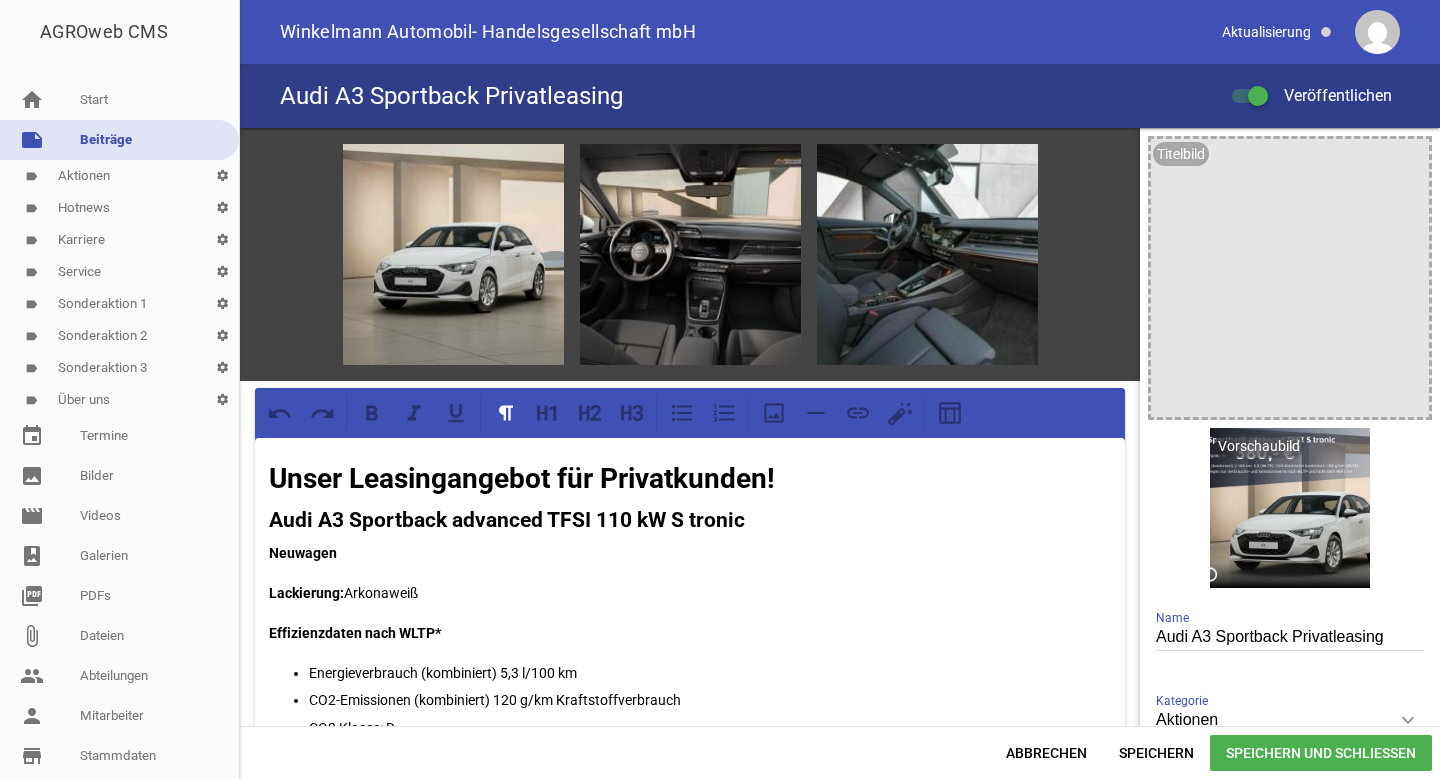 scroll, scrollTop: 0, scrollLeft: 0, axis: both 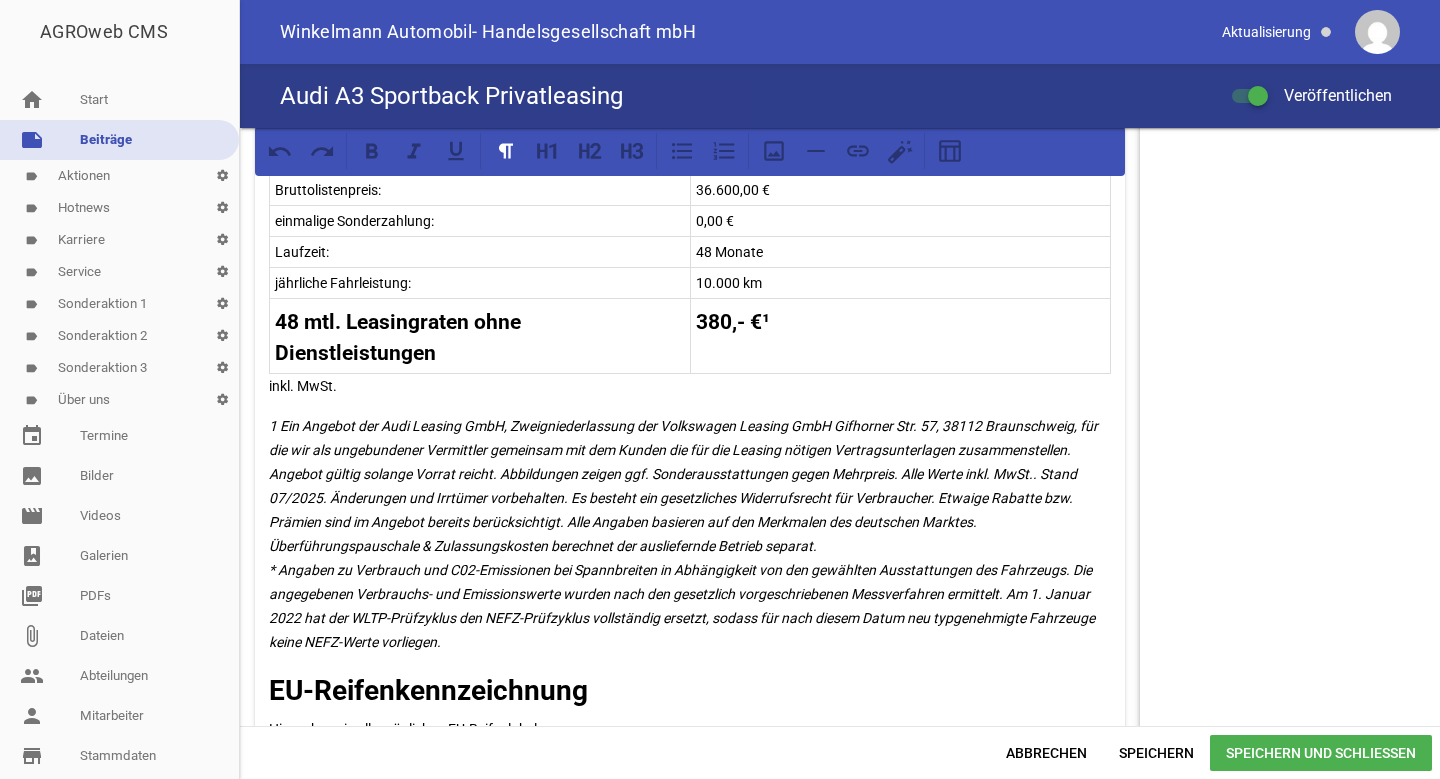 click on "1 Ein Angebot der Audi Leasing GmbH, Zweigniederlassung der Volkswagen Leasing GmbH Gifhorner Str. 57, 38112 Braunschweig, für die wir als ungebundener Vermittler gemeinsam mit dem Kunden die für die Leasing nötigen Vertragsunterlagen zusammenstellen. Angebot gültig solange Vorrat reicht. Abbildungen zeigen ggf. Sonderausstattungen gegen Mehrpreis. Alle Werte inkl. MwSt.. Stand 07/2025. Änderungen und Irrtümer vorbehalten. Es besteht ein gesetzliches Widerrufsrecht für Verbraucher. Etwaige Rabatte bzw. Prämien sind im Angebot bereits berücksichtigt. Alle Angaben basieren auf den Merkmalen des deutschen Marktes. Überführungspauschale & Zulassungskosten berechnet der ausliefernde Betrieb separat." at bounding box center (685, 534) 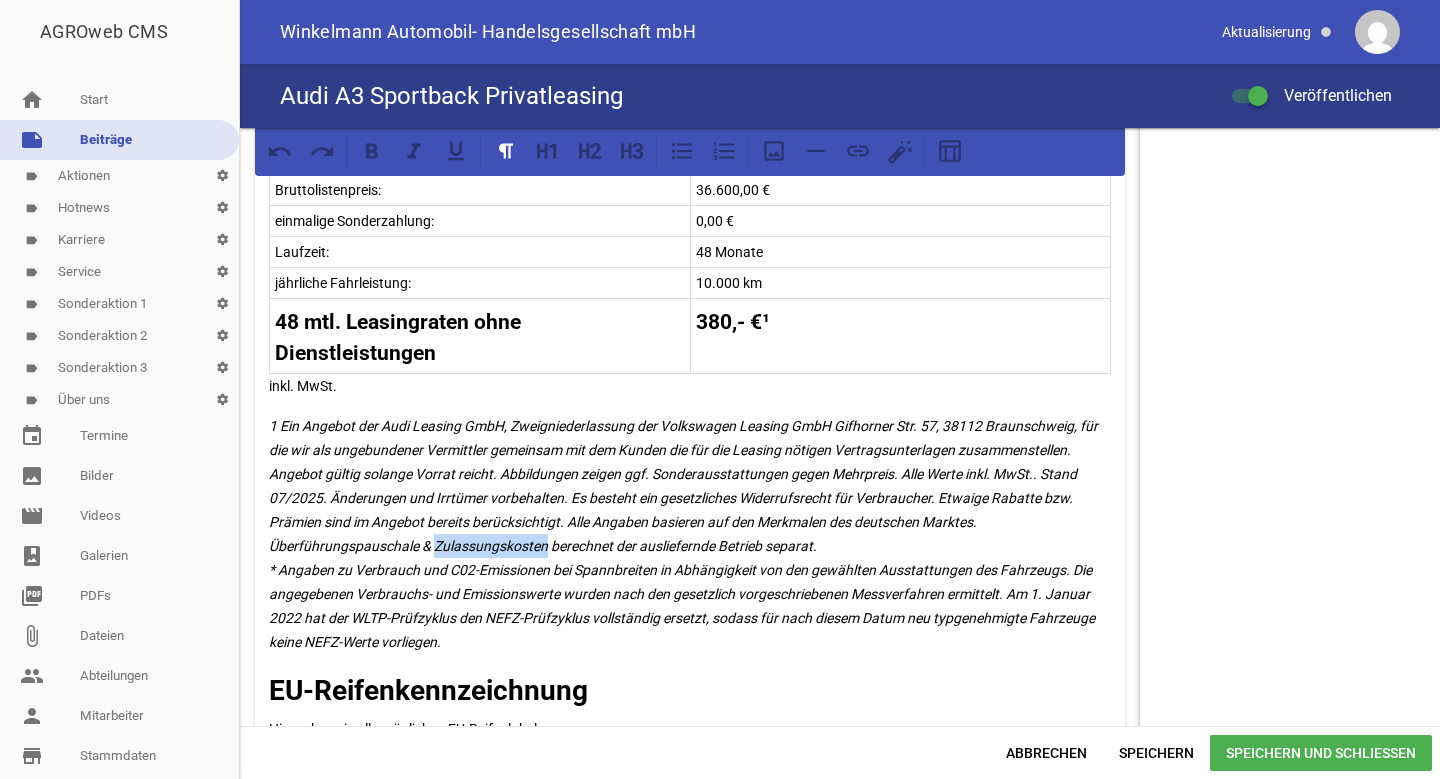 click on "1 Ein Angebot der Audi Leasing GmbH, Zweigniederlassung der Volkswagen Leasing GmbH Gifhorner Str. 57, 38112 Braunschweig, für die wir als ungebundener Vermittler gemeinsam mit dem Kunden die für die Leasing nötigen Vertragsunterlagen zusammenstellen. Angebot gültig solange Vorrat reicht. Abbildungen zeigen ggf. Sonderausstattungen gegen Mehrpreis. Alle Werte inkl. MwSt.. Stand 07/2025. Änderungen und Irrtümer vorbehalten. Es besteht ein gesetzliches Widerrufsrecht für Verbraucher. Etwaige Rabatte bzw. Prämien sind im Angebot bereits berücksichtigt. Alle Angaben basieren auf den Merkmalen des deutschen Marktes. Überführungspauschale & Zulassungskosten berechnet der ausliefernde Betrieb separat." at bounding box center [685, 534] 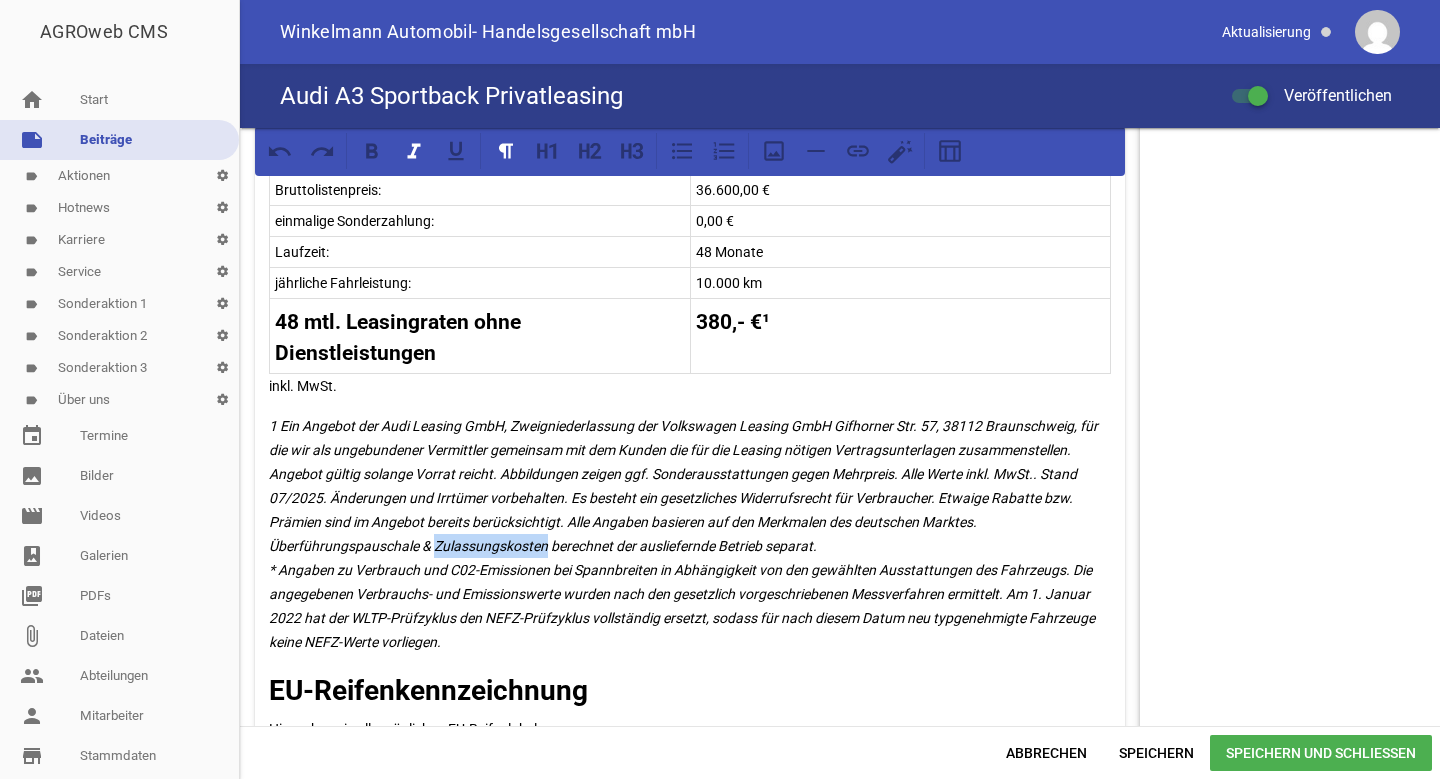 click on "1 Ein Angebot der Audi Leasing GmbH, Zweigniederlassung der Volkswagen Leasing GmbH Gifhorner Str. 57, 38112 Braunschweig, für die wir als ungebundener Vermittler gemeinsam mit dem Kunden die für die Leasing nötigen Vertragsunterlagen zusammenstellen. Angebot gültig solange Vorrat reicht. Abbildungen zeigen ggf. Sonderausstattungen gegen Mehrpreis. Alle Werte inkl. MwSt.. Stand 07/2025. Änderungen und Irrtümer vorbehalten. Es besteht ein gesetzliches Widerrufsrecht für Verbraucher. Etwaige Rabatte bzw. Prämien sind im Angebot bereits berücksichtigt. Alle Angaben basieren auf den Merkmalen des deutschen Marktes. Überführungspauschale & Zulassungskosten berechnet der ausliefernde Betrieb separat." at bounding box center (685, 534) 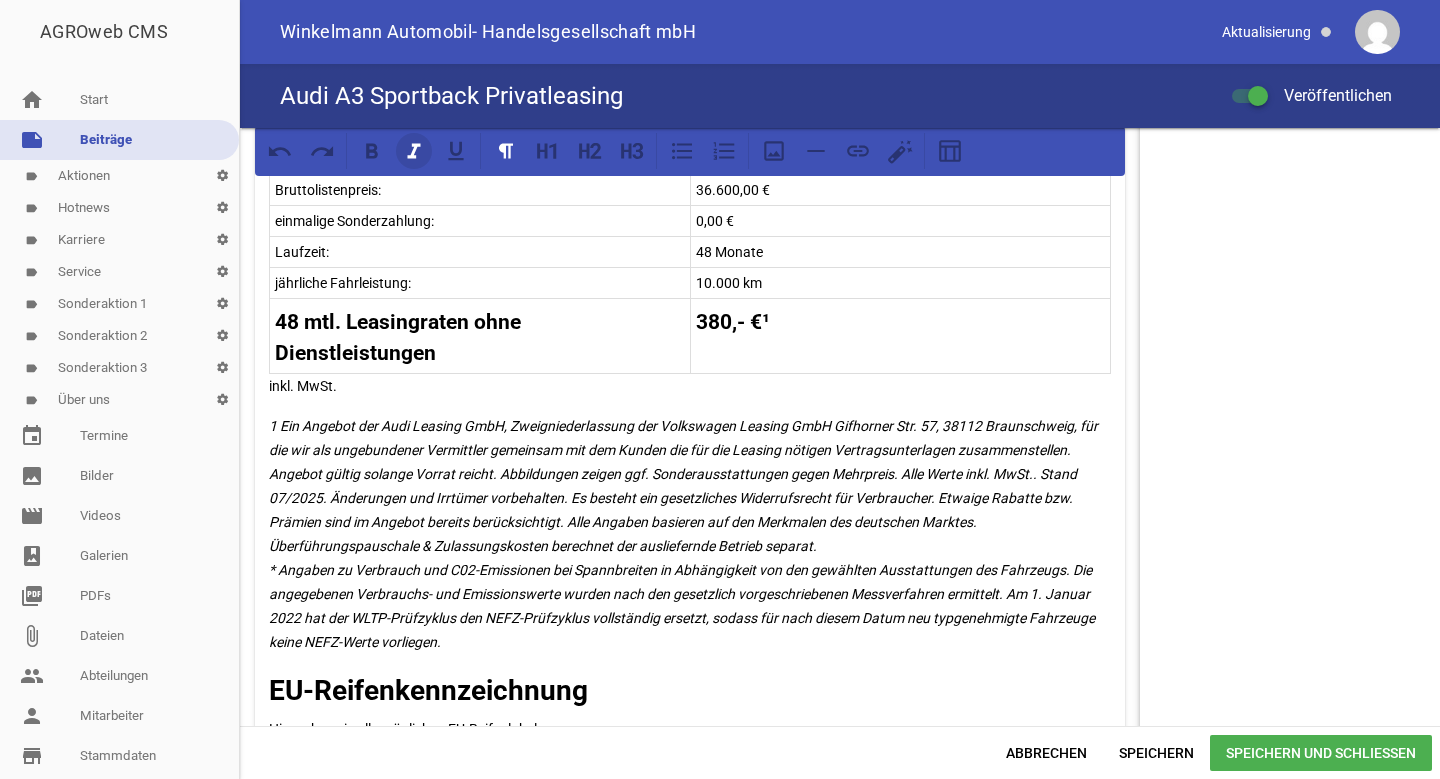 click 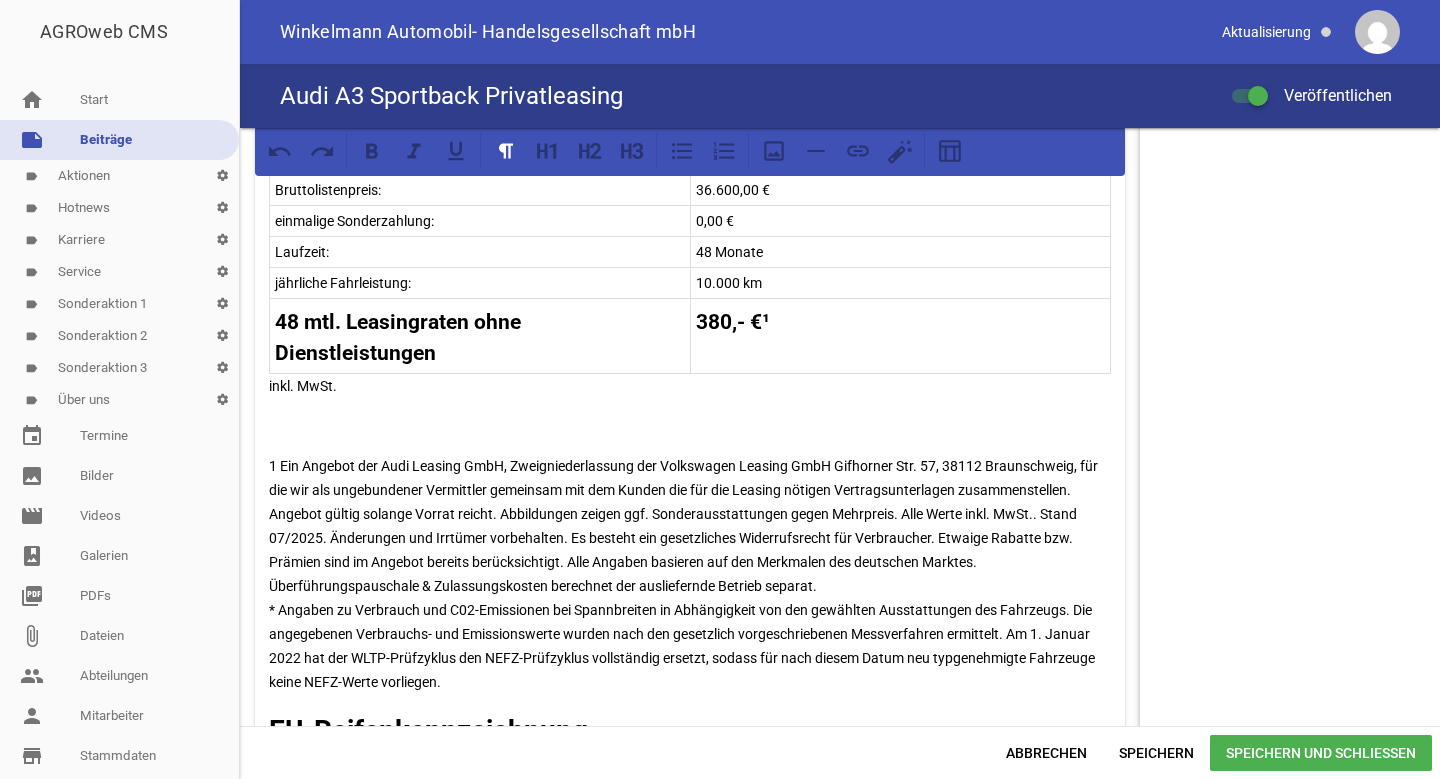 click on "Speichern und Schließen" at bounding box center (1321, 753) 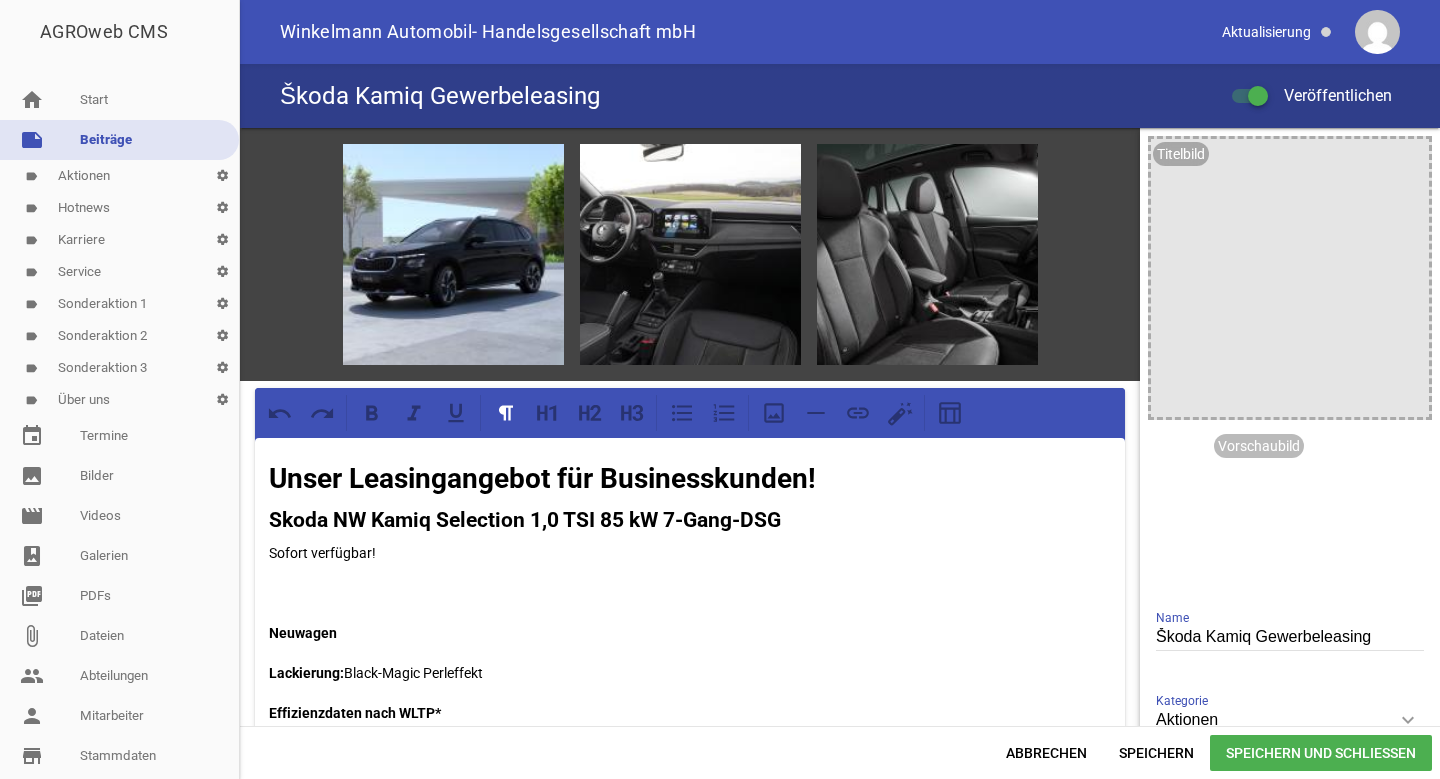 scroll, scrollTop: 0, scrollLeft: 0, axis: both 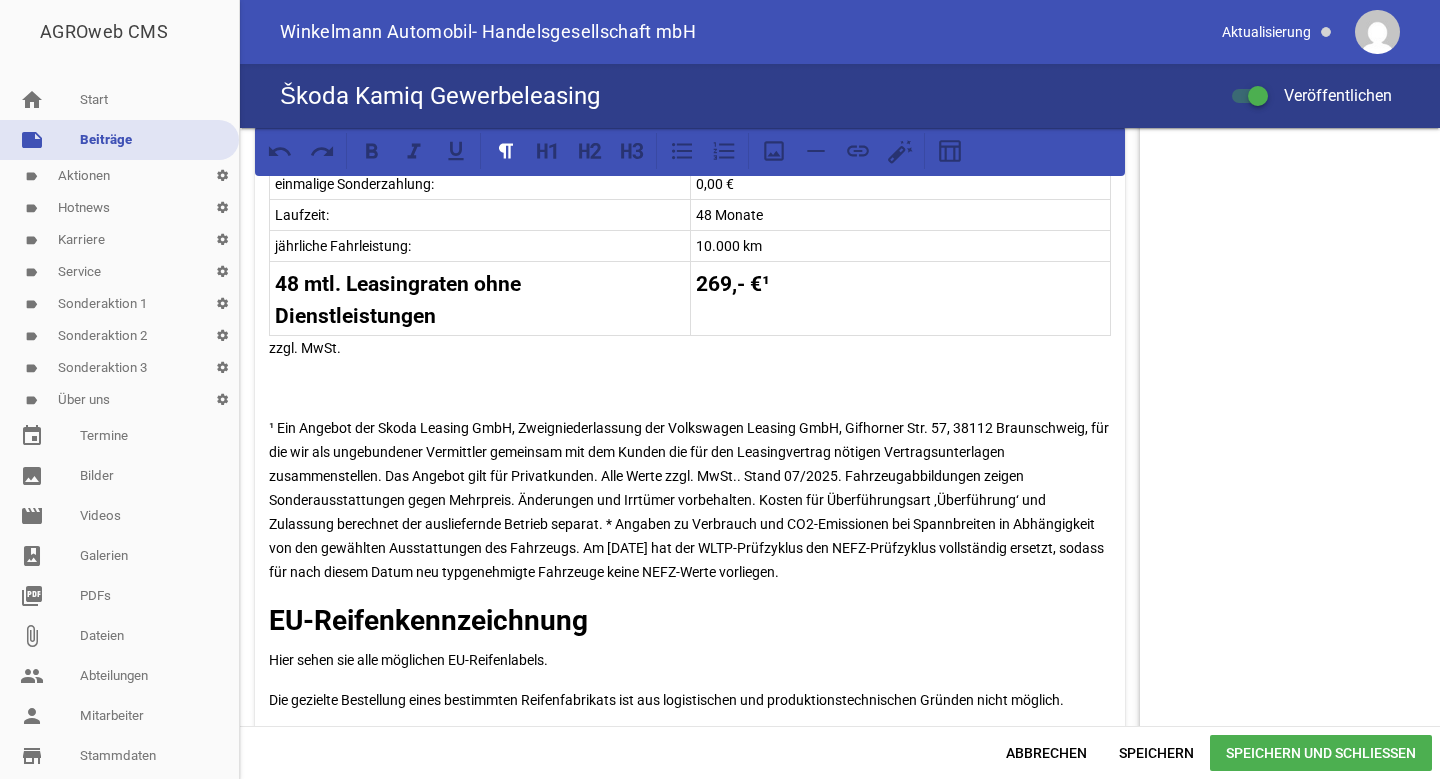 click on "Speichern und Schließen" at bounding box center [1321, 753] 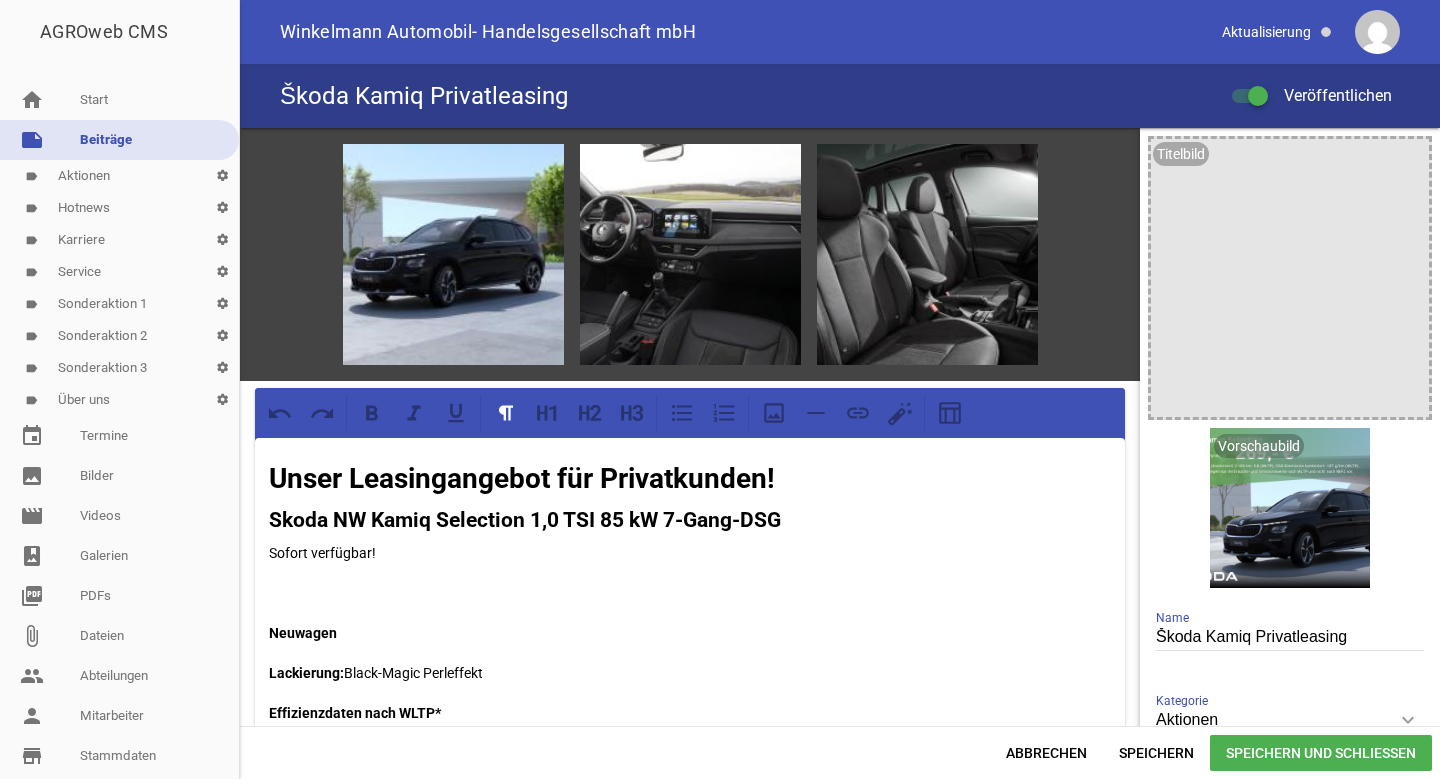 scroll, scrollTop: 0, scrollLeft: 0, axis: both 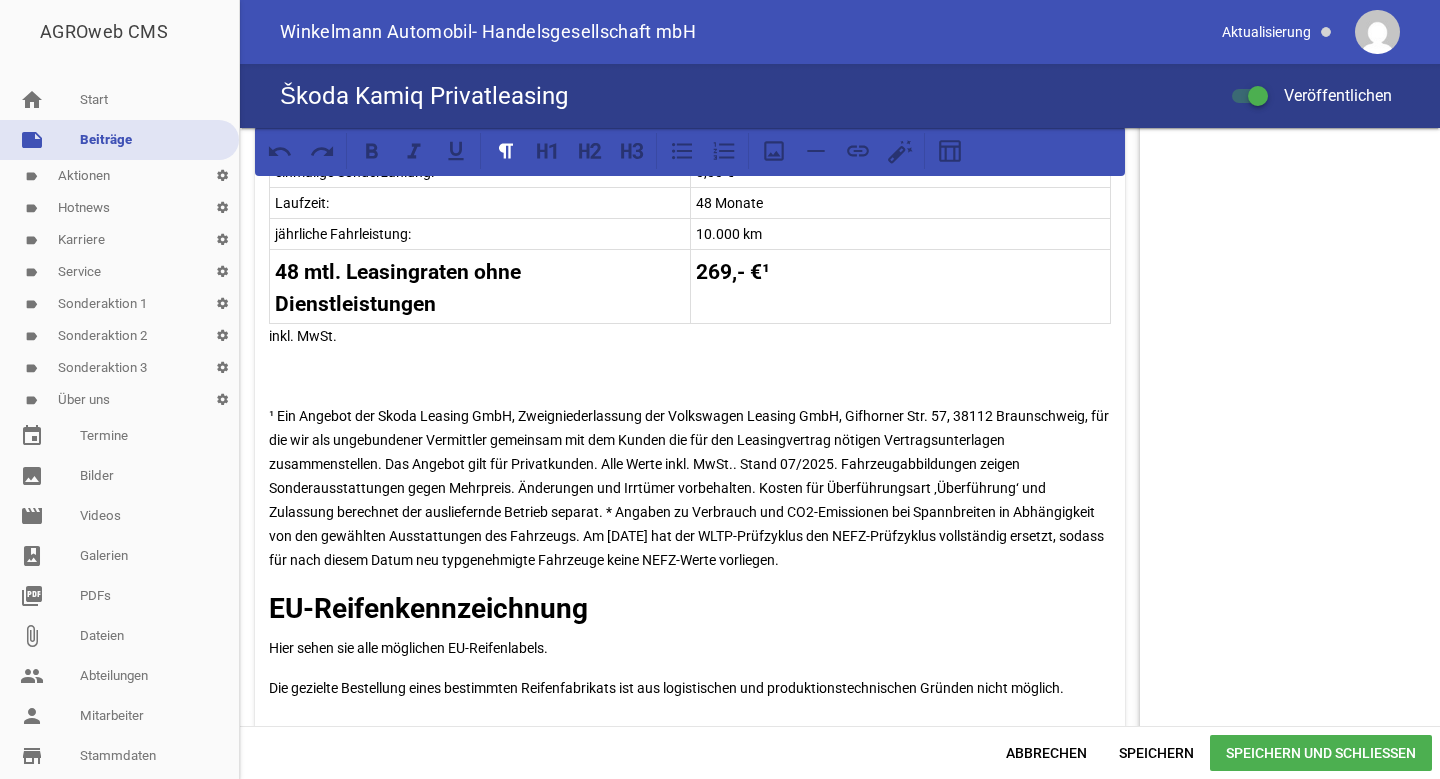click on "Speichern und Schließen" at bounding box center (1321, 753) 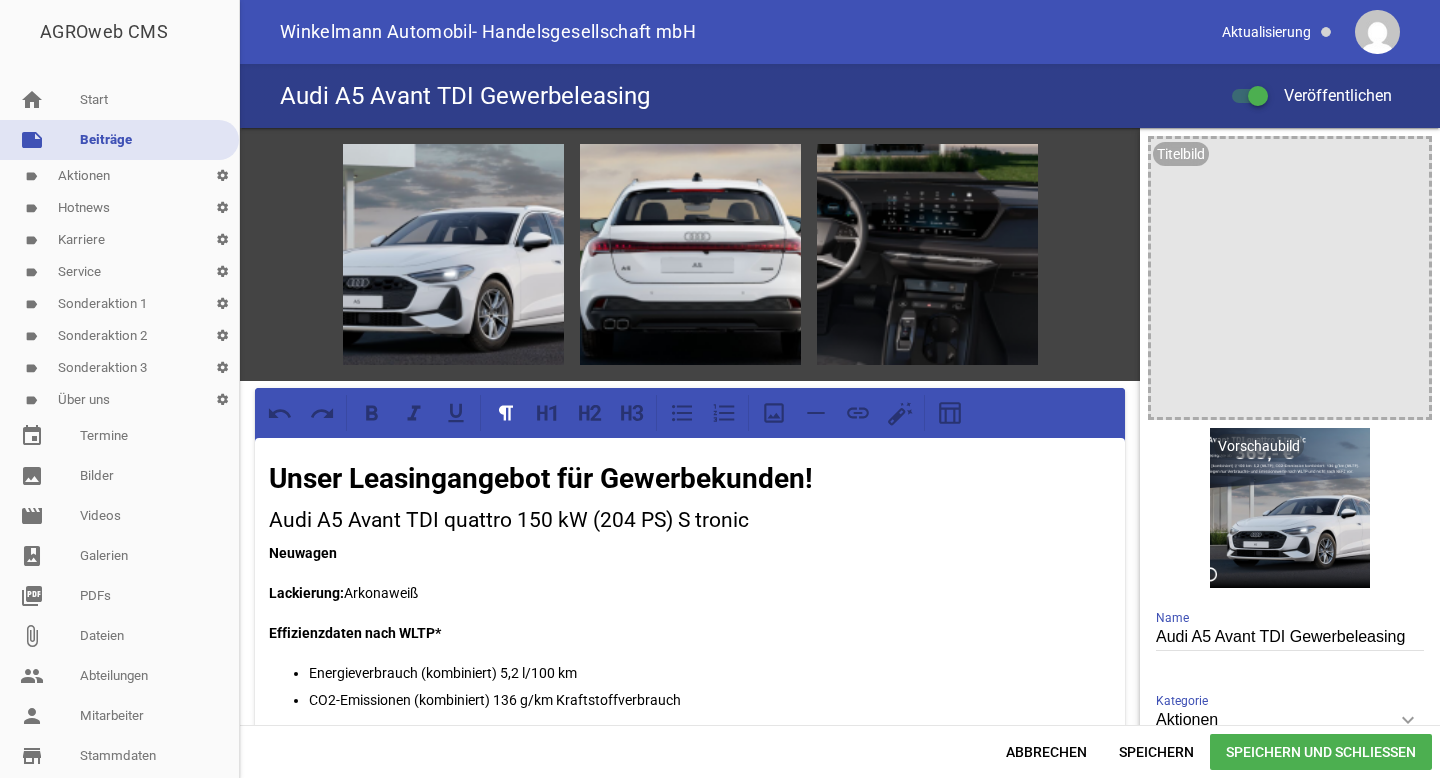 scroll, scrollTop: 0, scrollLeft: 0, axis: both 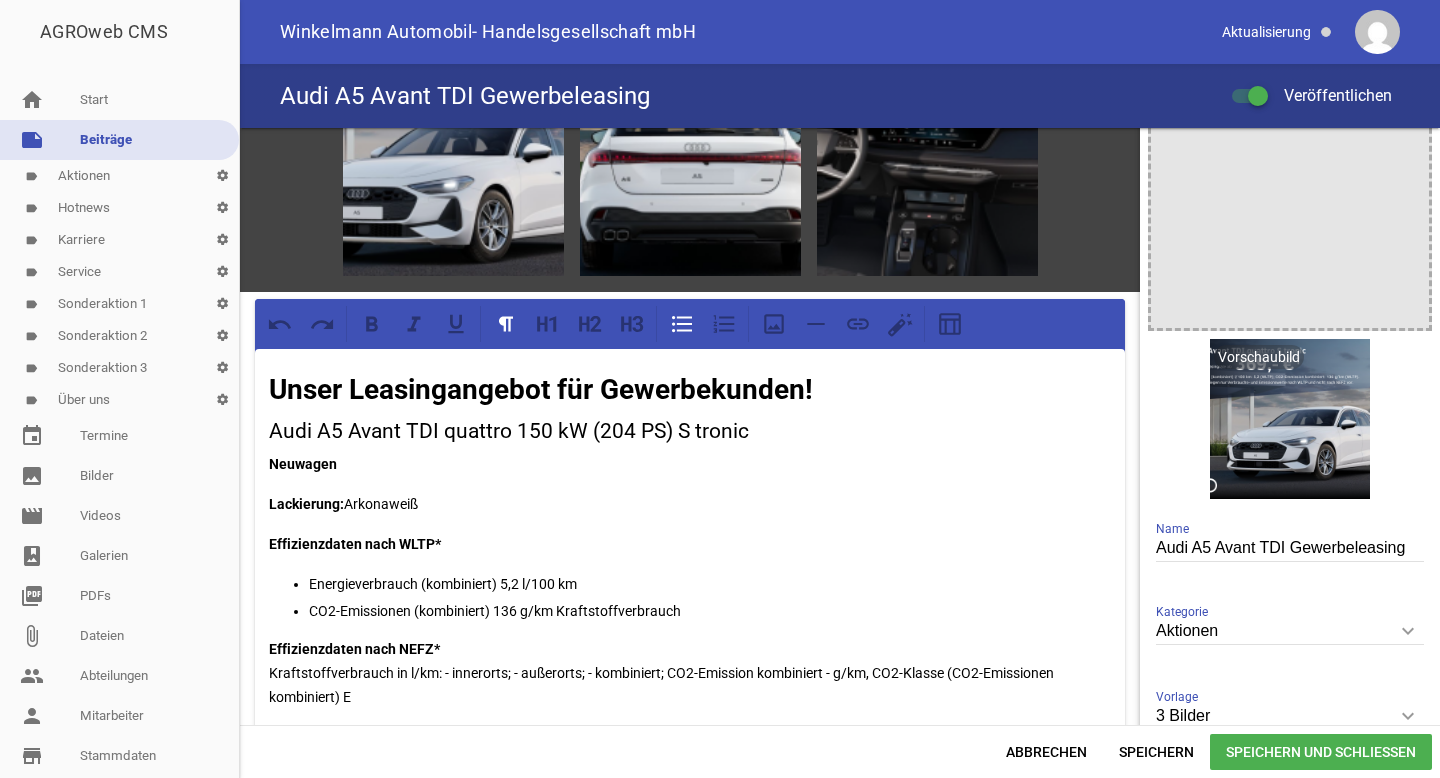 click on "CO2-Emissionen (kombiniert) 136 g/km Kraftstoffverbrauch" at bounding box center [710, 611] 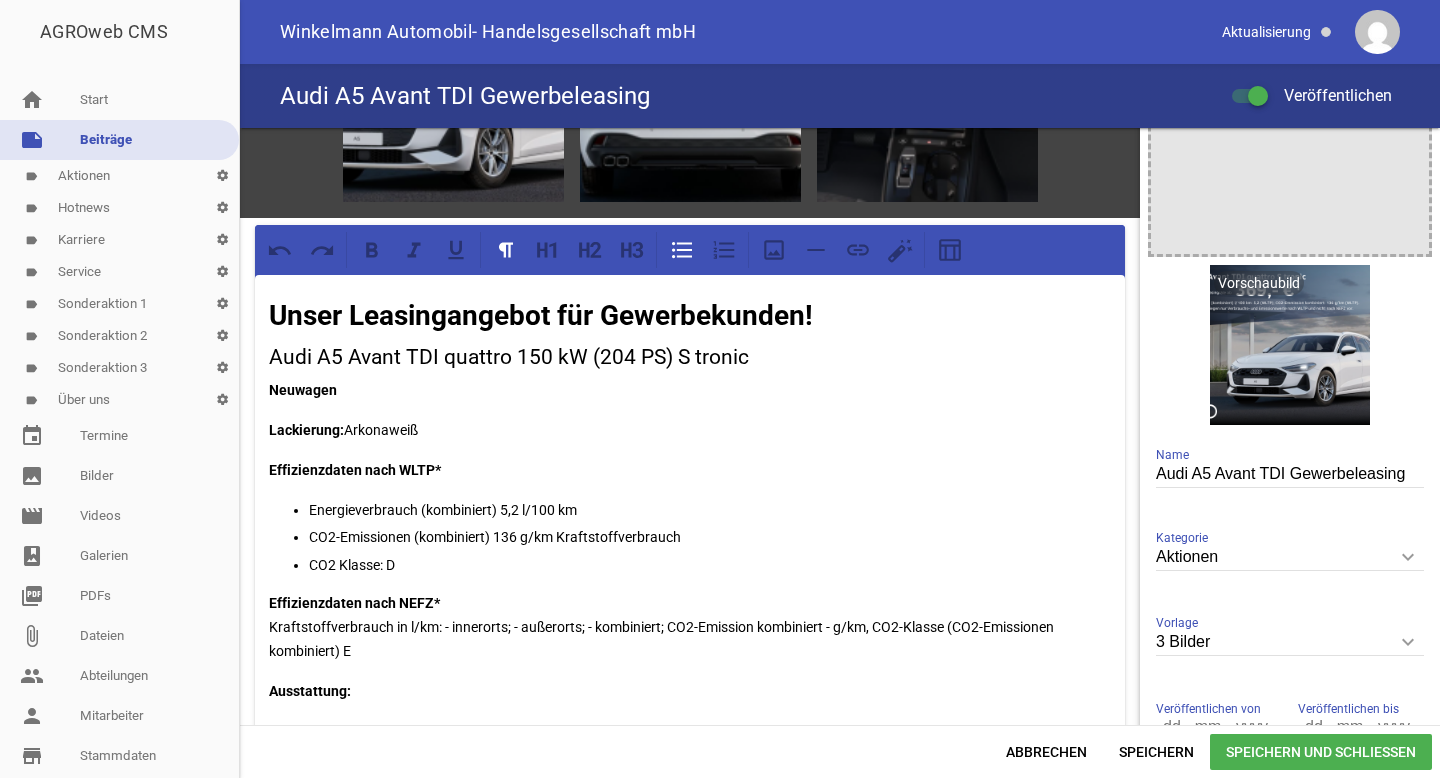 scroll, scrollTop: 172, scrollLeft: 0, axis: vertical 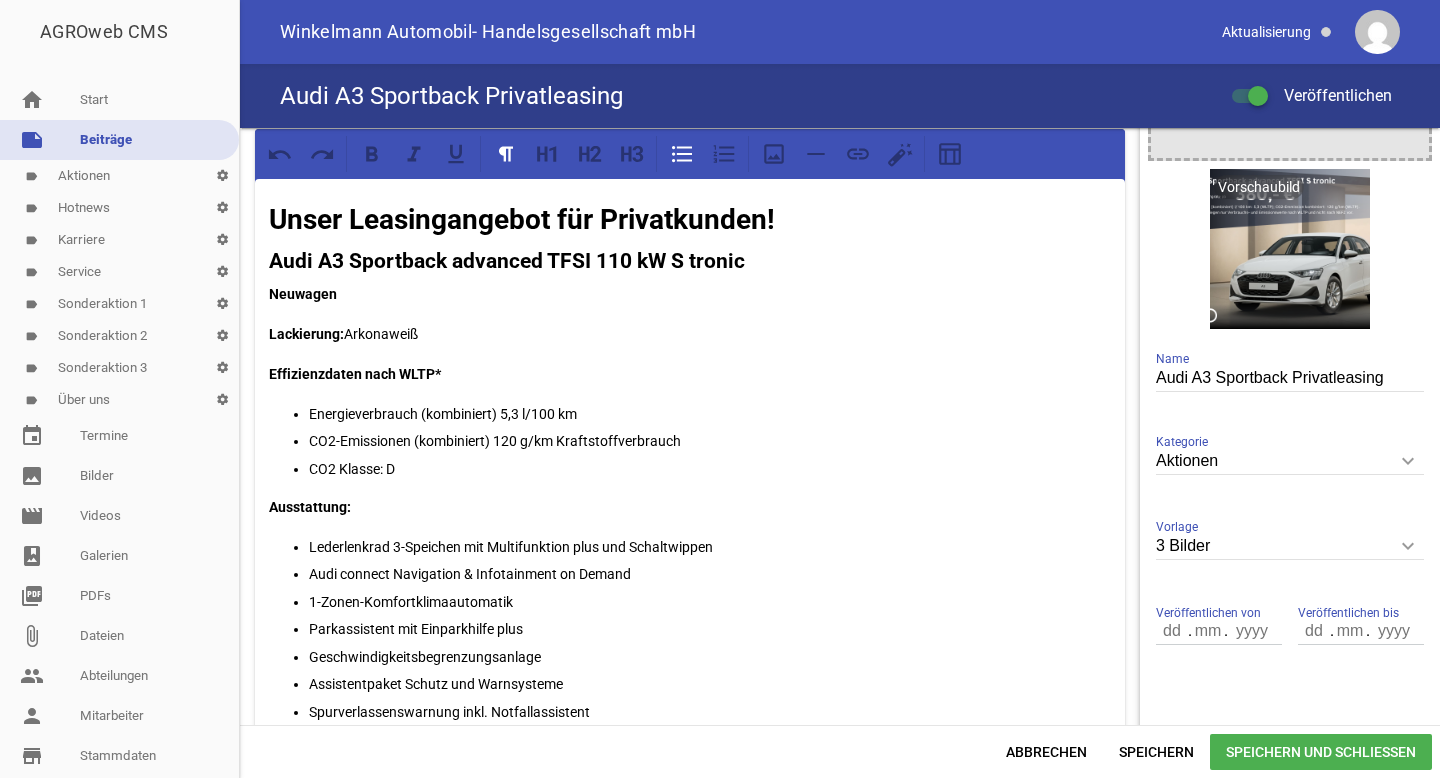 click on "CO2 Klasse: D" at bounding box center [710, 469] 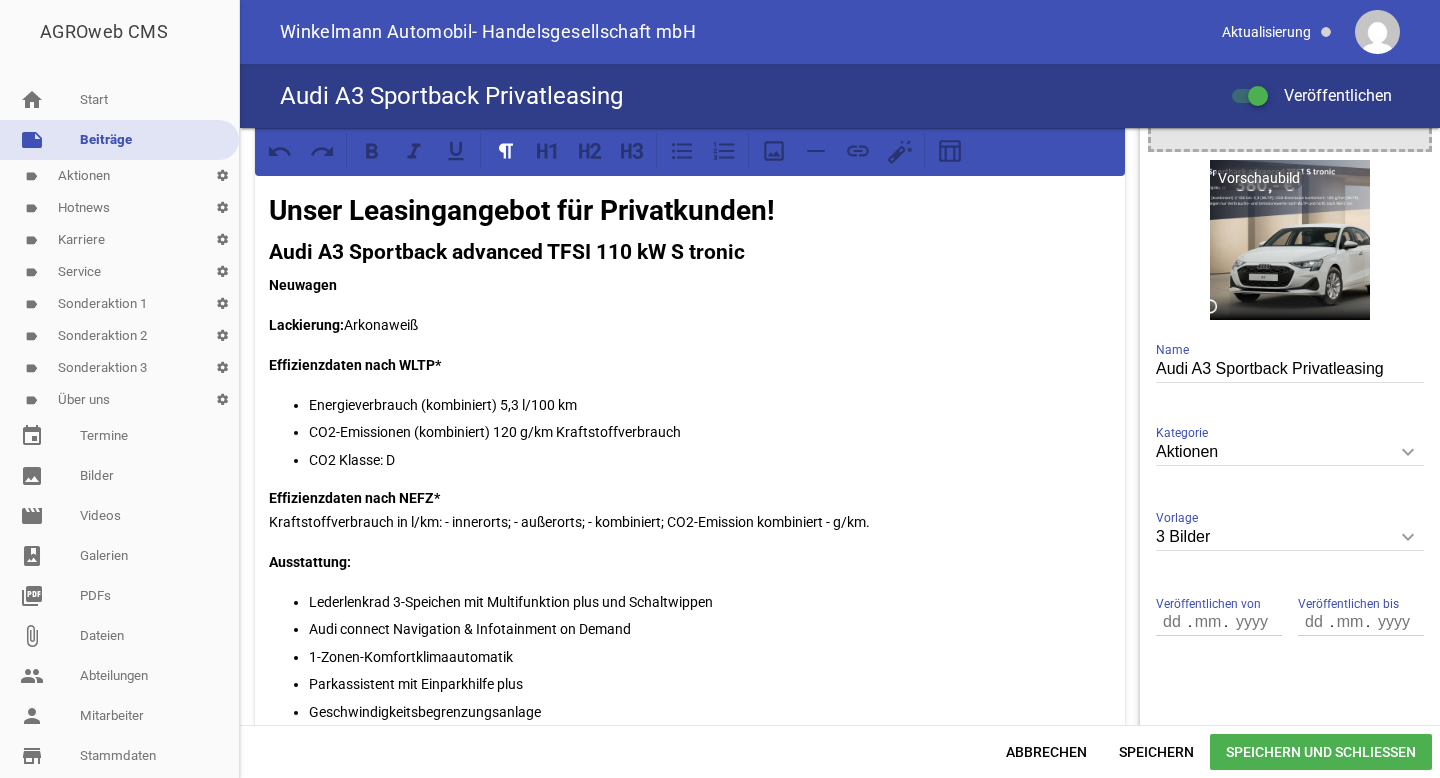 scroll, scrollTop: 271, scrollLeft: 0, axis: vertical 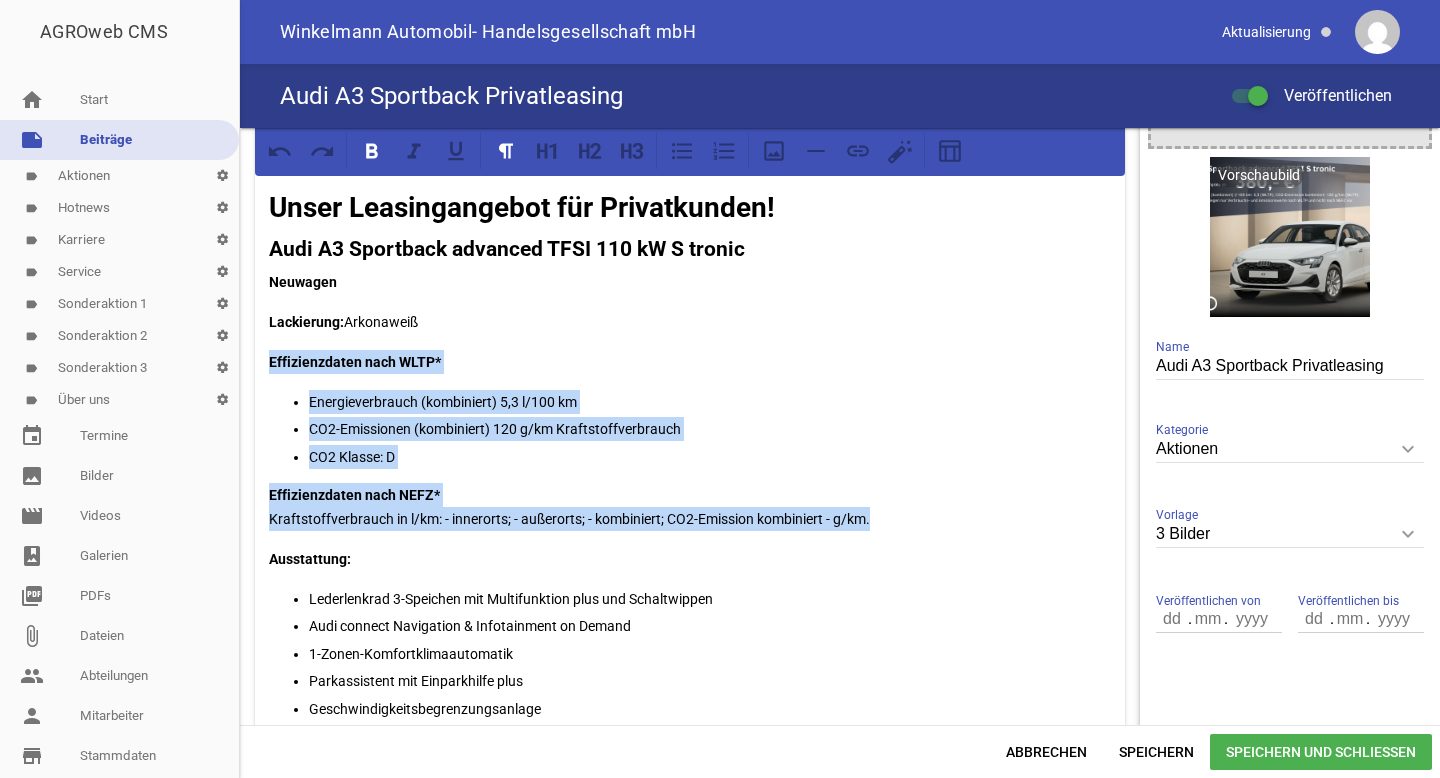 drag, startPoint x: 900, startPoint y: 516, endPoint x: 258, endPoint y: 361, distance: 660.44604 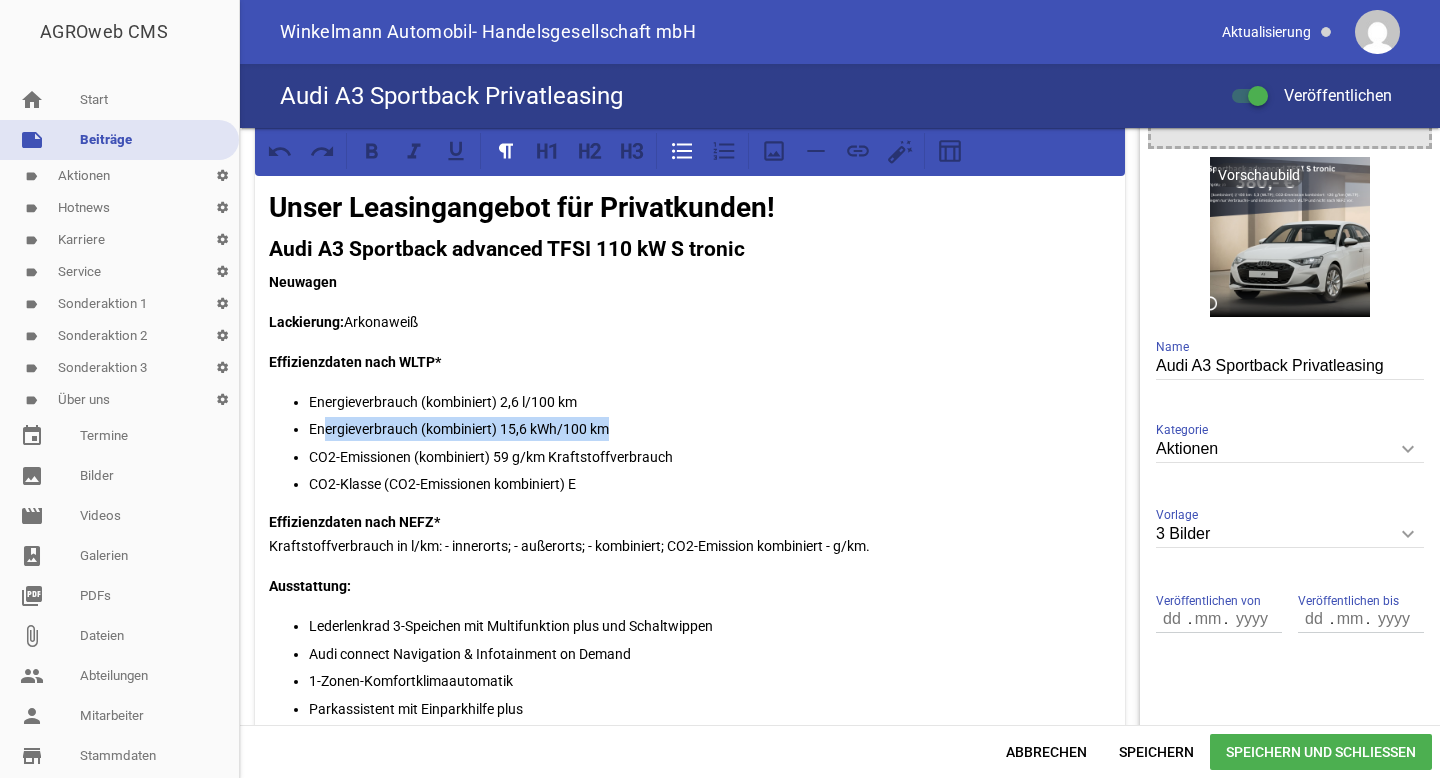 drag, startPoint x: 626, startPoint y: 427, endPoint x: 326, endPoint y: 428, distance: 300.00168 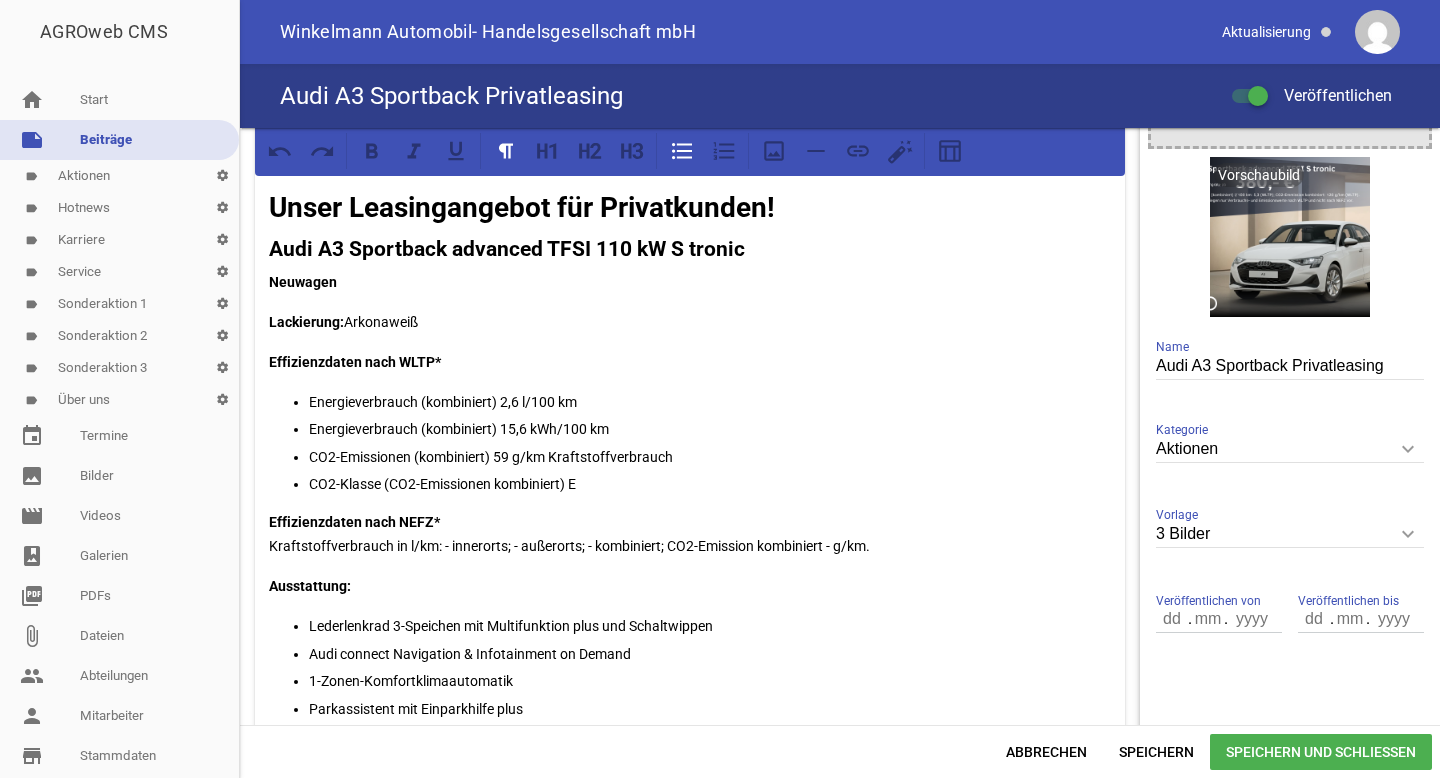 type 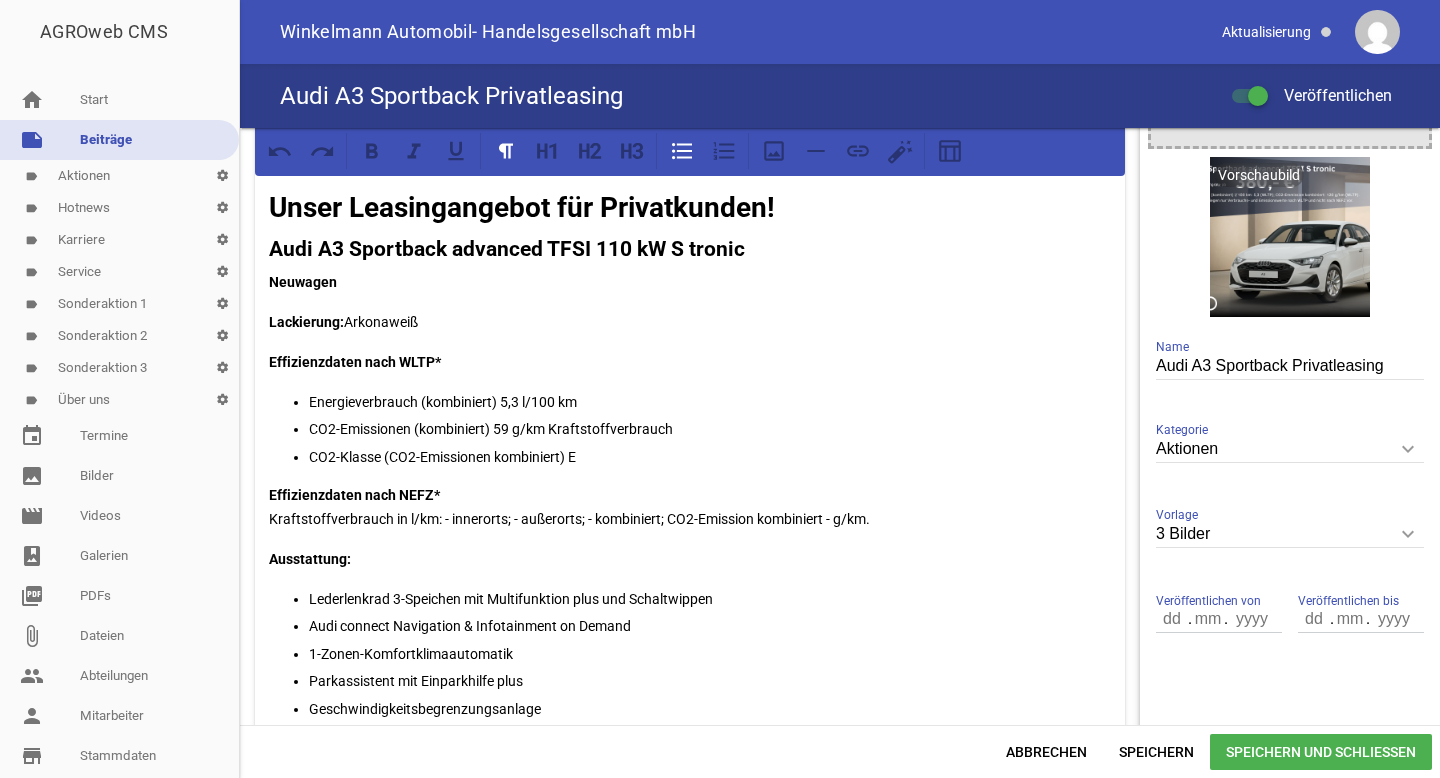 click on "CO2-Emissionen (kombiniert) 59 g/km Kraftstoffverbrauch" at bounding box center [710, 429] 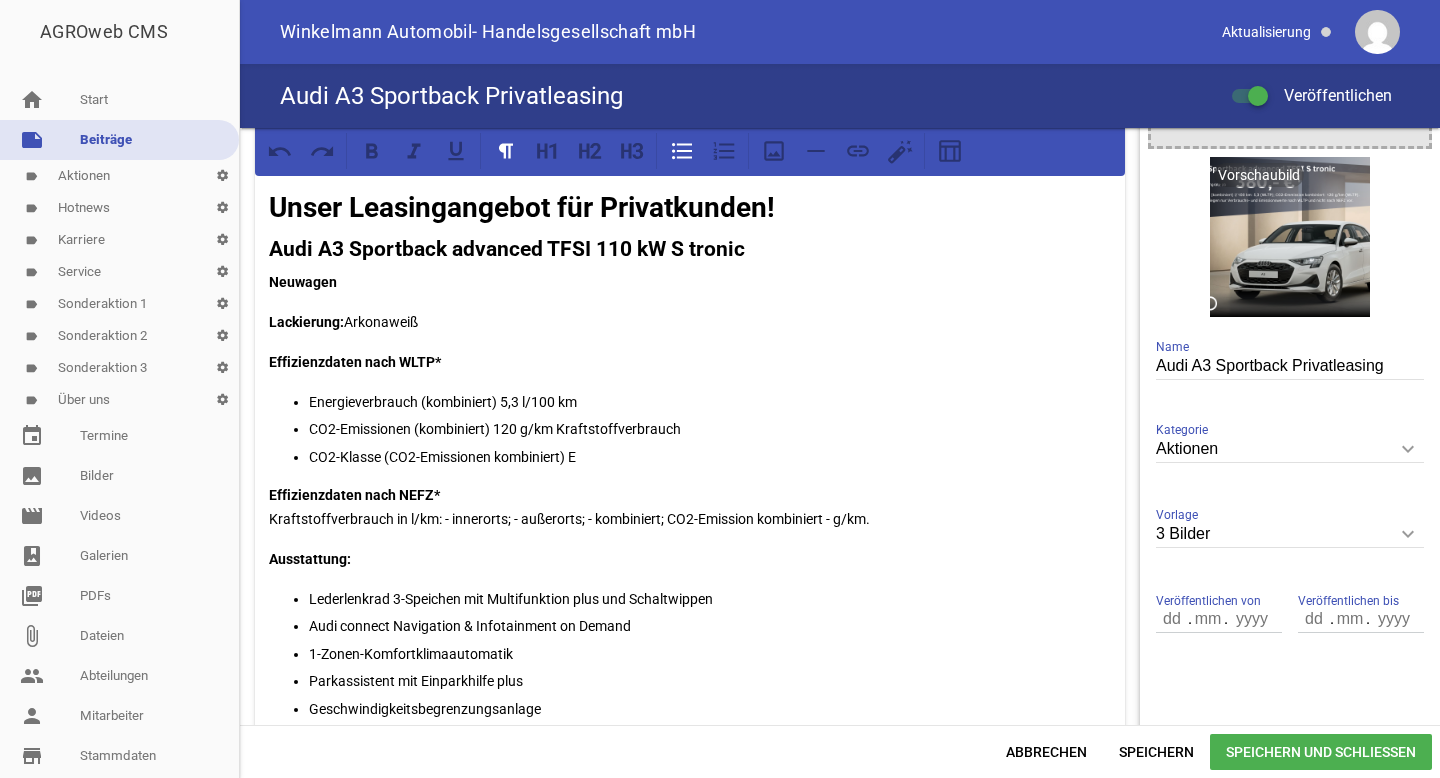 click on "CO2-Emissionen (kombiniert) 120 g/km Kraftstoffverbrauch" at bounding box center [710, 429] 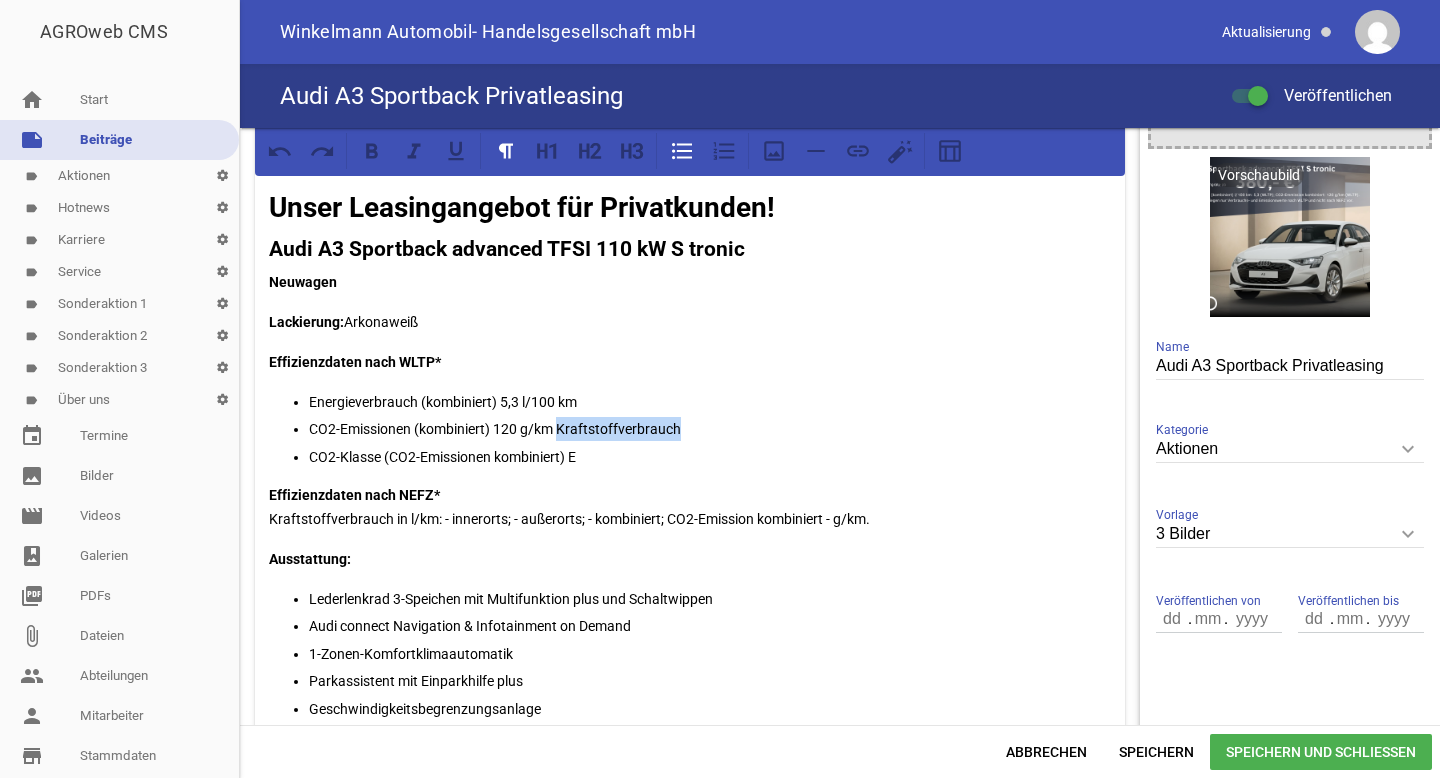 click on "CO2-Emissionen (kombiniert) 120 g/km Kraftstoffverbrauch" at bounding box center (710, 429) 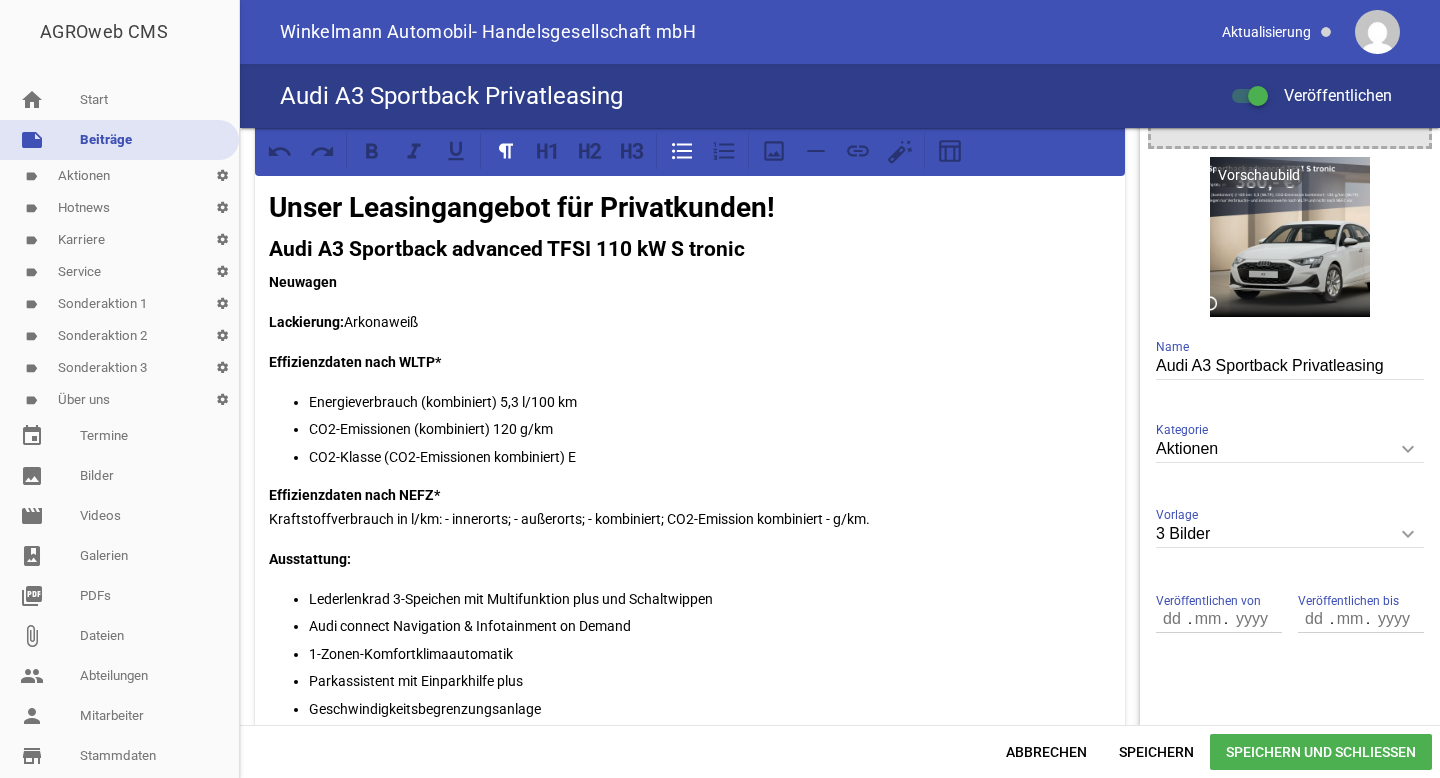 click on "CO2-Klasse (CO2-Emissionen kombiniert) E" at bounding box center [710, 457] 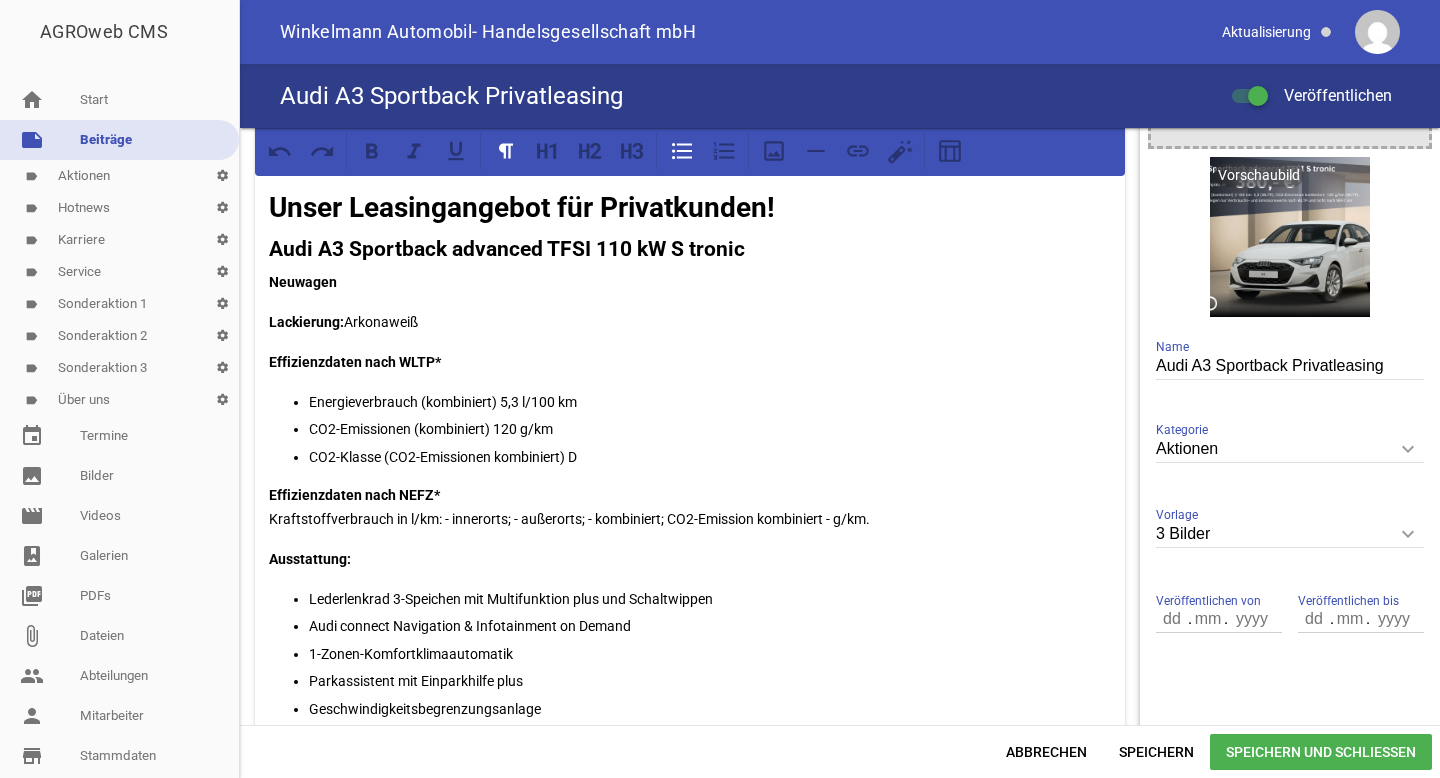 click on "Speichern und Schließen" at bounding box center [1321, 752] 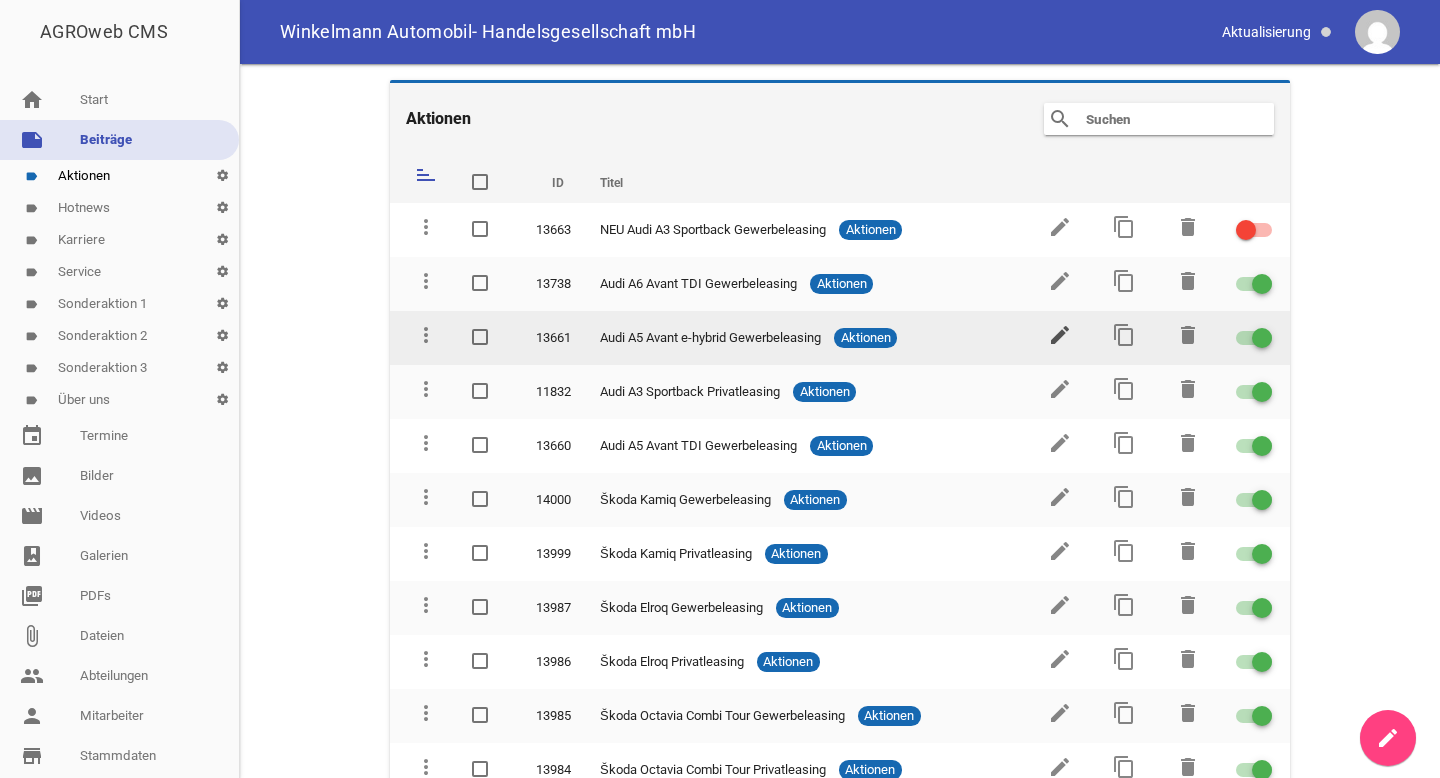 click on "edit" at bounding box center [1060, 335] 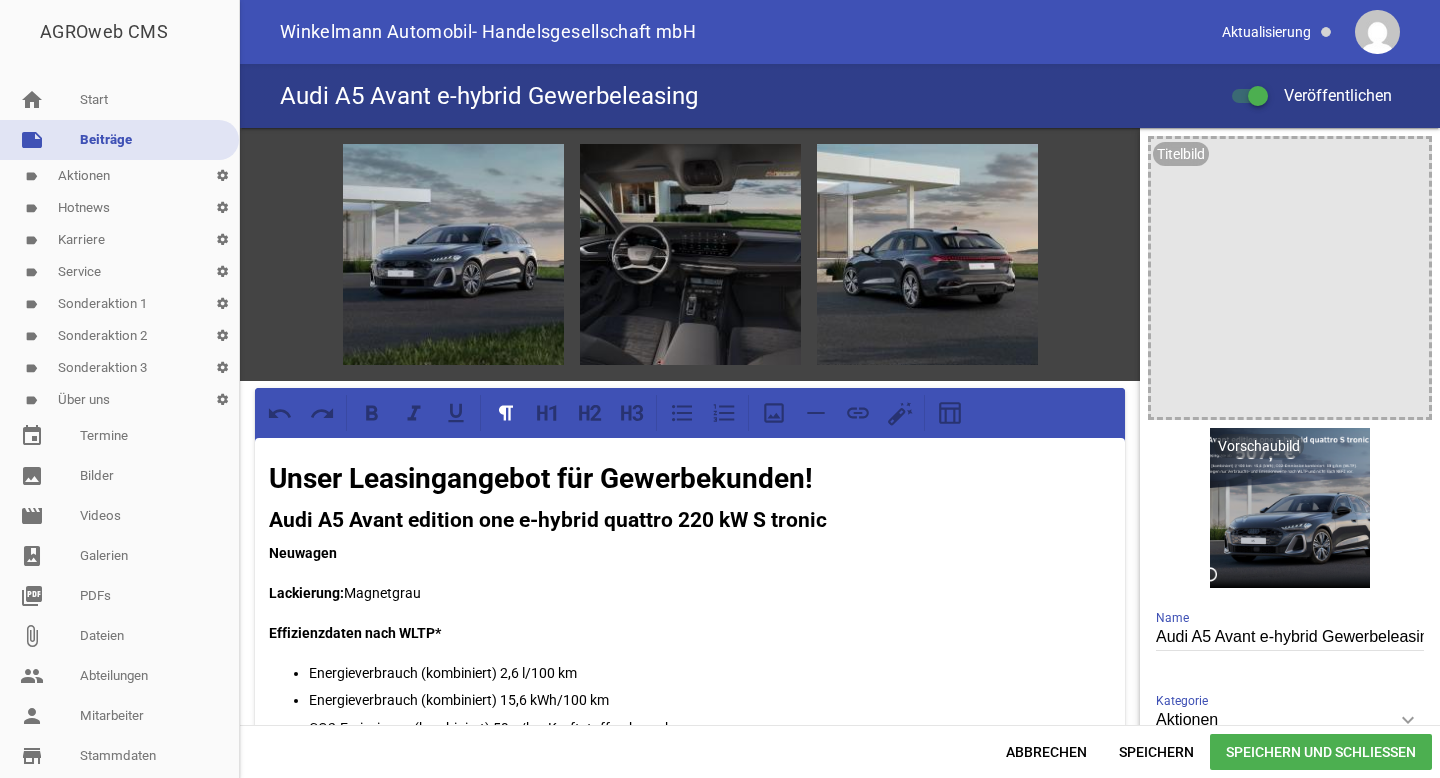 scroll, scrollTop: 104, scrollLeft: 0, axis: vertical 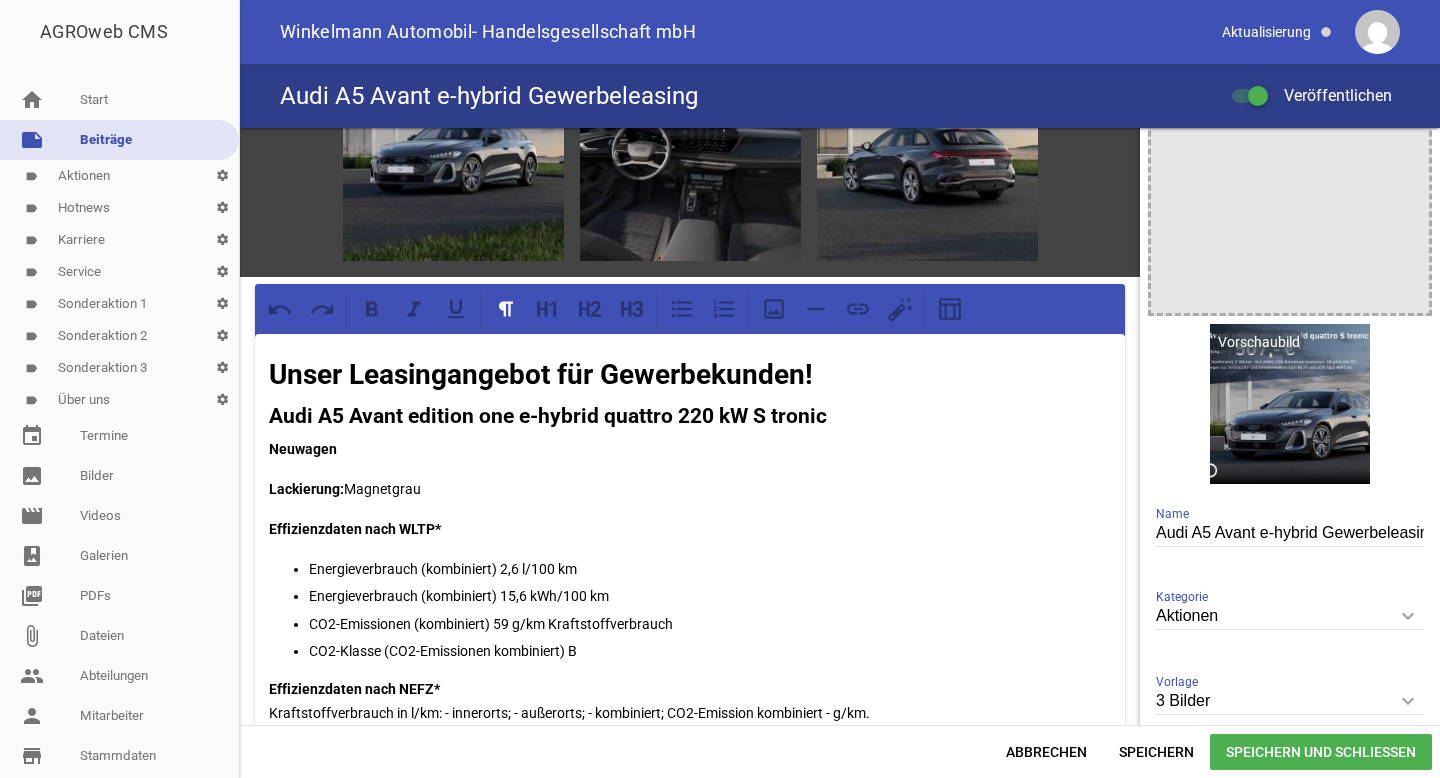 click on "CO2-Emissionen (kombiniert) 59 g/km Kraftstoffverbrauch" at bounding box center [710, 624] 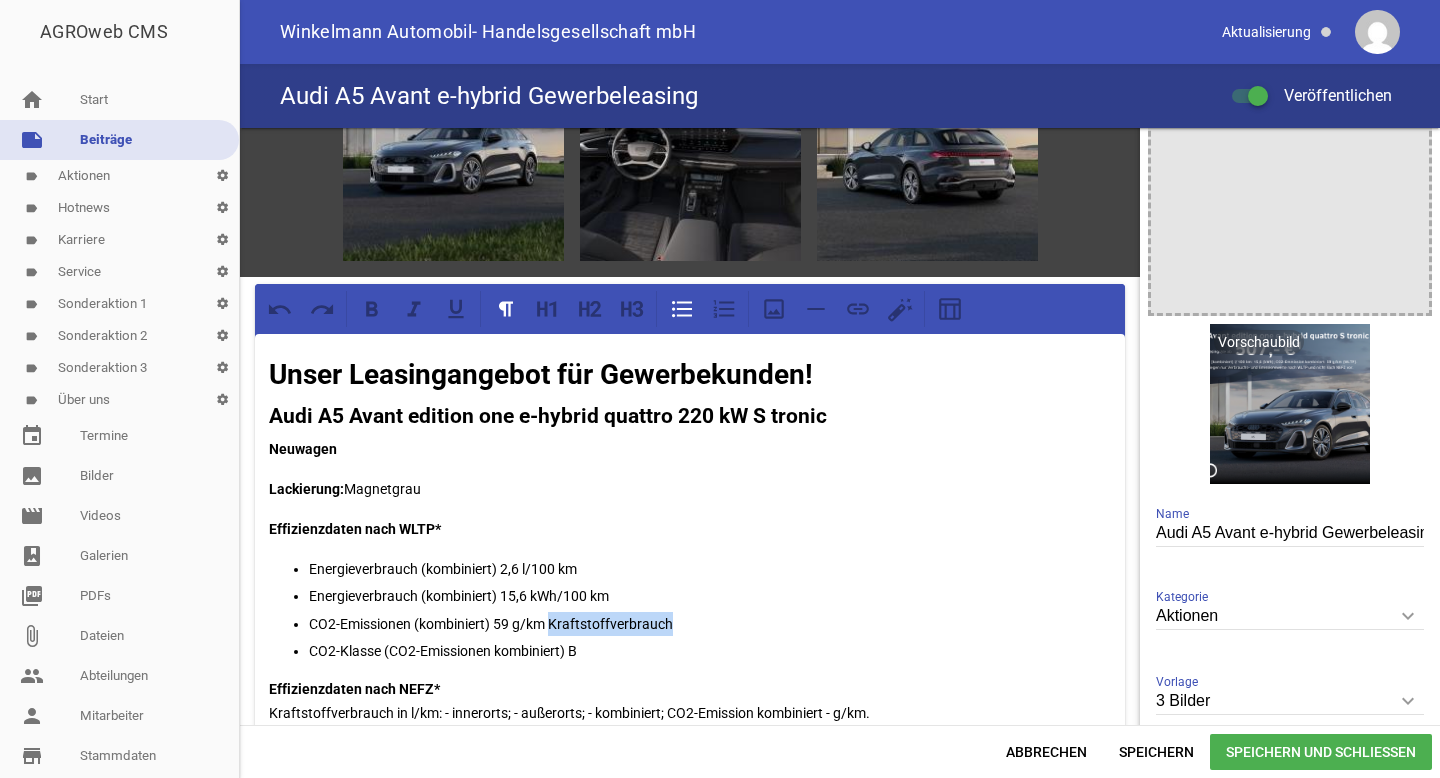 click on "CO2-Emissionen (kombiniert) 59 g/km Kraftstoffverbrauch" at bounding box center [710, 624] 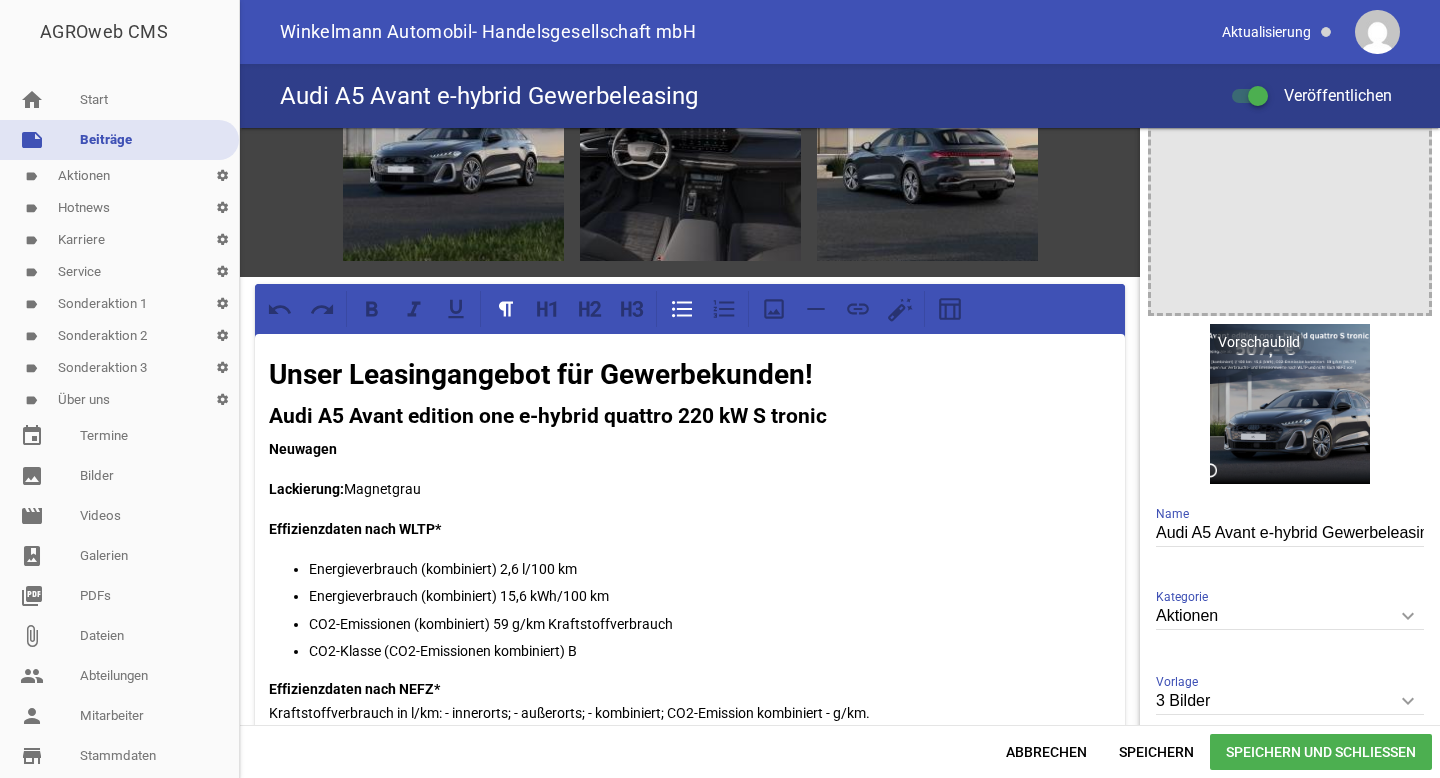 click on "CO2-Emissionen (kombiniert) 59 g/km Kraftstoffverbrauch" at bounding box center (710, 624) 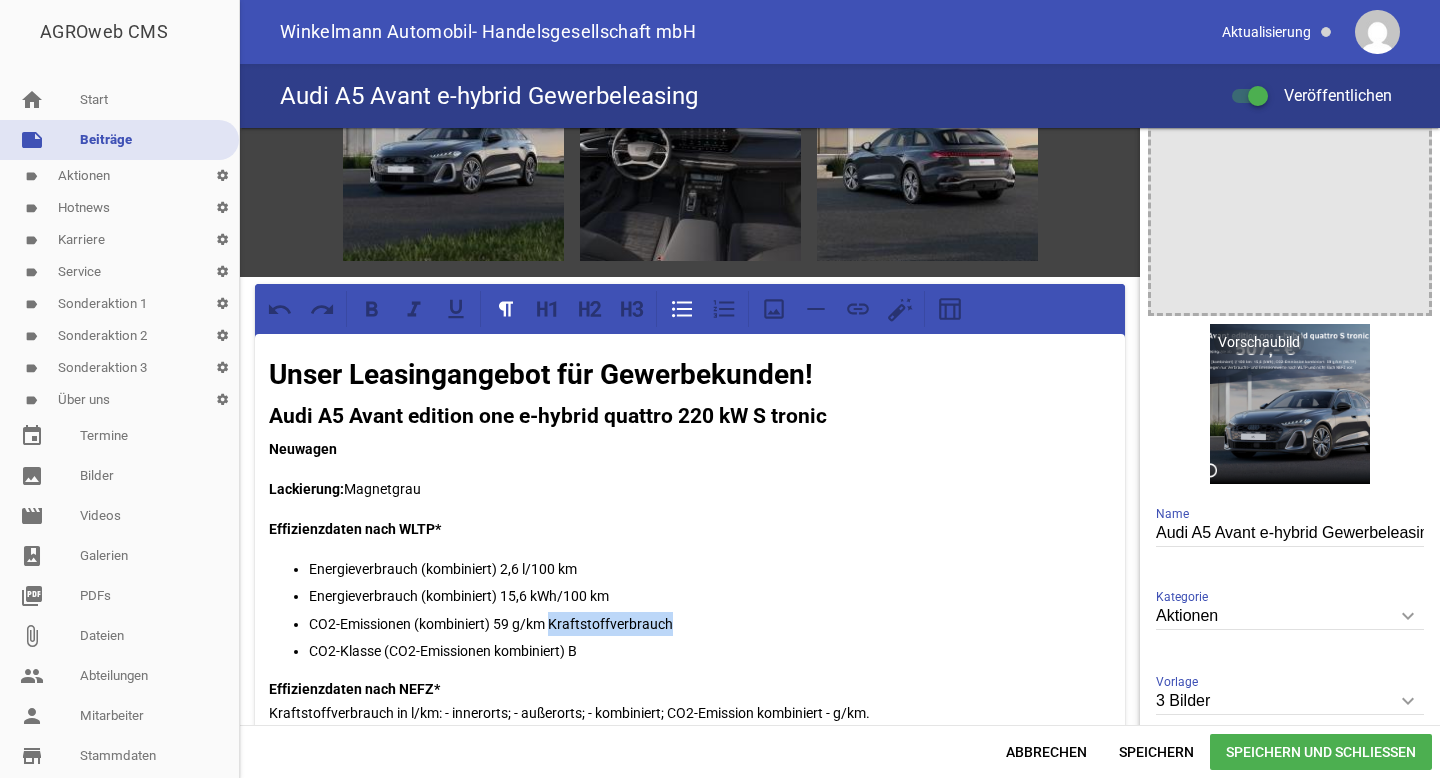 click on "CO2-Emissionen (kombiniert) 59 g/km Kraftstoffverbrauch" at bounding box center (710, 624) 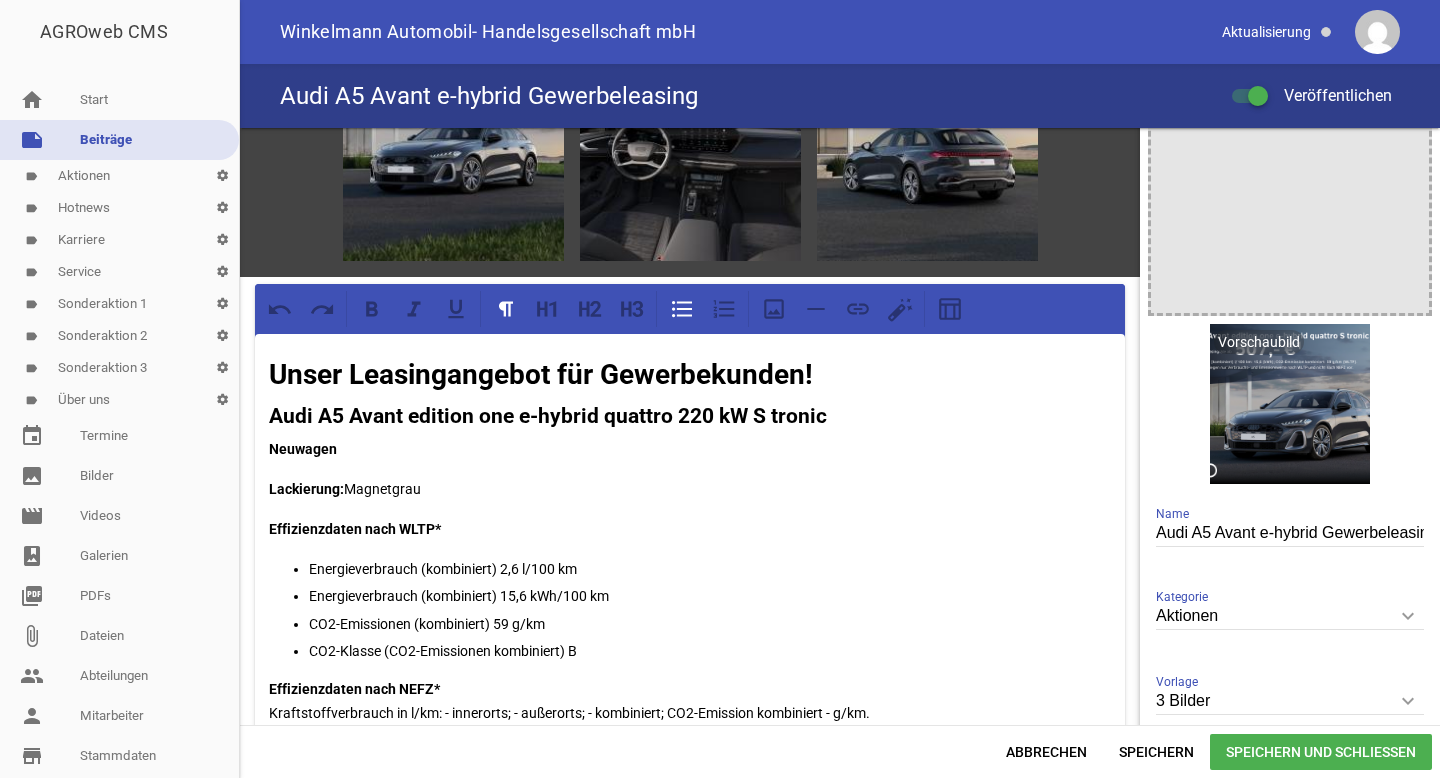 type 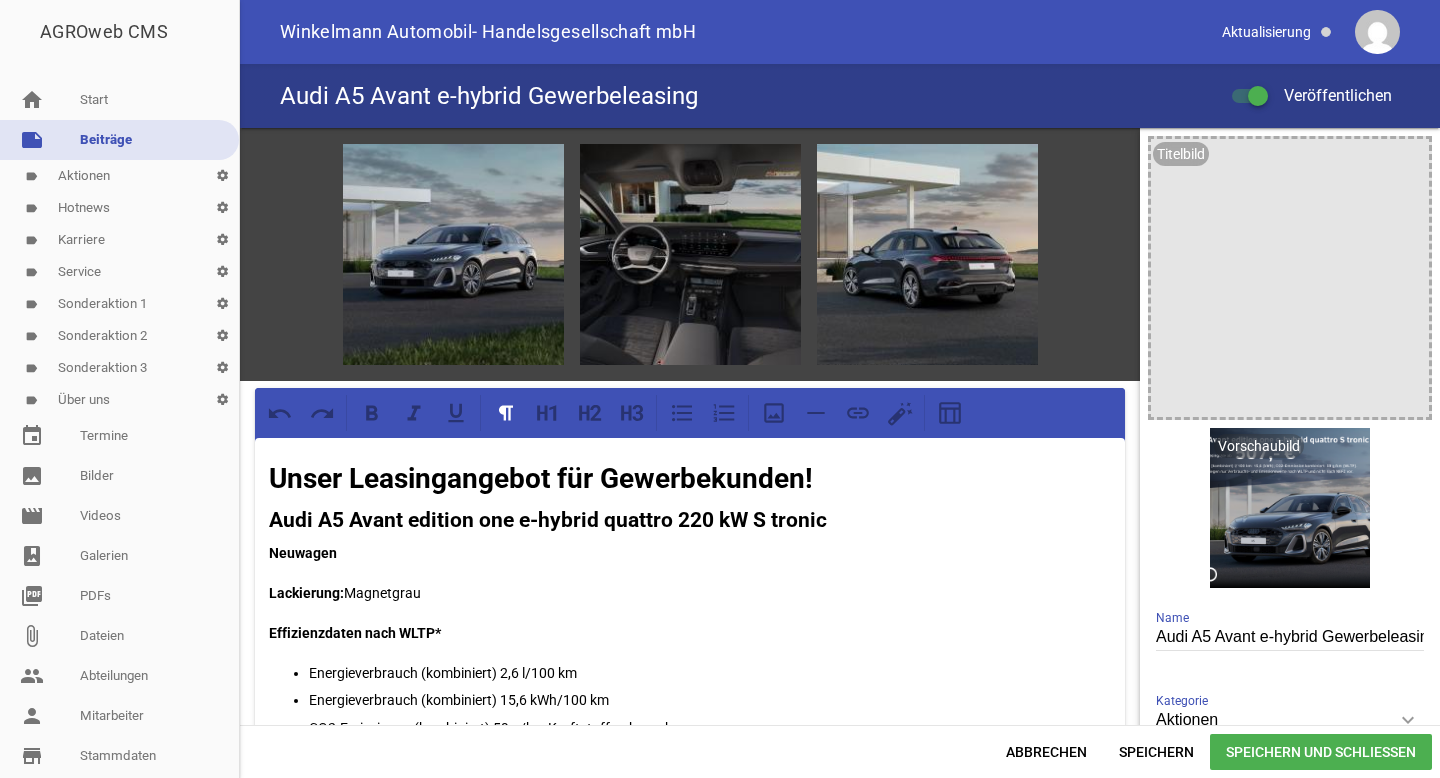 scroll, scrollTop: 0, scrollLeft: 0, axis: both 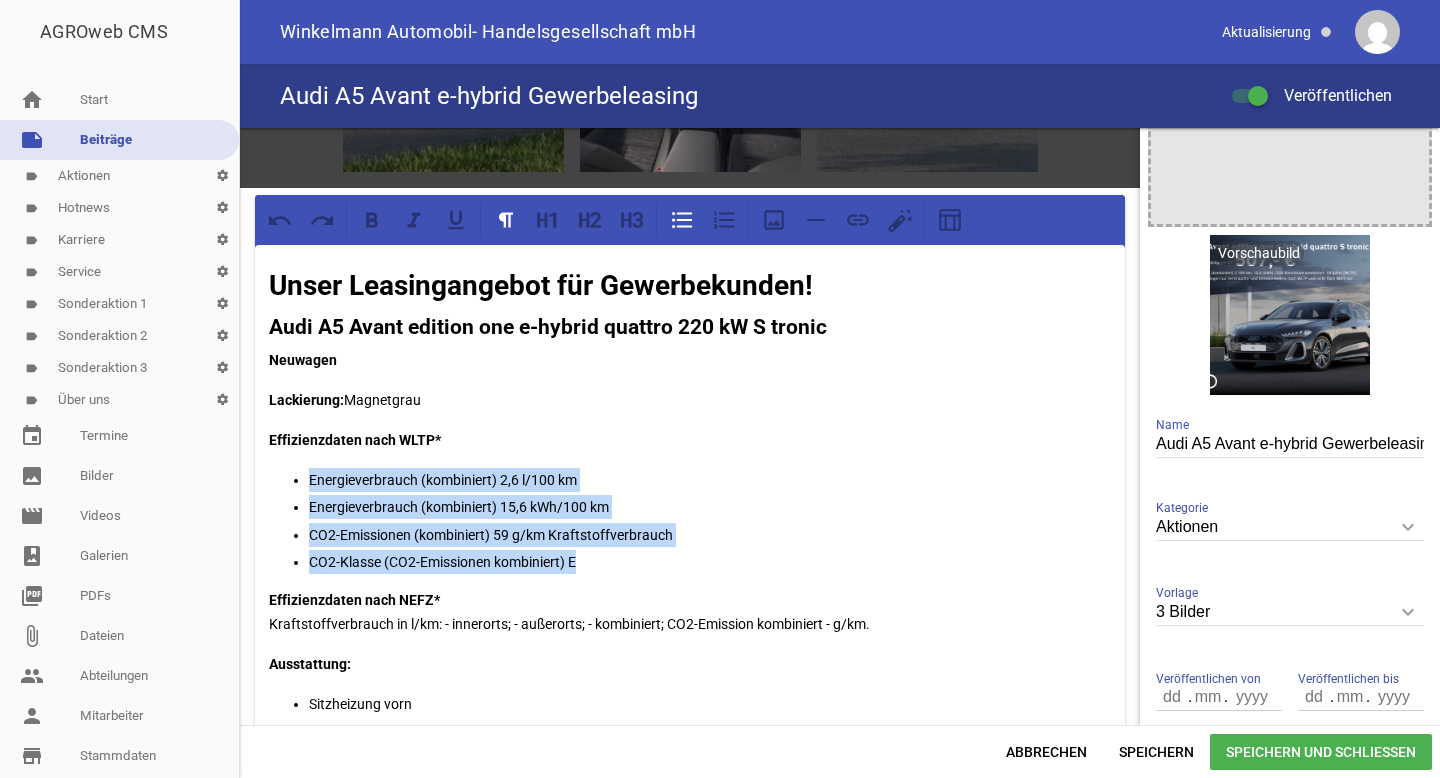 drag, startPoint x: 593, startPoint y: 561, endPoint x: 306, endPoint y: 478, distance: 298.76077 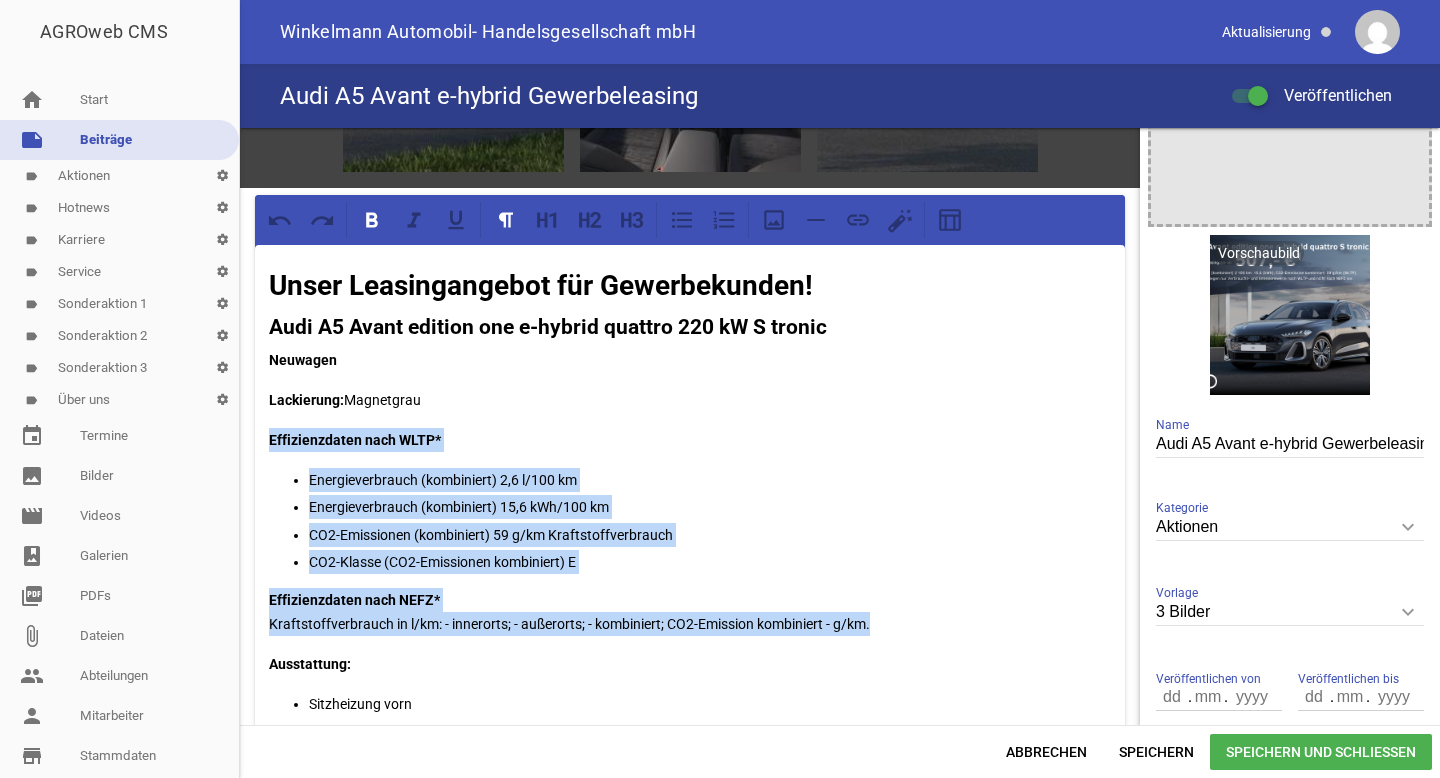 drag, startPoint x: 861, startPoint y: 622, endPoint x: 268, endPoint y: 433, distance: 622.39056 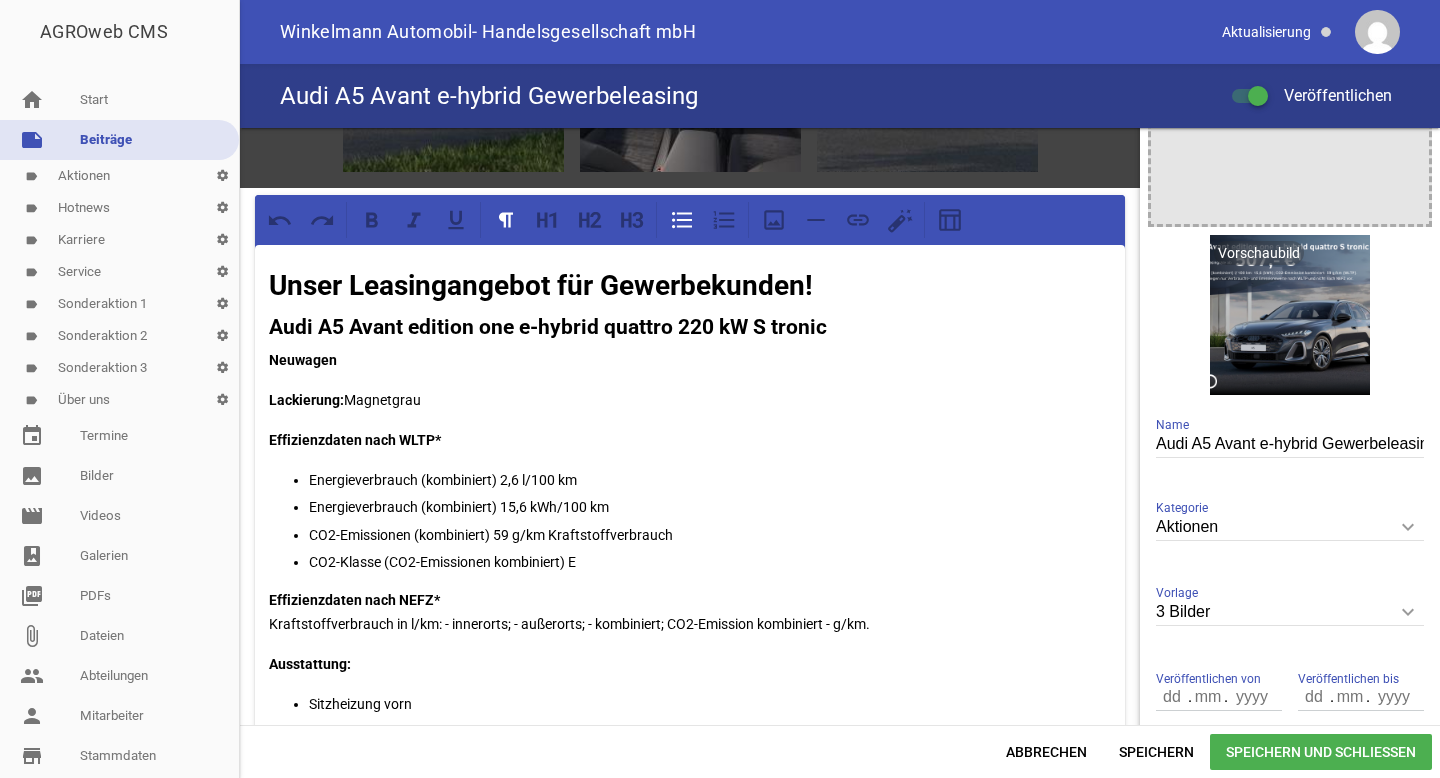 click on "CO2-Klasse (CO2-Emissionen kombiniert) E" at bounding box center (710, 562) 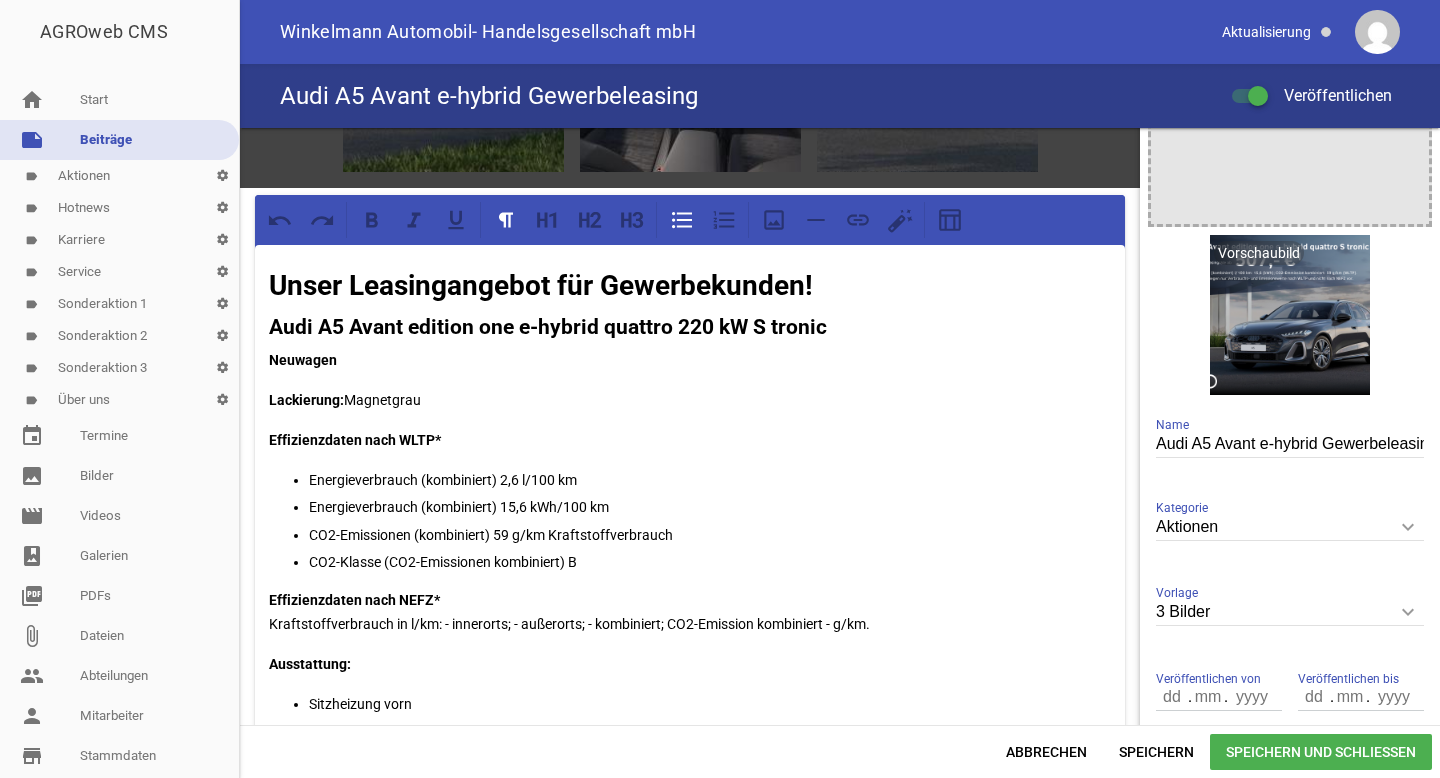 click on "Speichern und Schließen" at bounding box center (1321, 752) 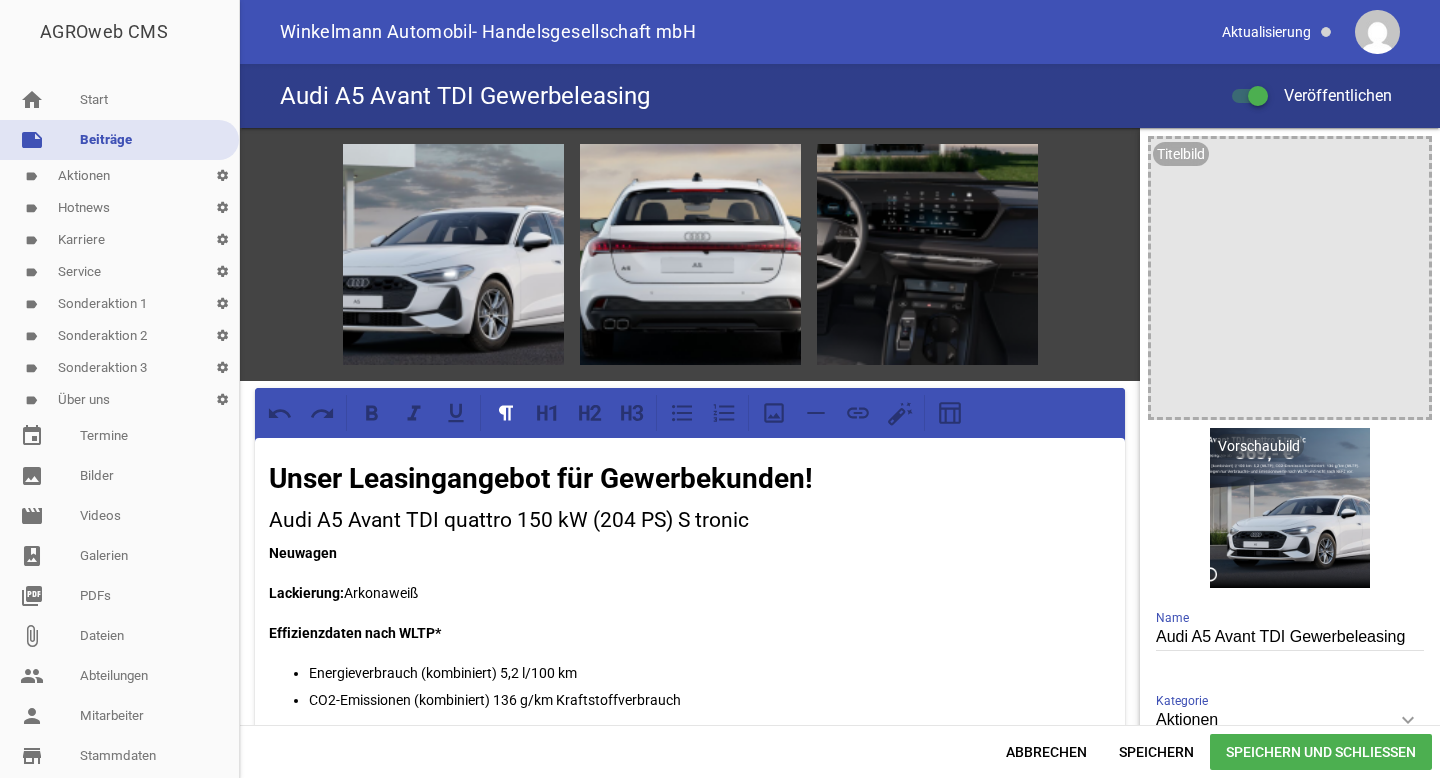 scroll, scrollTop: 0, scrollLeft: 0, axis: both 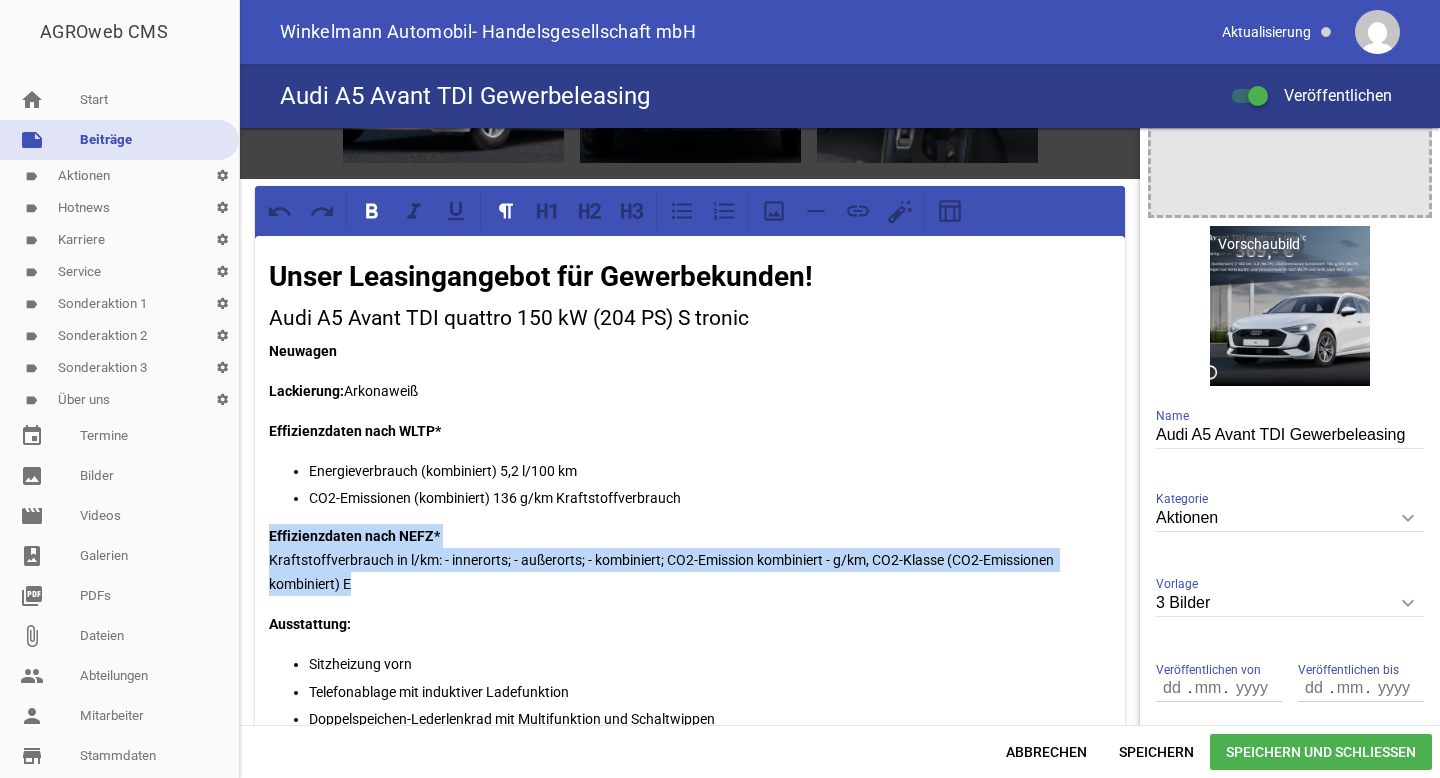 drag, startPoint x: 358, startPoint y: 582, endPoint x: 262, endPoint y: 541, distance: 104.388695 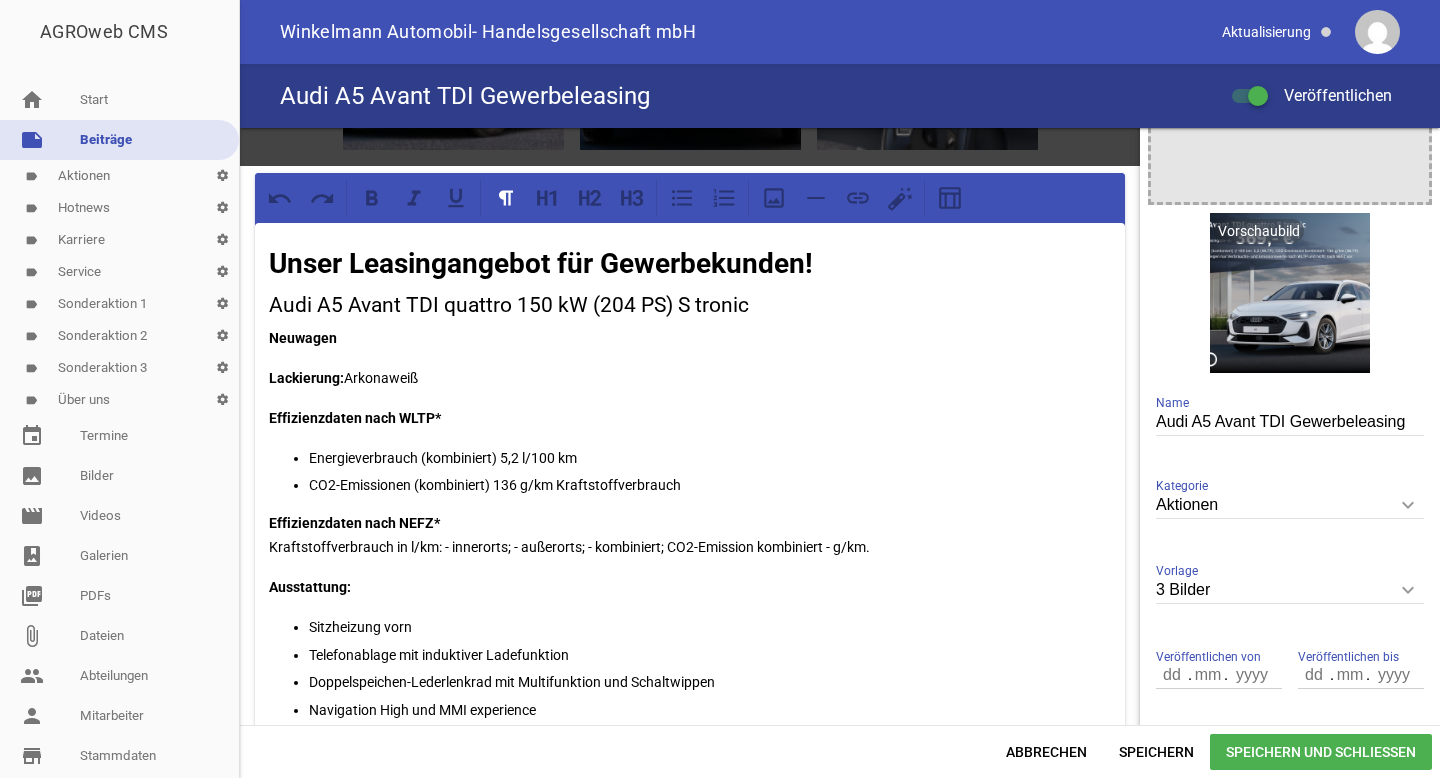scroll, scrollTop: 218, scrollLeft: 0, axis: vertical 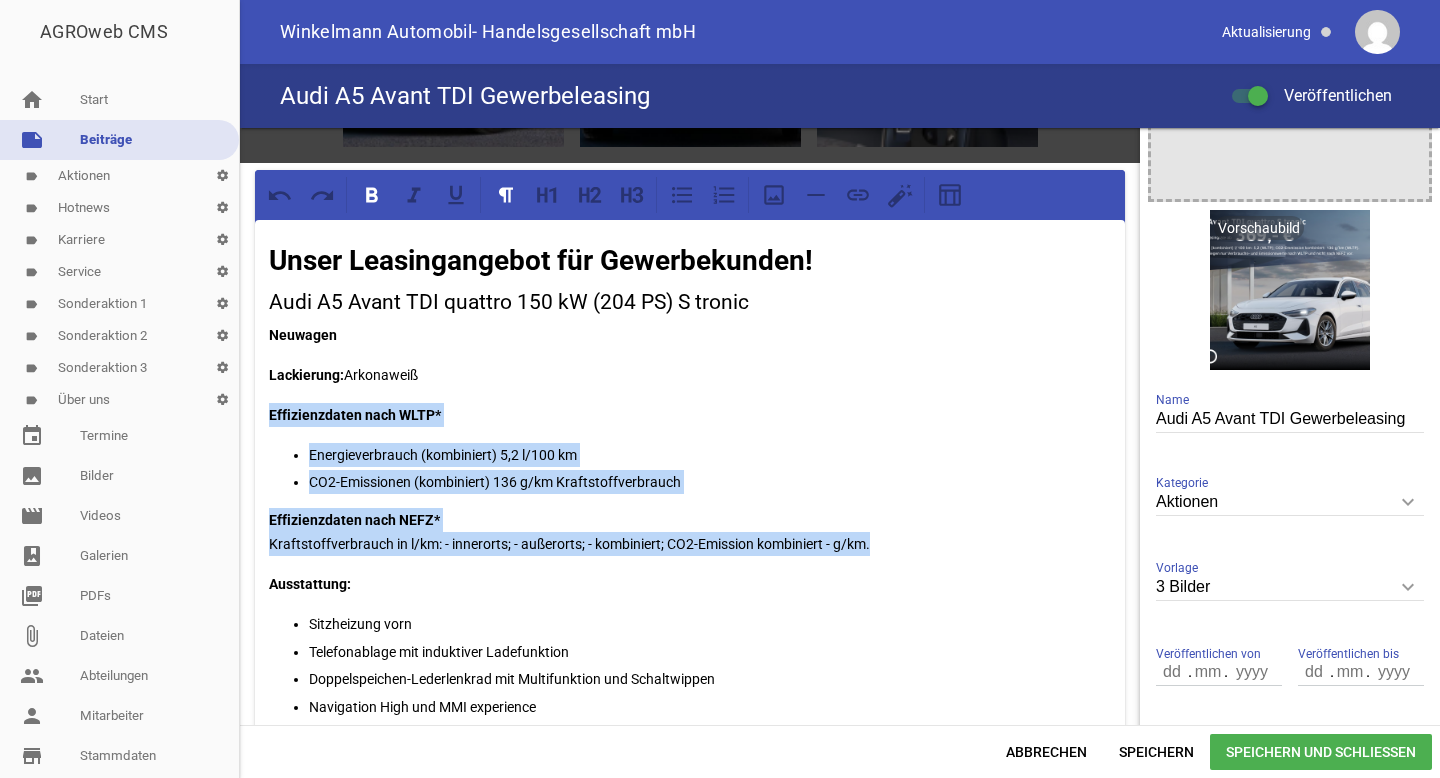 drag, startPoint x: 896, startPoint y: 535, endPoint x: 266, endPoint y: 412, distance: 641.89484 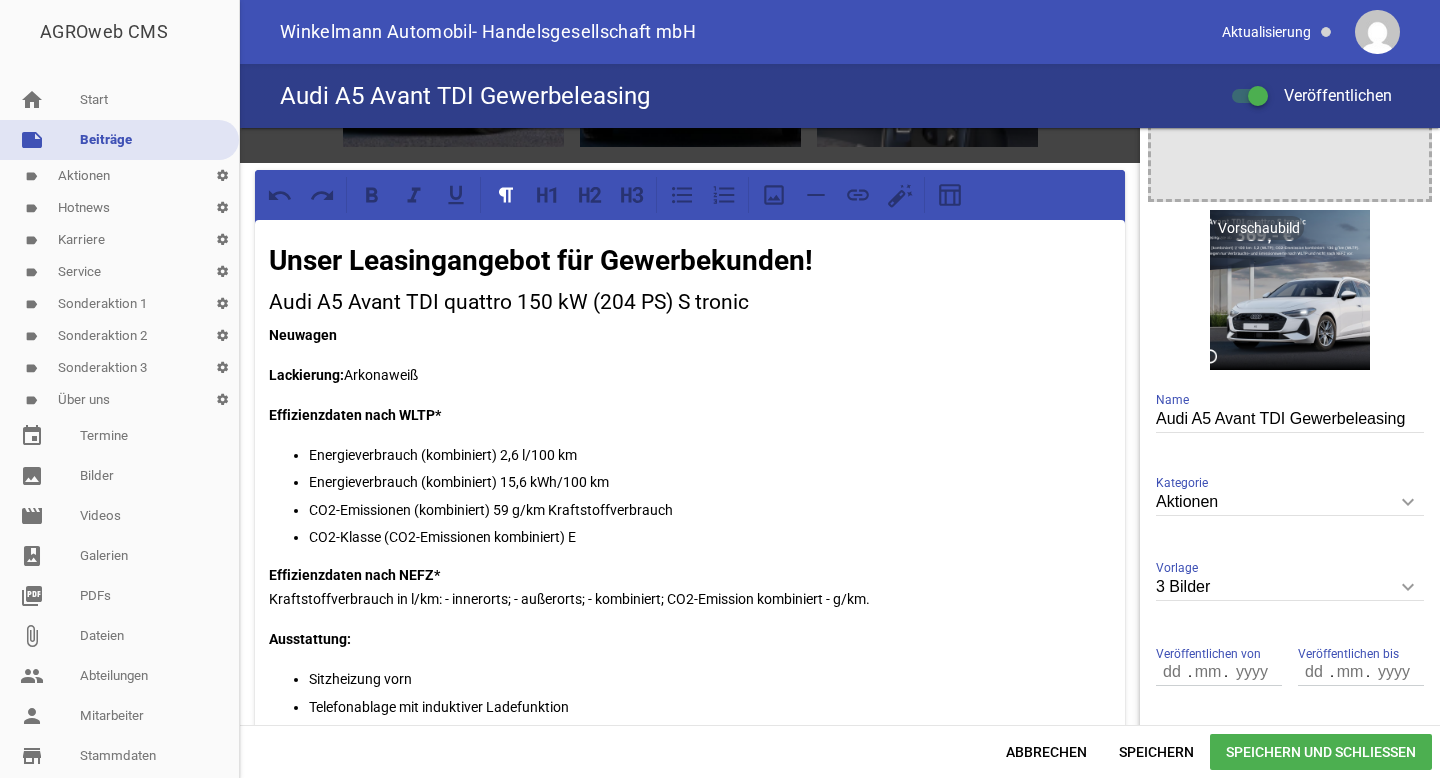 click on "Energieverbrauch (kombiniert) 2,6 l/100 km" at bounding box center (710, 455) 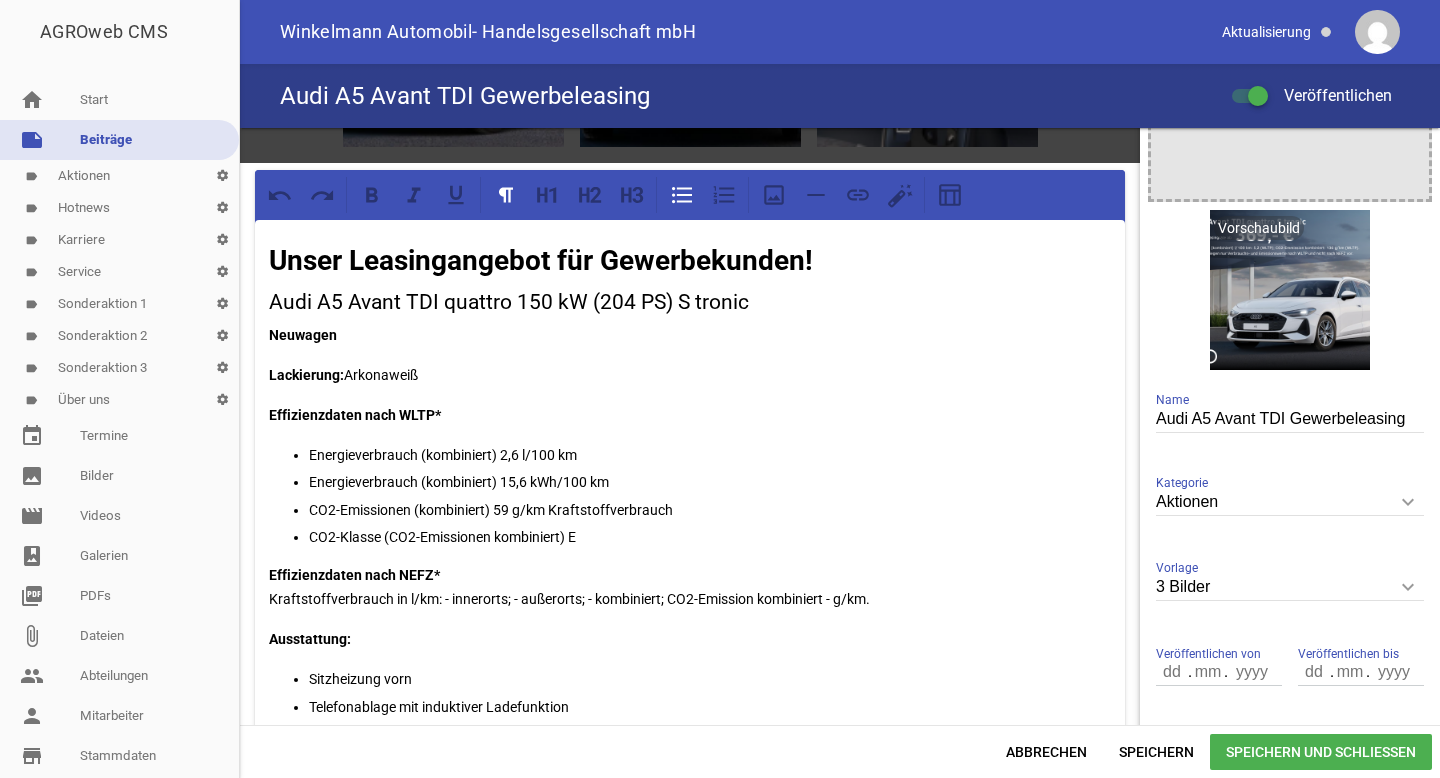 type 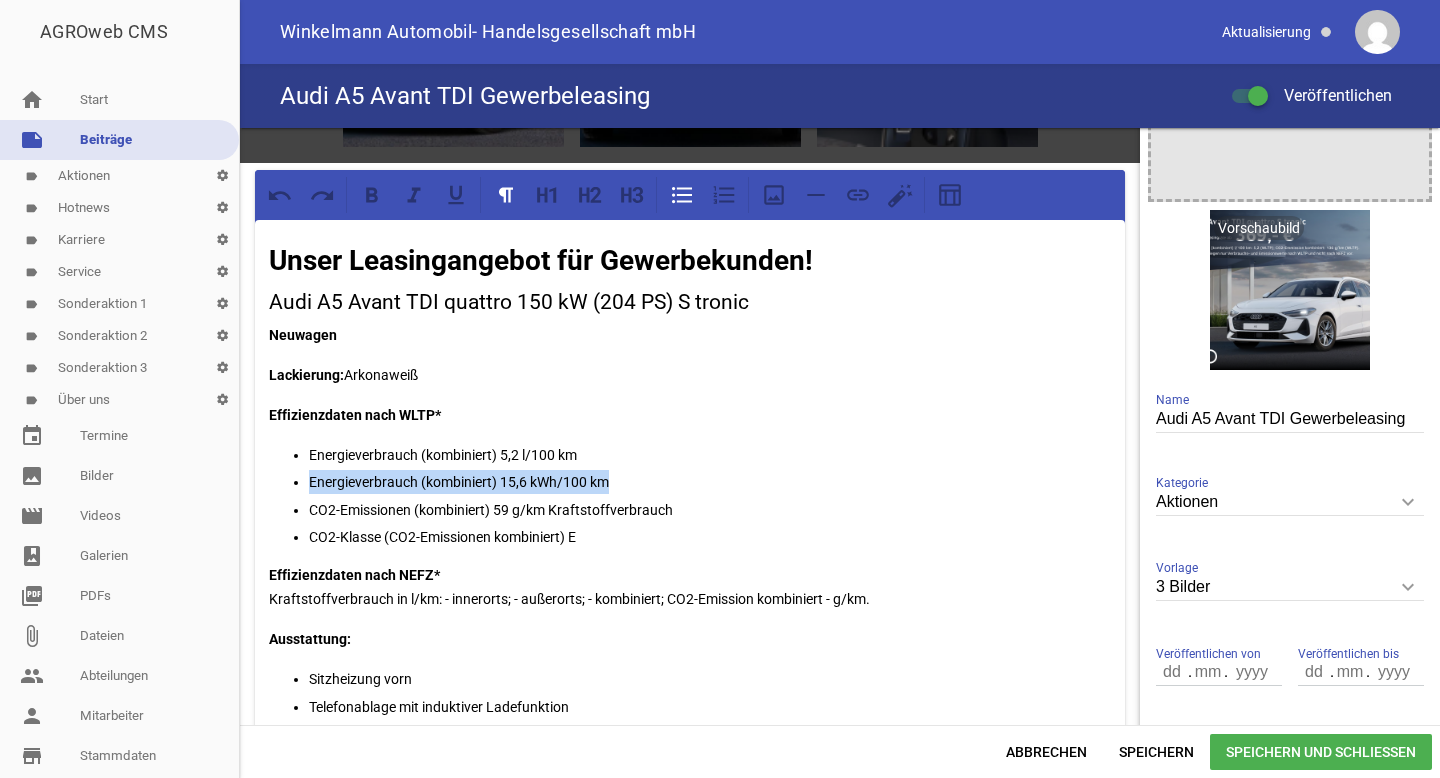 drag, startPoint x: 637, startPoint y: 478, endPoint x: 276, endPoint y: 480, distance: 361.00555 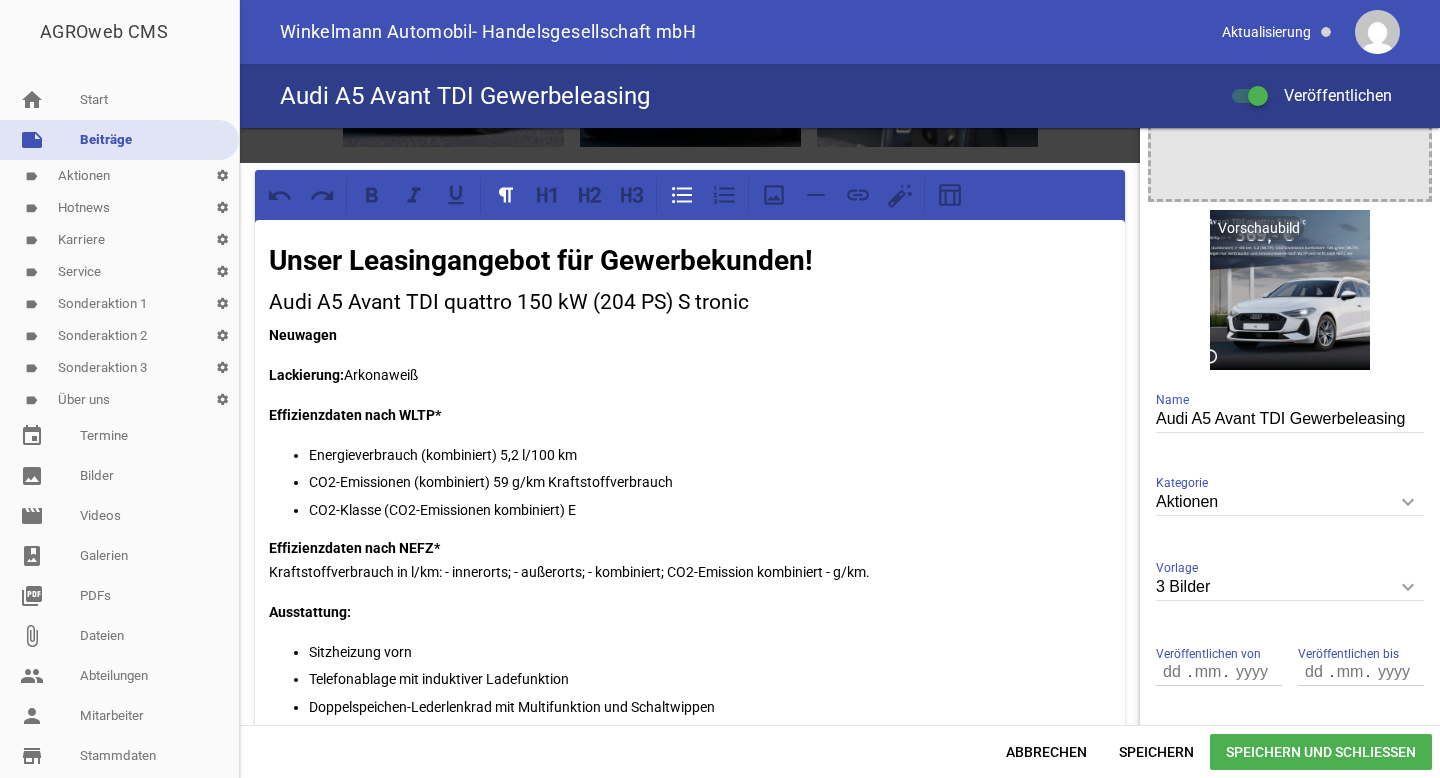 click on "CO2-Emissionen (kombiniert) 59 g/km Kraftstoffverbrauch" at bounding box center (710, 482) 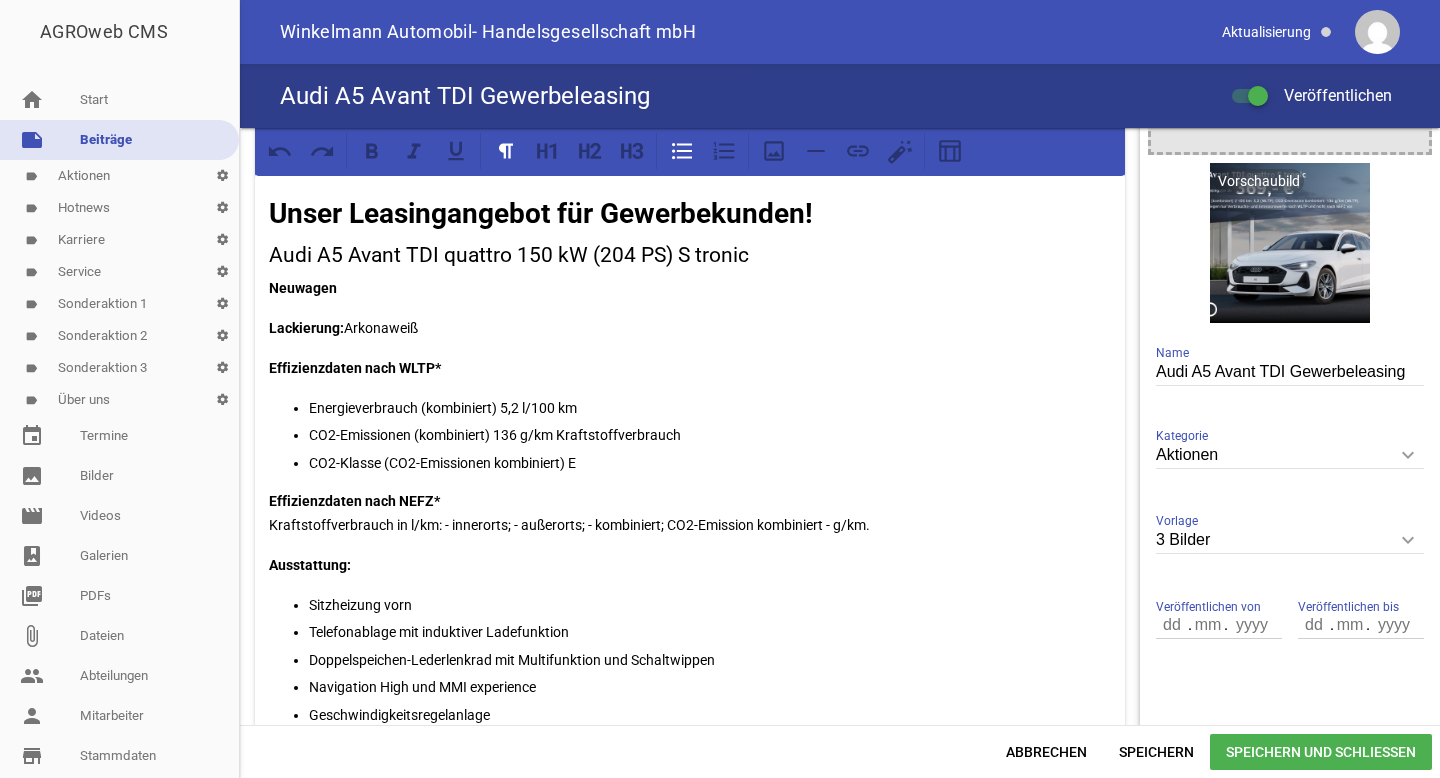 scroll, scrollTop: 266, scrollLeft: 0, axis: vertical 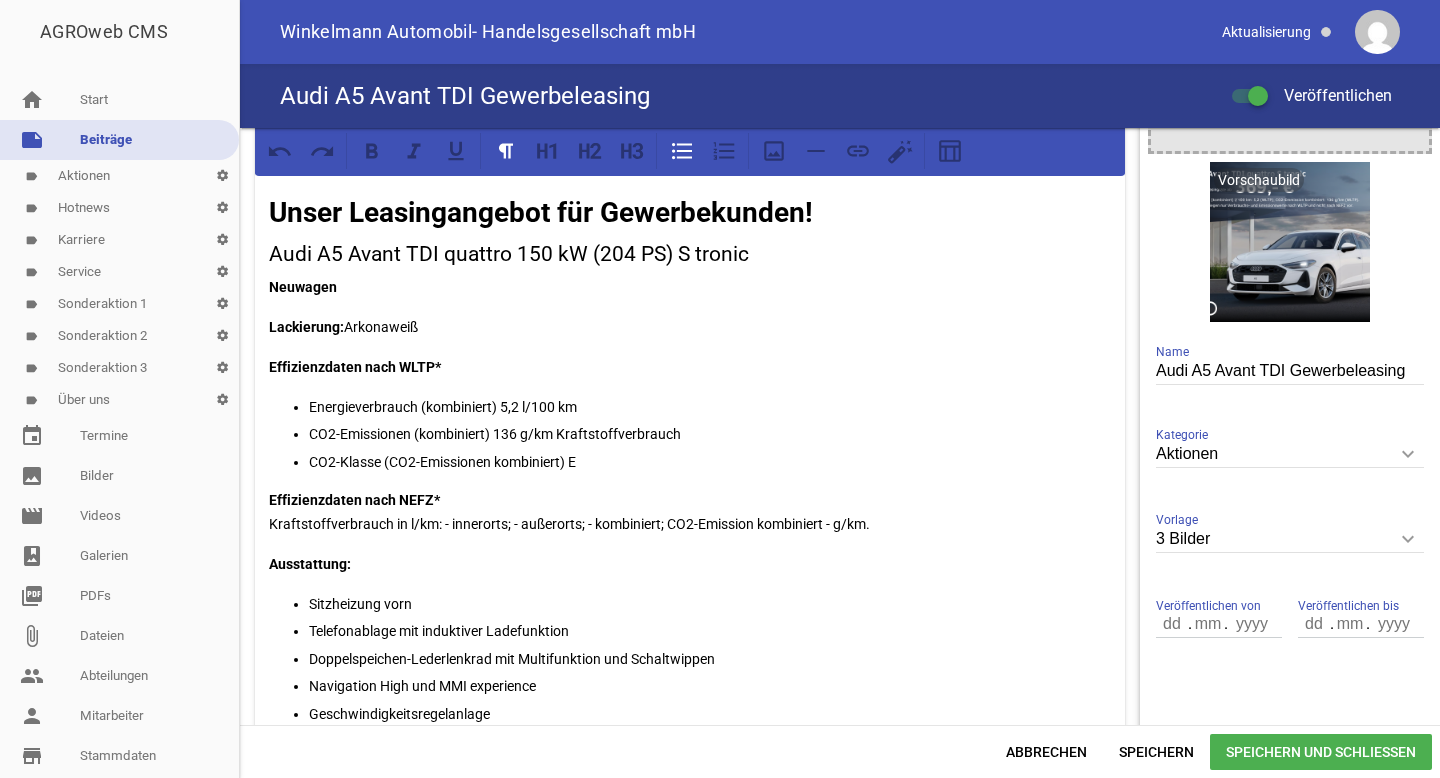 click on "Unser Leasingangebot für Gewerbekunden!" at bounding box center [541, 212] 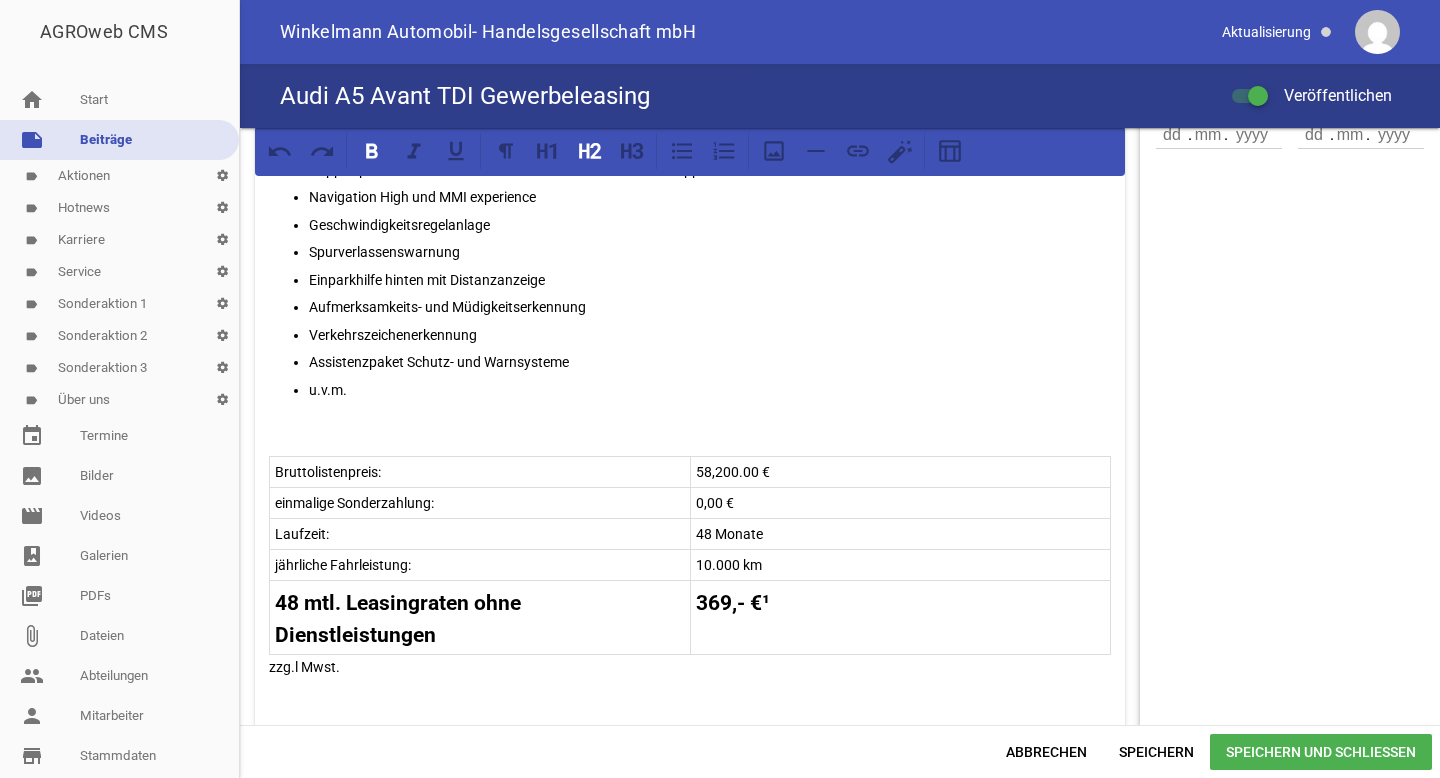 scroll, scrollTop: 762, scrollLeft: 0, axis: vertical 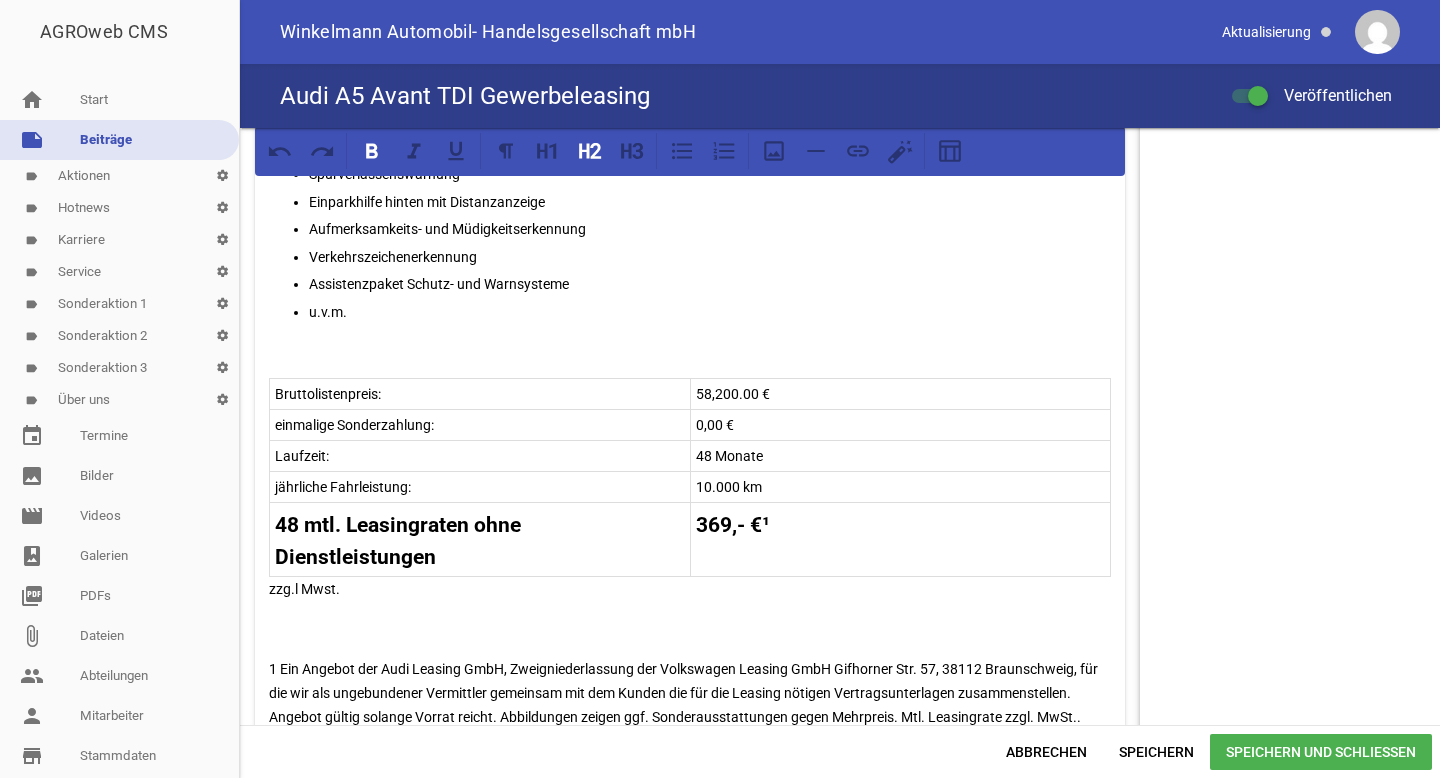 click on "Speichern und Schließen" at bounding box center [1321, 752] 